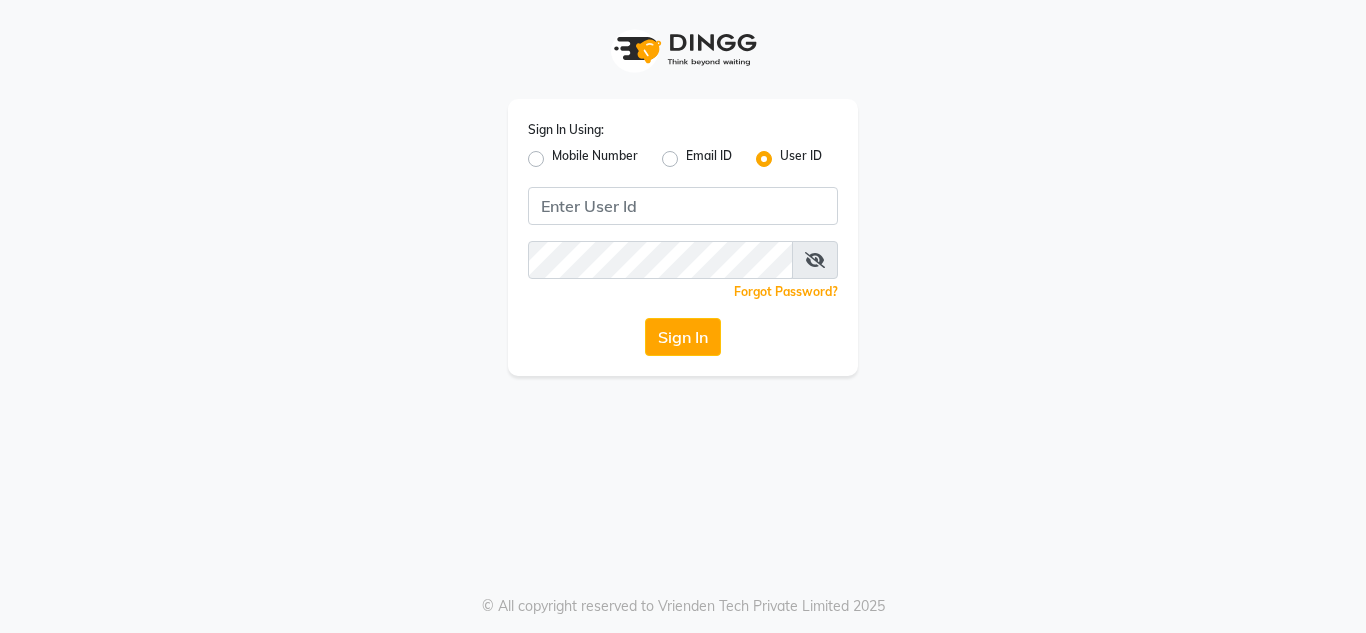 scroll, scrollTop: 0, scrollLeft: 0, axis: both 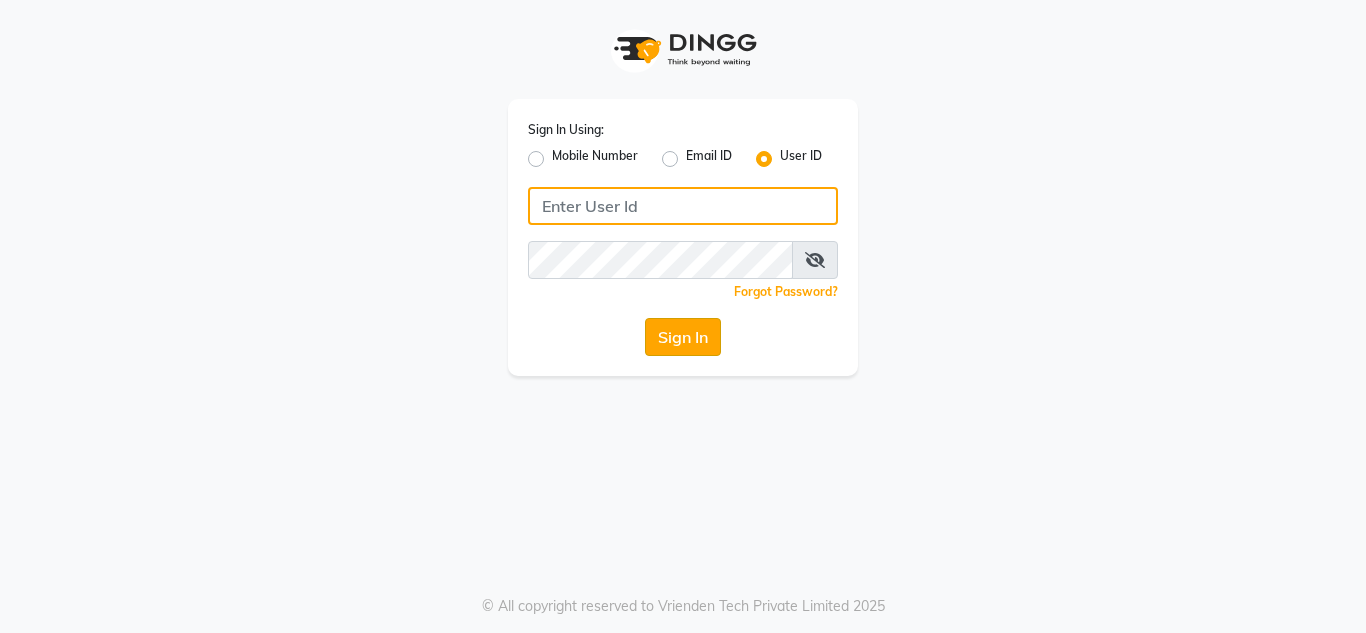 type on "umsalon" 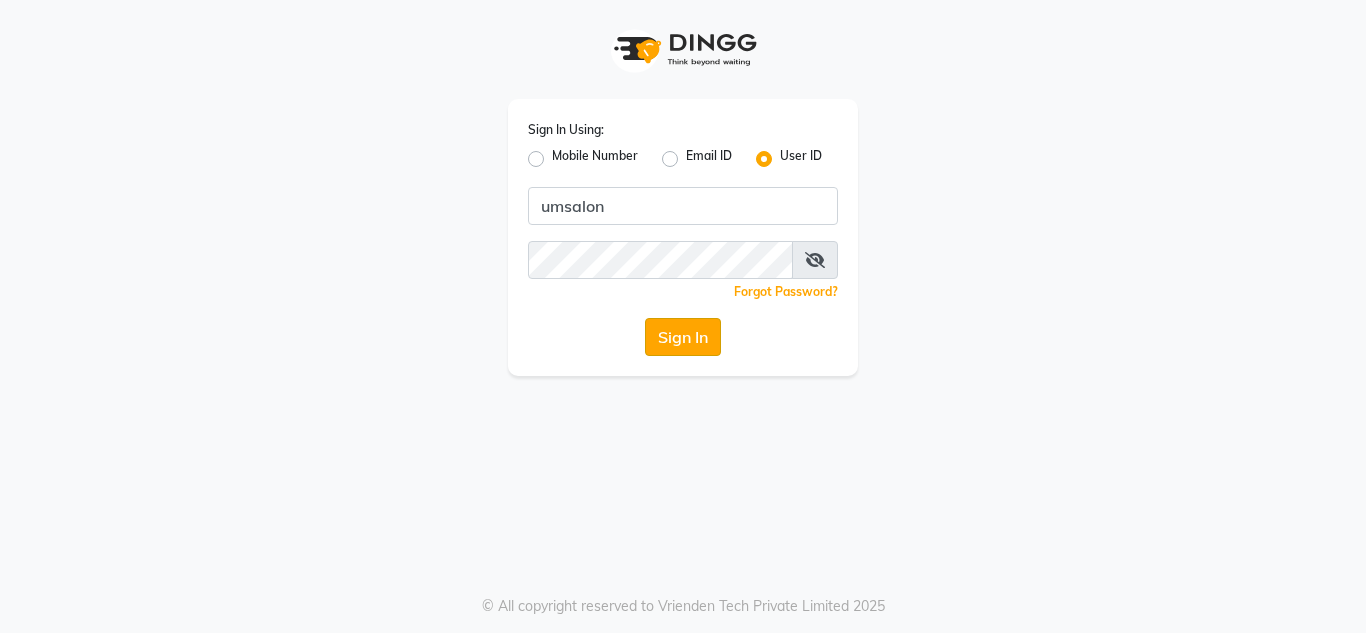 click on "Sign In" 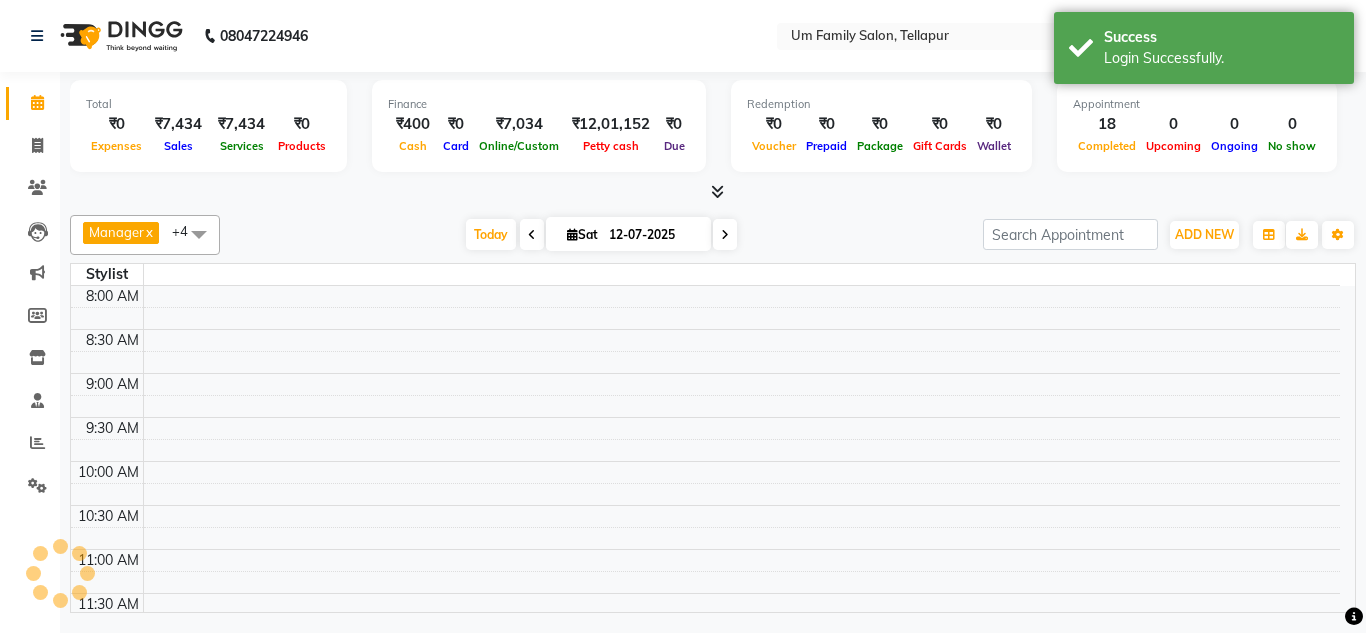 scroll, scrollTop: 0, scrollLeft: 0, axis: both 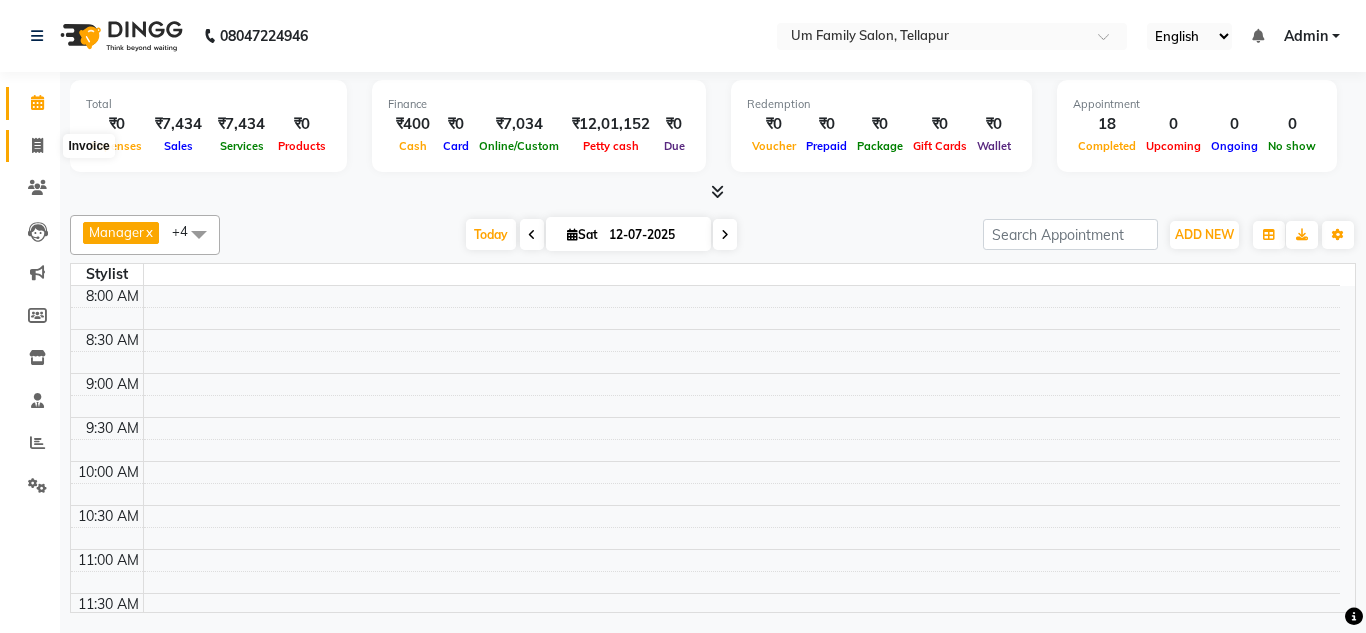 click 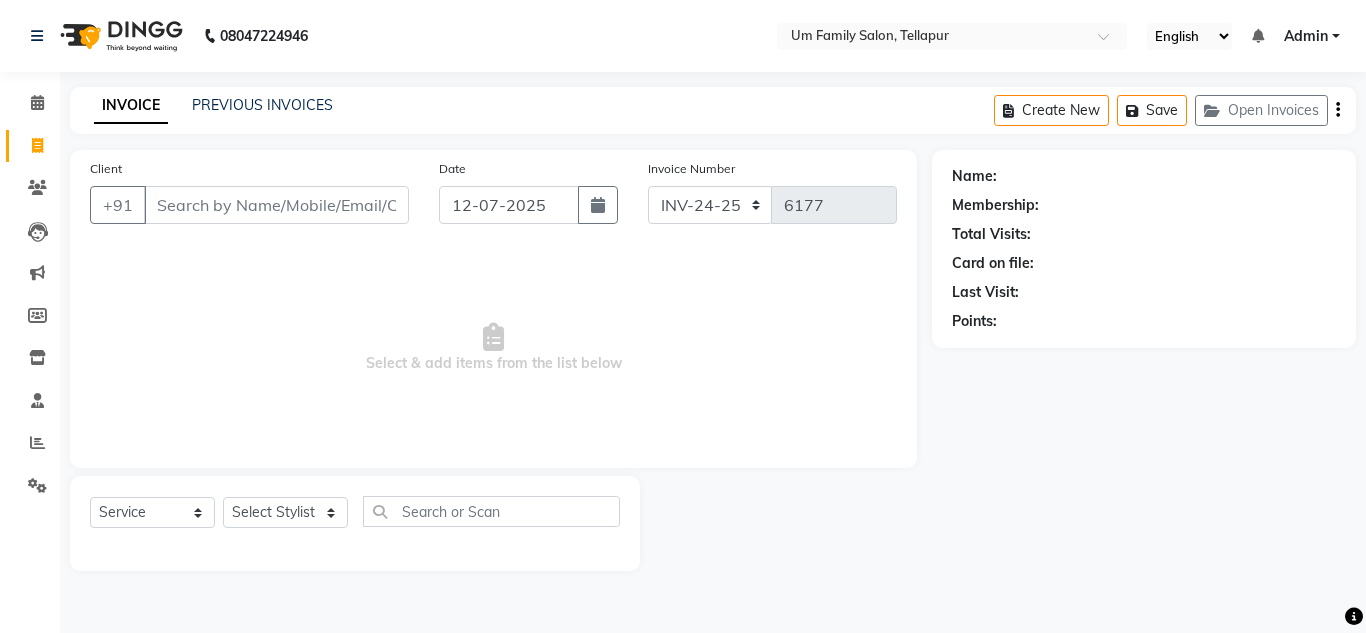 click on "Client" at bounding box center (276, 205) 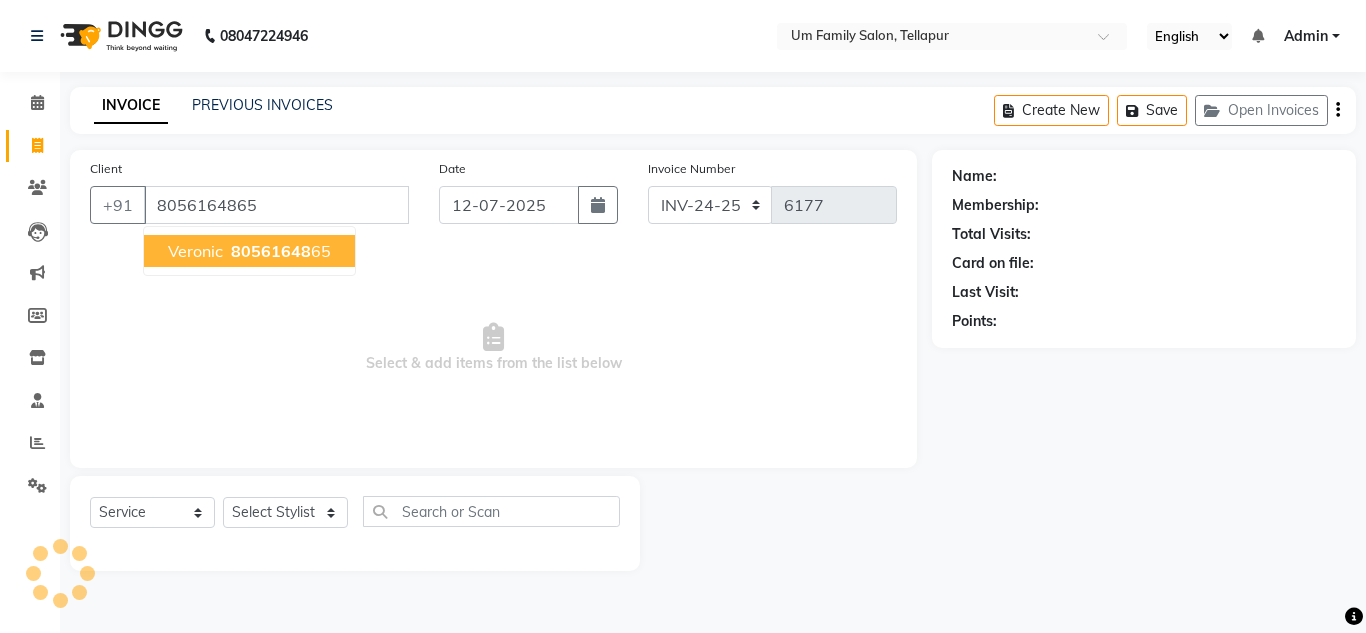 type on "8056164865" 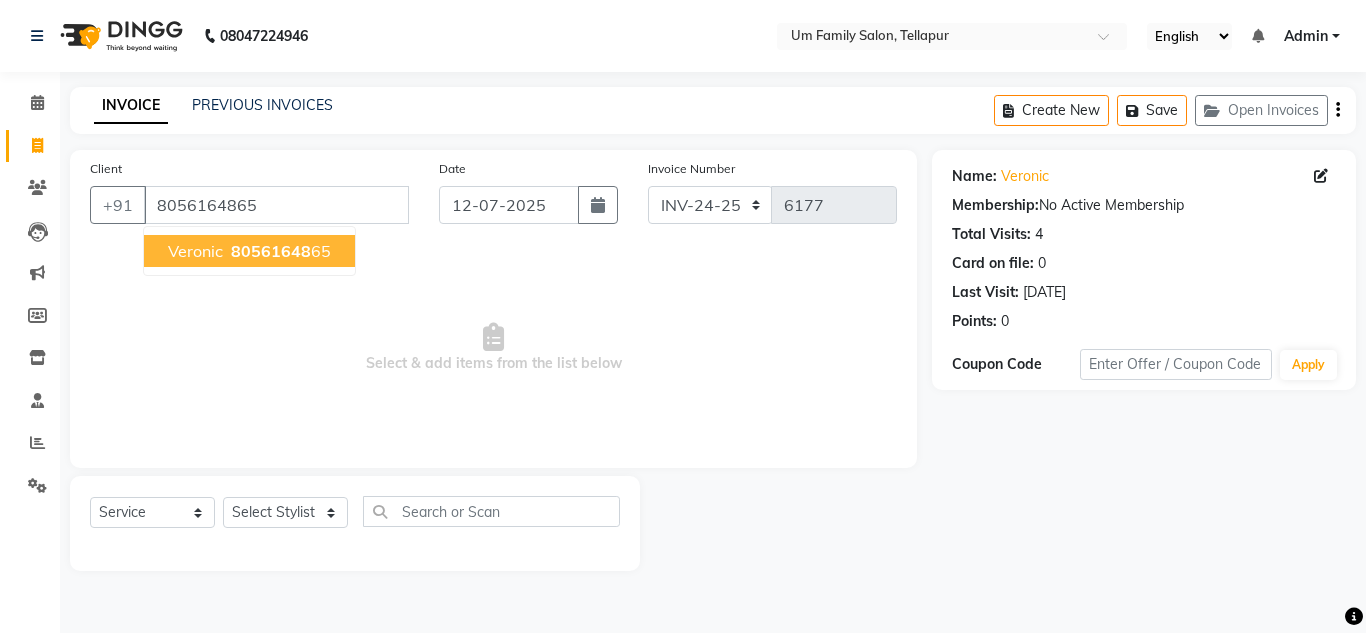 click on "80561648" at bounding box center (271, 251) 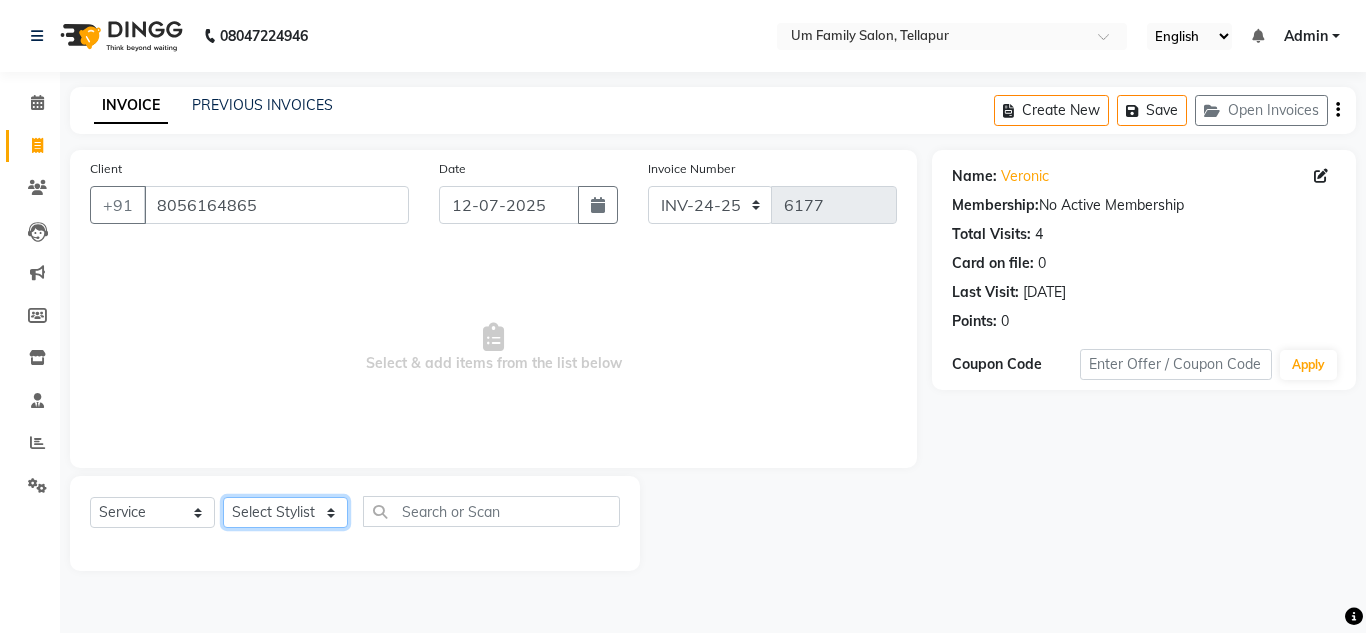 click on "Select Stylist Akash K. SAI [PERSON_NAME] [PERSON_NAME]" 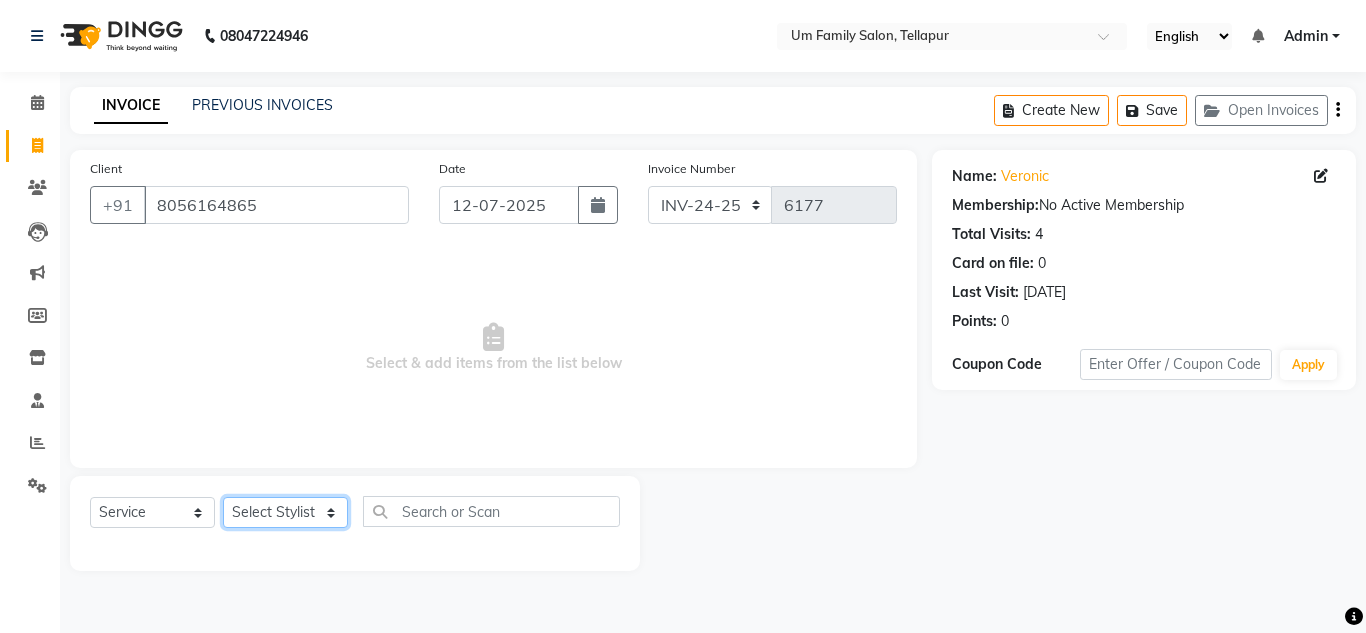 select on "74208" 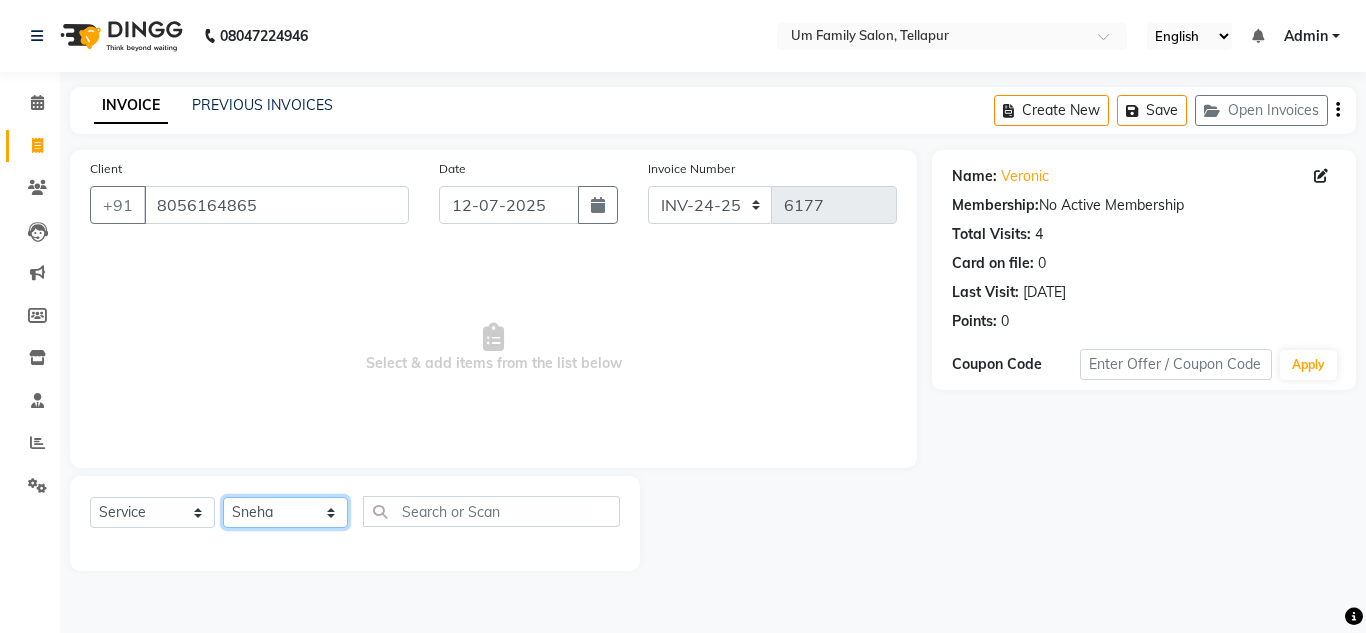 click on "Select Stylist Akash K. SAI [PERSON_NAME] [PERSON_NAME]" 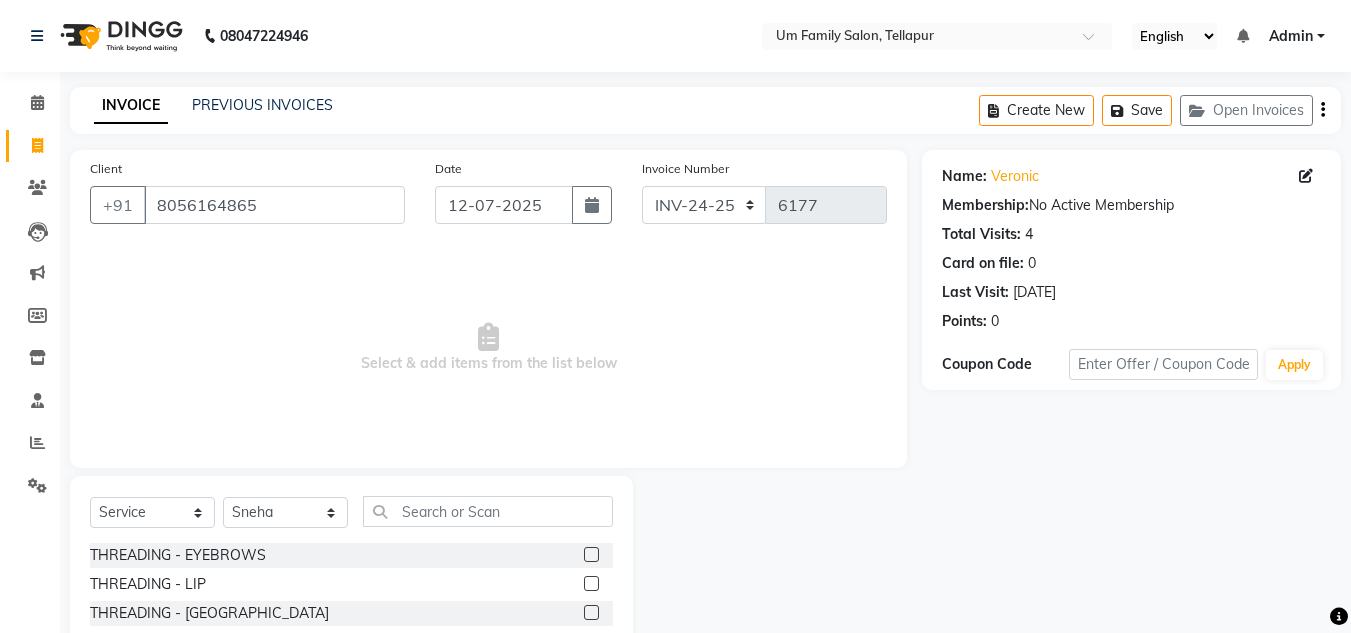 click 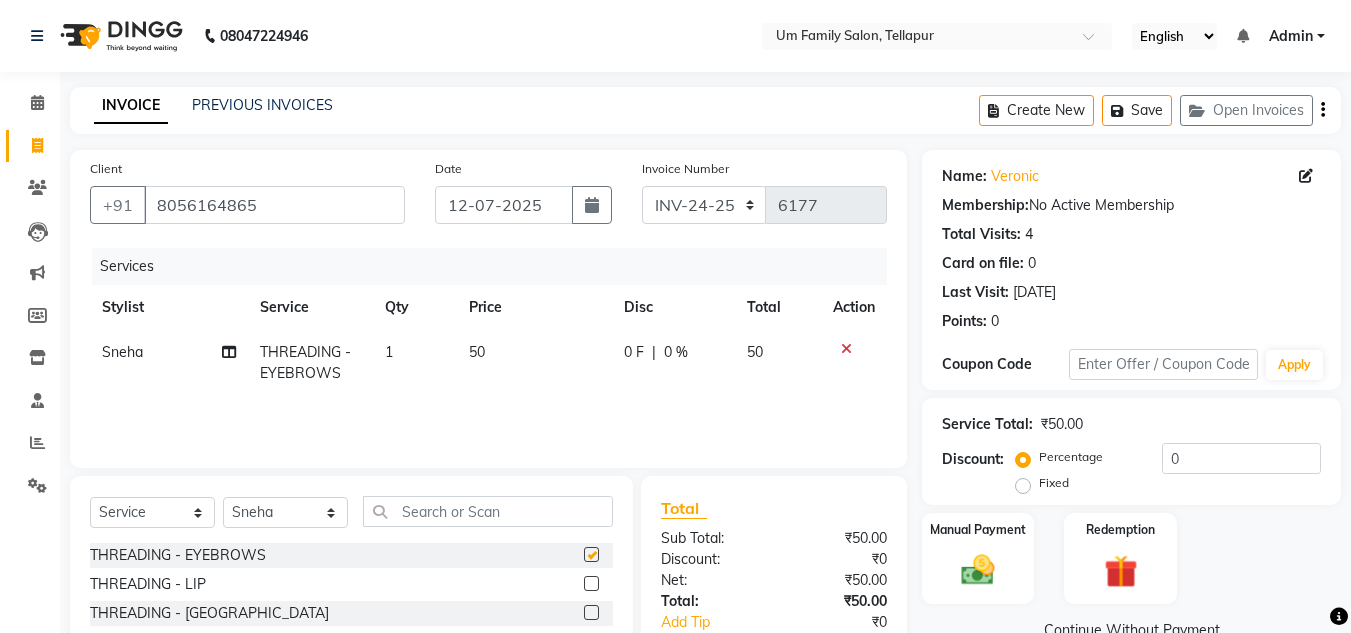checkbox on "false" 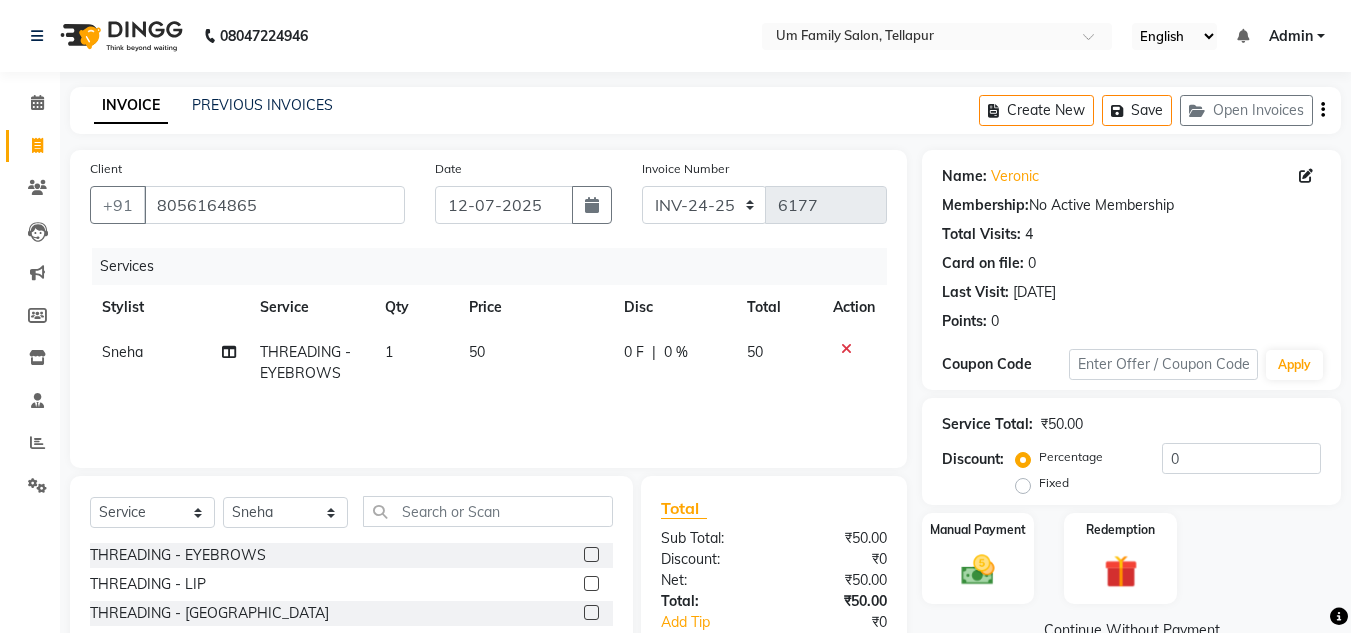 click 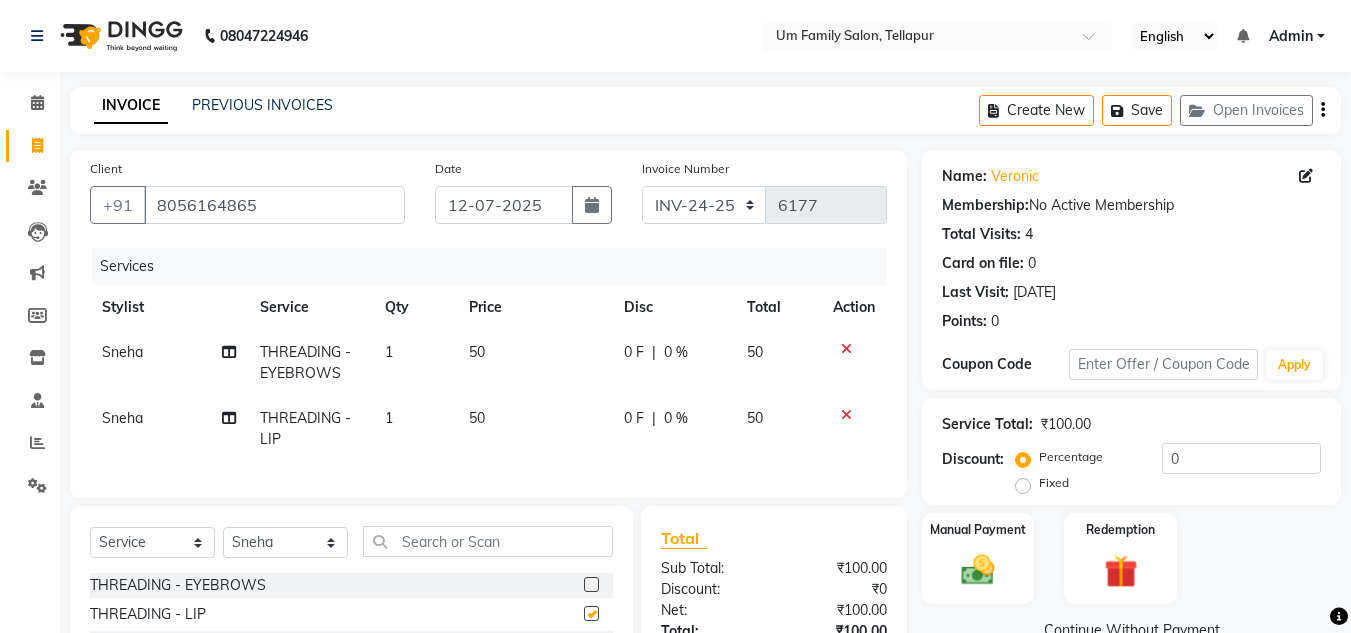checkbox on "false" 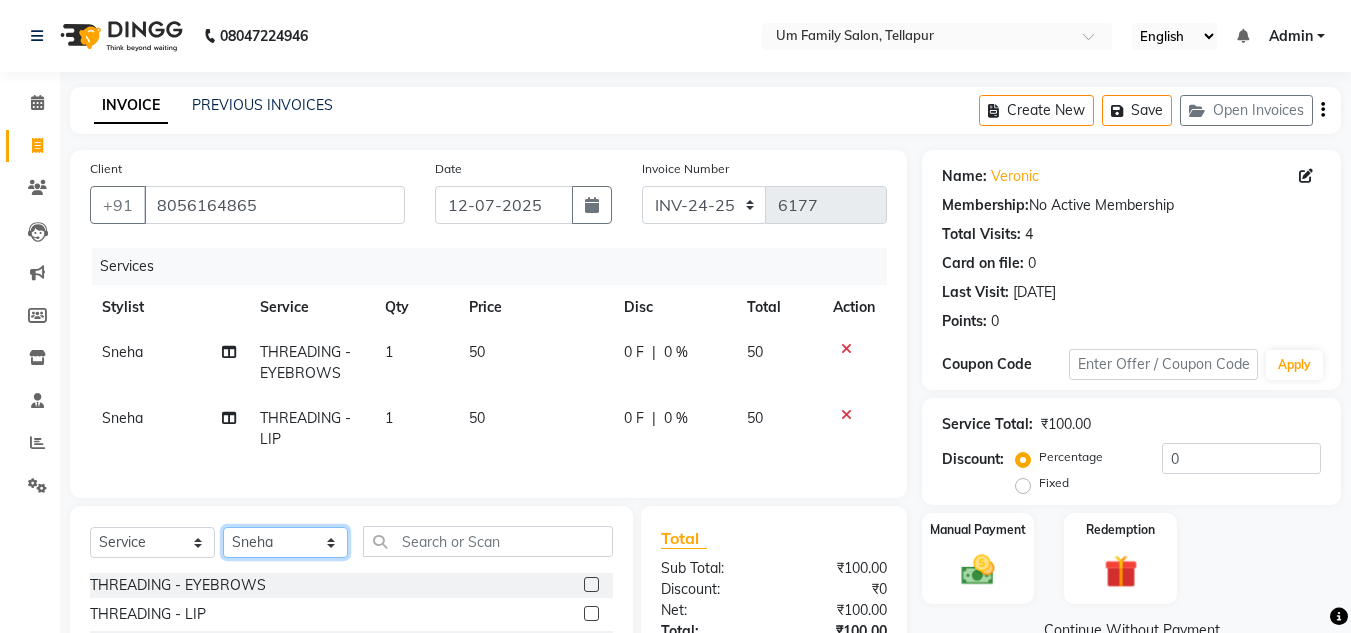 click on "Select Stylist Akash K. SAI [PERSON_NAME] [PERSON_NAME]" 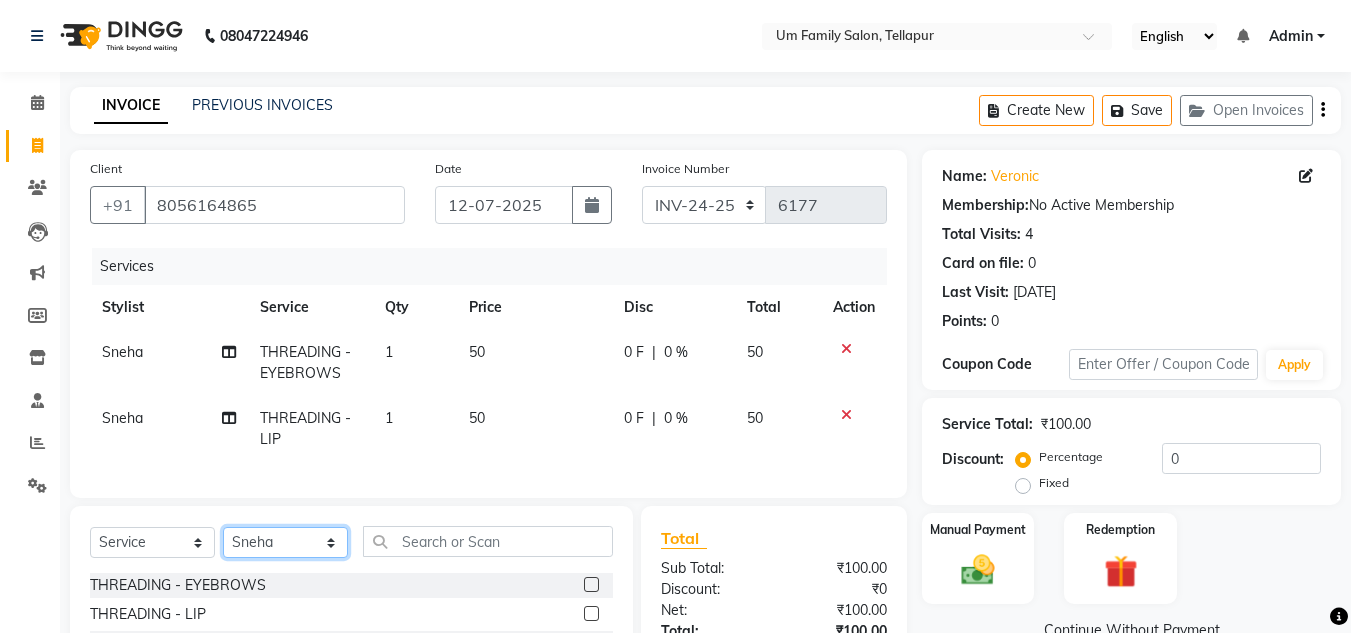 select on "32872" 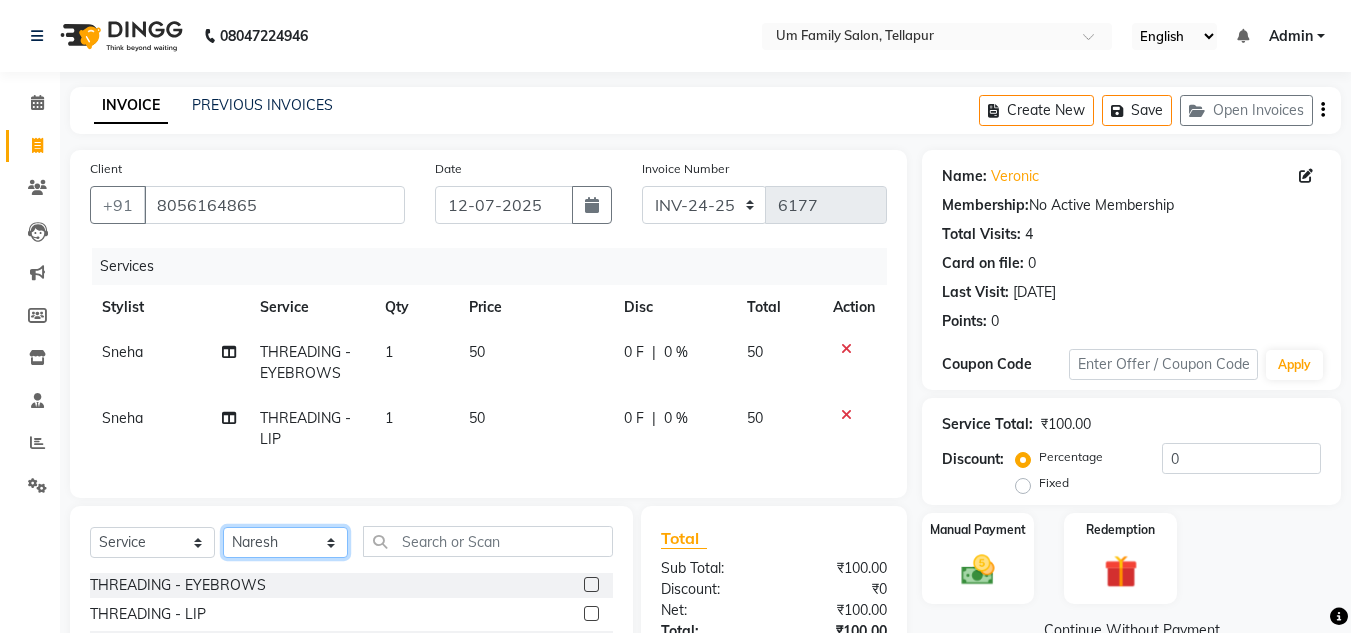 click on "Select Stylist Akash K. SAI [PERSON_NAME] [PERSON_NAME]" 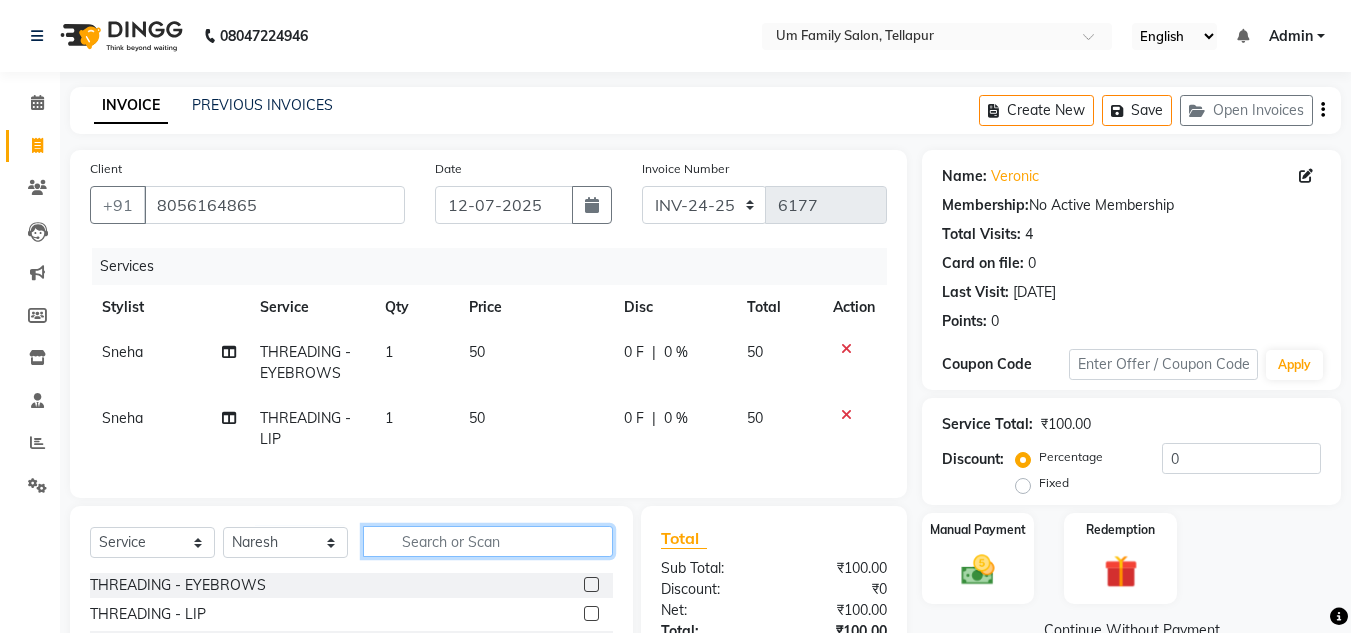 click 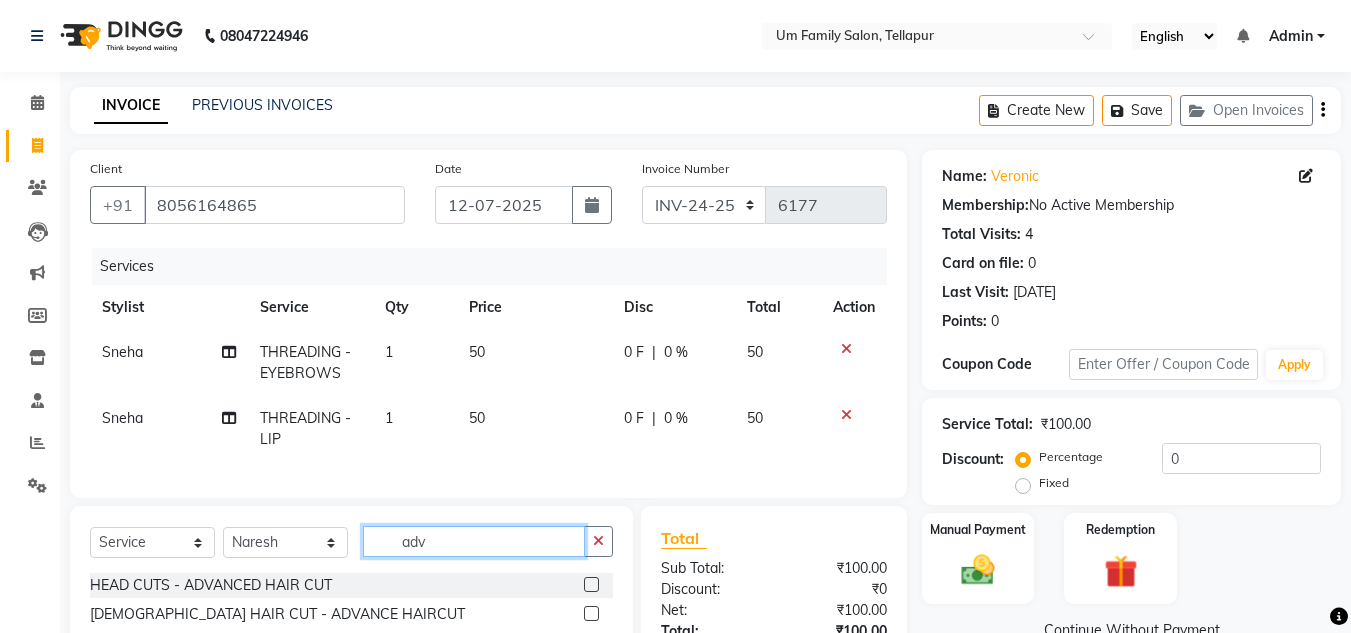 scroll, scrollTop: 170, scrollLeft: 0, axis: vertical 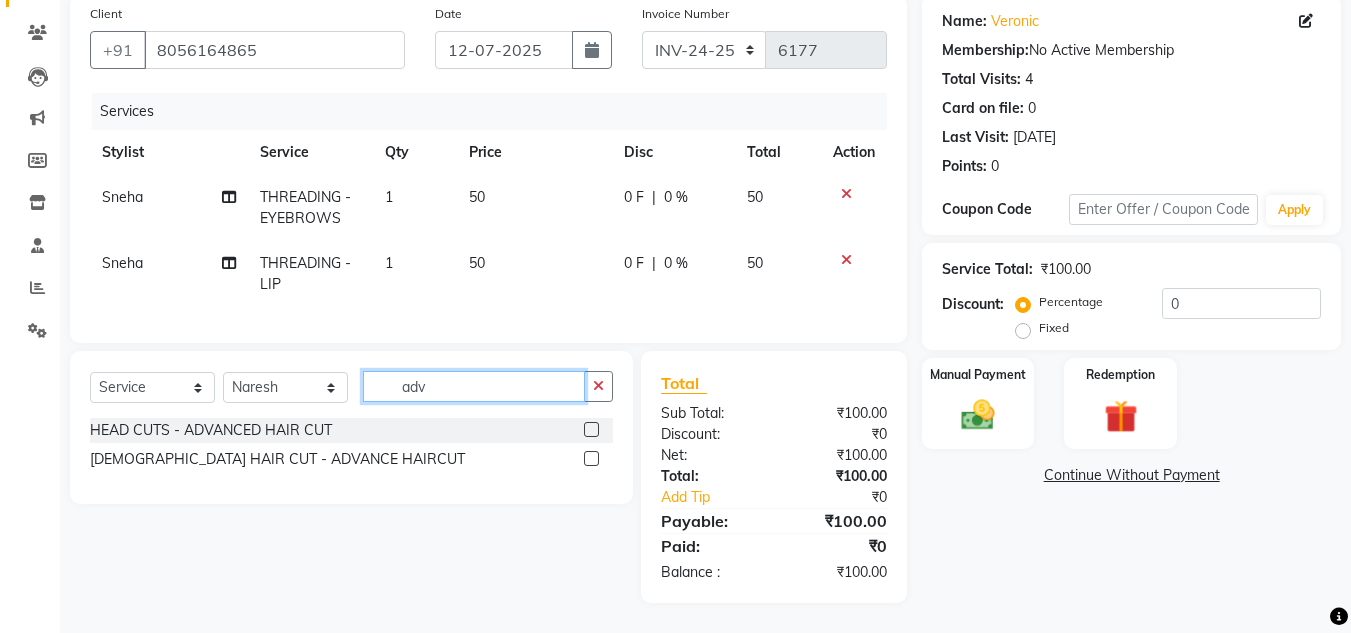 type on "adv" 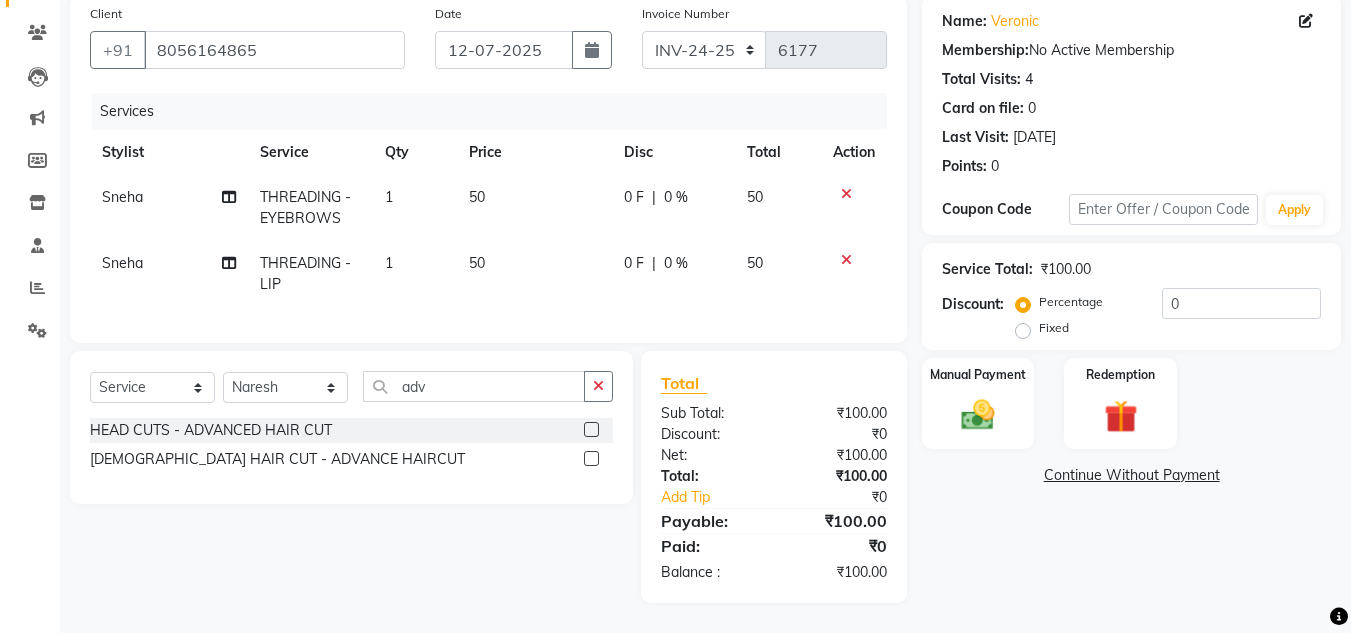 click 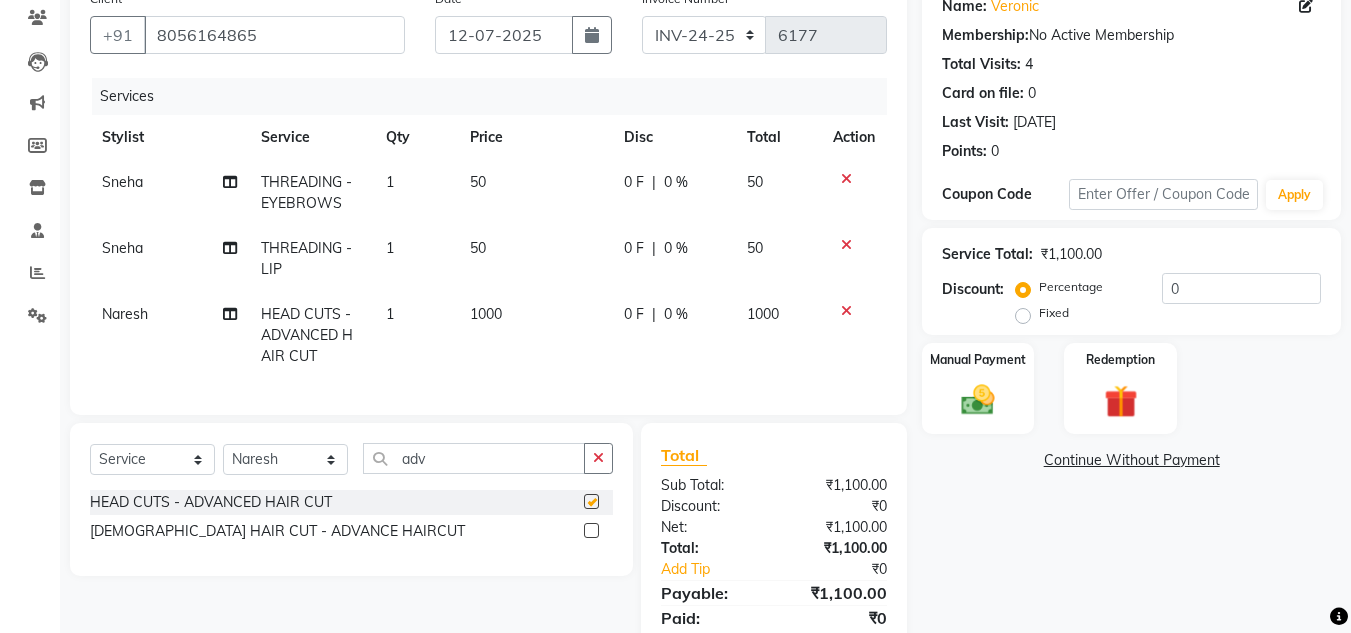 checkbox on "false" 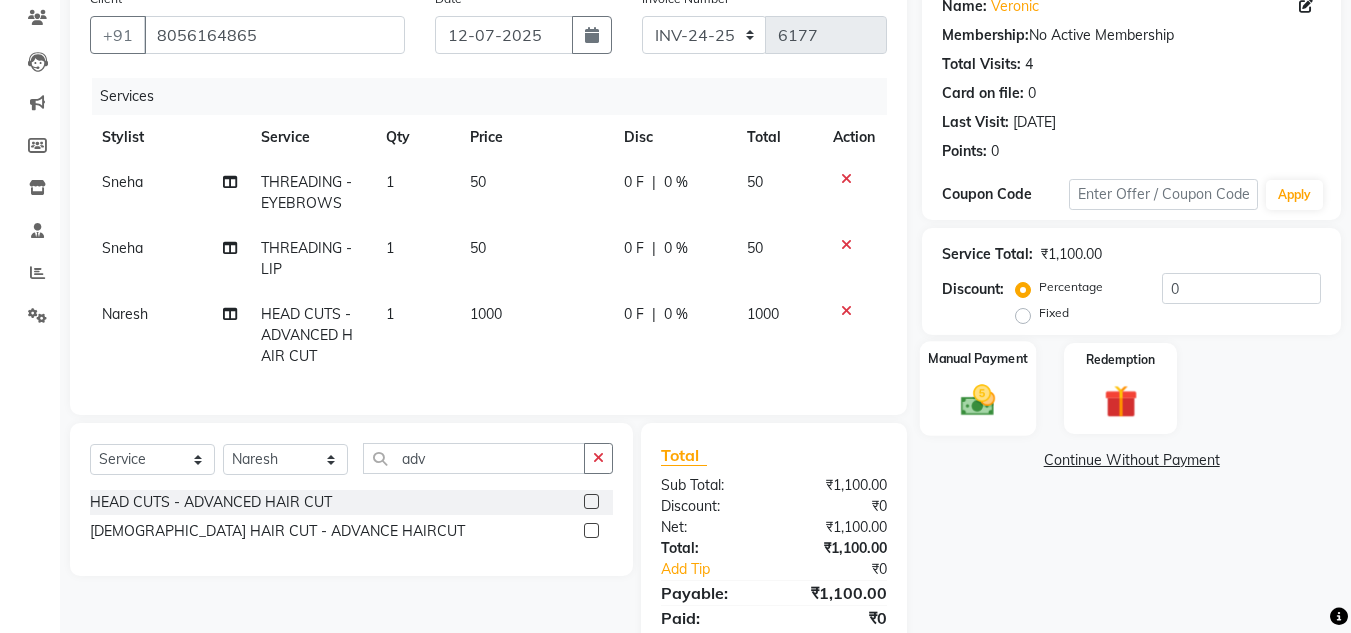 click 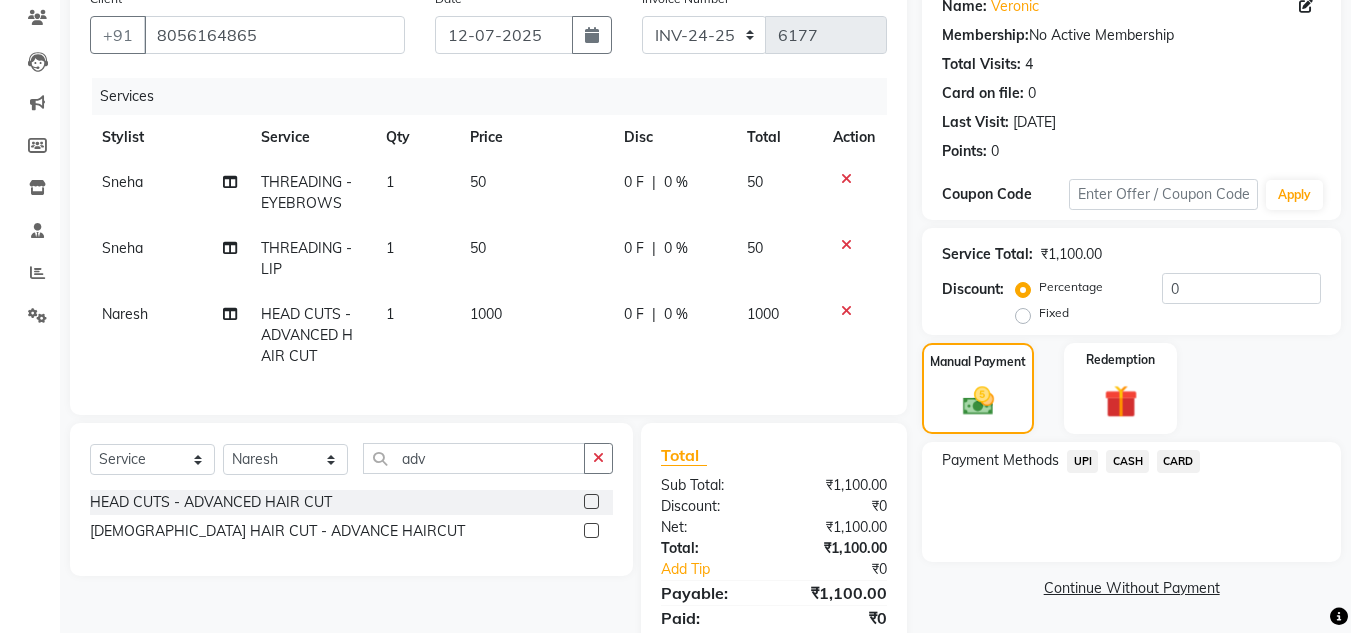 click on "UPI" 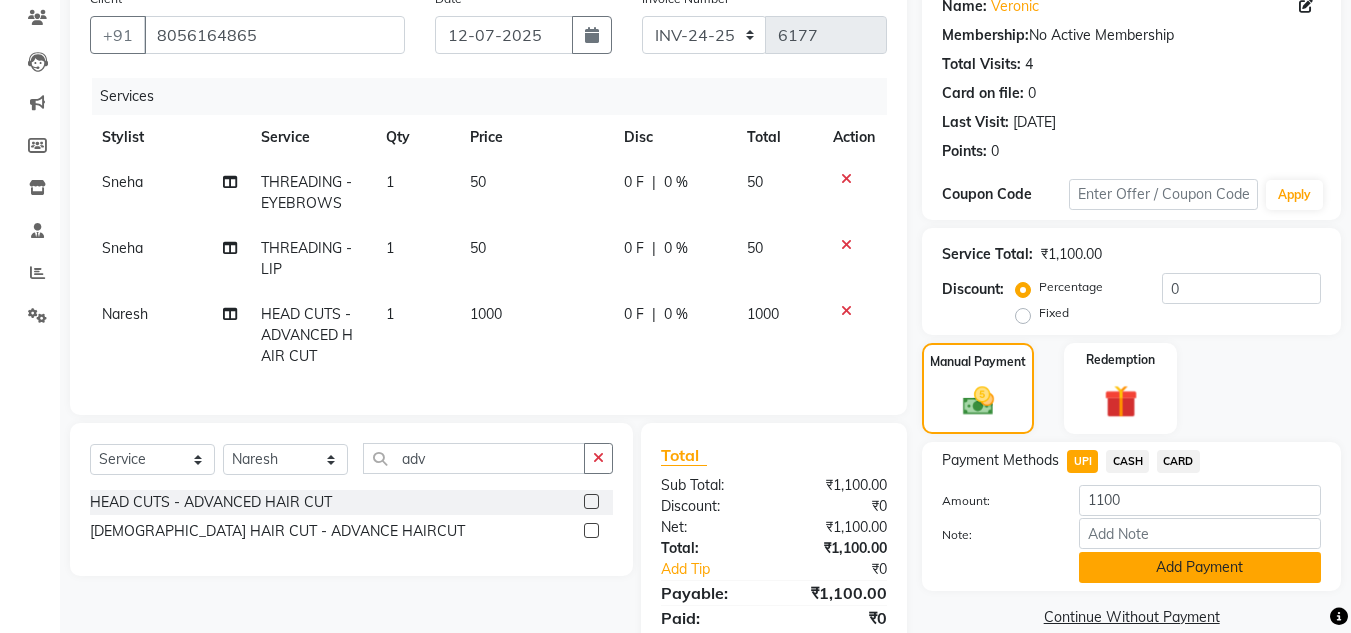 click on "Add Payment" 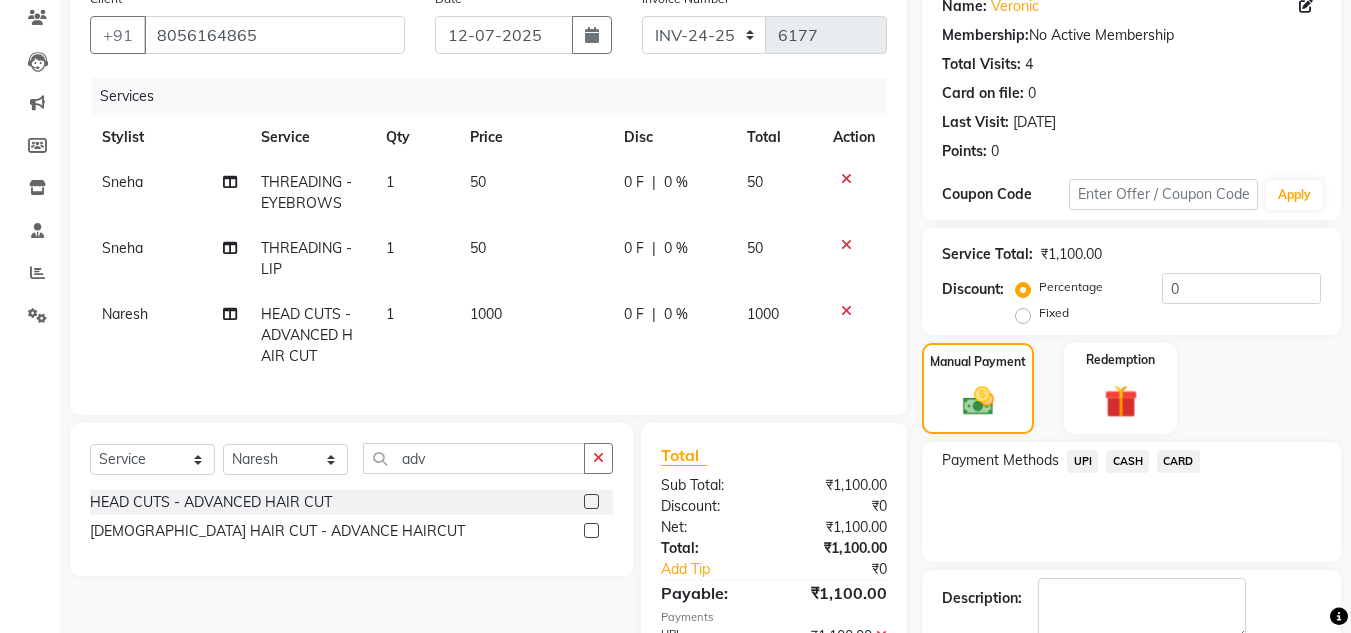 scroll, scrollTop: 299, scrollLeft: 0, axis: vertical 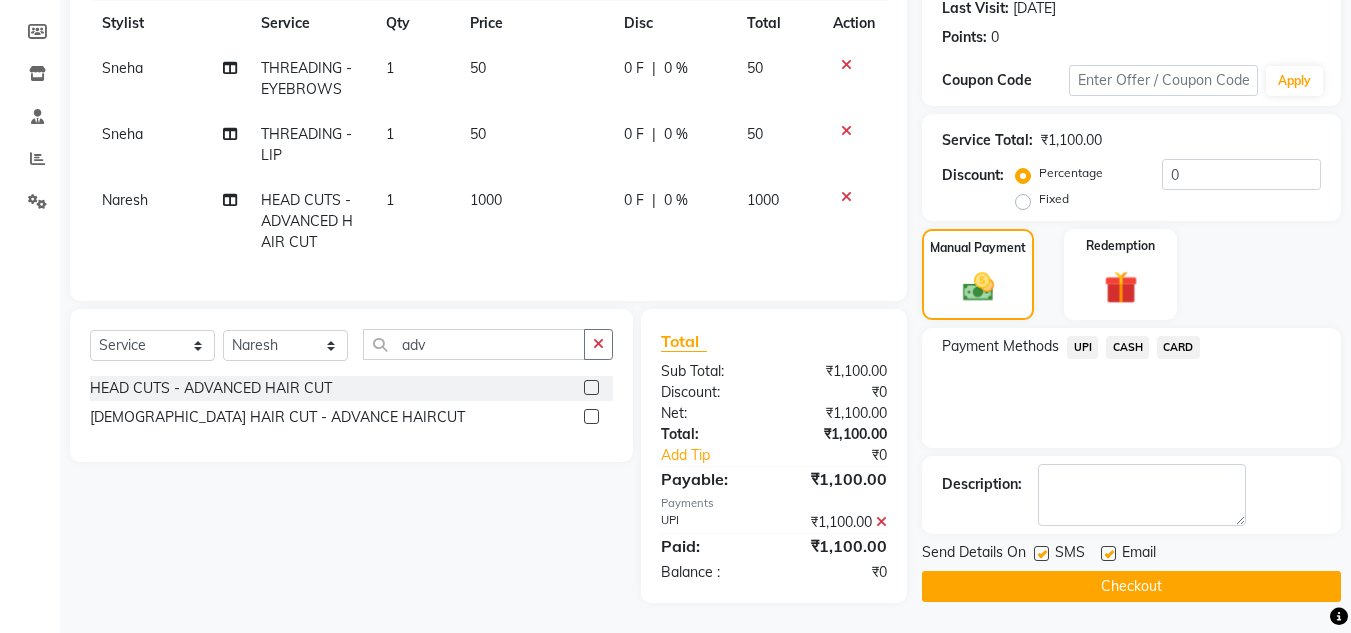click on "Checkout" 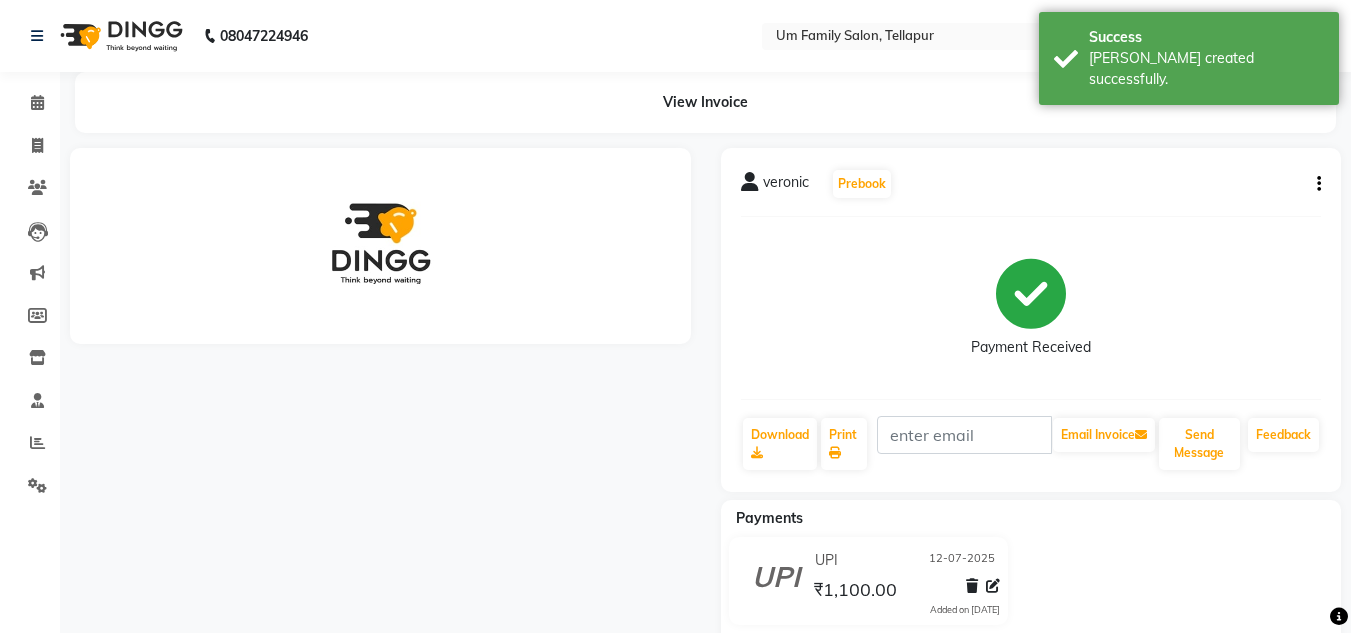 scroll, scrollTop: 0, scrollLeft: 0, axis: both 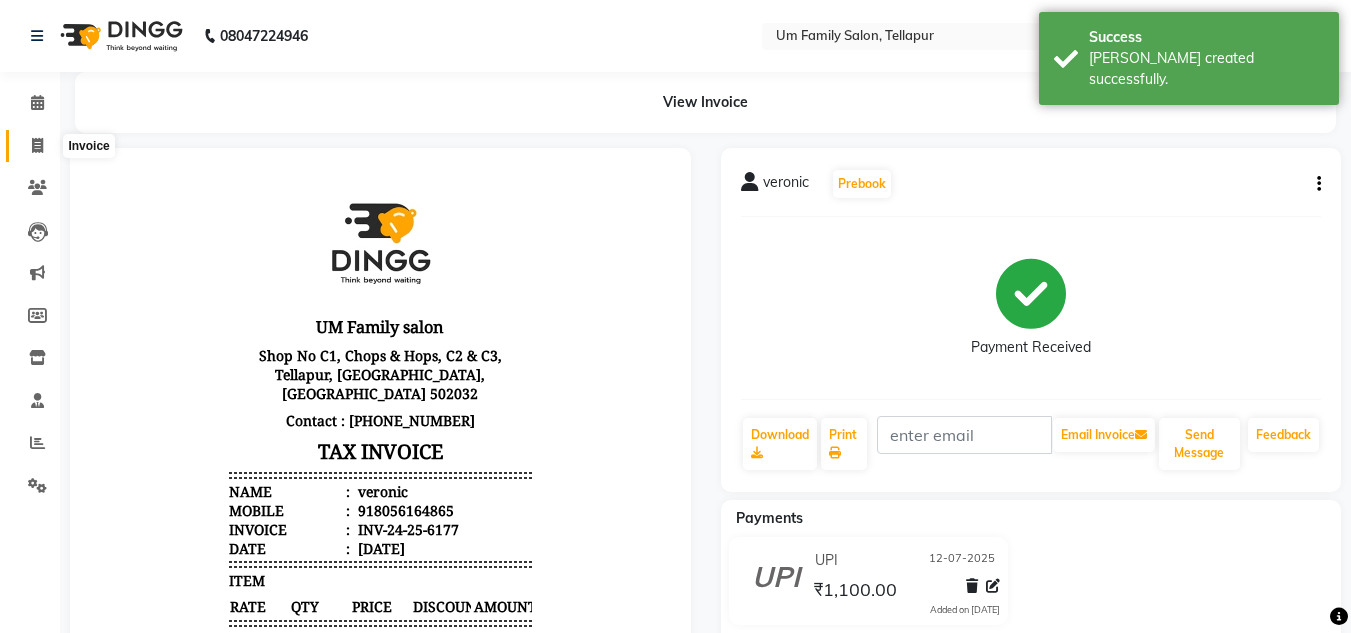 click 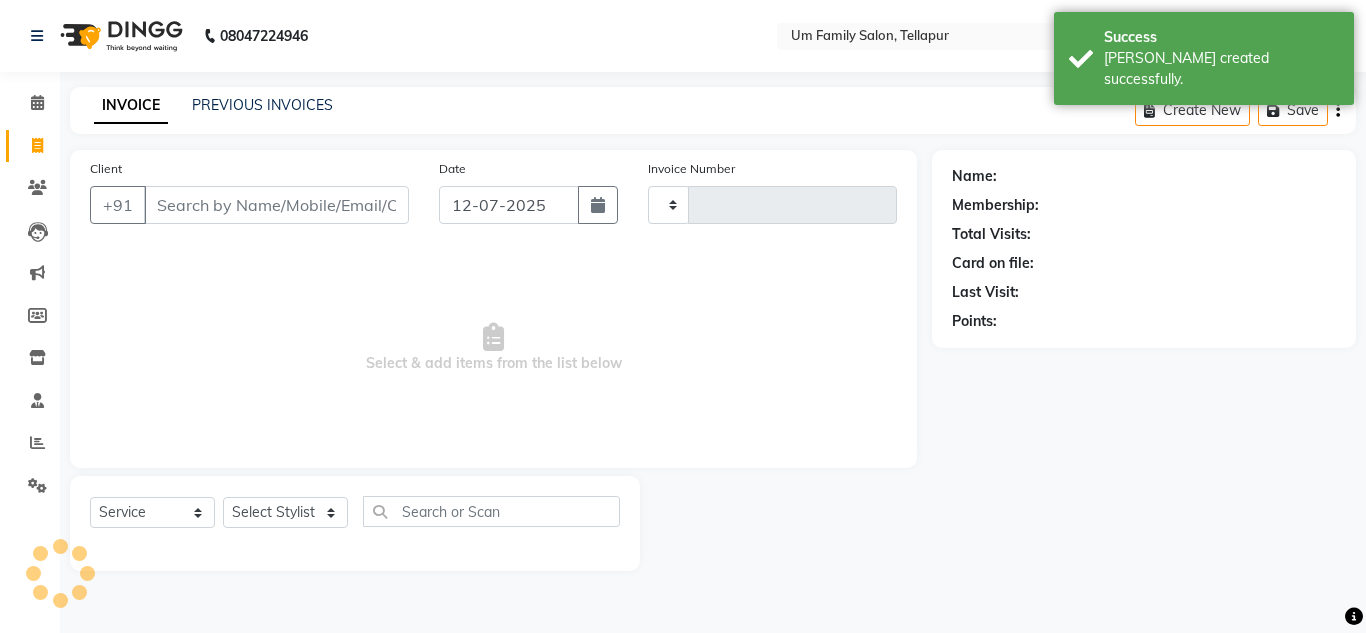 type on "6178" 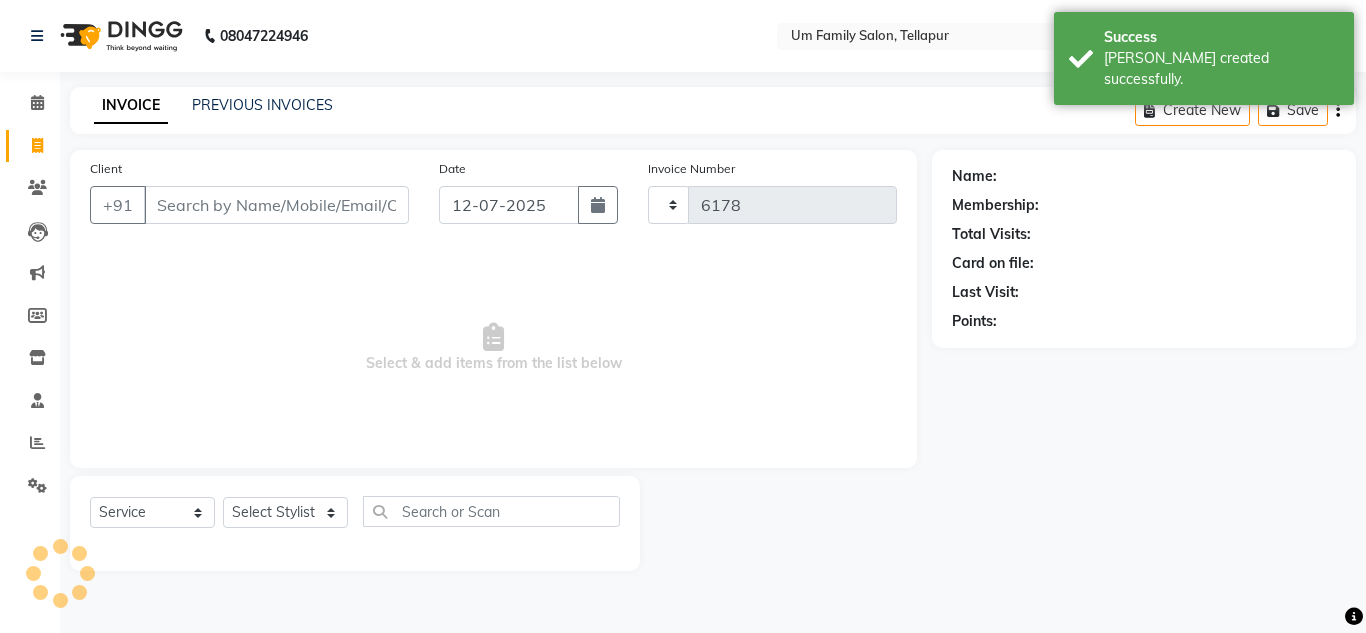 select on "5102" 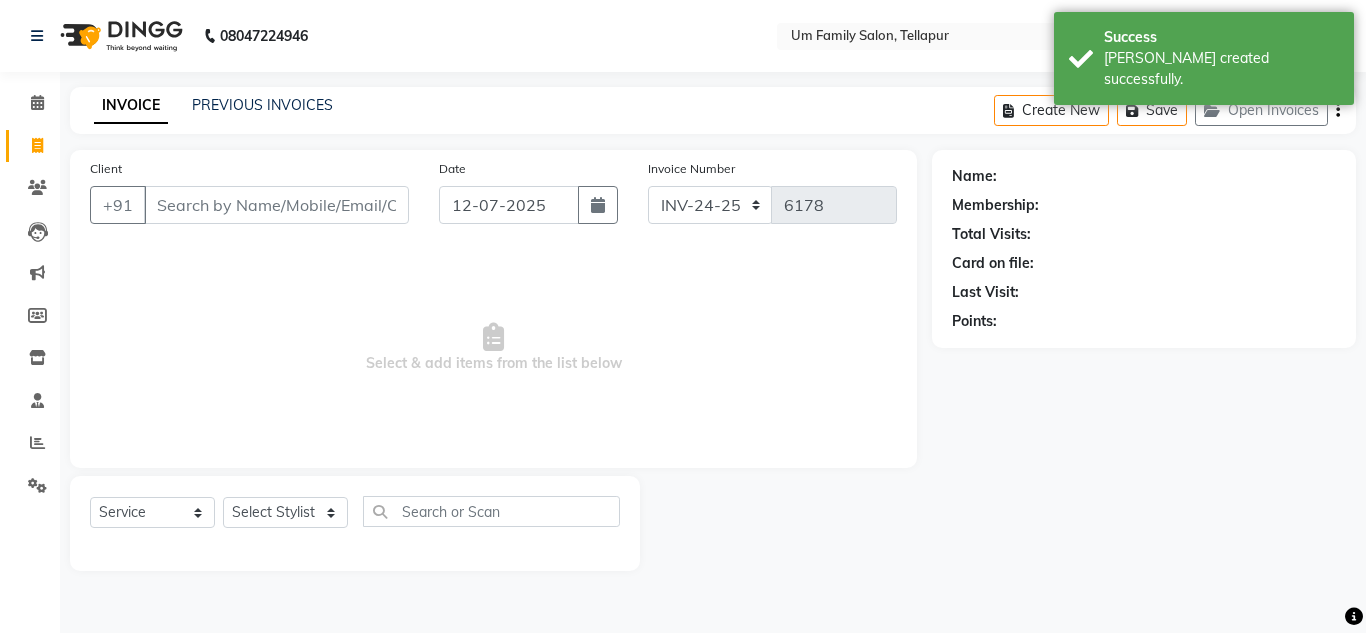 click on "Client" at bounding box center (276, 205) 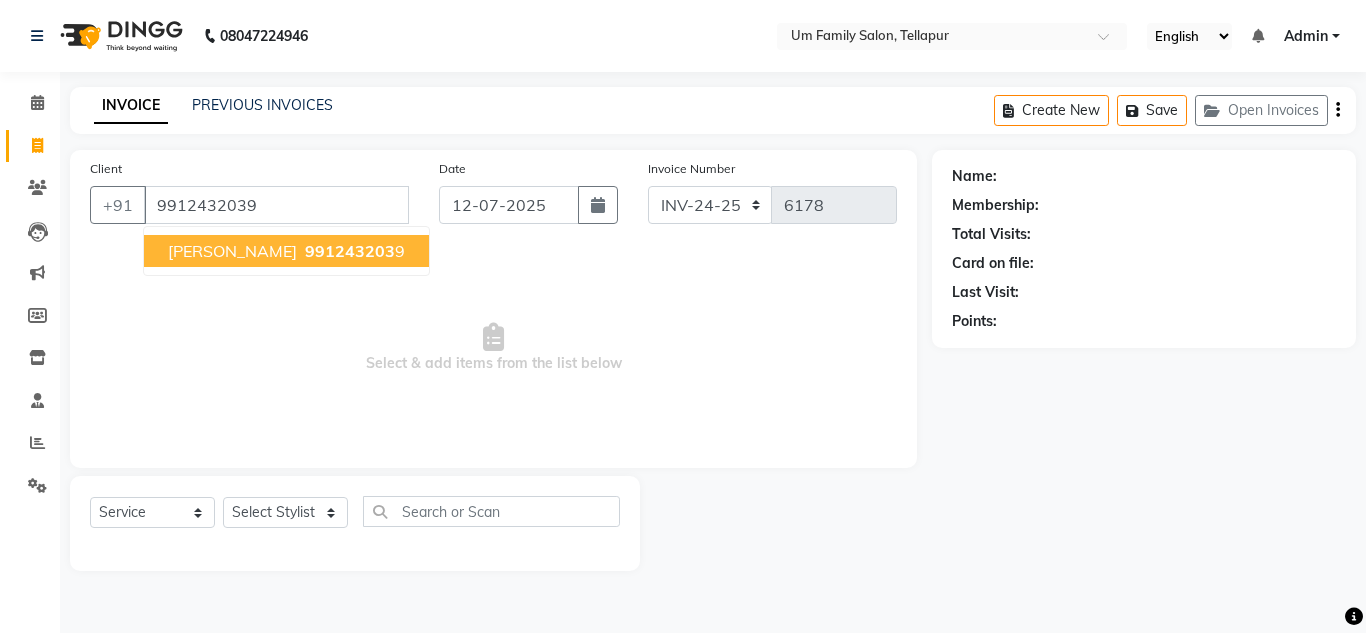 type on "9912432039" 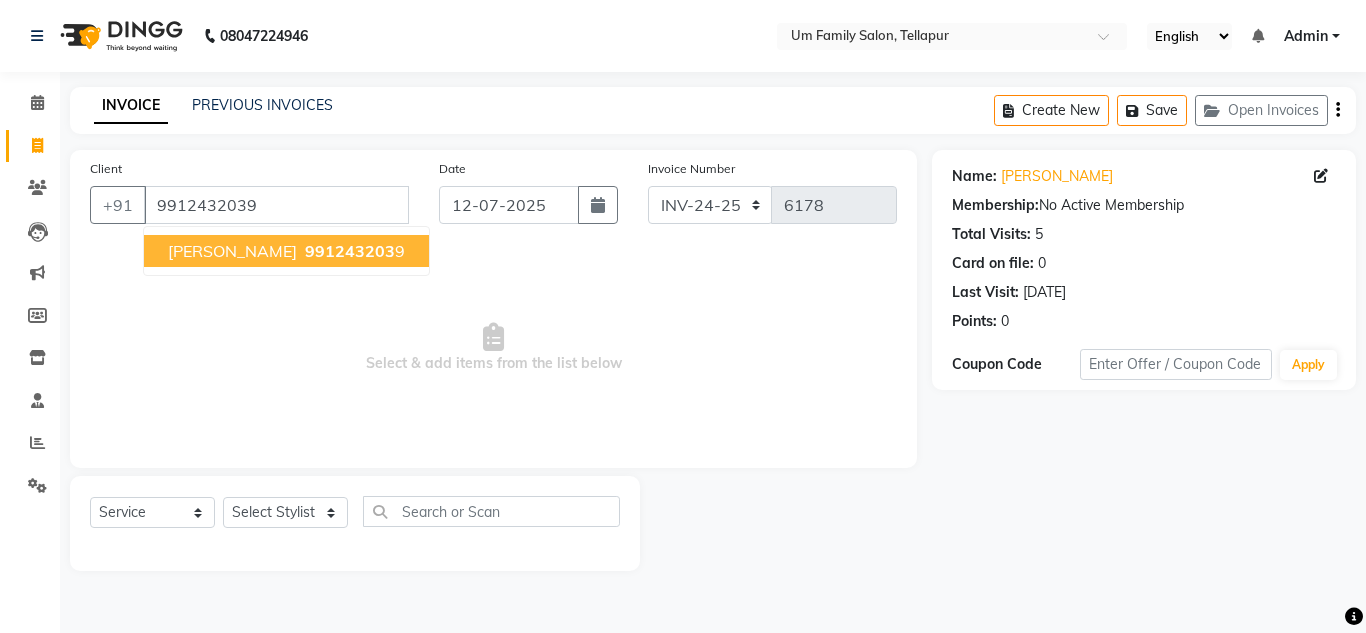 click on "991243203" at bounding box center (350, 251) 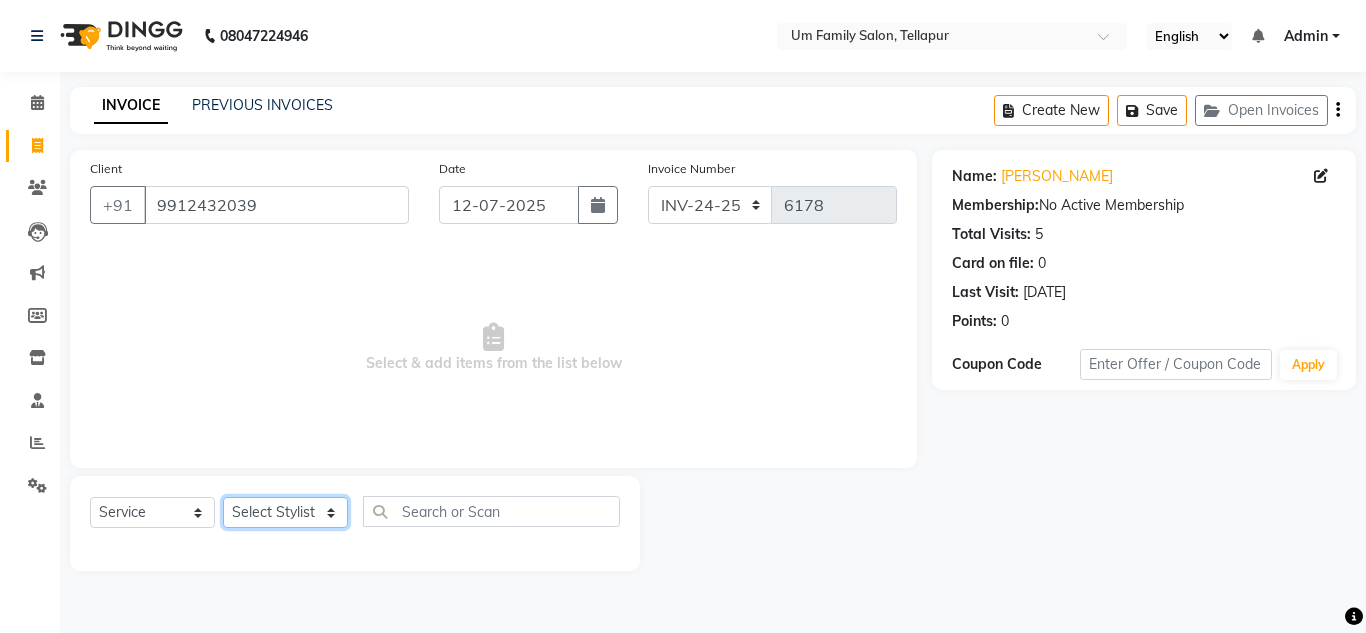 click on "Select Stylist Akash K. SAI [PERSON_NAME] [PERSON_NAME]" 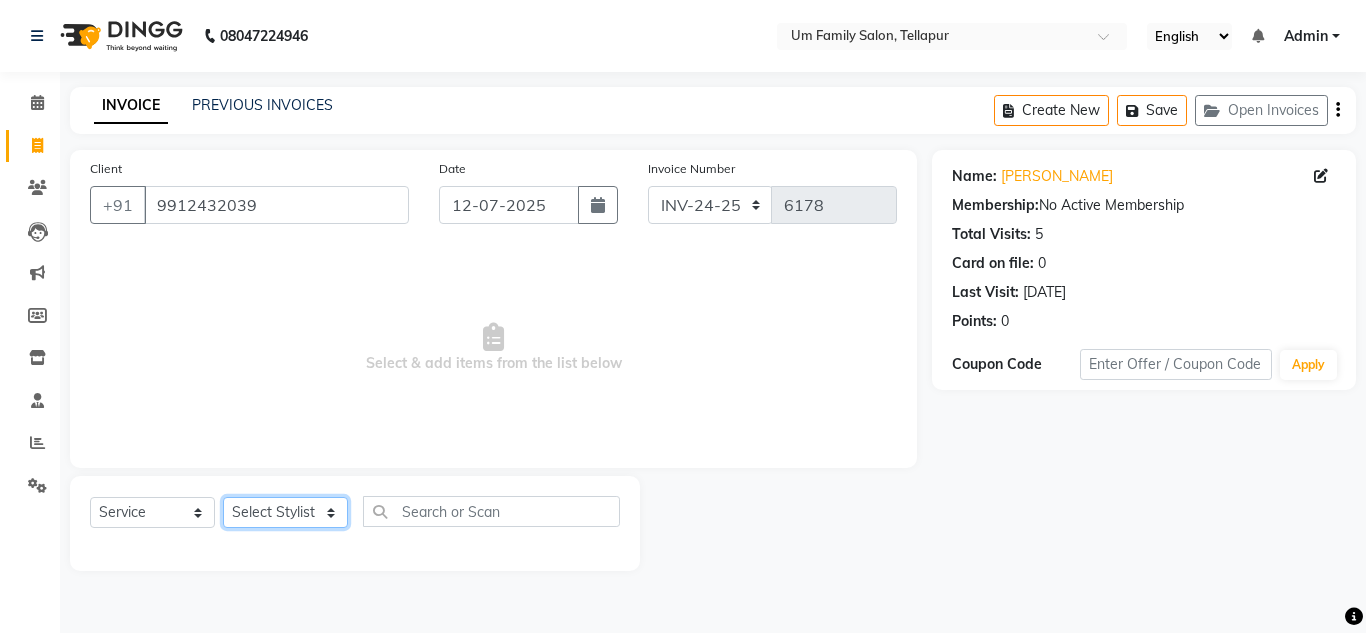 select on "74208" 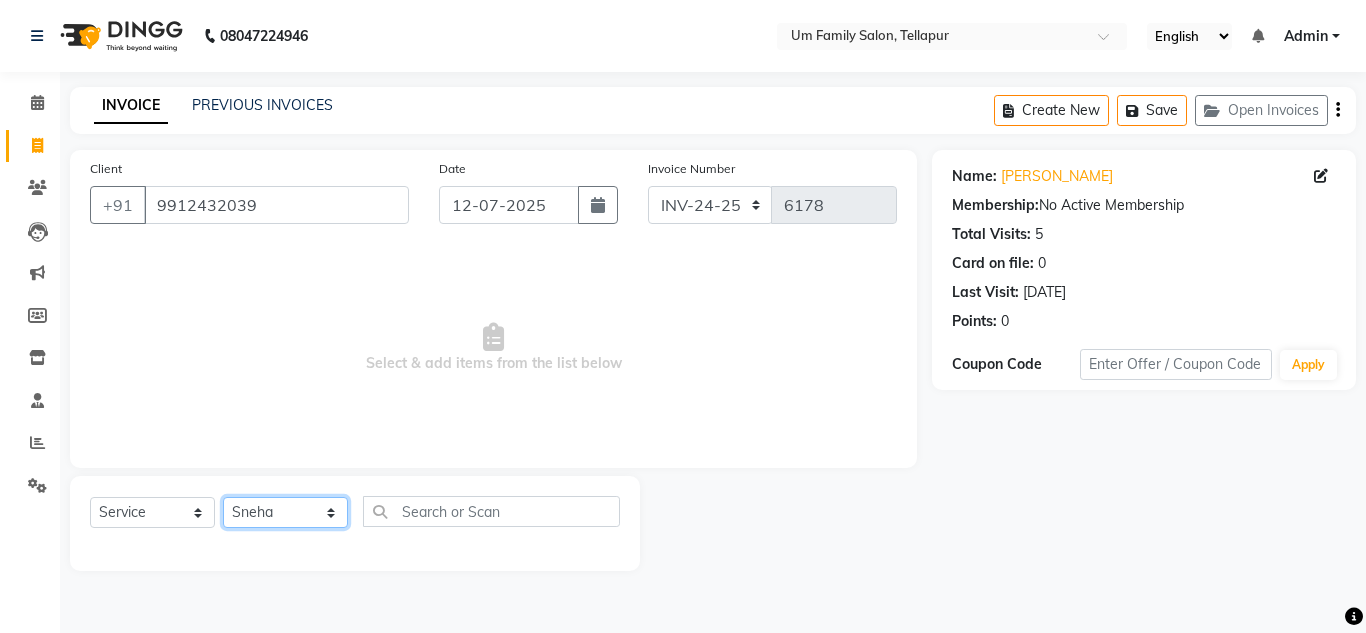 click on "Select Stylist Akash K. SAI [PERSON_NAME] [PERSON_NAME]" 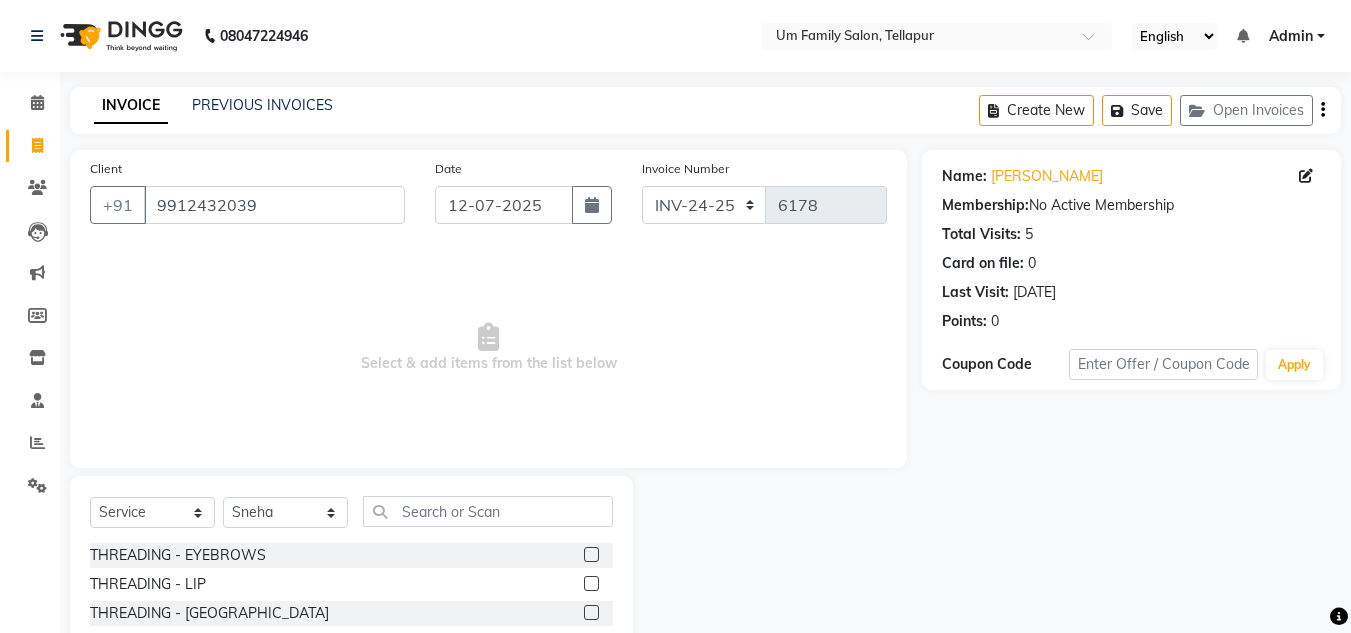 click 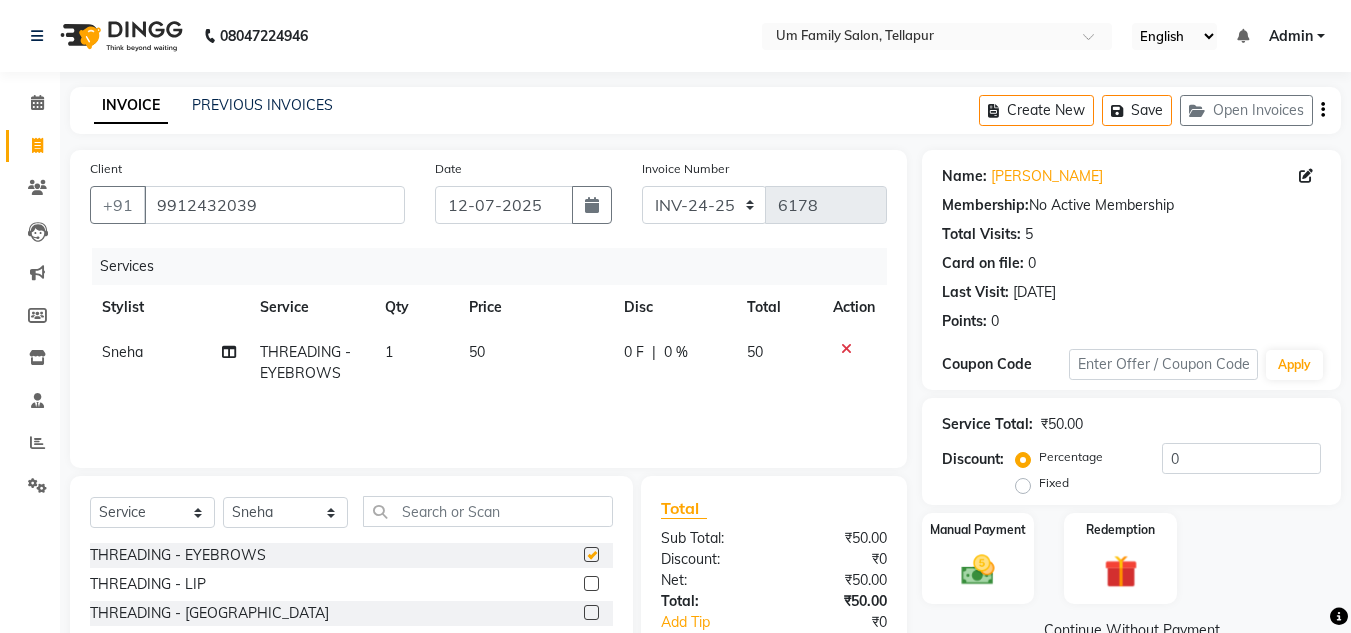 checkbox on "false" 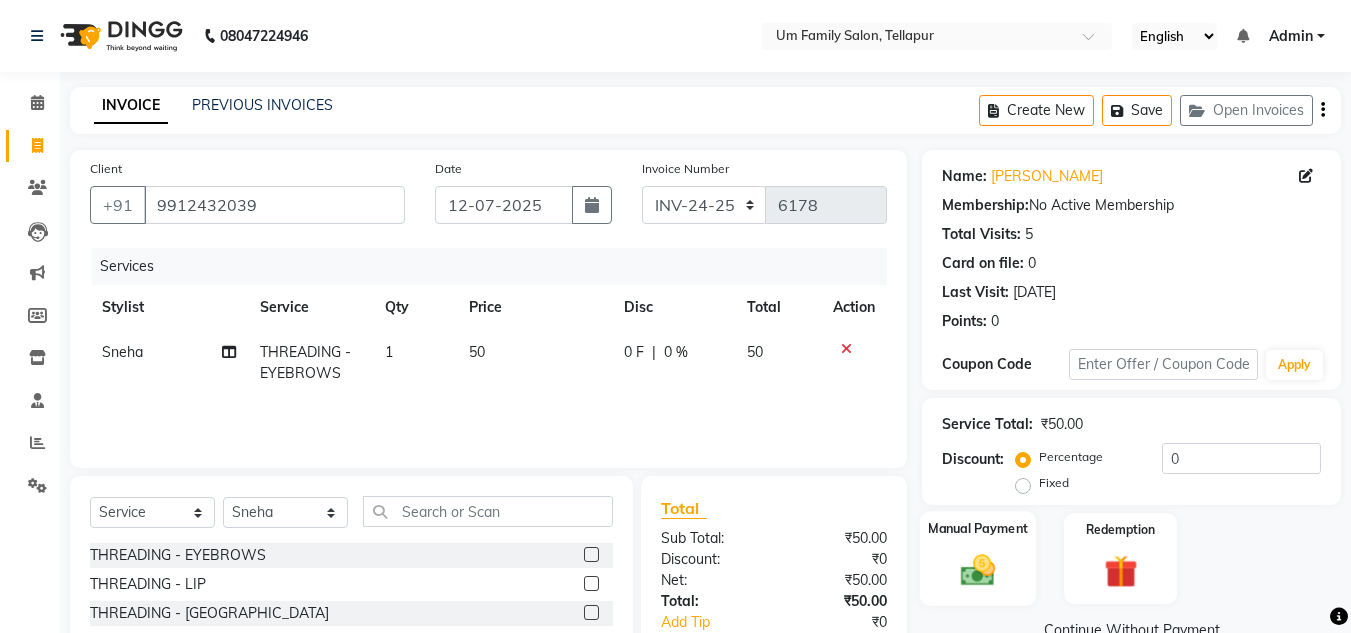 click 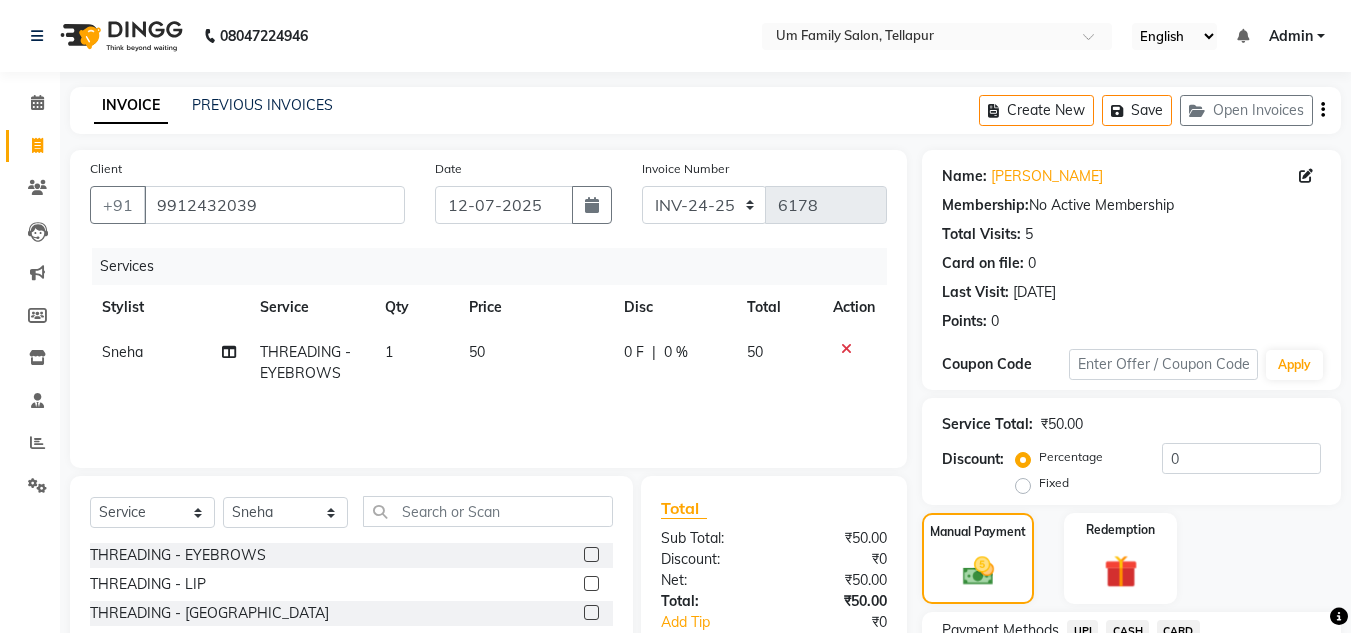 click on "UPI" 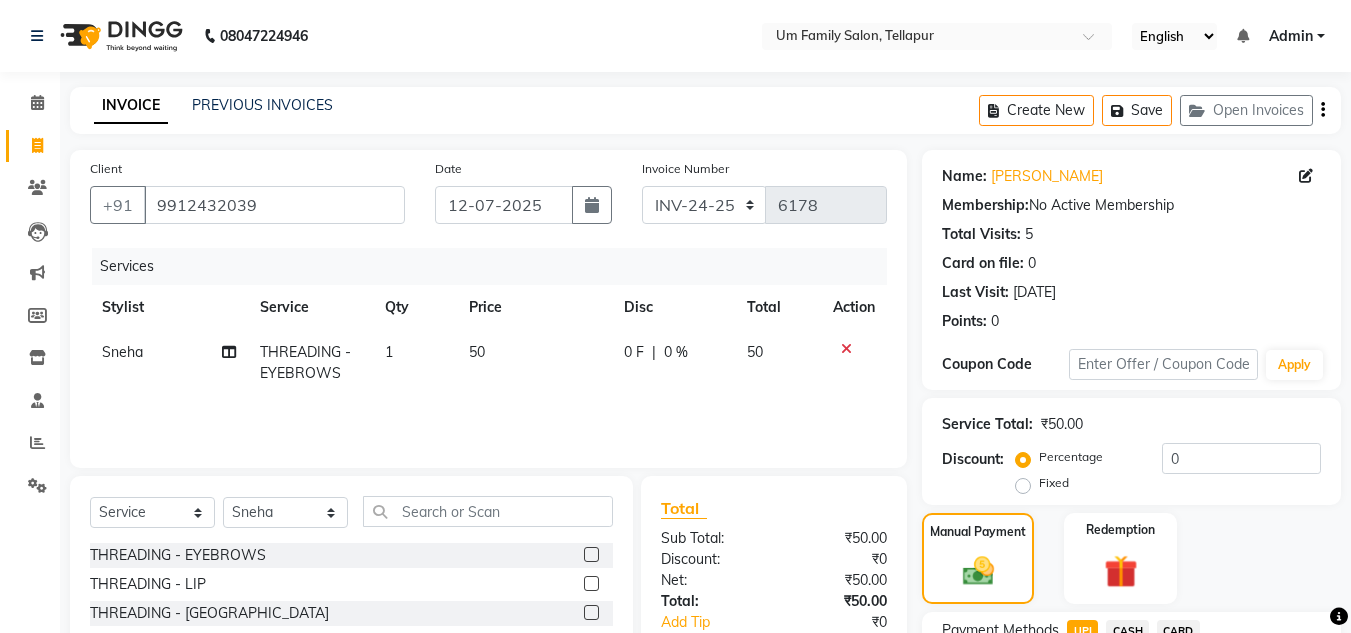 click on "Manual Payment Redemption" 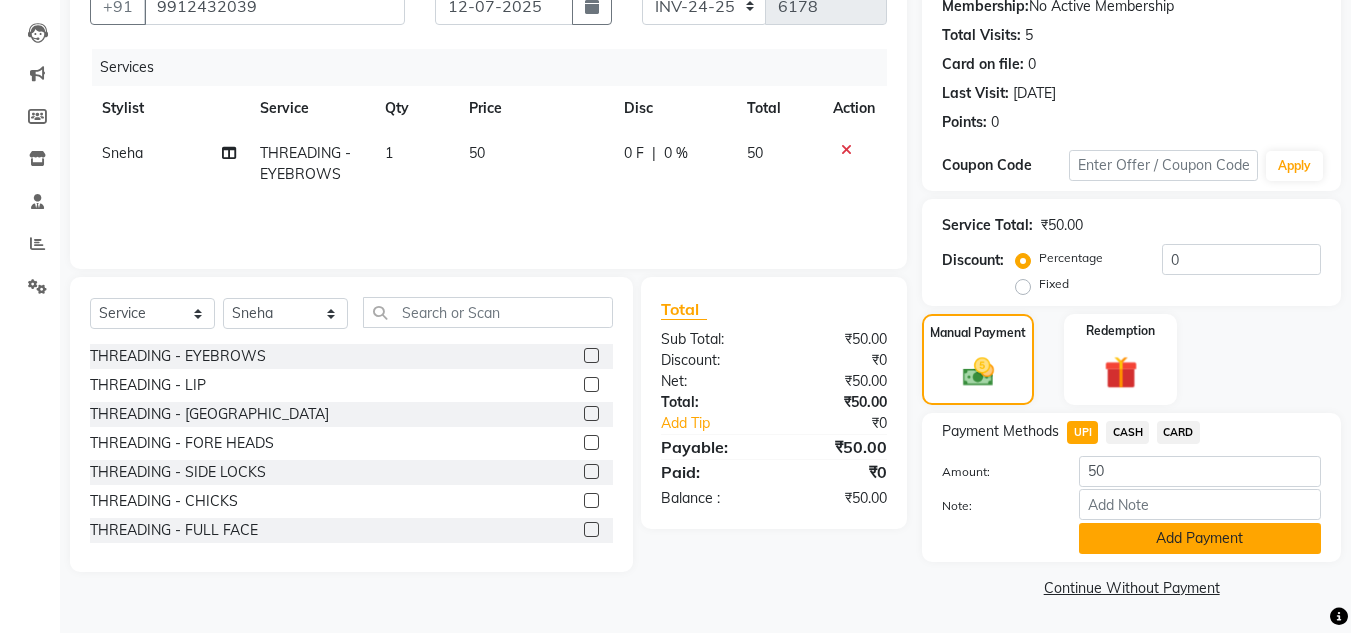 click on "Add Payment" 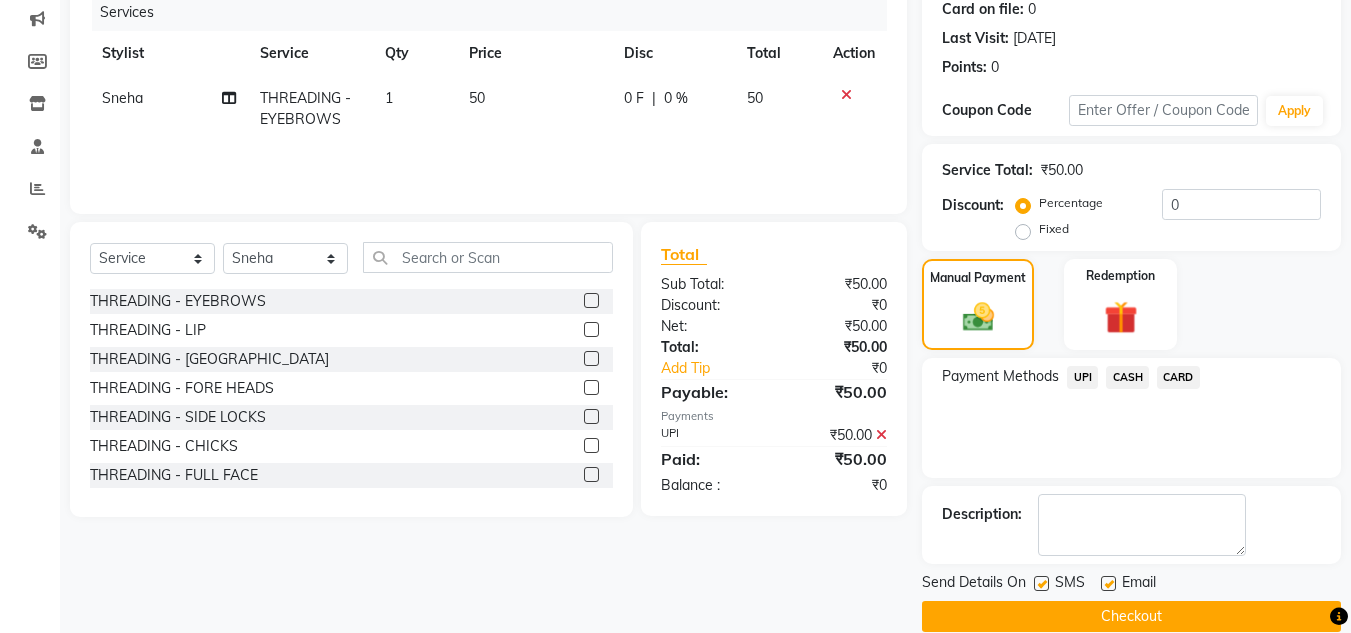 scroll, scrollTop: 283, scrollLeft: 0, axis: vertical 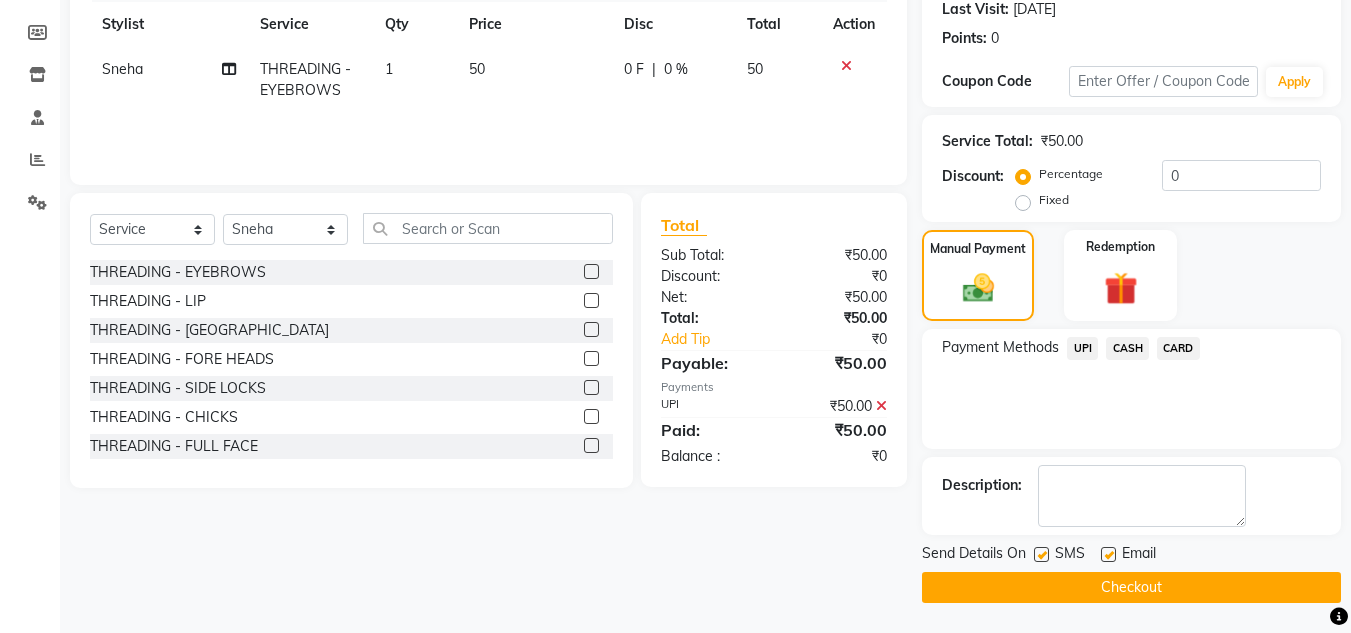click on "Checkout" 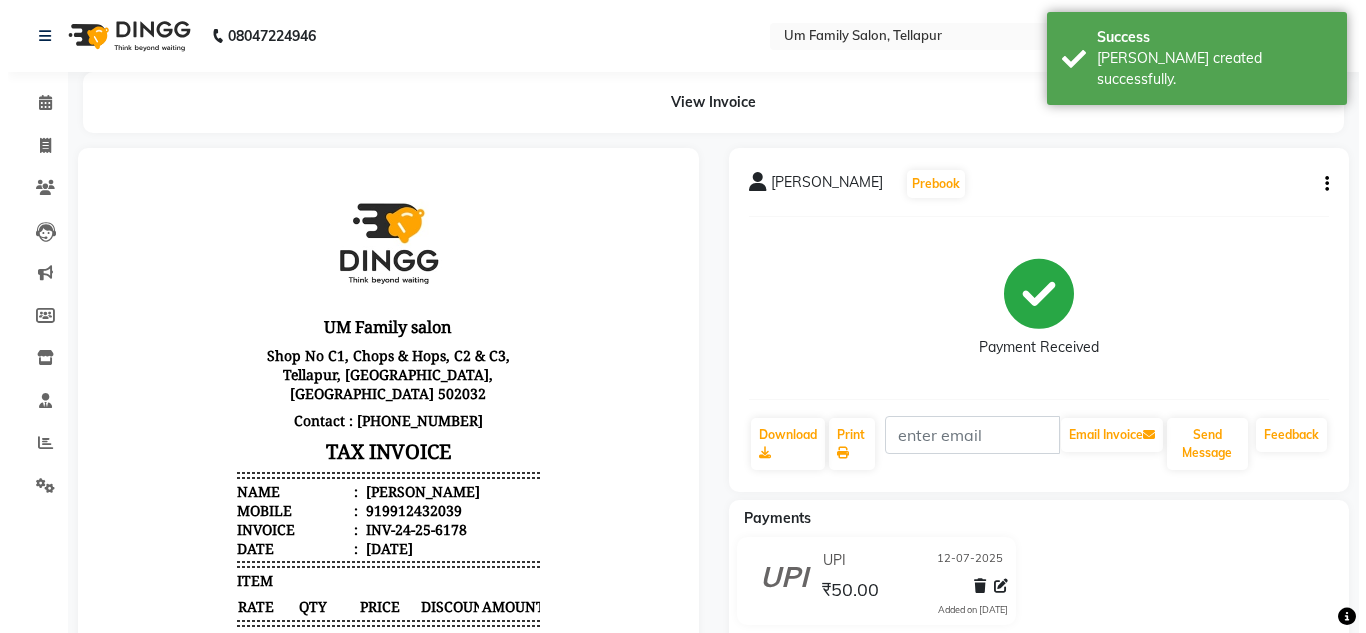 scroll, scrollTop: 0, scrollLeft: 0, axis: both 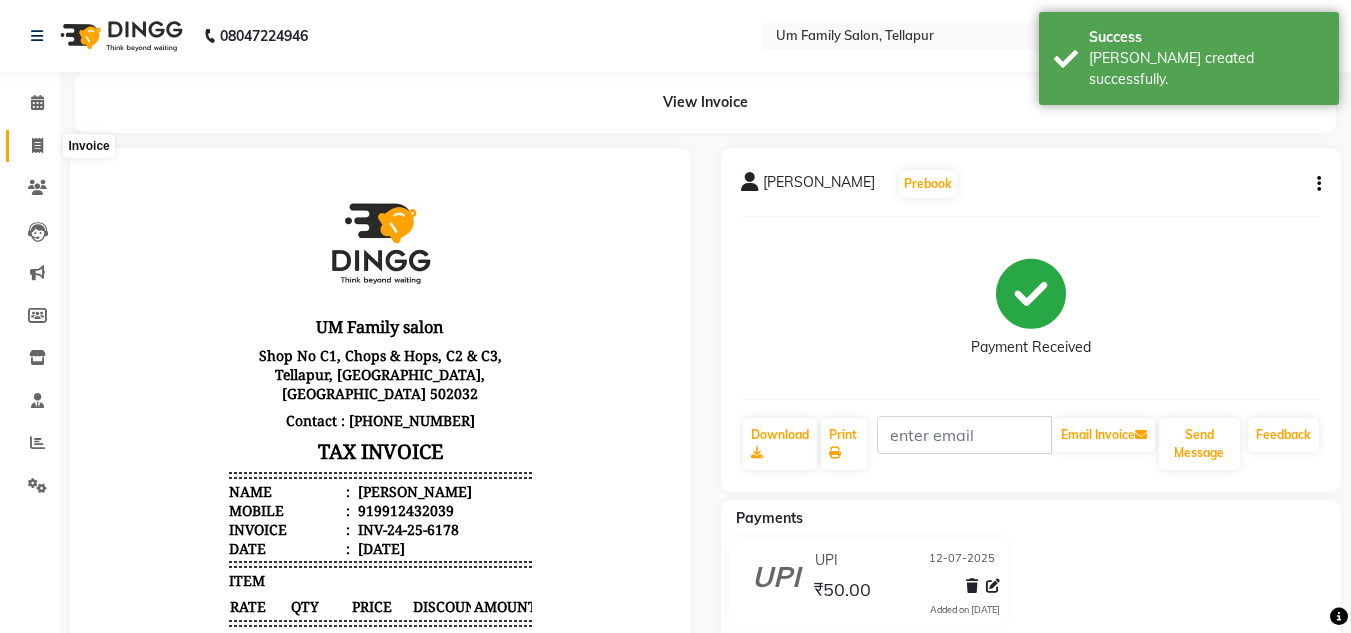 click 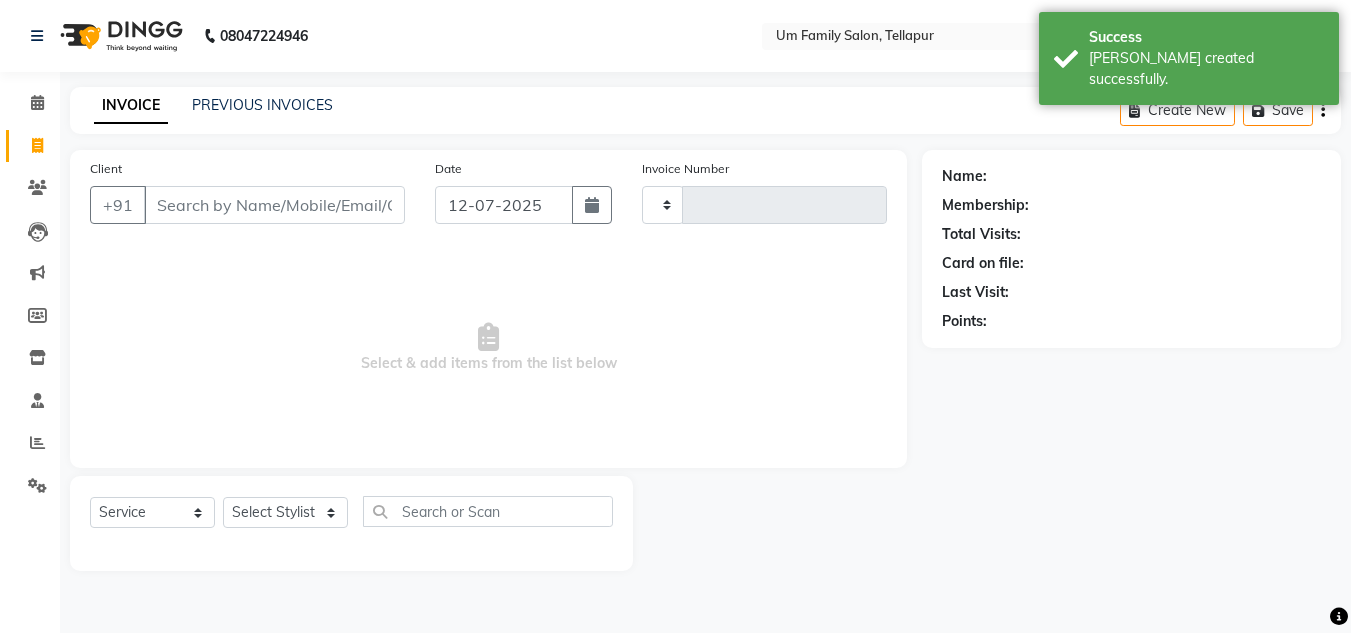 type on "6179" 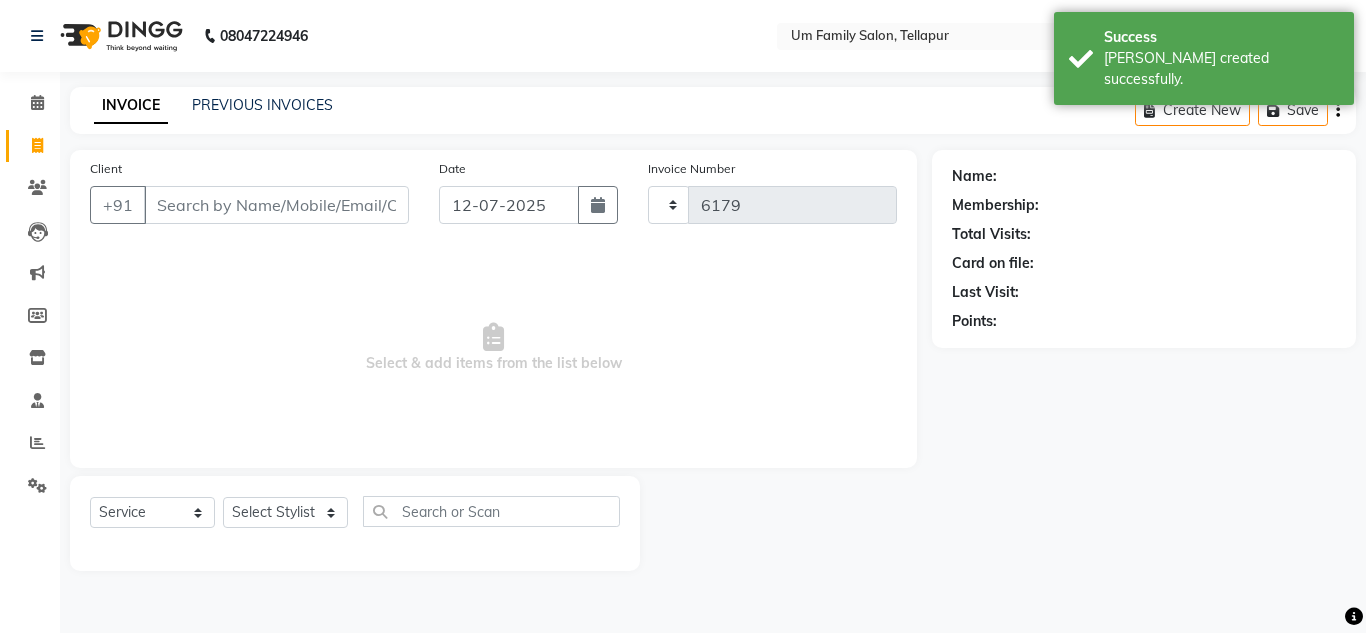 select on "5102" 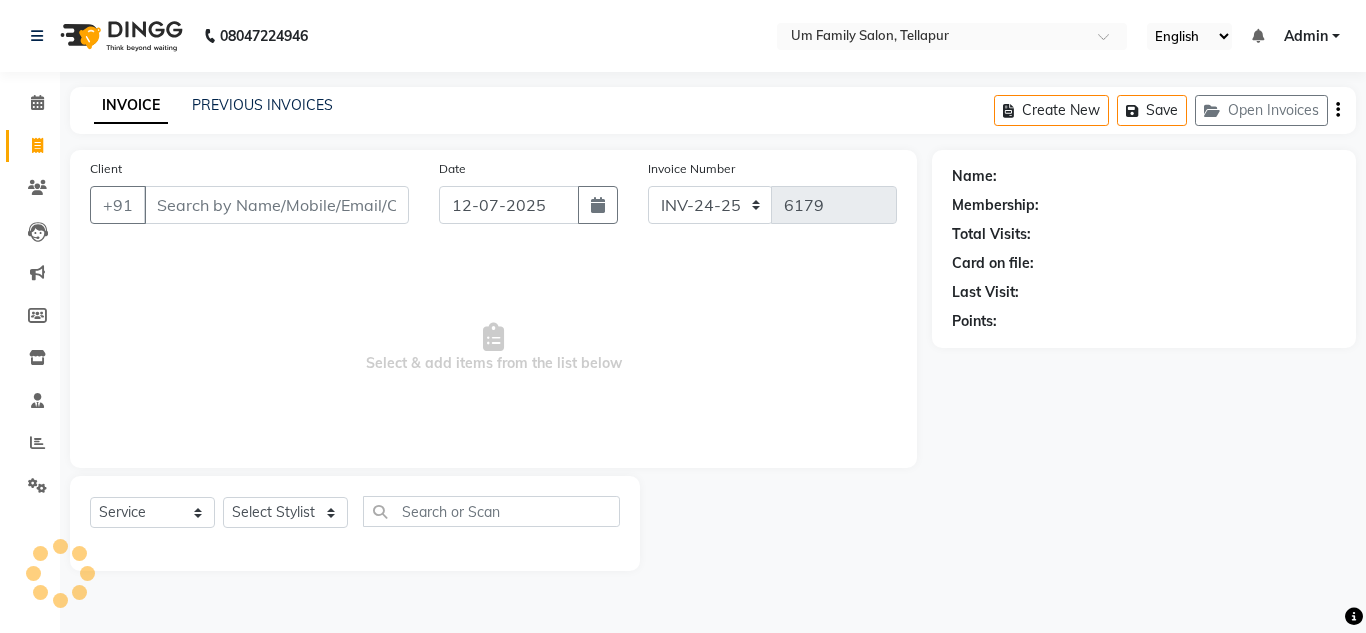 click on "Client" at bounding box center [276, 205] 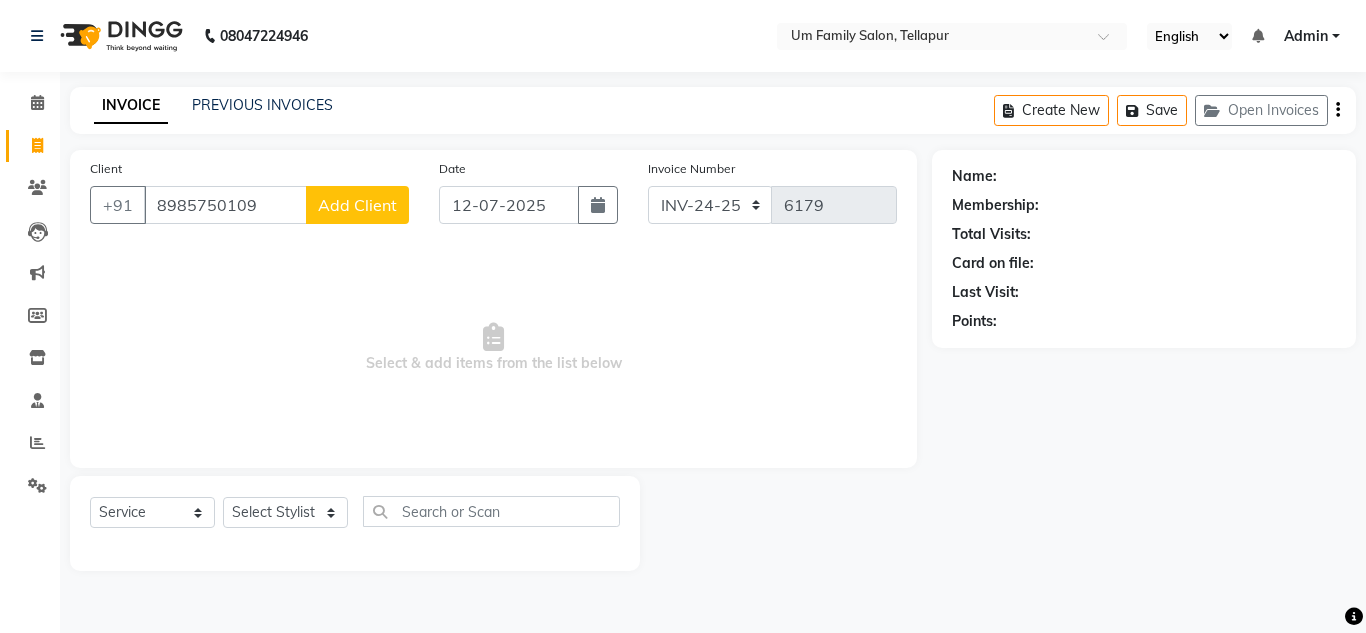 type on "8985750109" 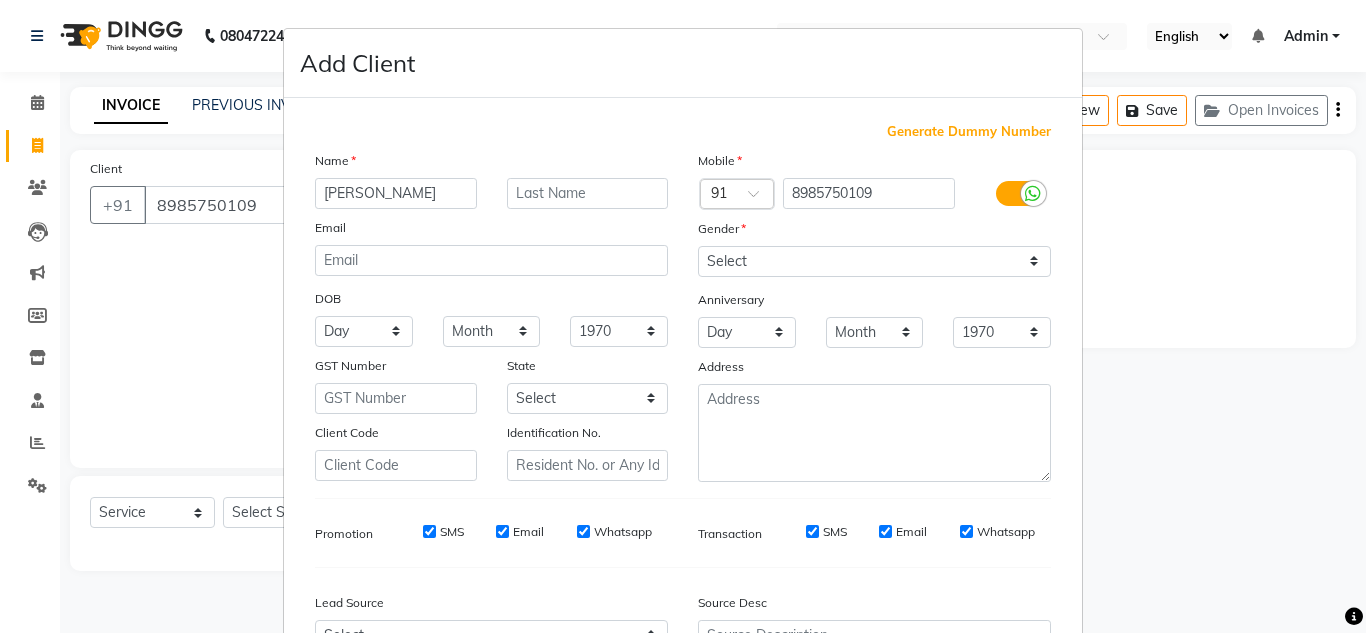 type on "[PERSON_NAME]" 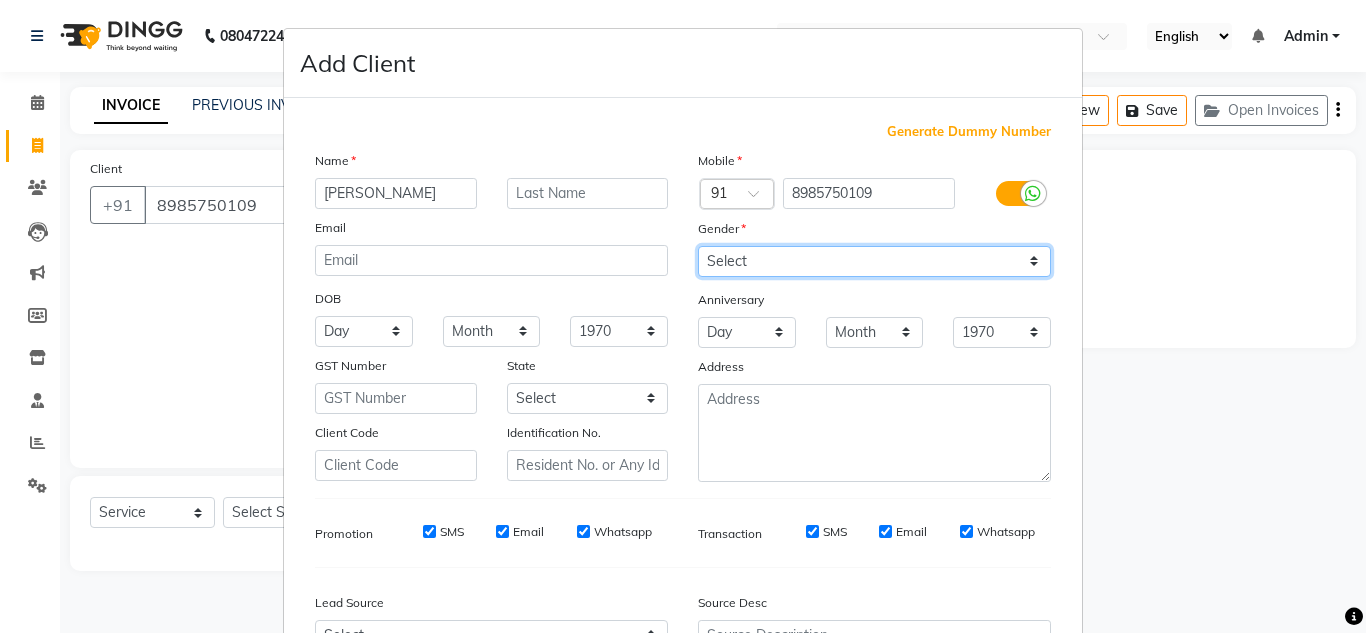 click on "Select [DEMOGRAPHIC_DATA] [DEMOGRAPHIC_DATA] Other Prefer Not To Say" at bounding box center (874, 261) 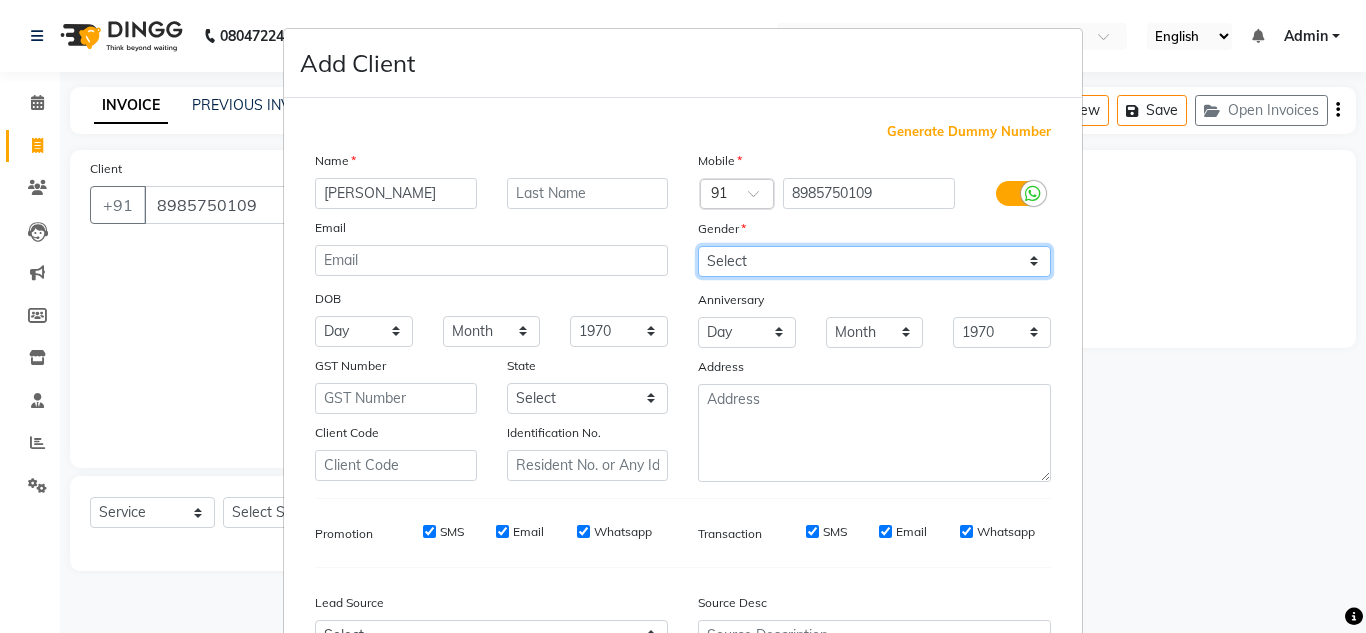 select on "[DEMOGRAPHIC_DATA]" 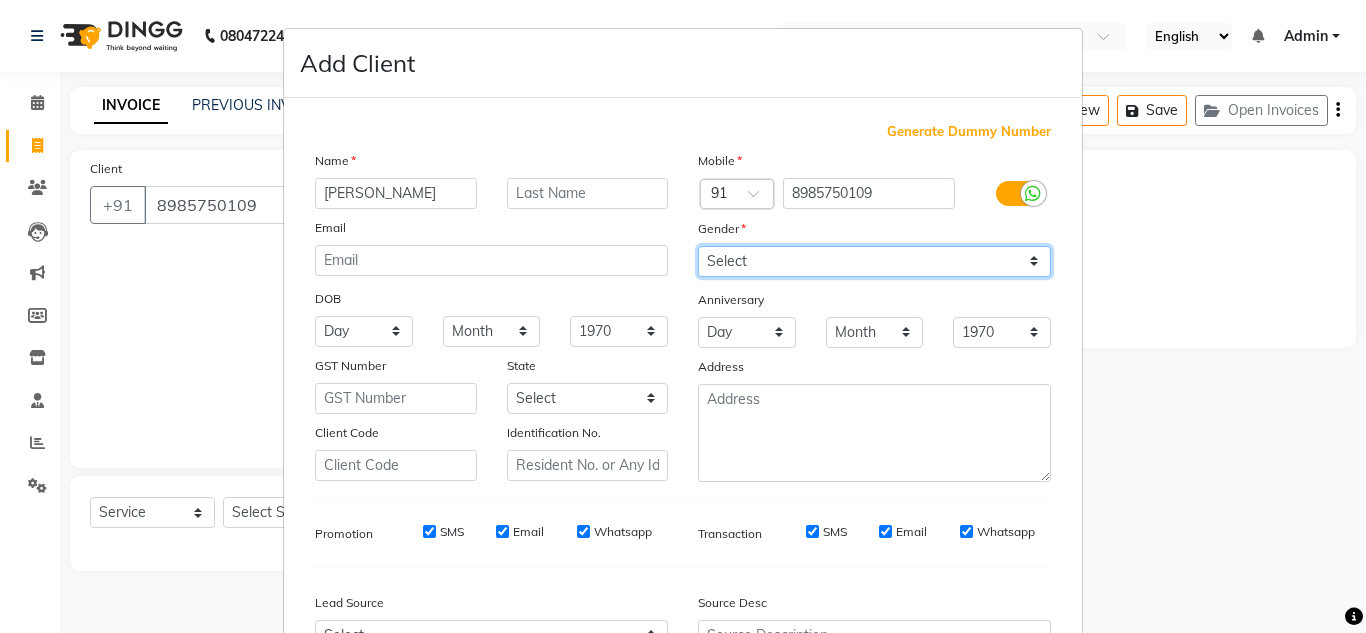 click on "Select [DEMOGRAPHIC_DATA] [DEMOGRAPHIC_DATA] Other Prefer Not To Say" at bounding box center (874, 261) 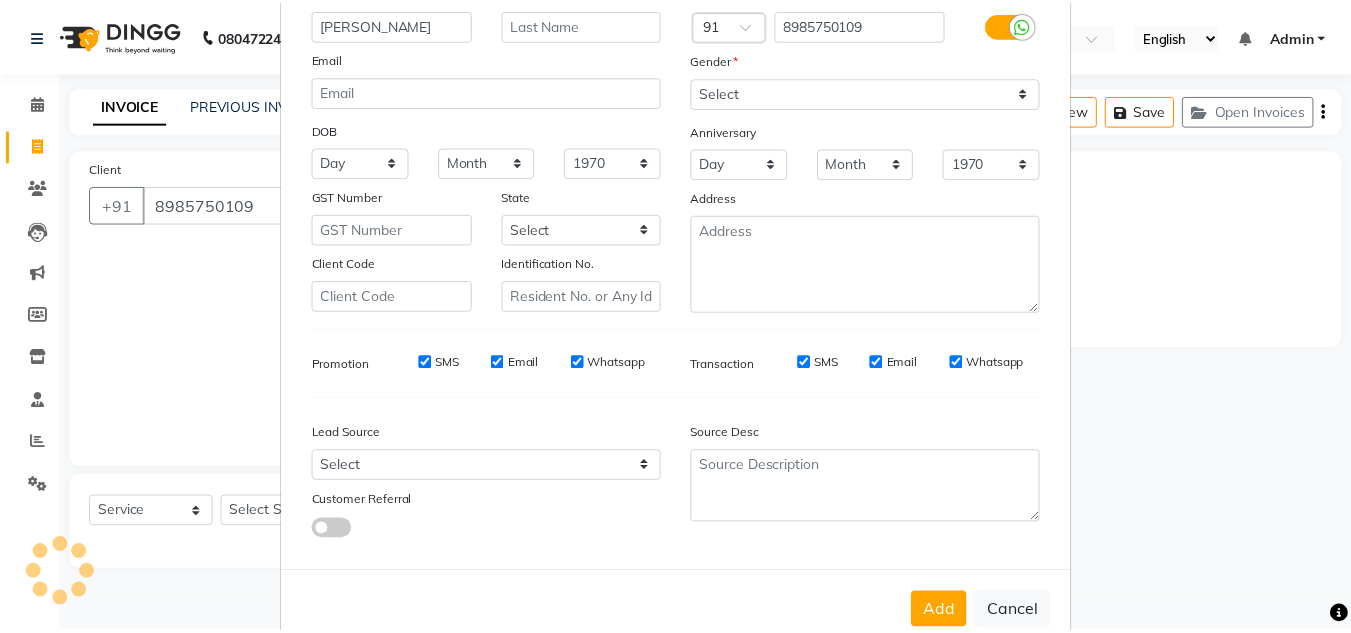 scroll, scrollTop: 216, scrollLeft: 0, axis: vertical 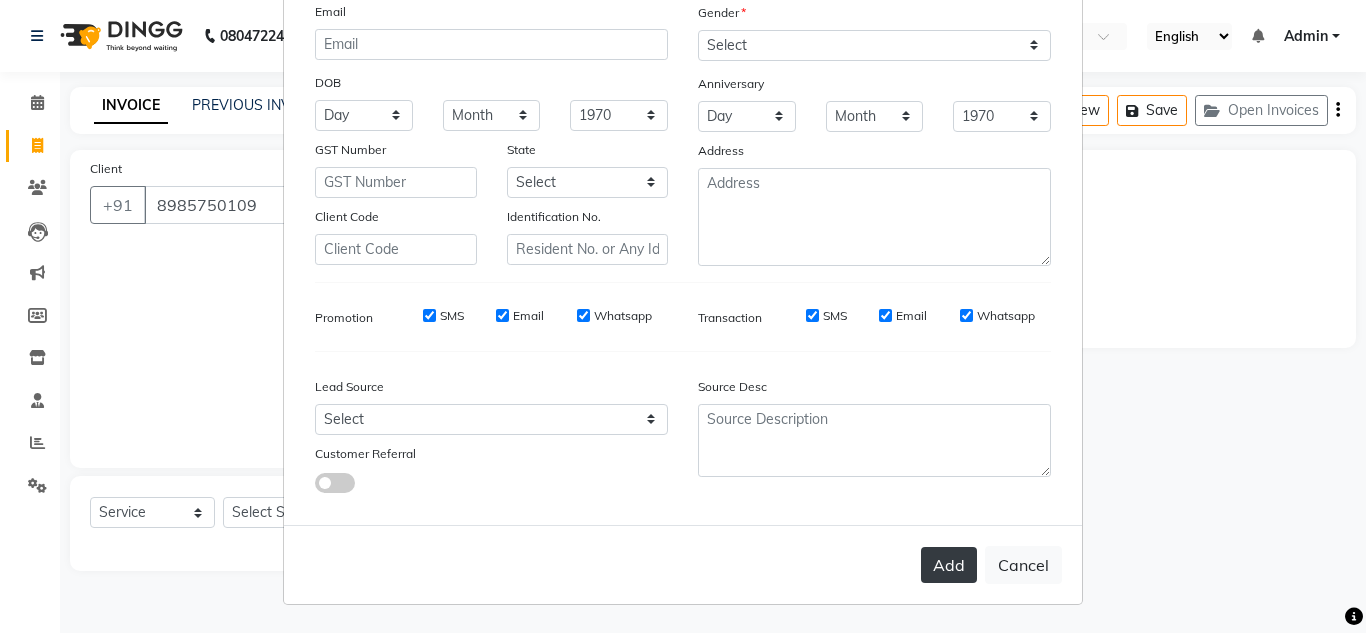 click on "Add" at bounding box center [949, 565] 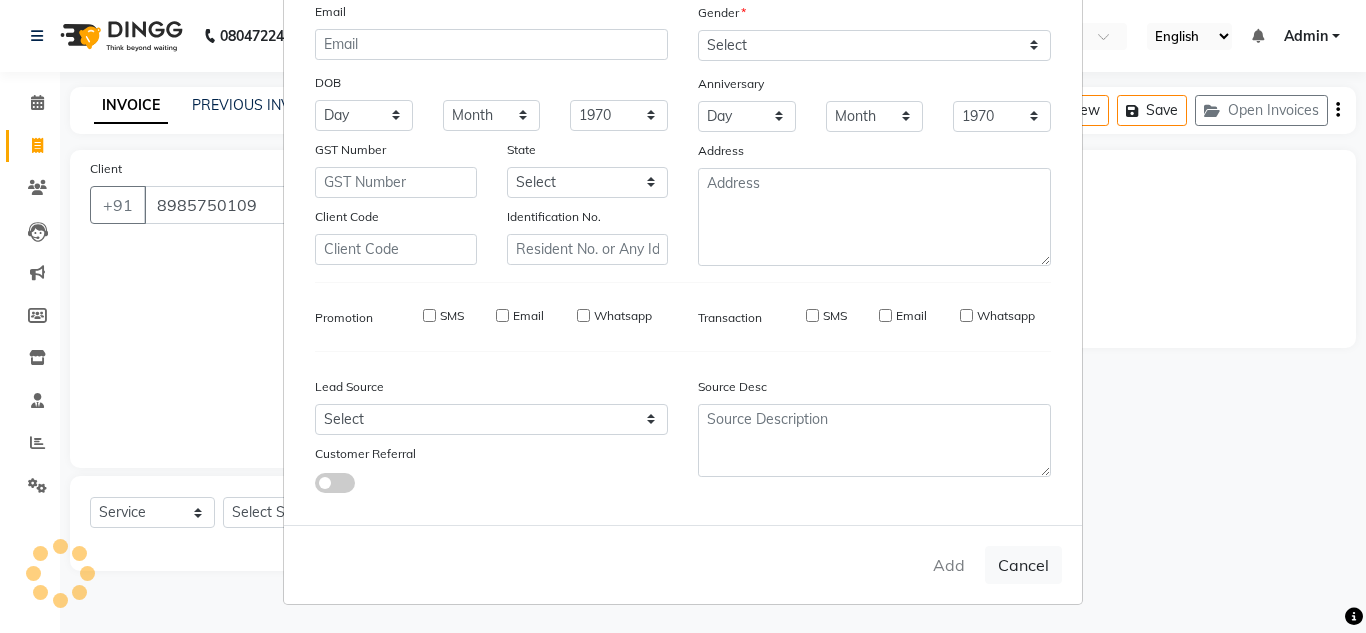 type 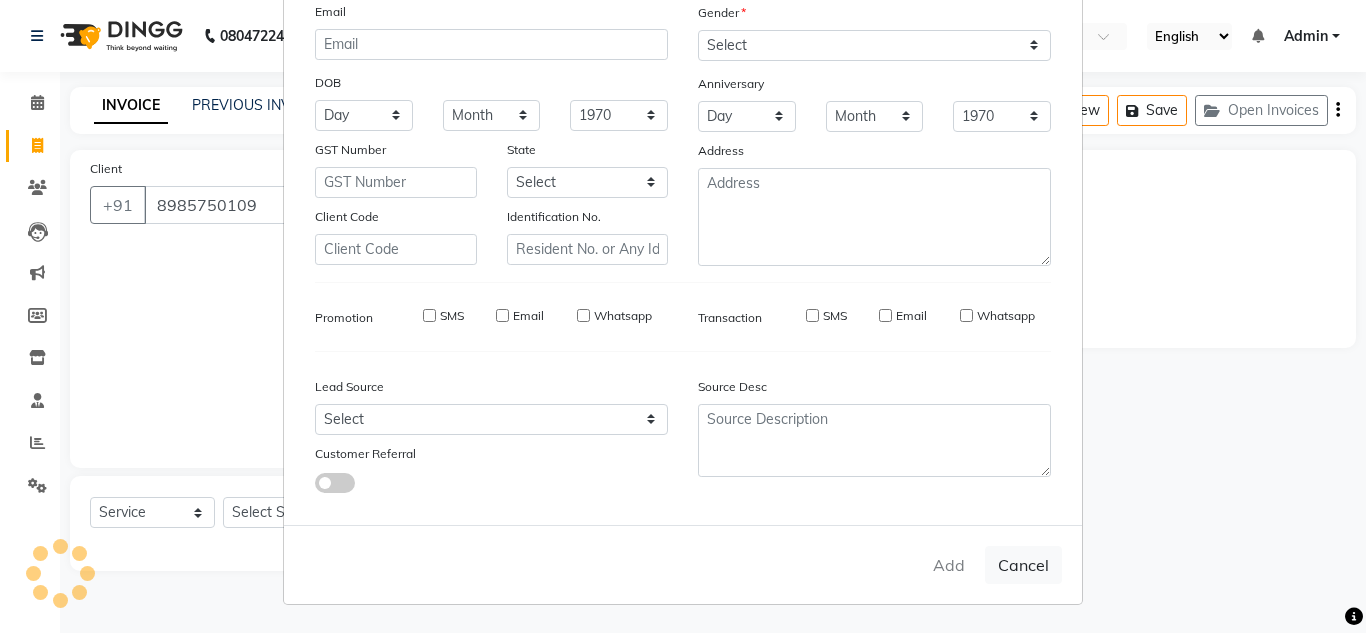 select 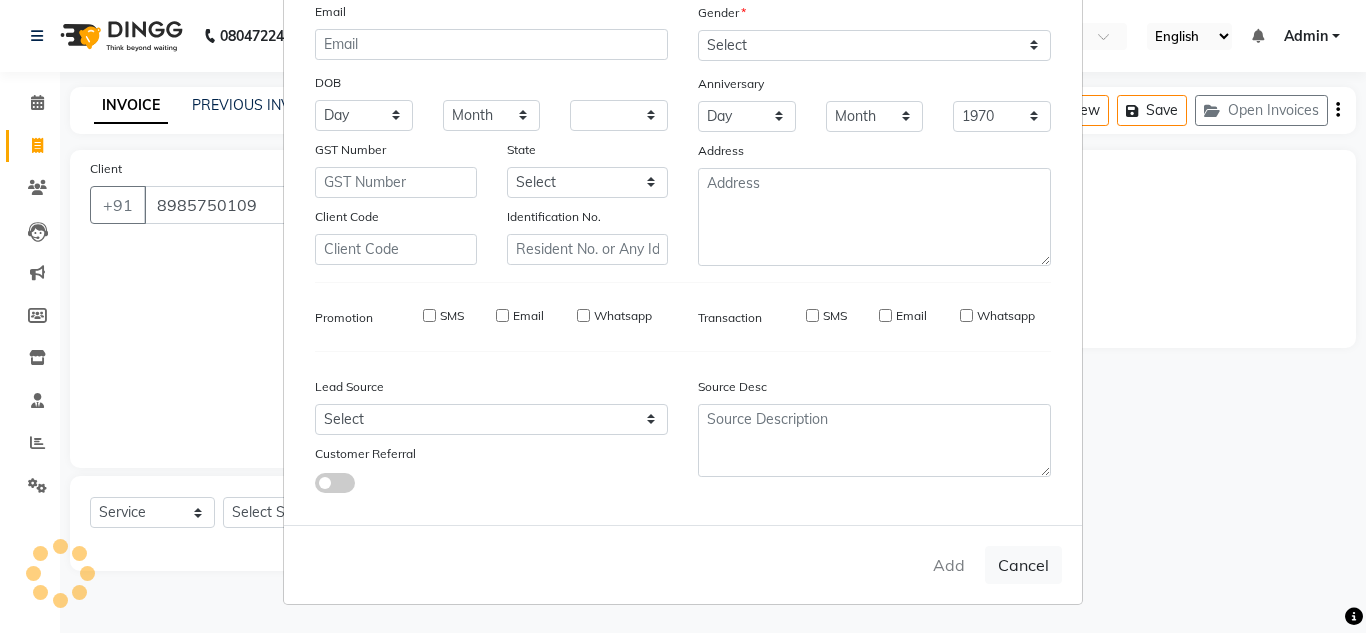 select 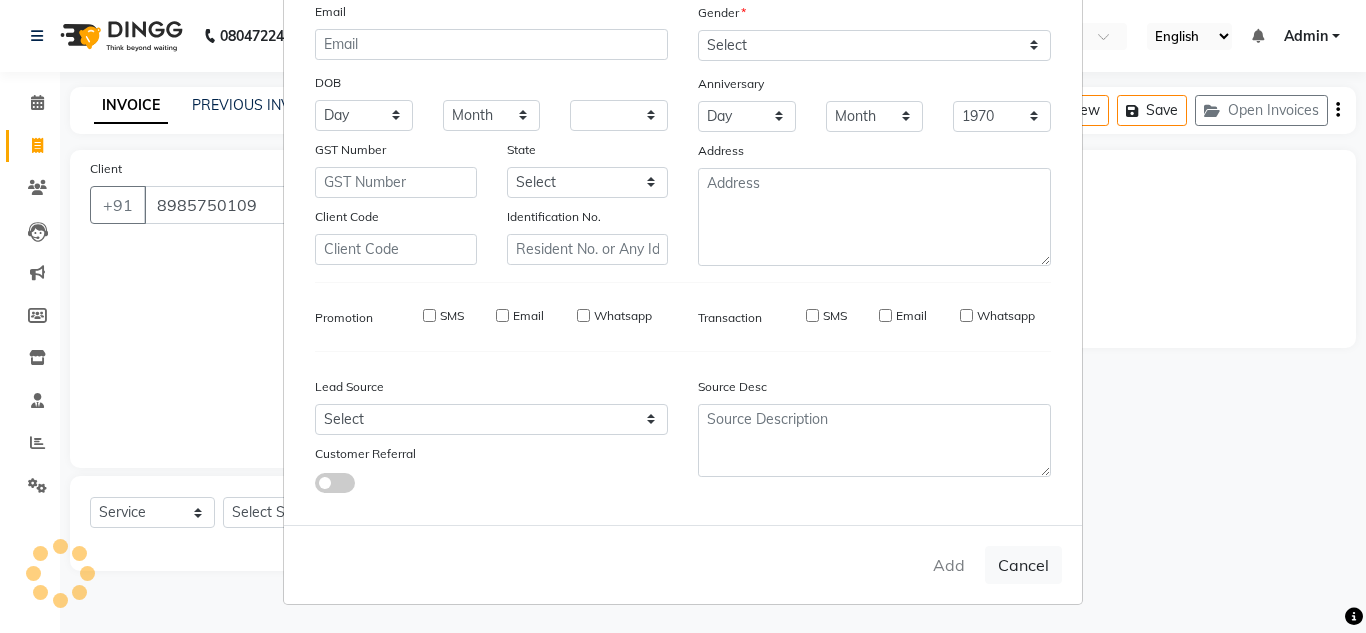 select 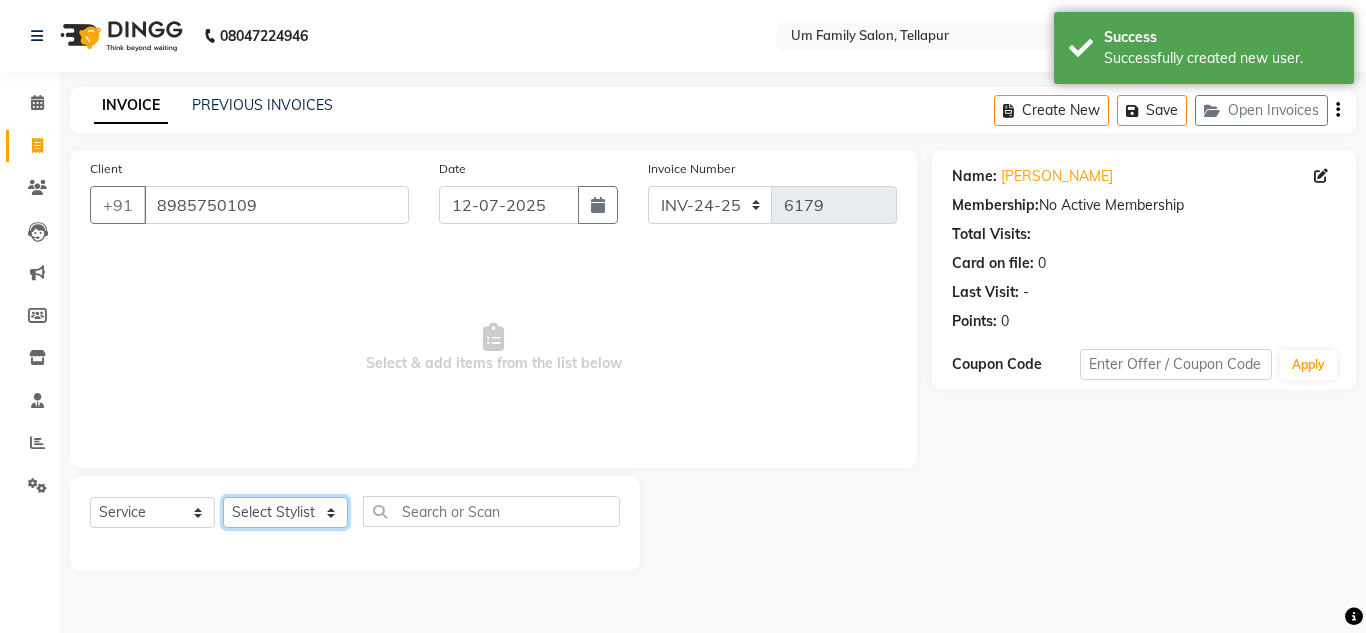 click on "Select Stylist Akash K. SAI [PERSON_NAME] [PERSON_NAME]" 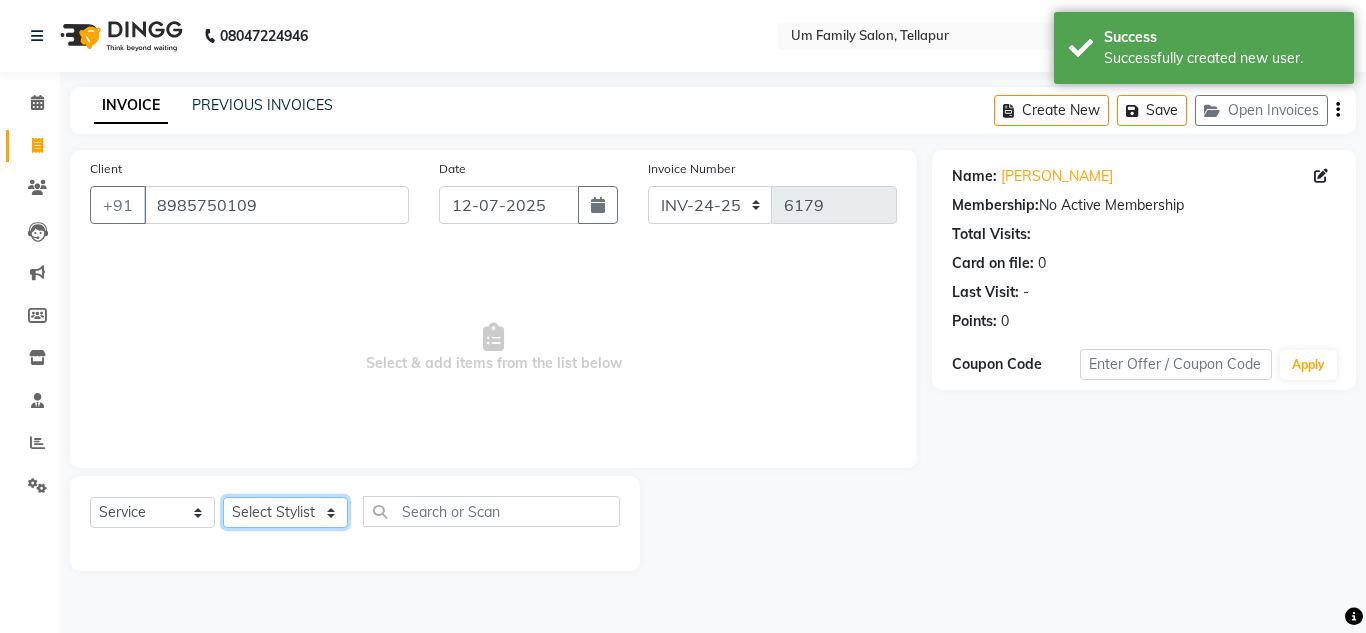 select on "82738" 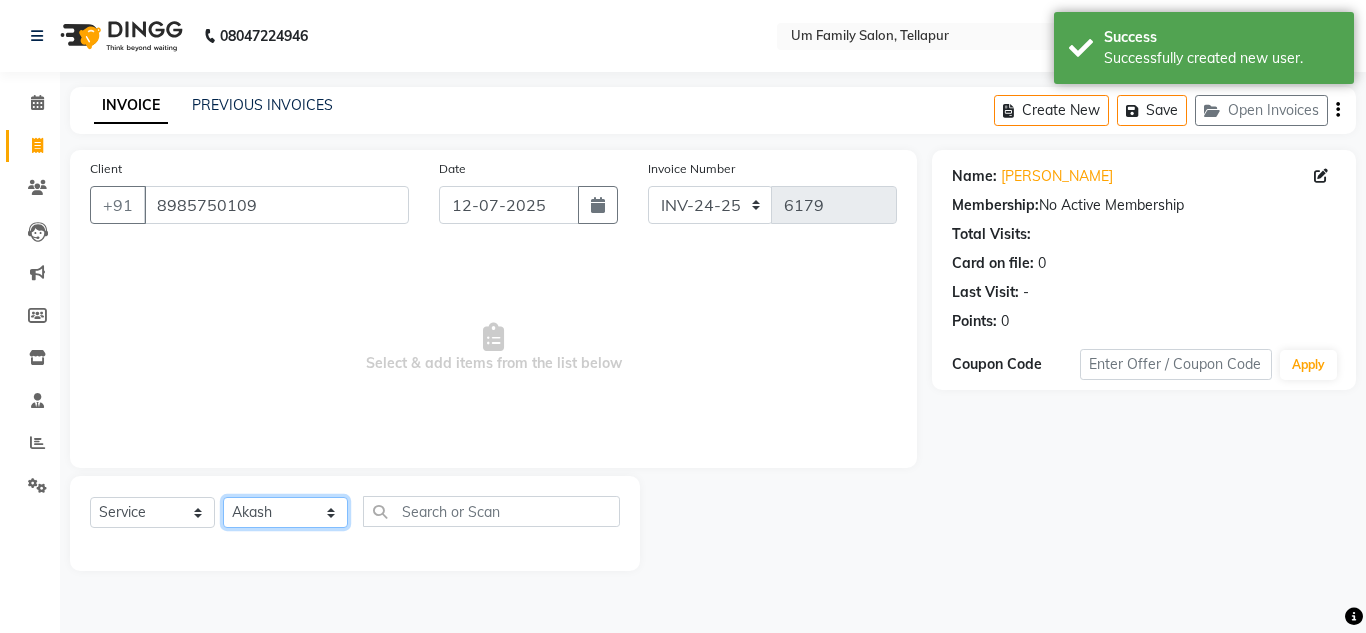 click on "Select Stylist Akash K. SAI [PERSON_NAME] [PERSON_NAME]" 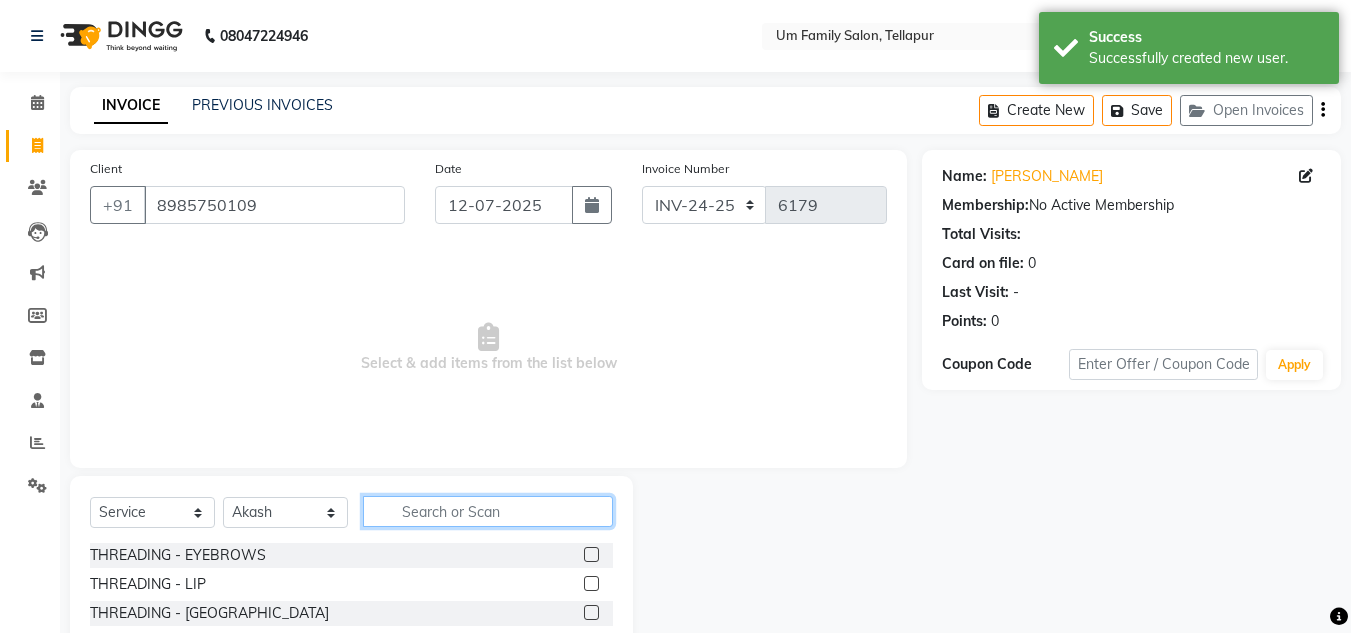 click 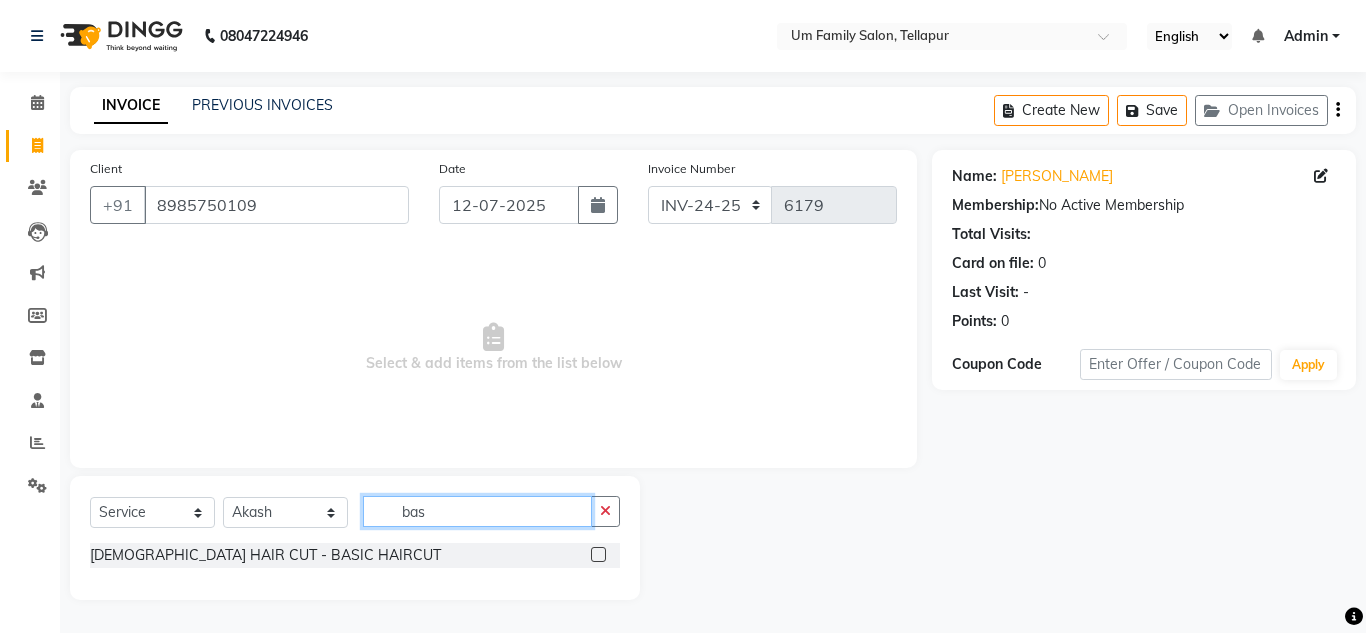 type on "bas" 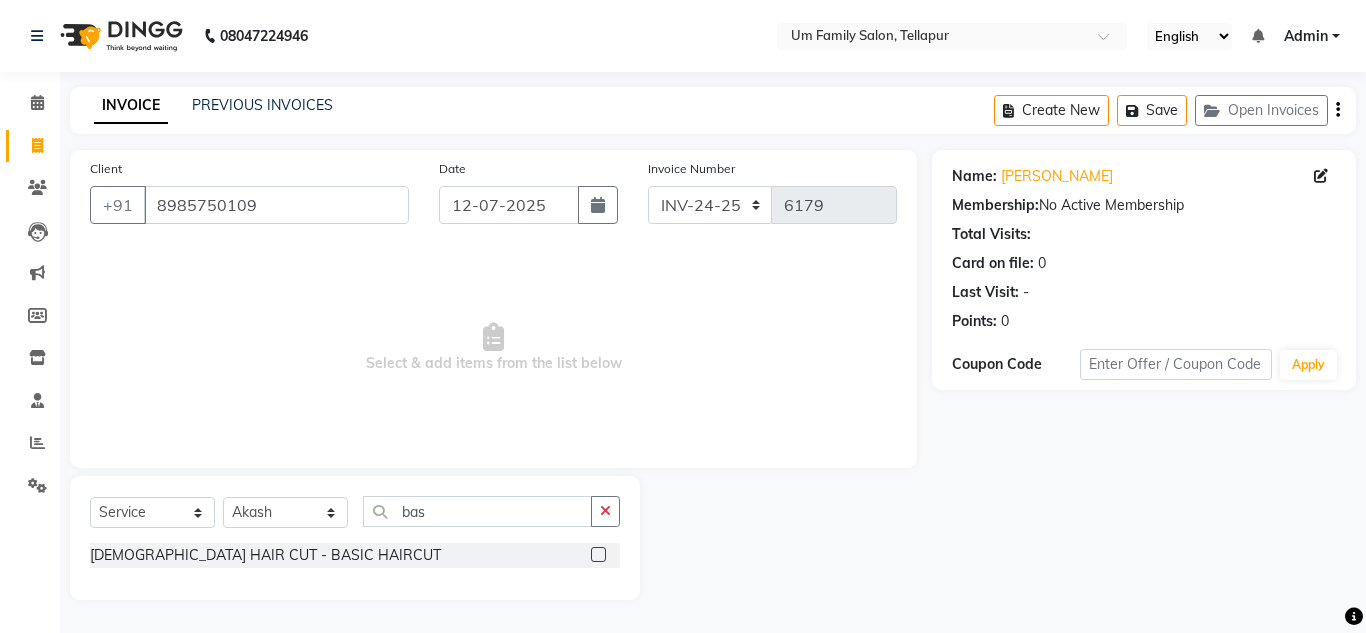 click 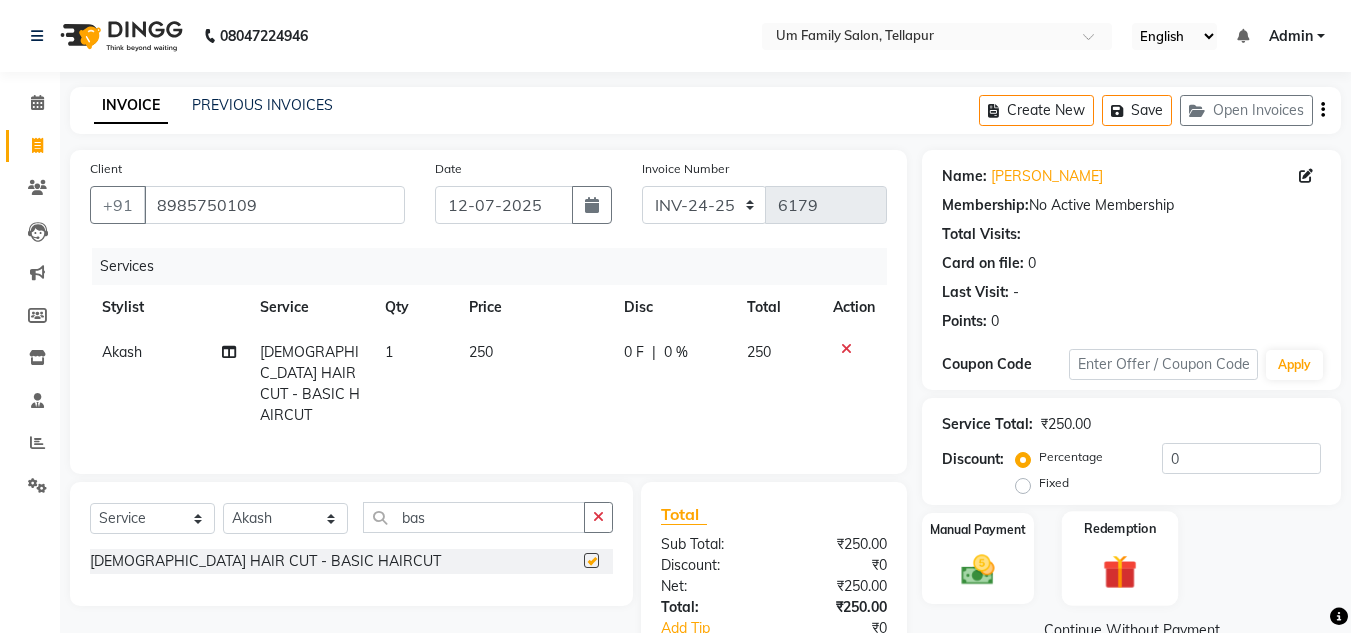 checkbox on "false" 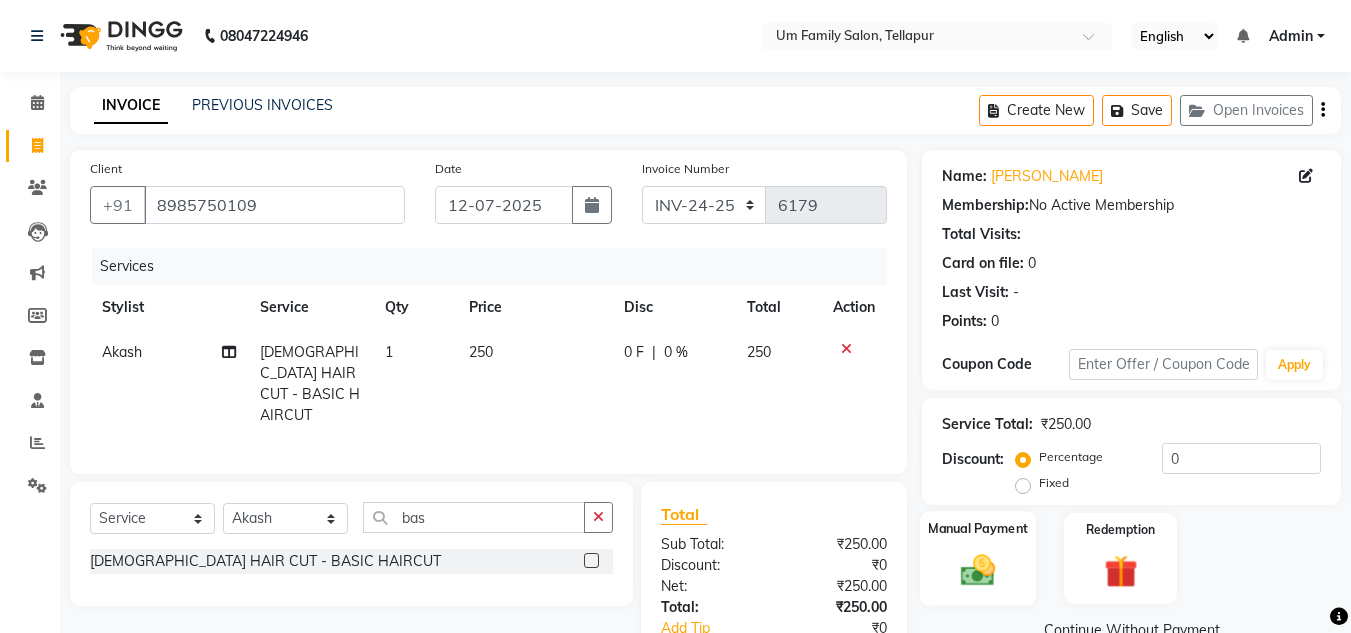 click 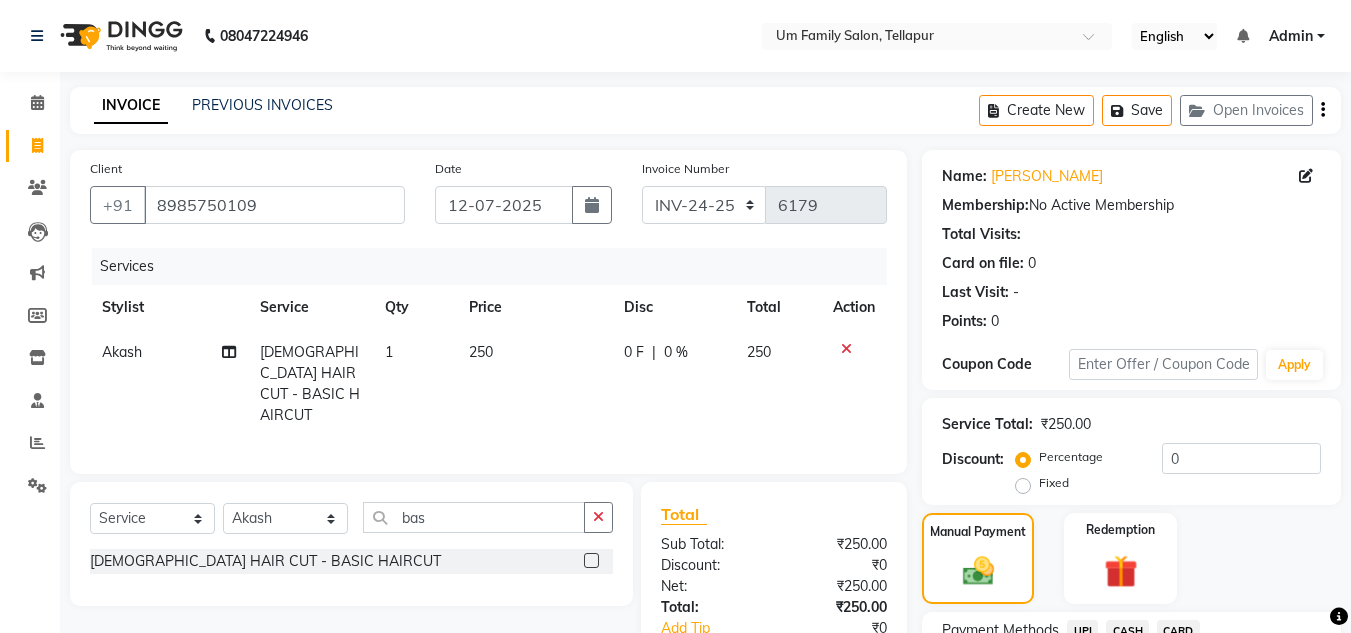 click on "UPI" 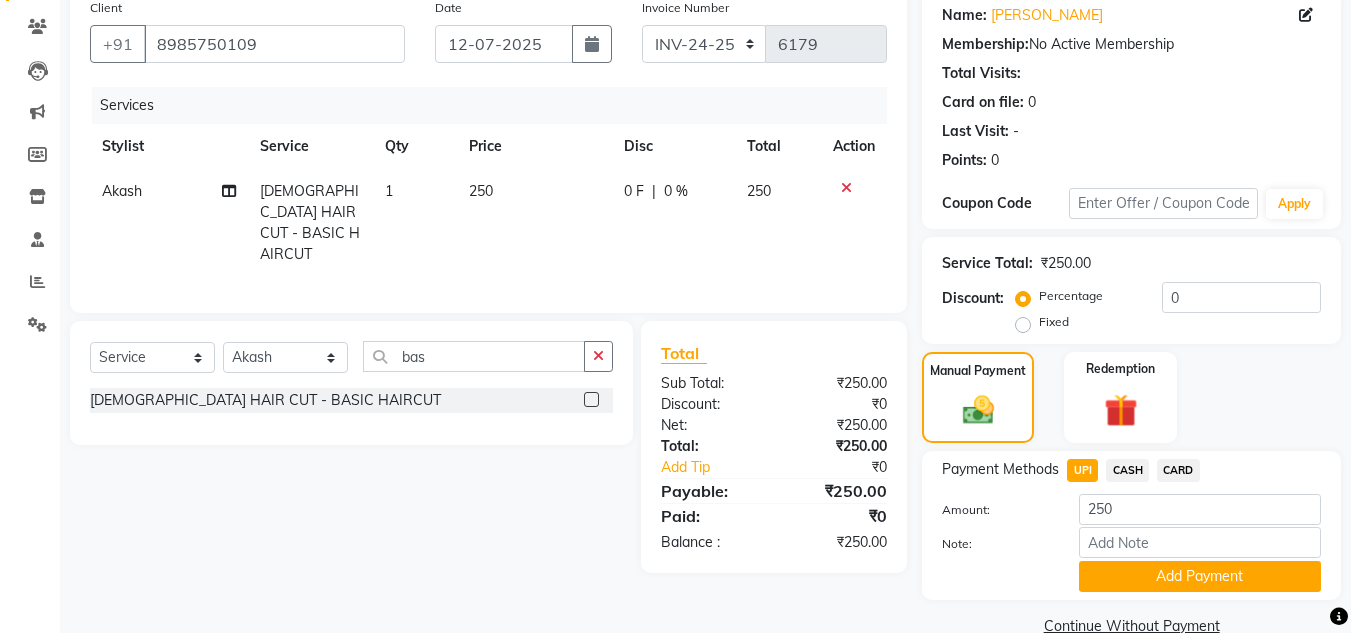 scroll, scrollTop: 199, scrollLeft: 0, axis: vertical 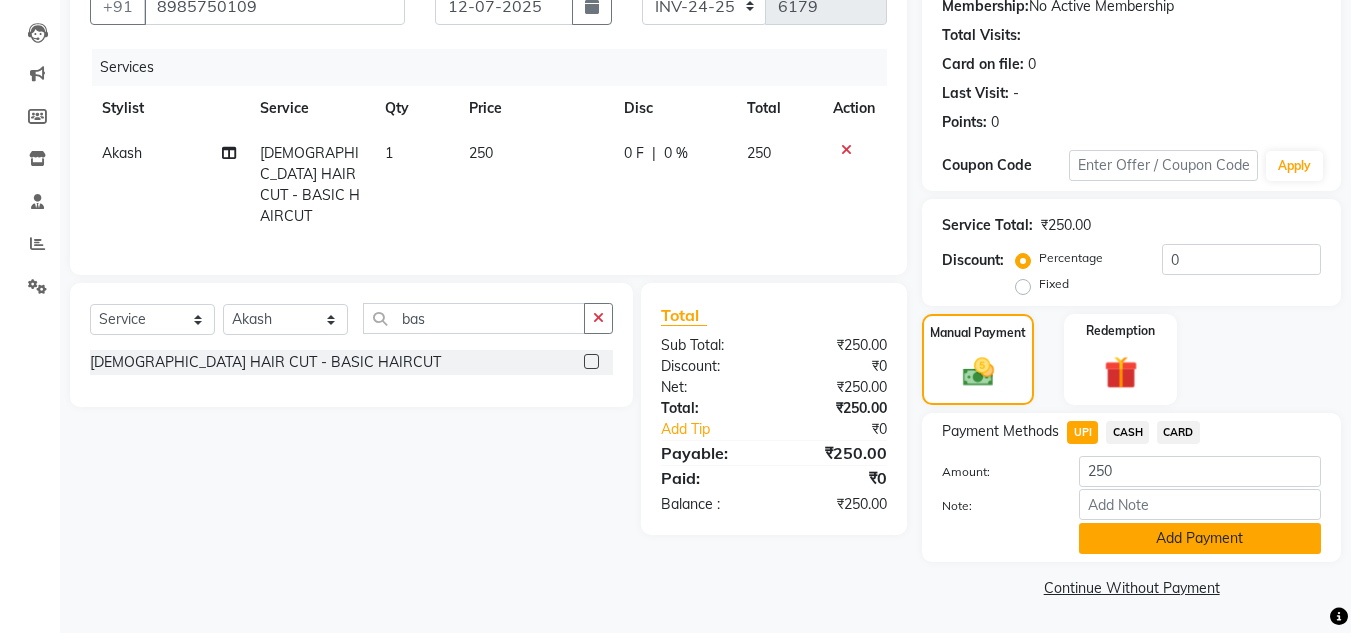 click on "Add Payment" 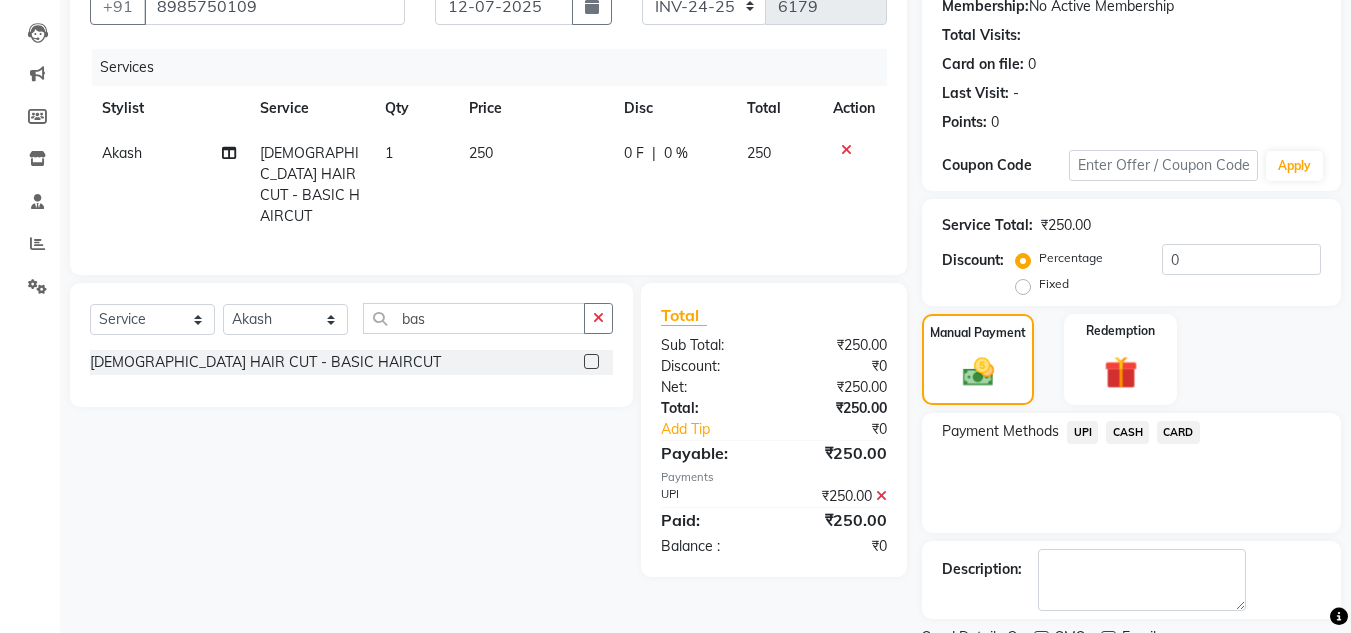 scroll, scrollTop: 283, scrollLeft: 0, axis: vertical 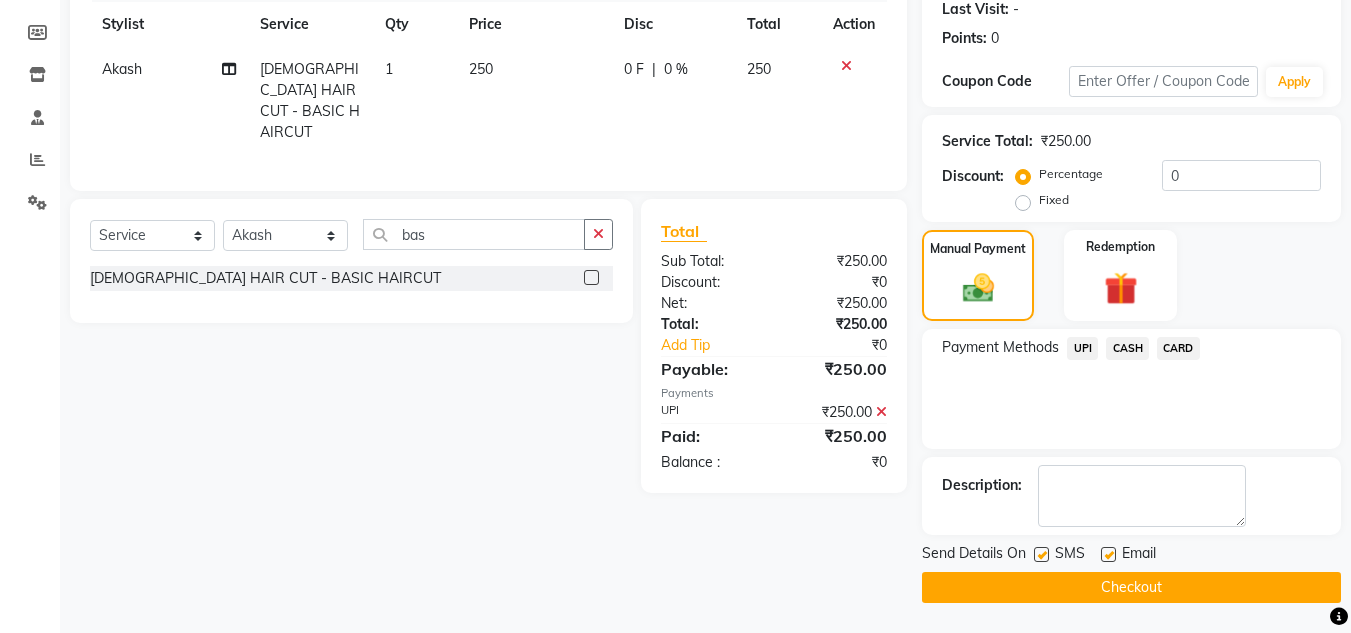 click on "Checkout" 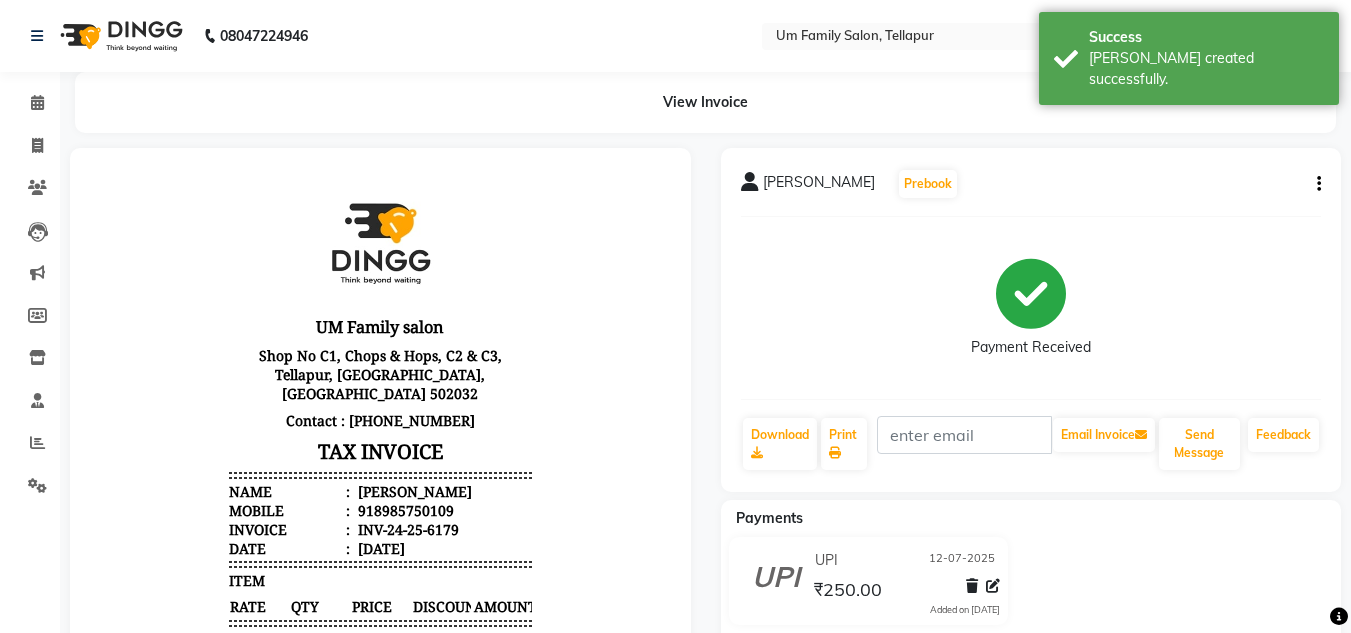 scroll, scrollTop: 0, scrollLeft: 0, axis: both 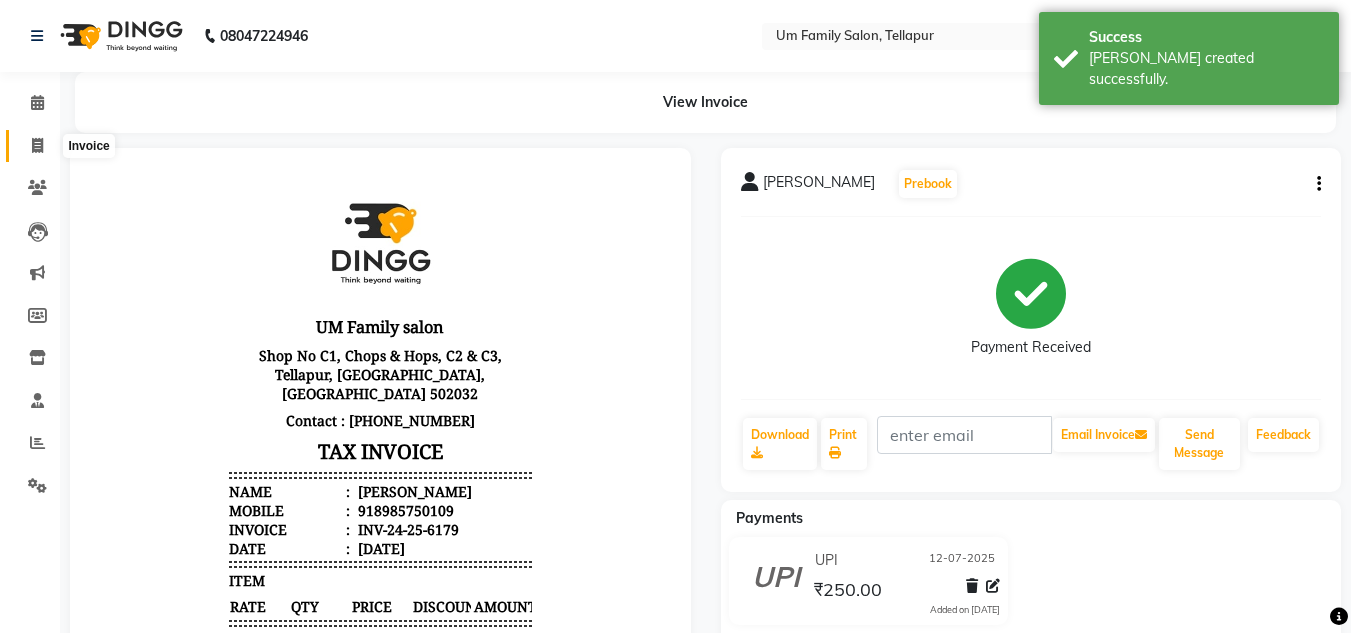 click 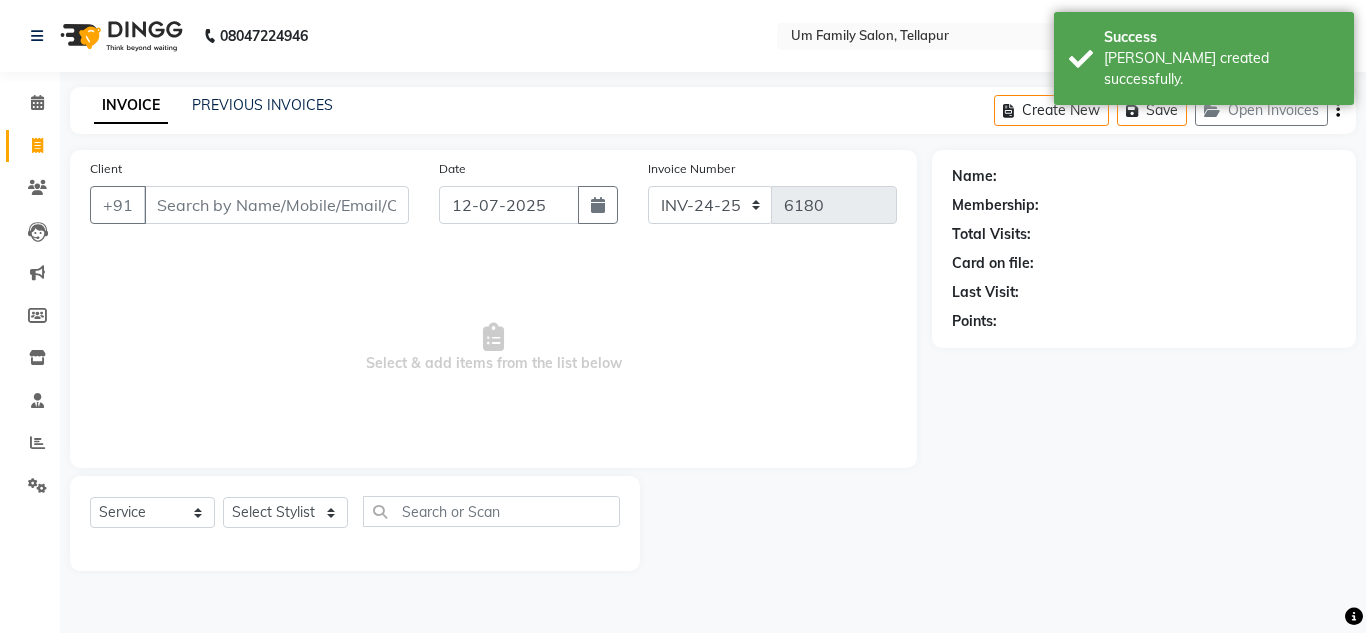 click on "Client" at bounding box center (276, 205) 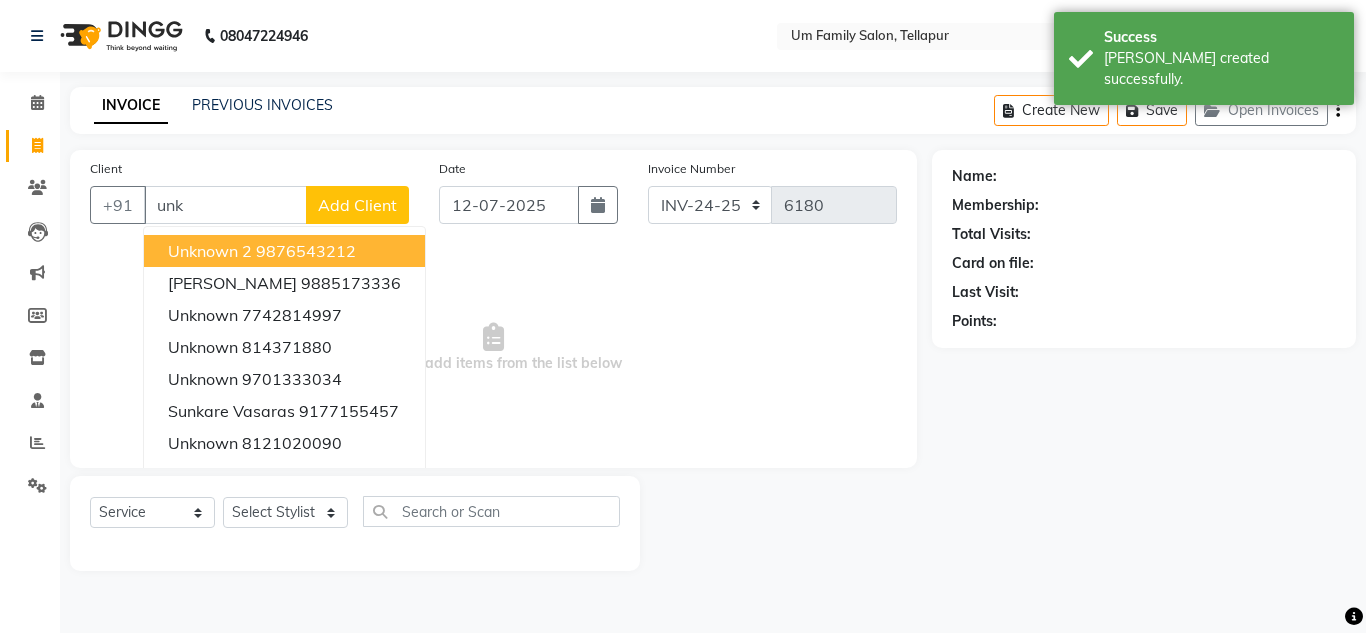 click on "9876543212" at bounding box center [306, 251] 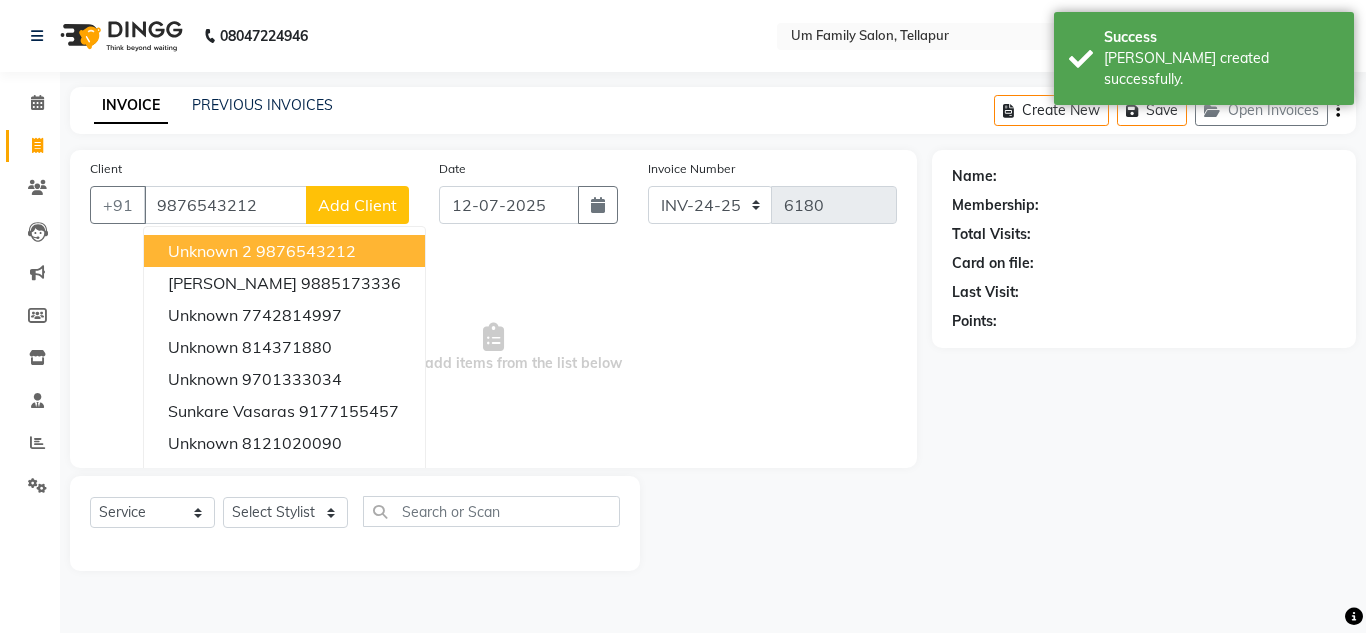 type on "9876543212" 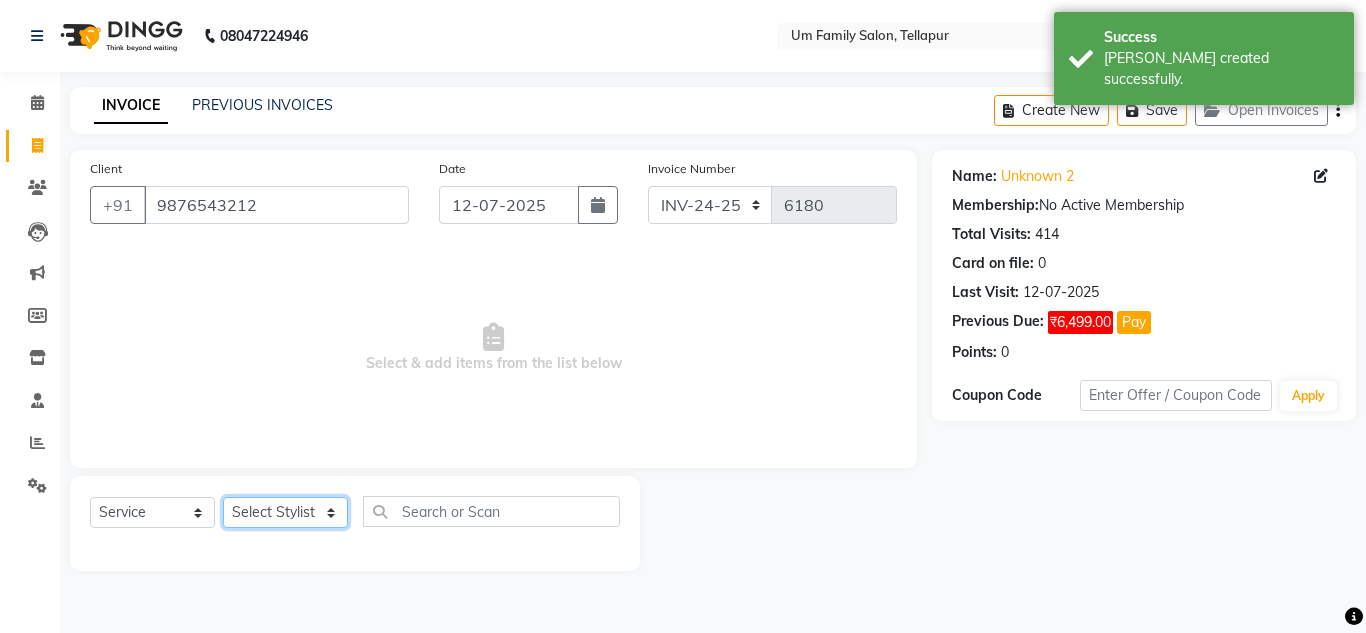 click on "Select Stylist Akash K. SAI [PERSON_NAME] [PERSON_NAME]" 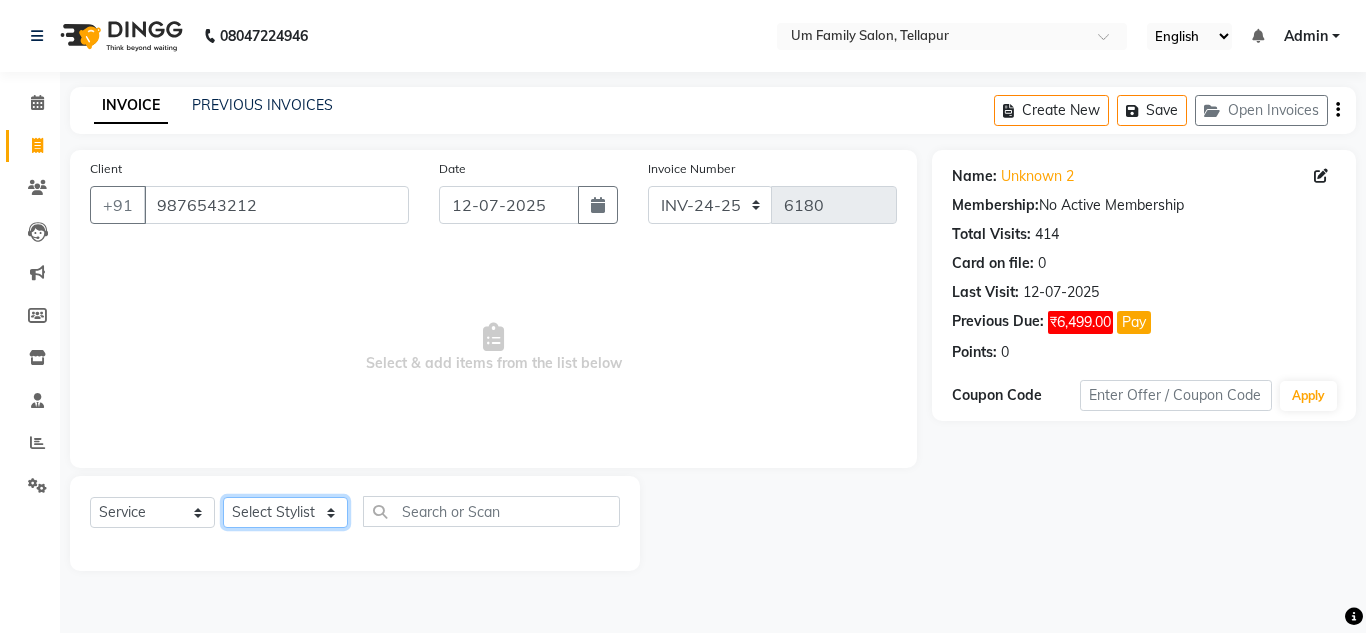 select on "82738" 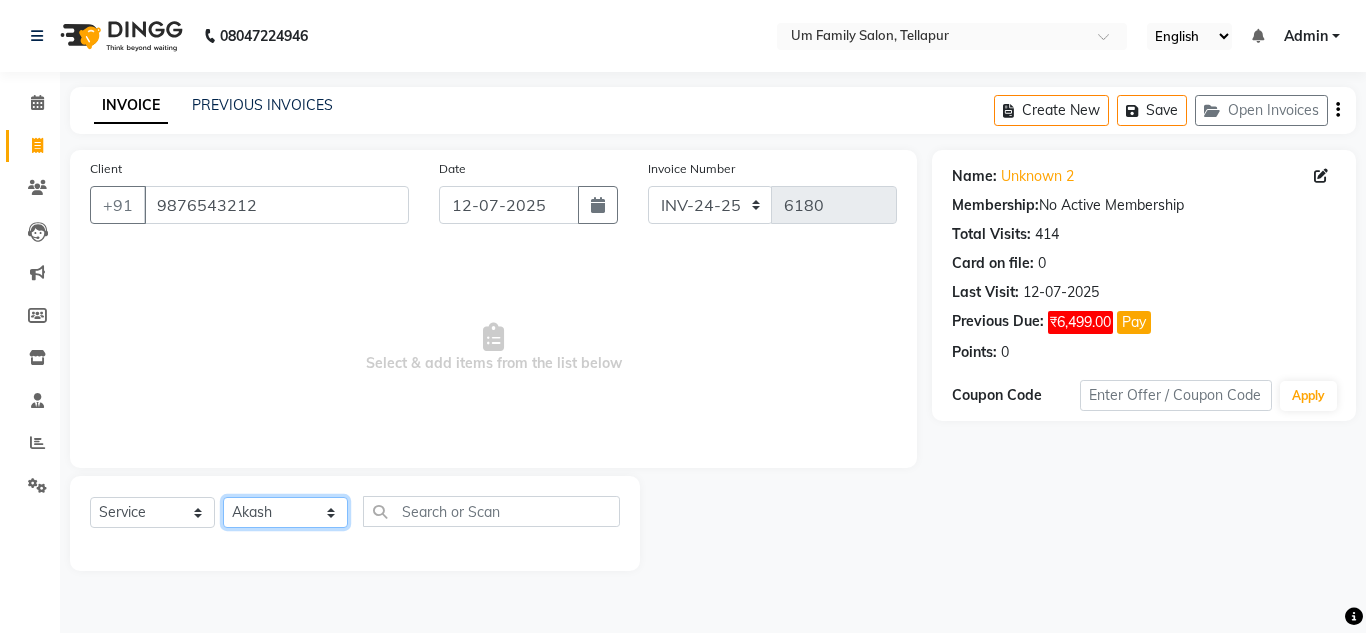 click on "Select Stylist Akash K. SAI [PERSON_NAME] [PERSON_NAME]" 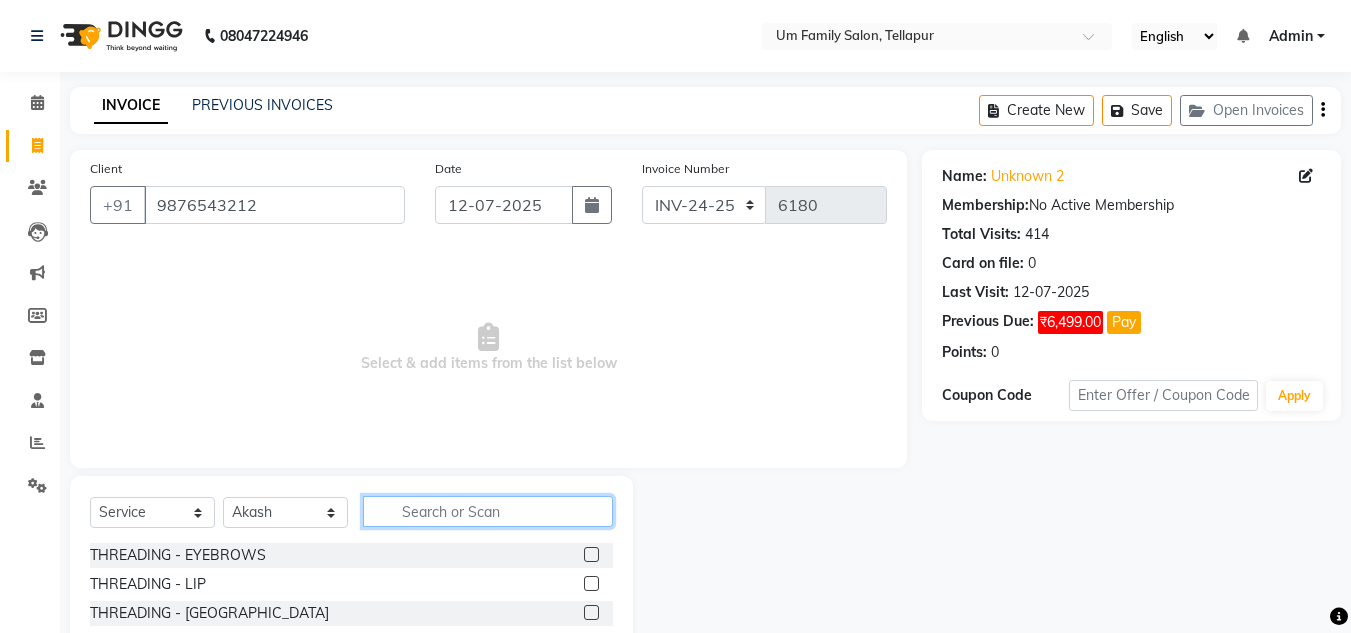 click 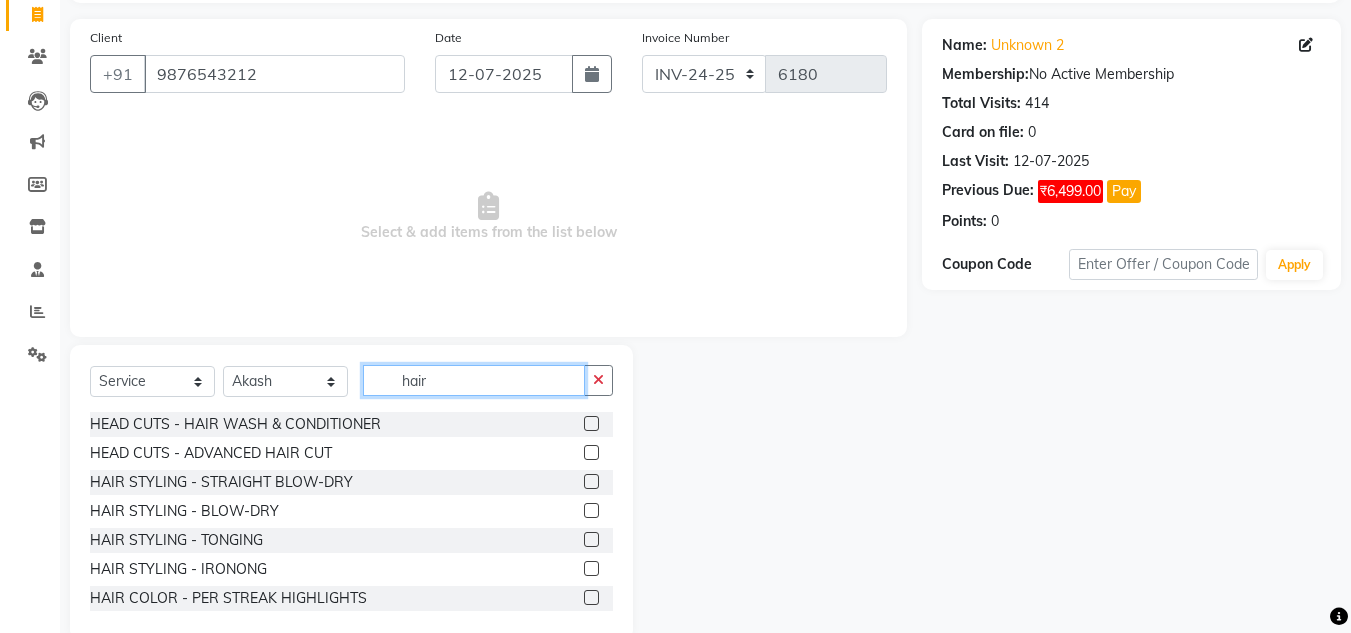 scroll, scrollTop: 168, scrollLeft: 0, axis: vertical 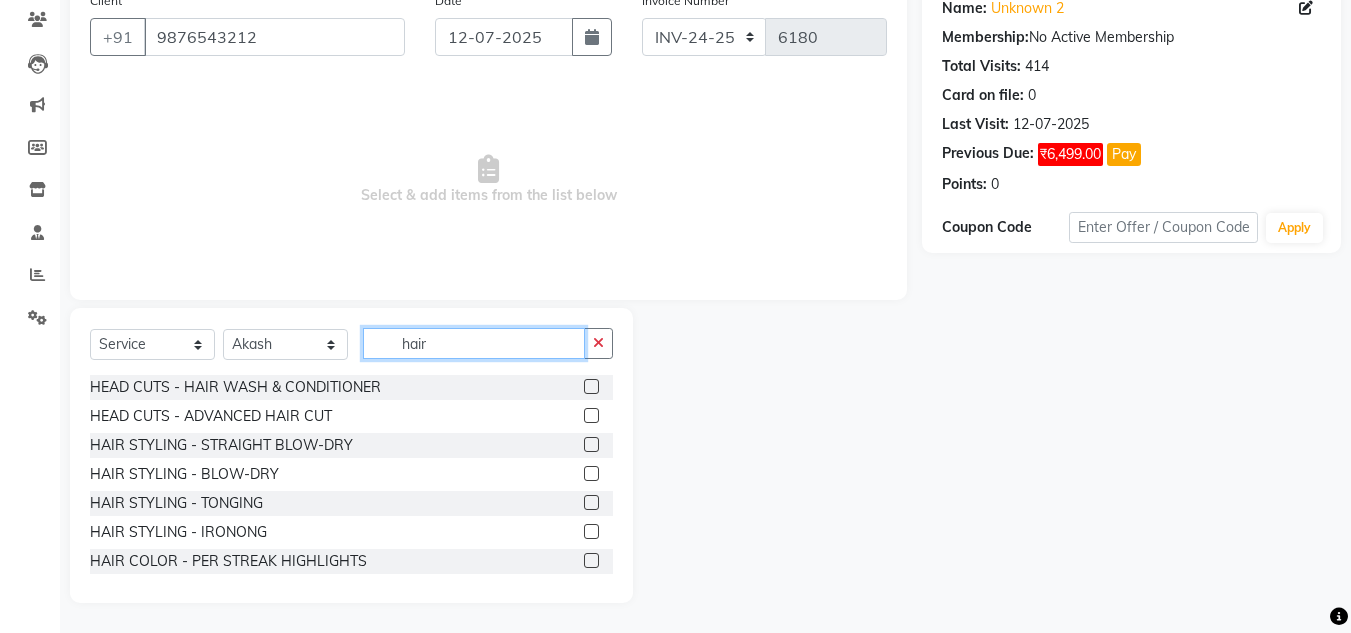 click on "hair" 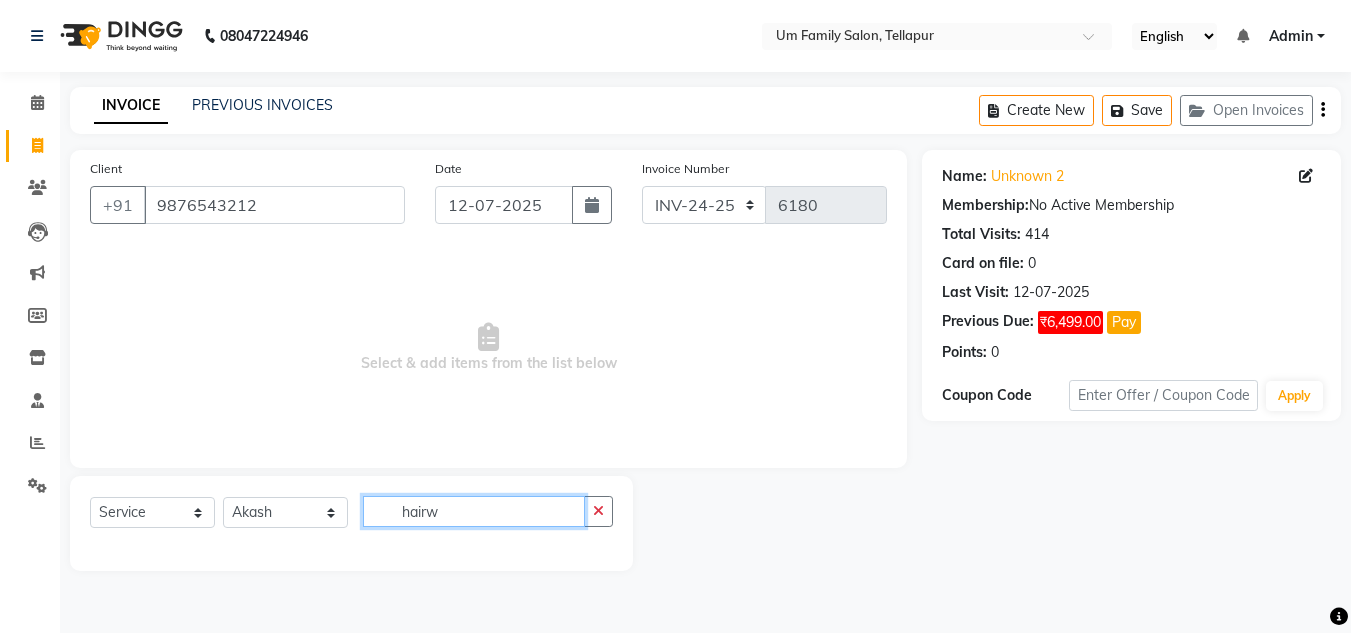 scroll, scrollTop: 0, scrollLeft: 0, axis: both 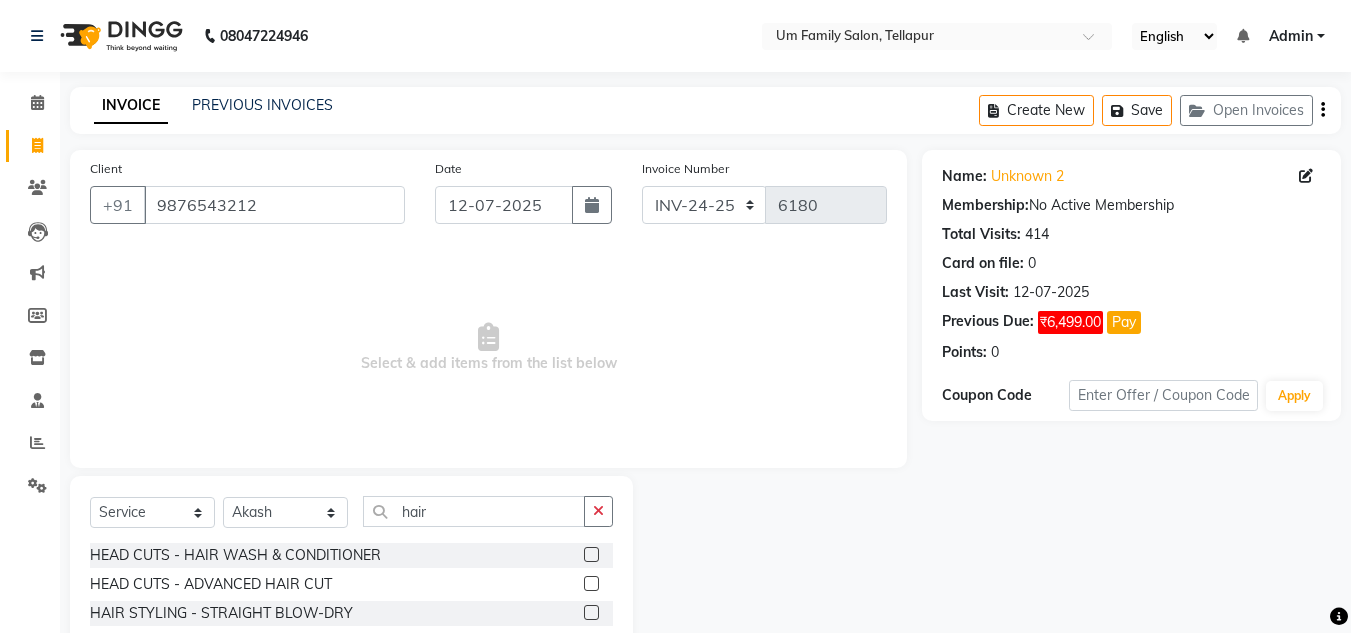 click on "Select & add items from the list below" at bounding box center (488, 348) 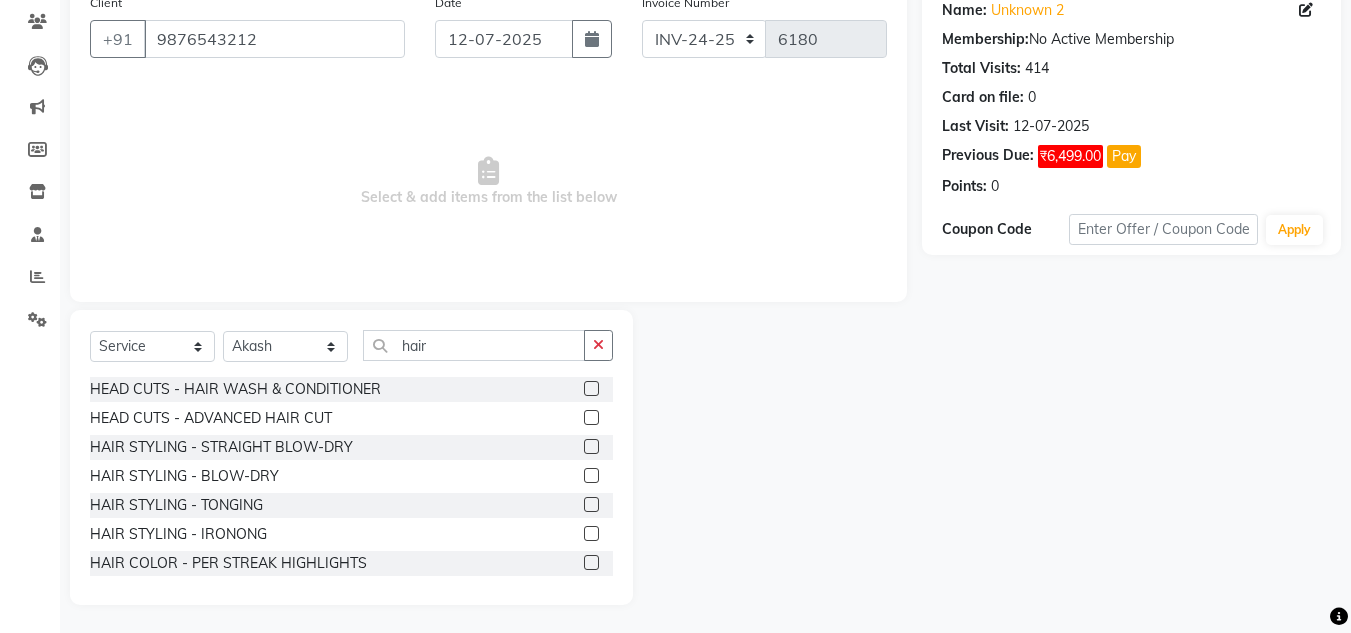 scroll, scrollTop: 168, scrollLeft: 0, axis: vertical 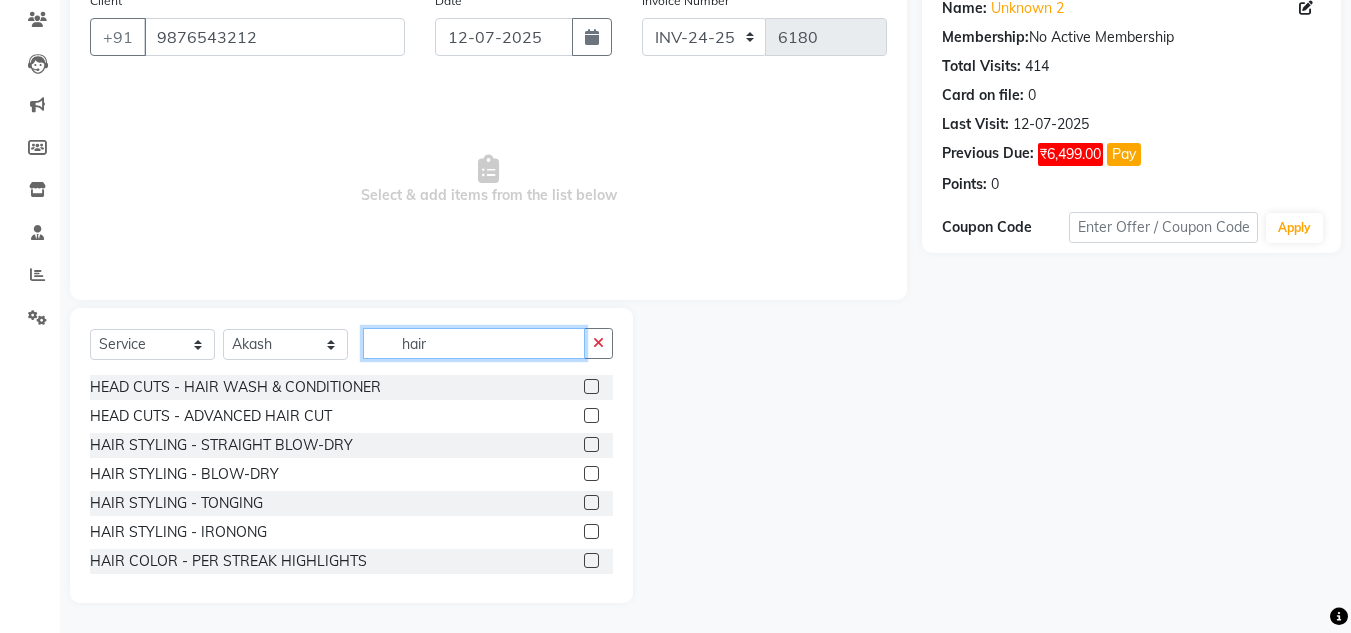 click on "hair" 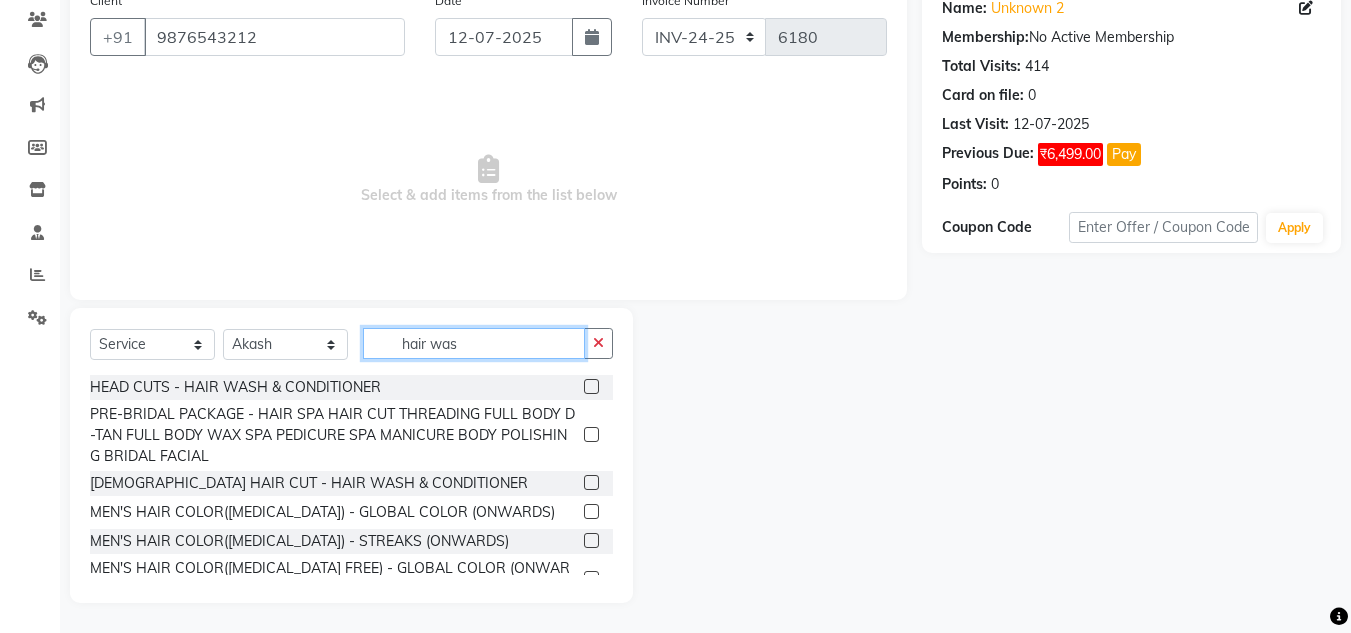scroll, scrollTop: 55, scrollLeft: 0, axis: vertical 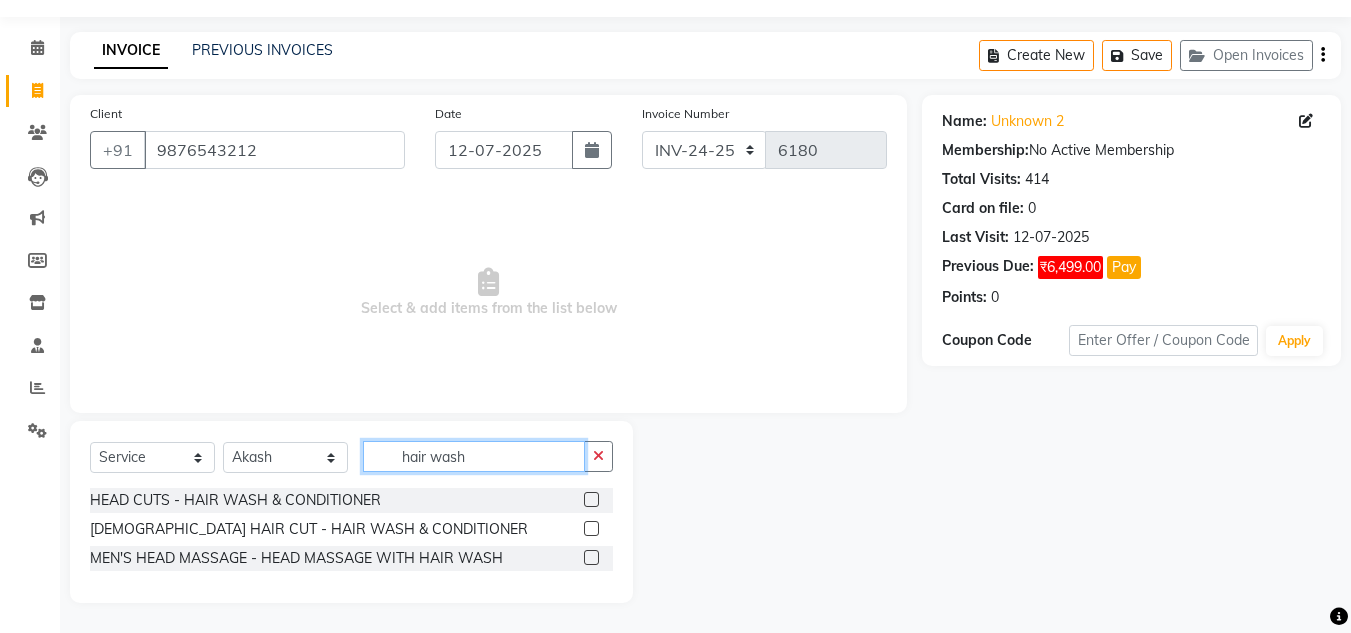 type on "hair wash" 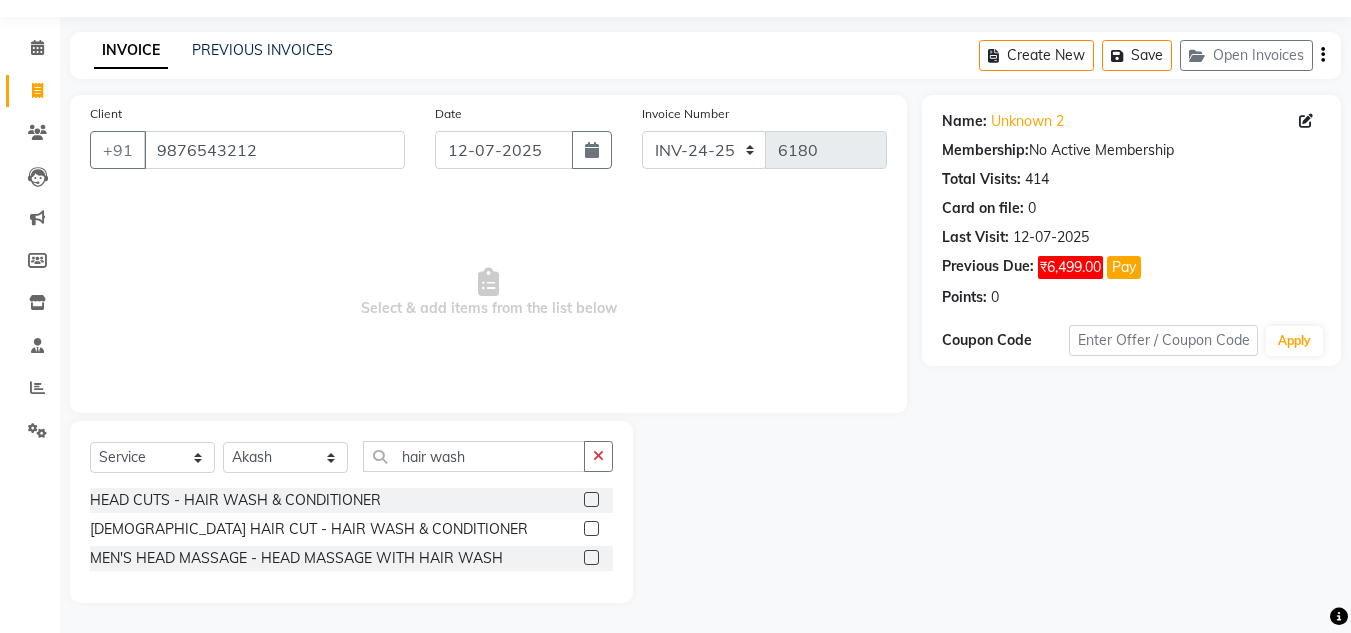 click 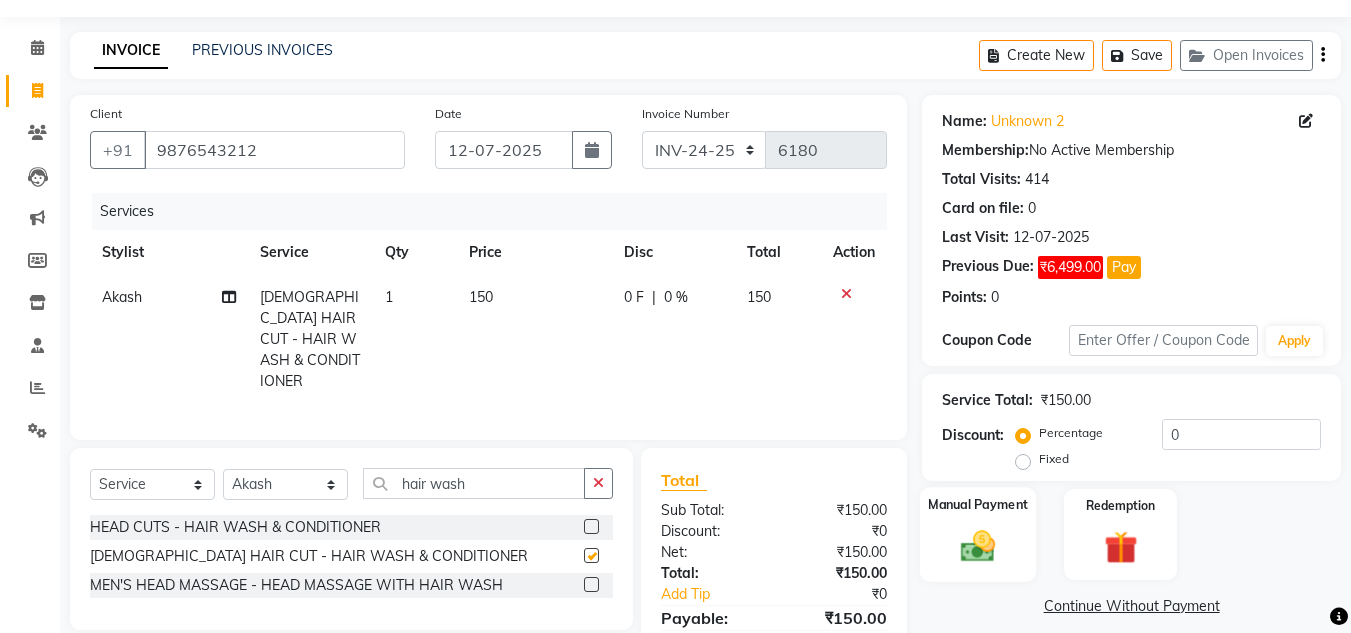 checkbox on "false" 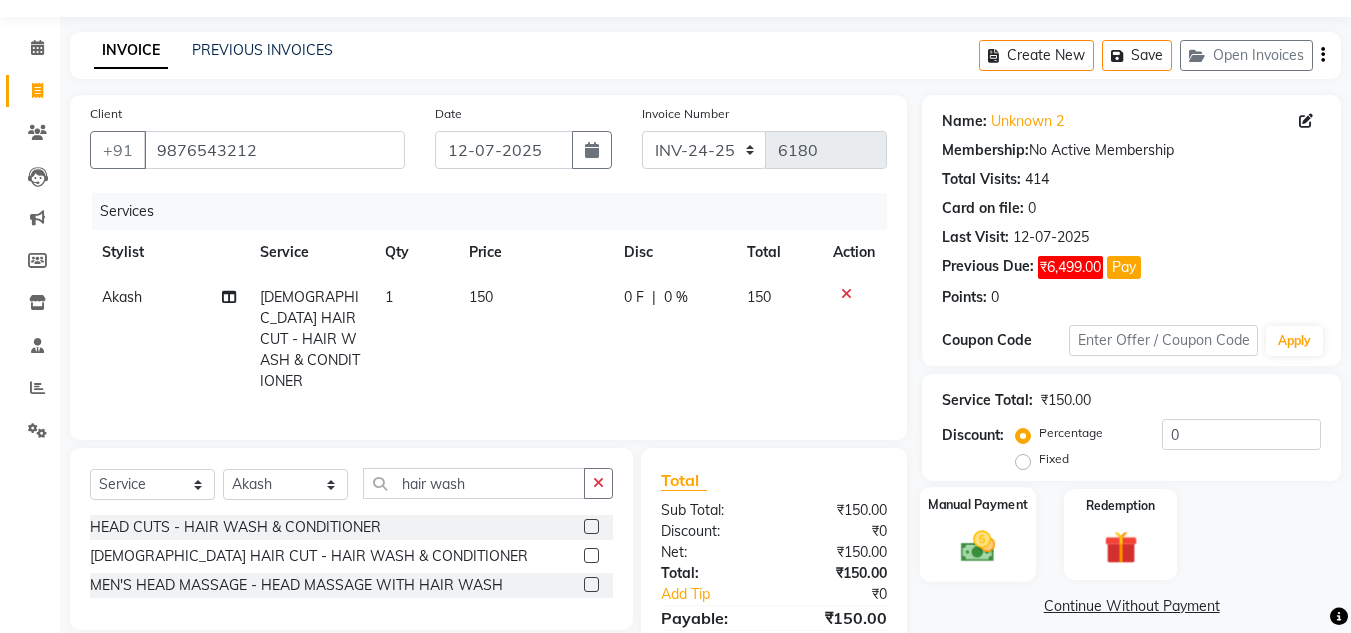 click 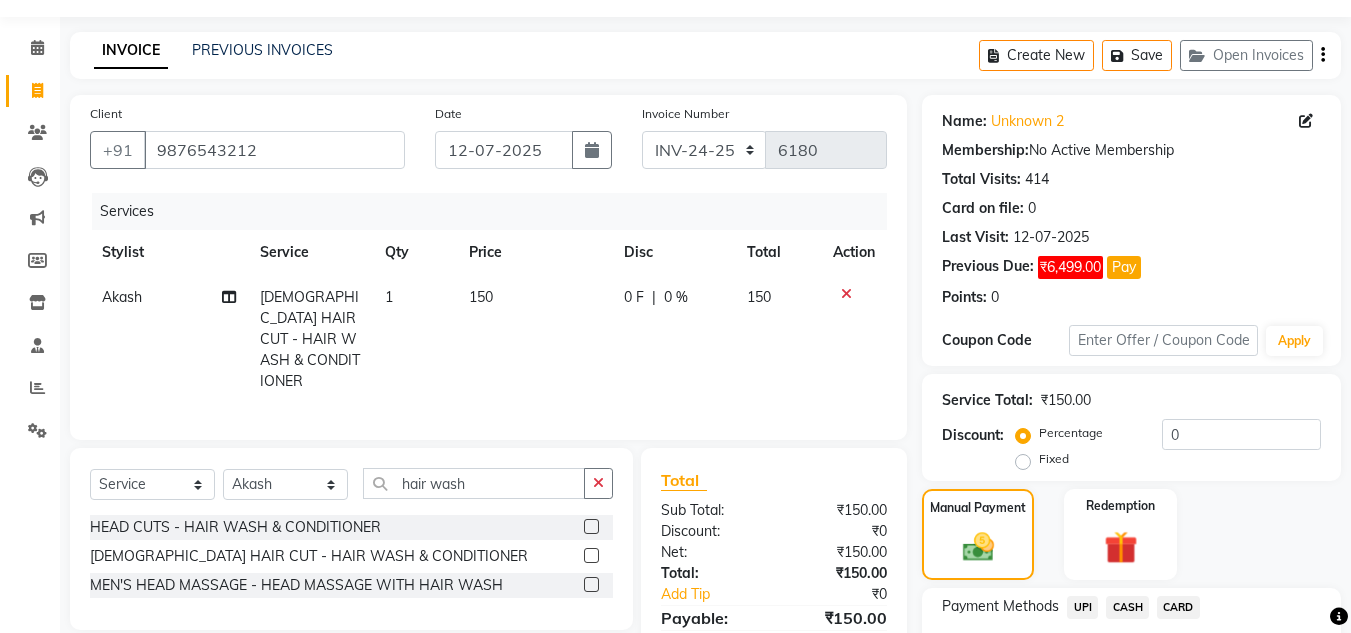 click on "UPI" 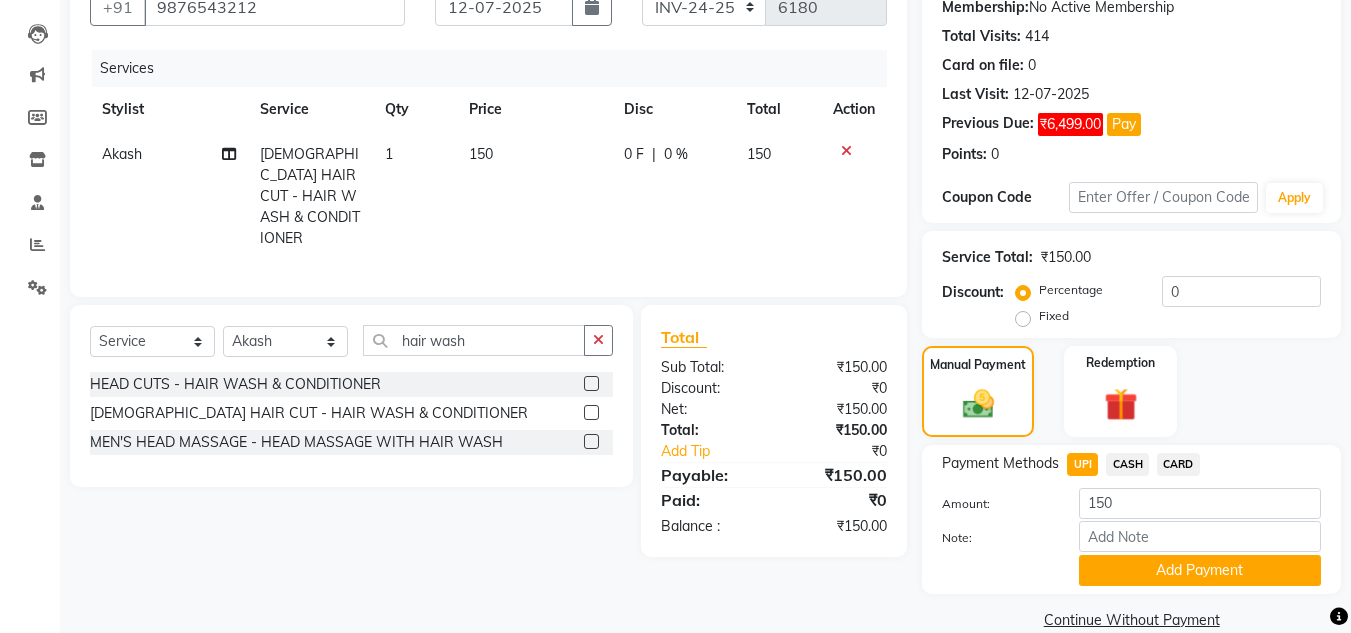 scroll, scrollTop: 230, scrollLeft: 0, axis: vertical 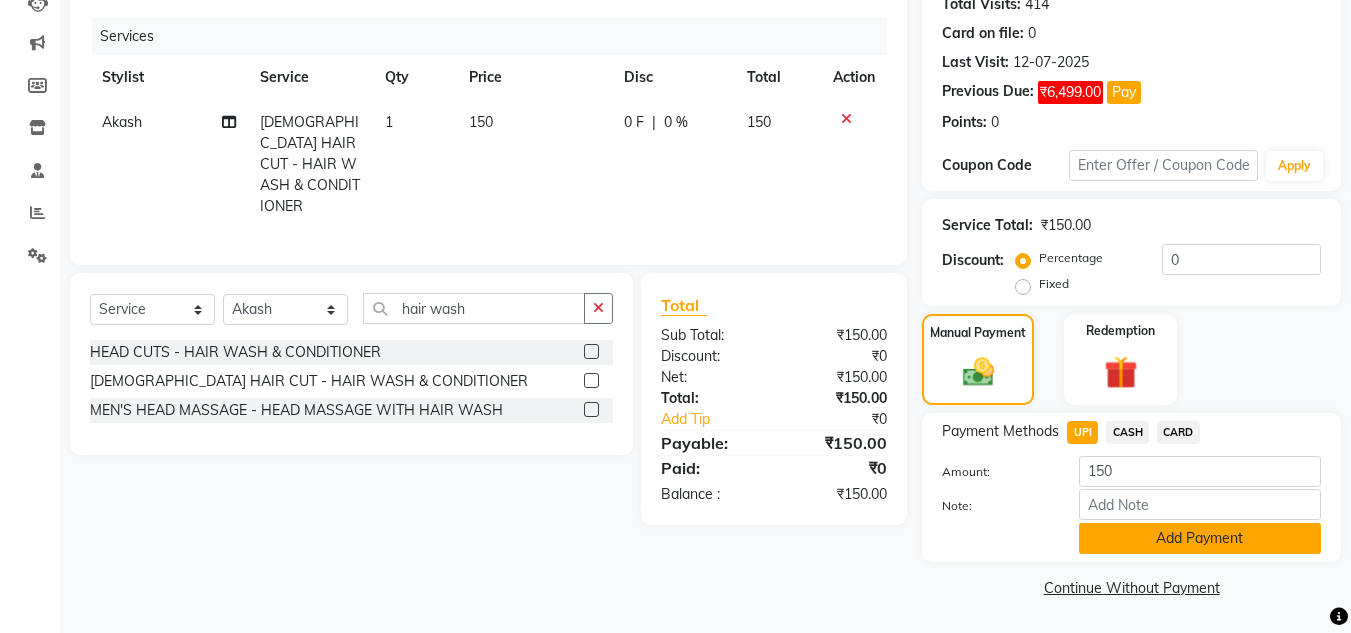 click on "Add Payment" 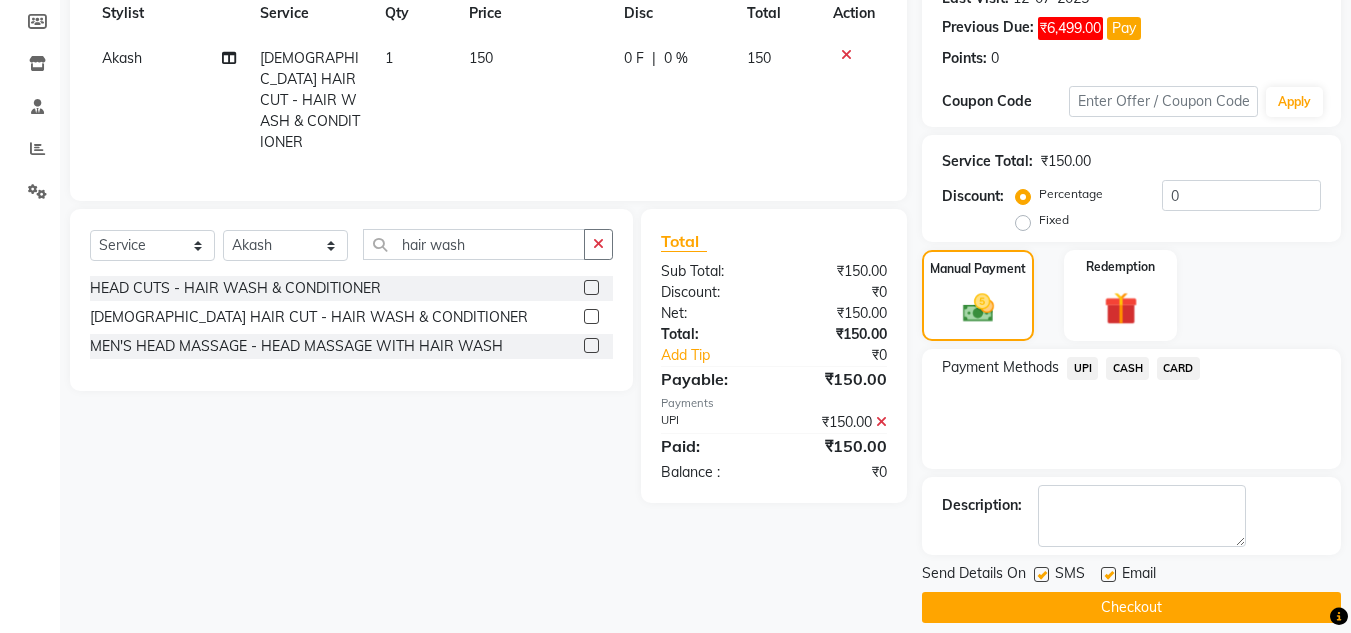 scroll, scrollTop: 314, scrollLeft: 0, axis: vertical 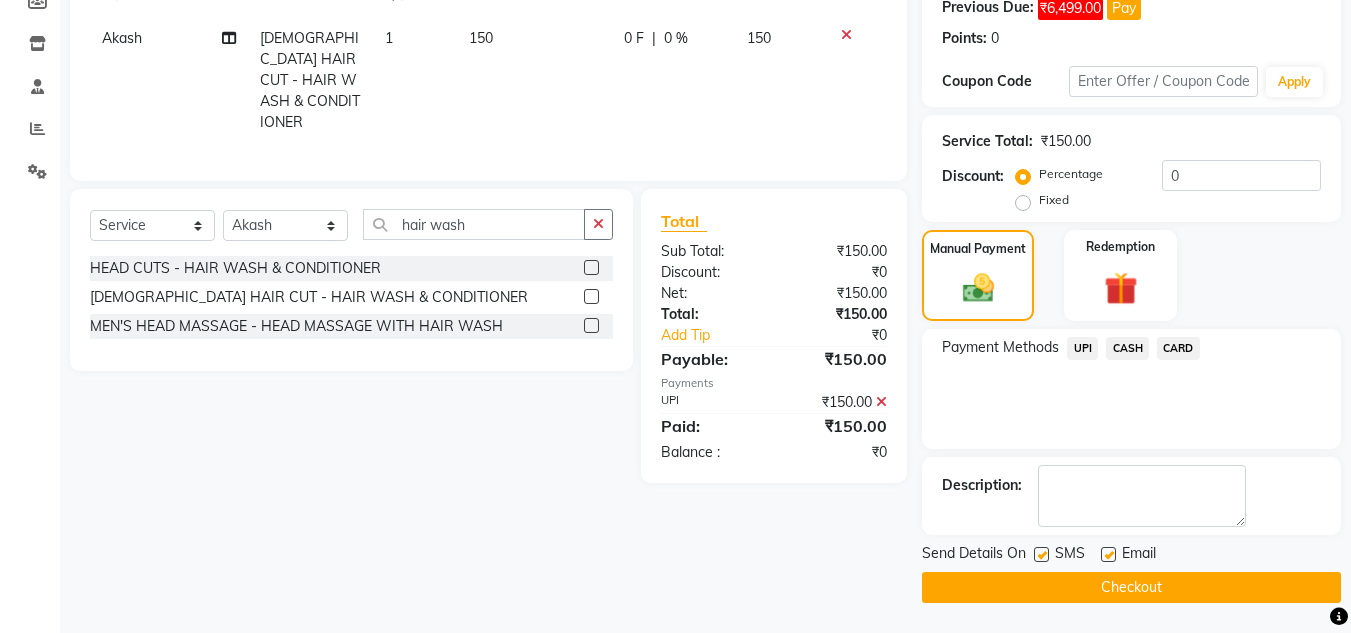 click on "Checkout" 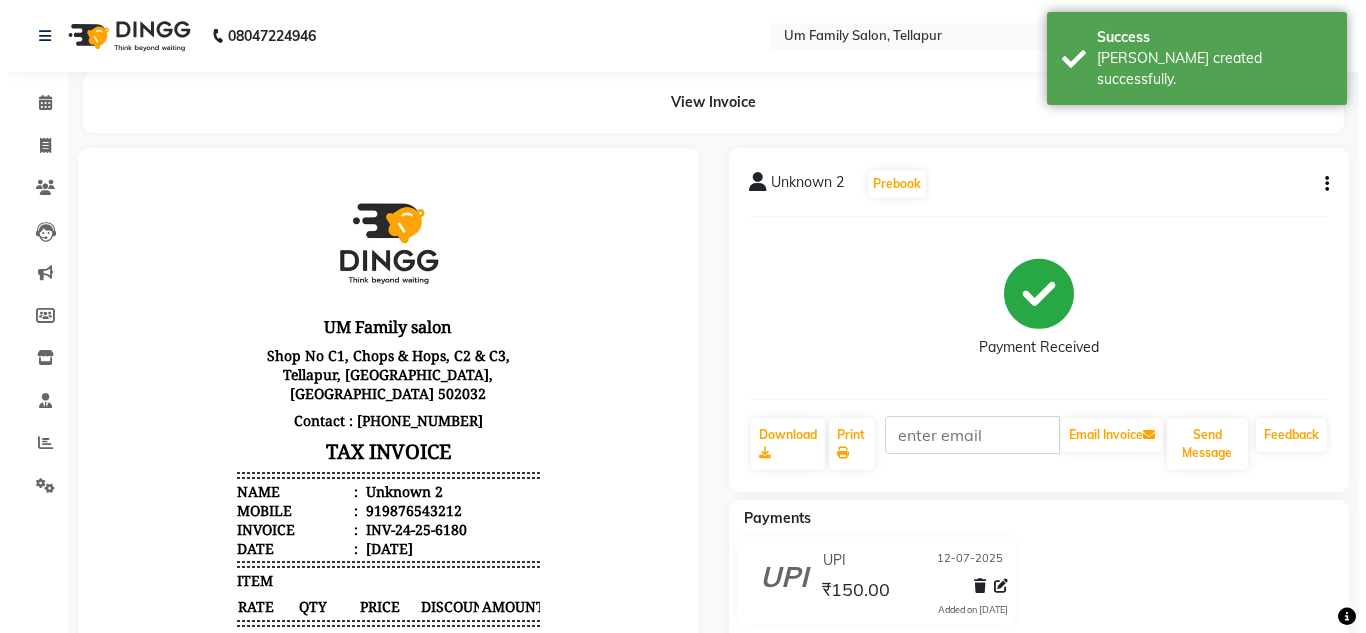scroll, scrollTop: 0, scrollLeft: 0, axis: both 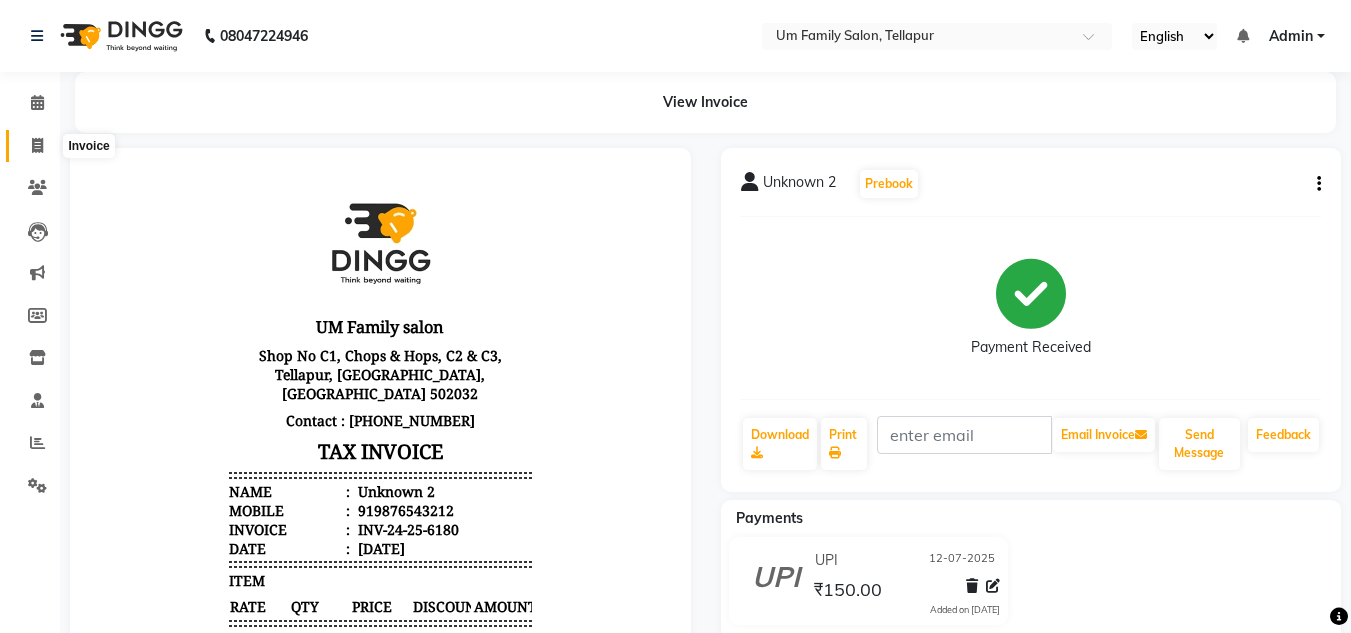 click 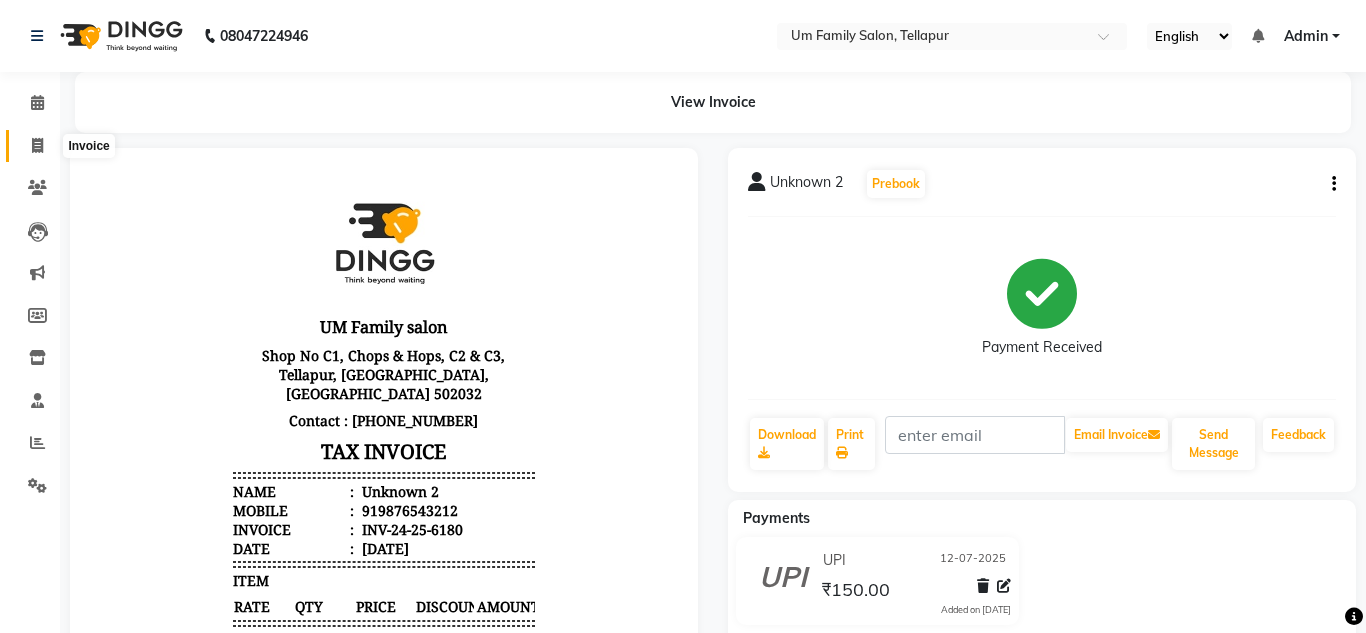 select on "service" 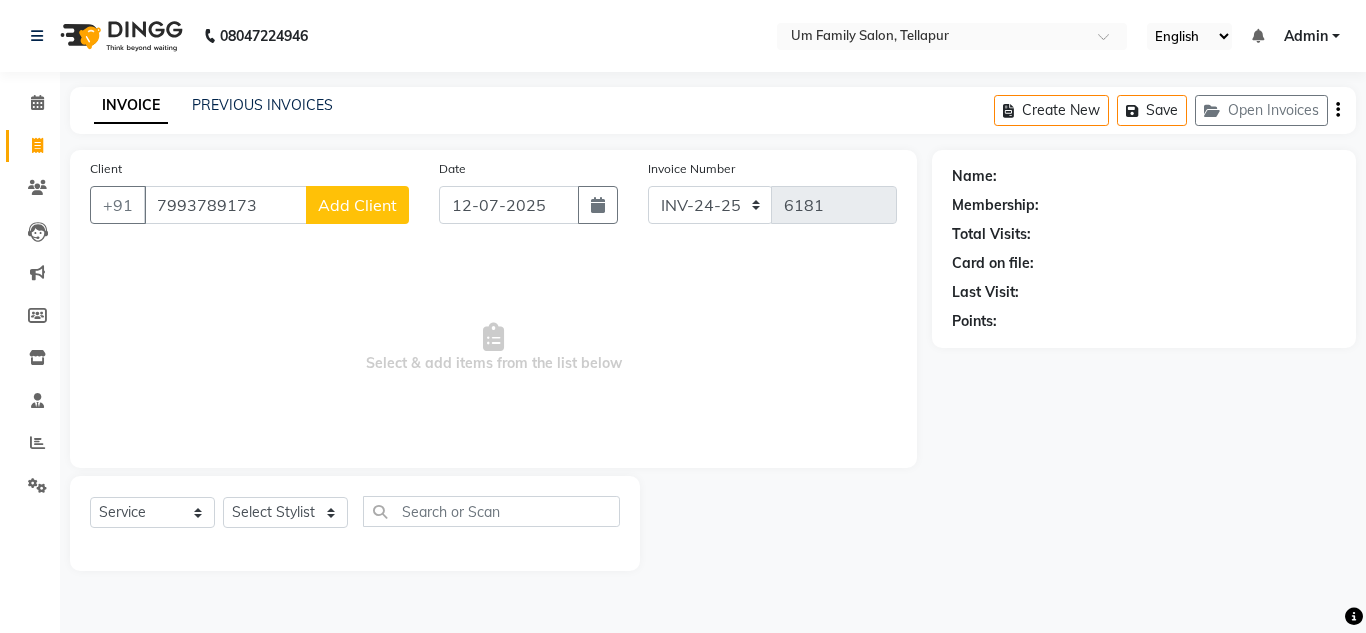 type on "7993789173" 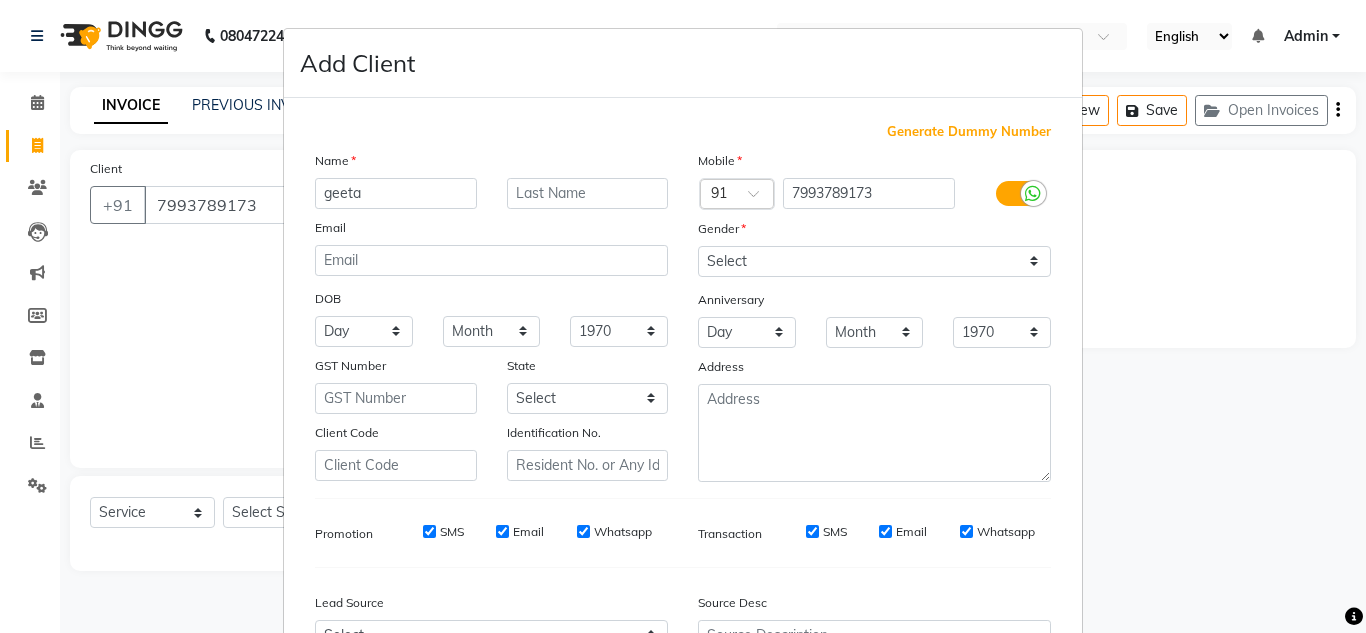 type on "geeta" 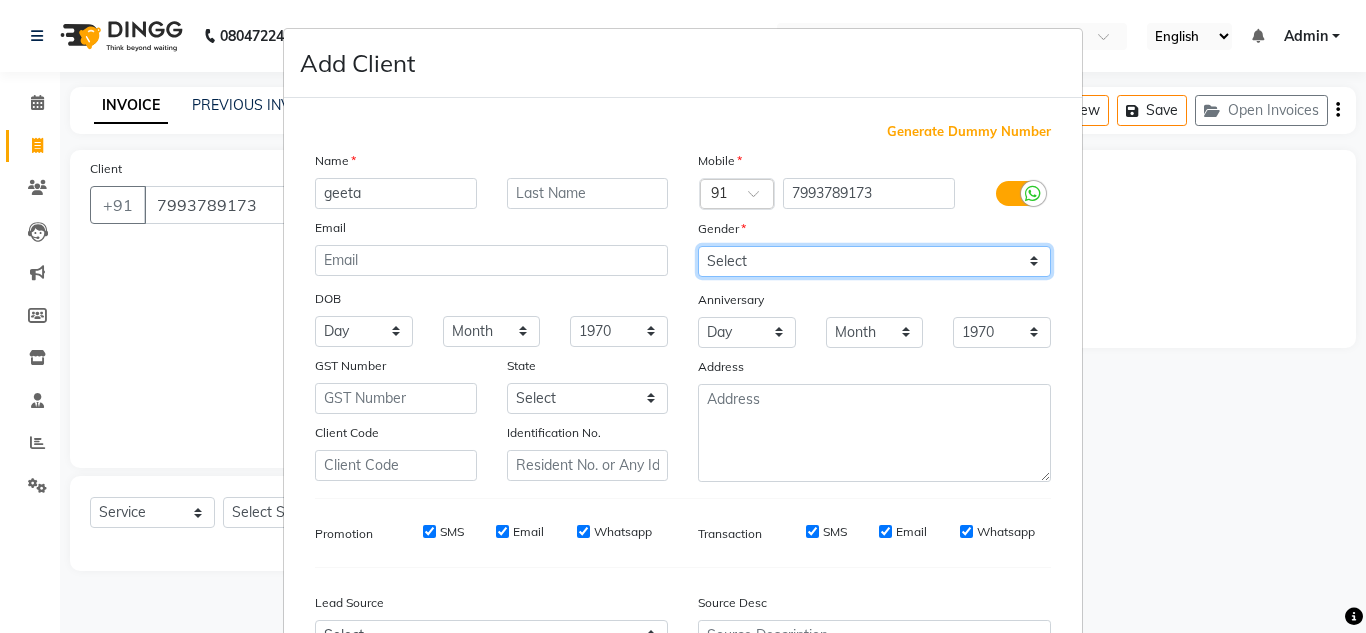 click on "Select [DEMOGRAPHIC_DATA] [DEMOGRAPHIC_DATA] Other Prefer Not To Say" at bounding box center [874, 261] 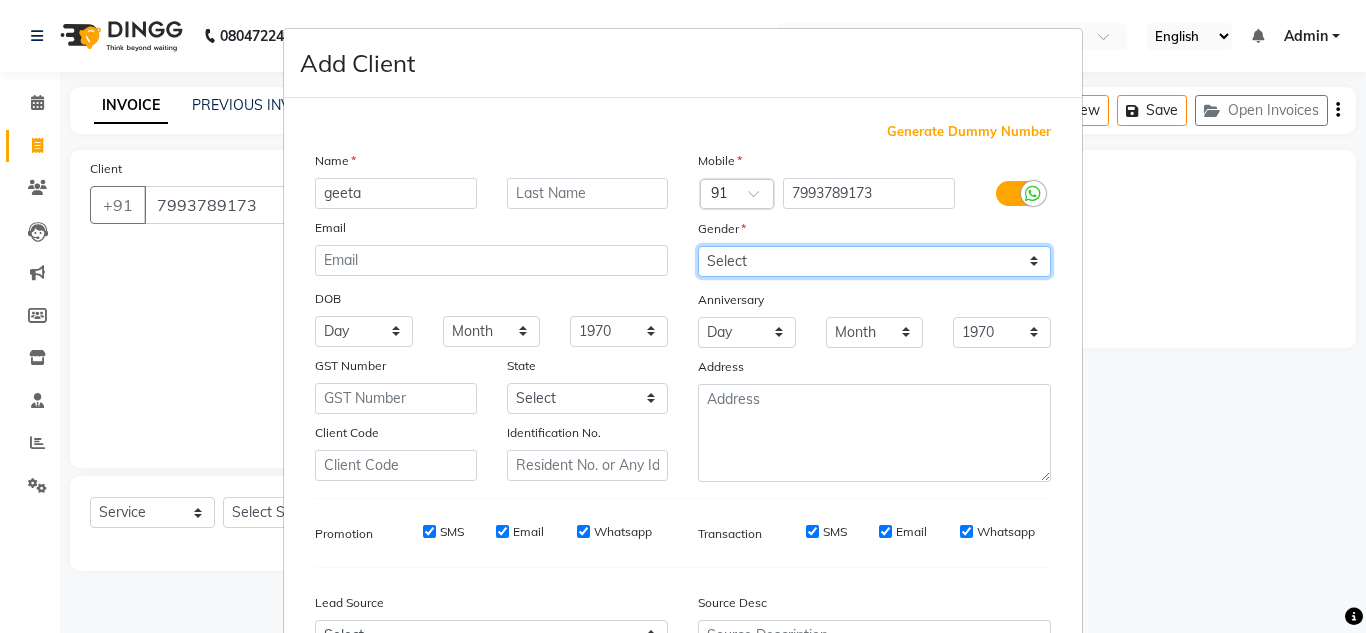 select on "[DEMOGRAPHIC_DATA]" 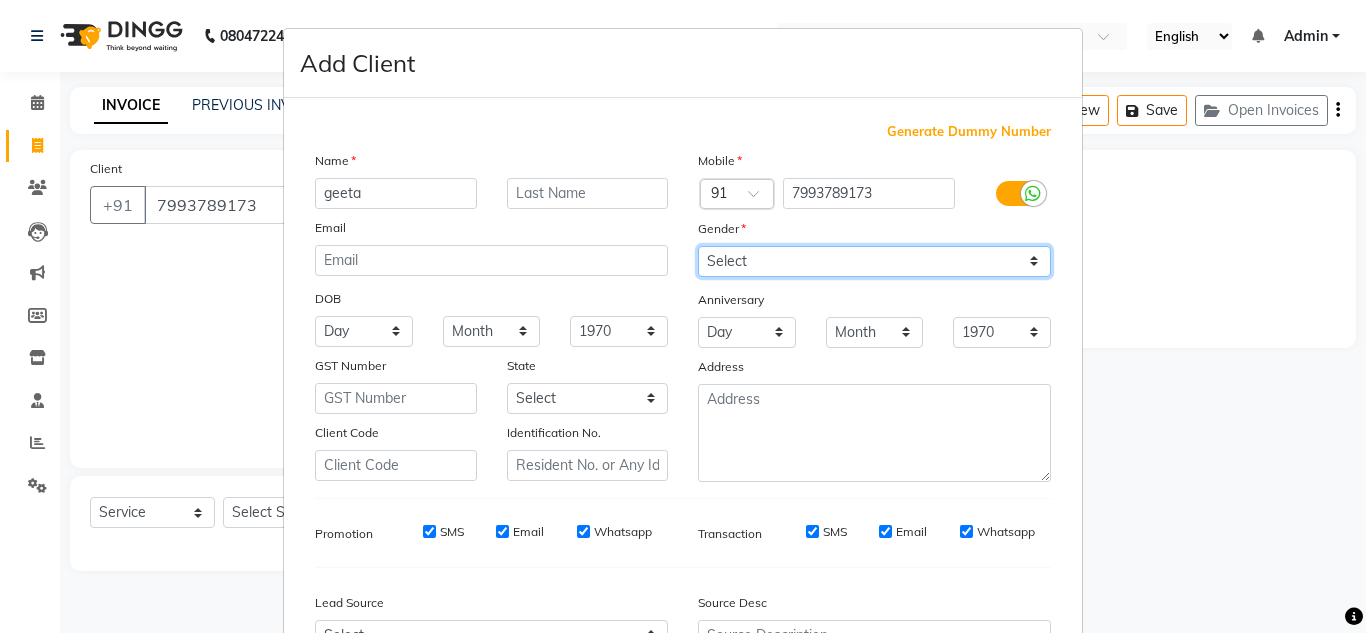 click on "Select [DEMOGRAPHIC_DATA] [DEMOGRAPHIC_DATA] Other Prefer Not To Say" at bounding box center (874, 261) 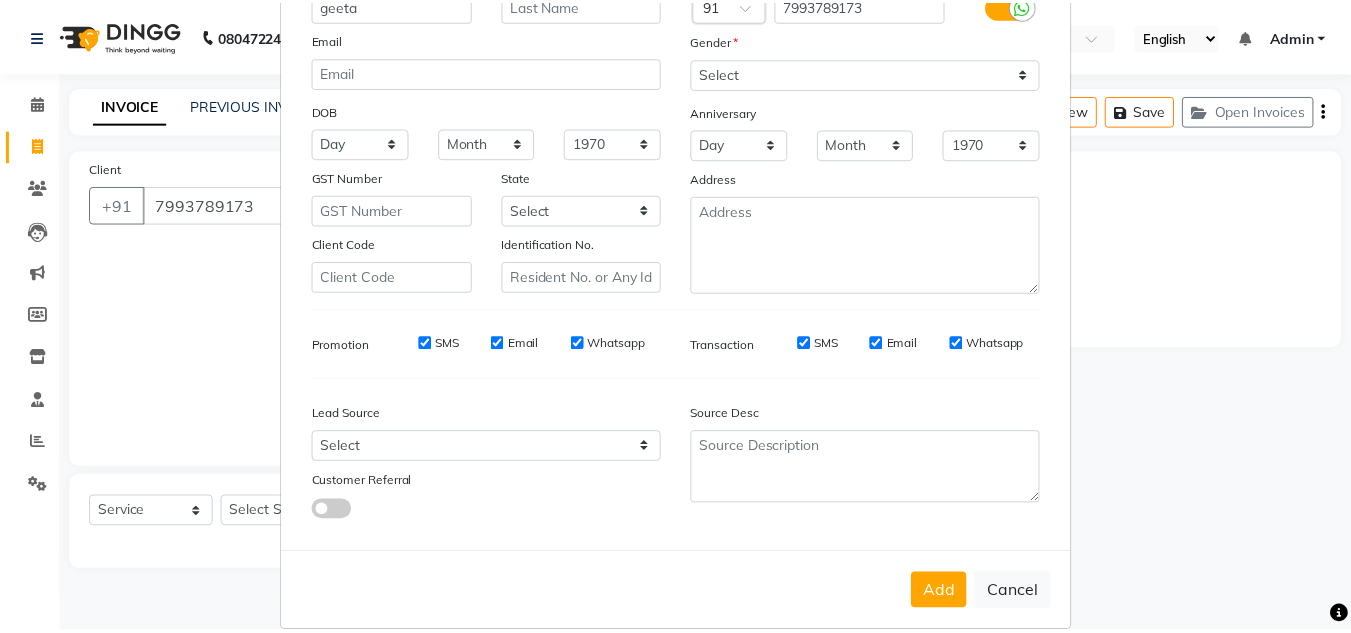 scroll, scrollTop: 216, scrollLeft: 0, axis: vertical 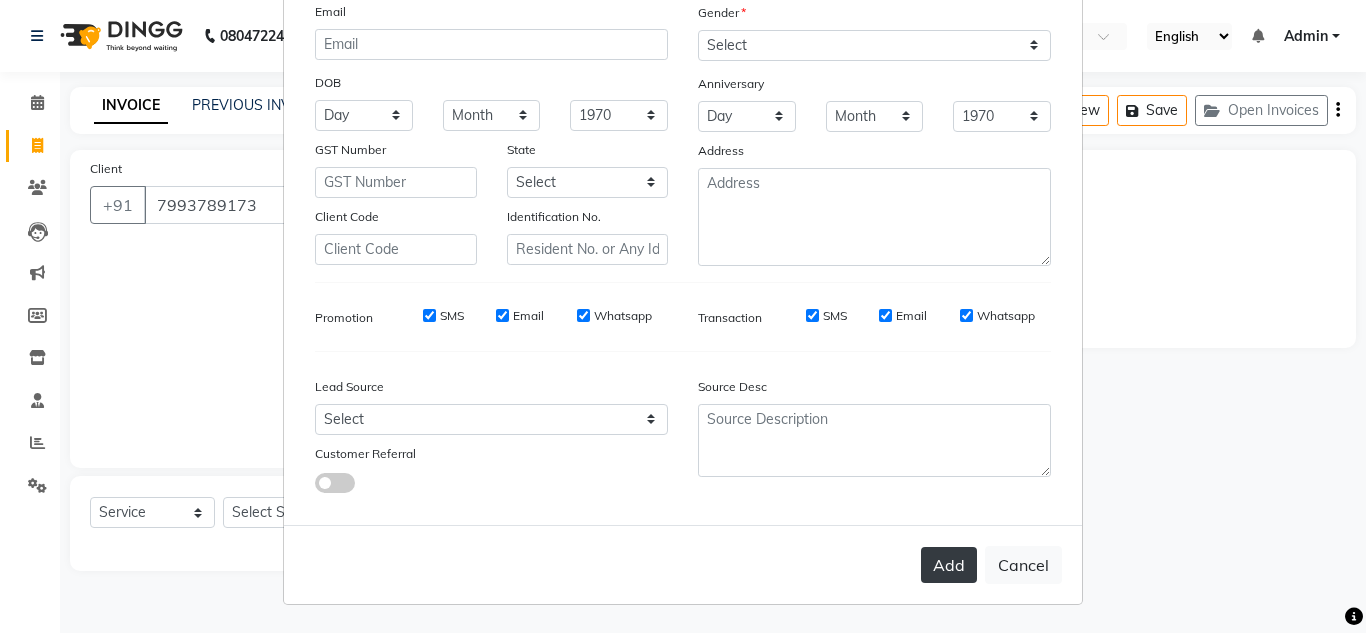click on "Add" at bounding box center [949, 565] 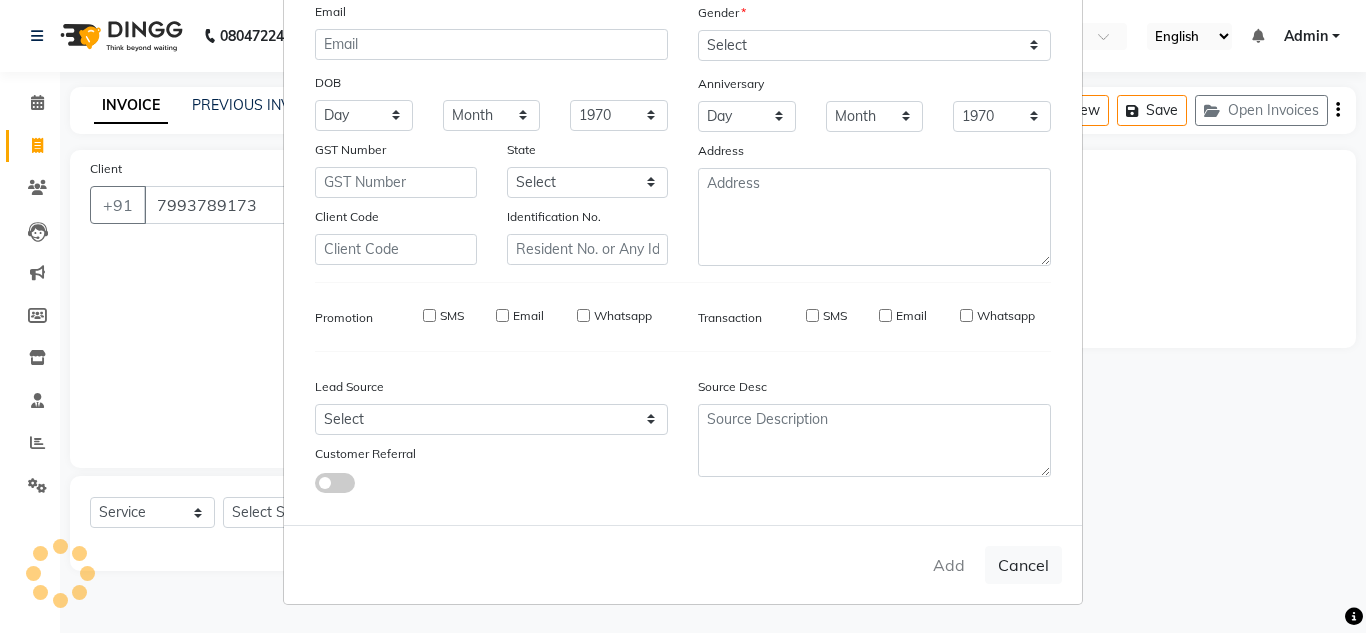 type 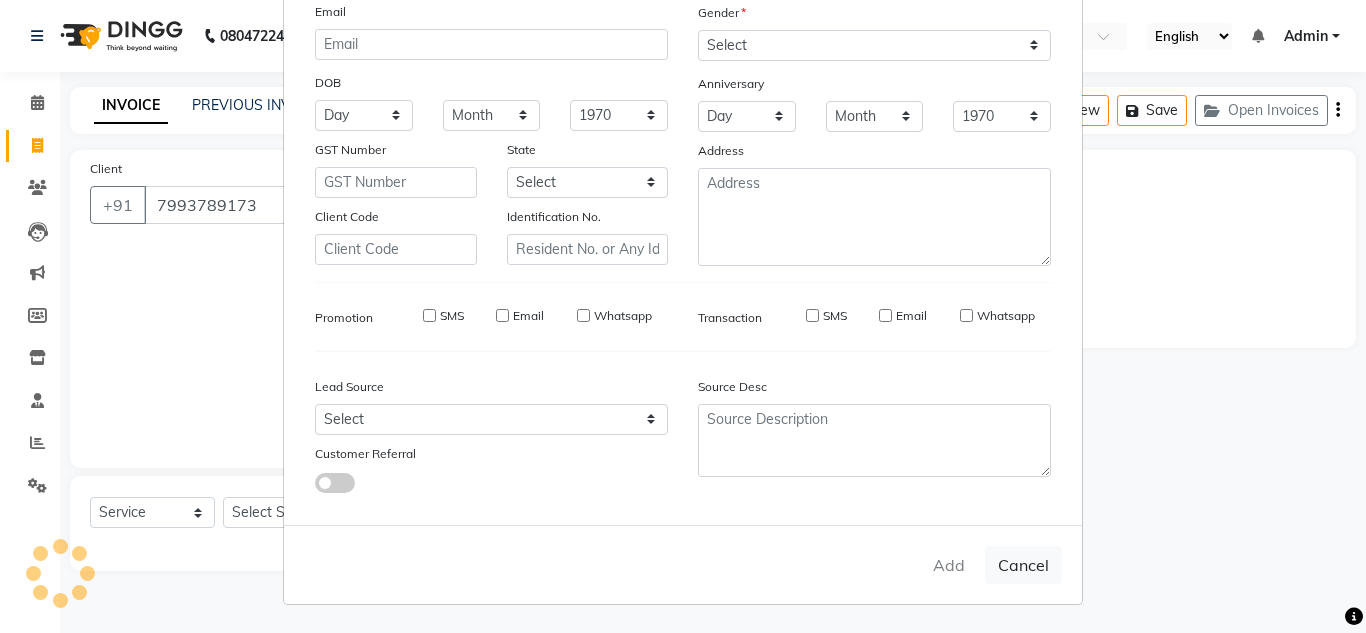 select 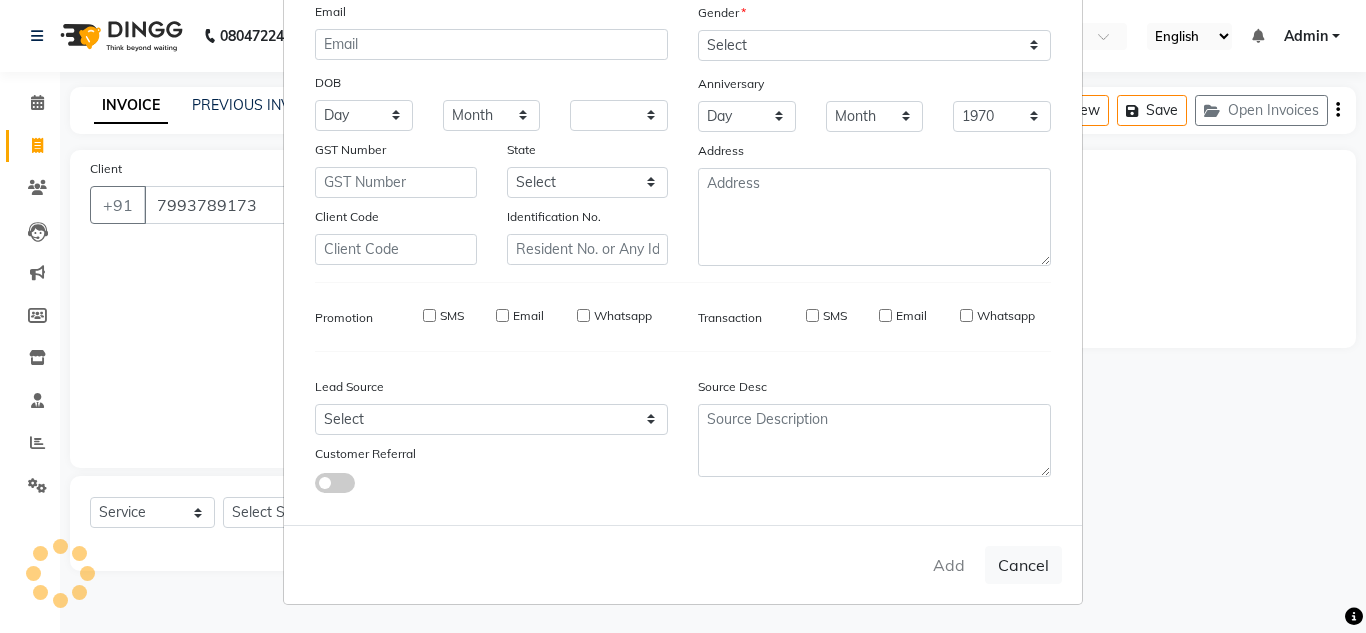 select 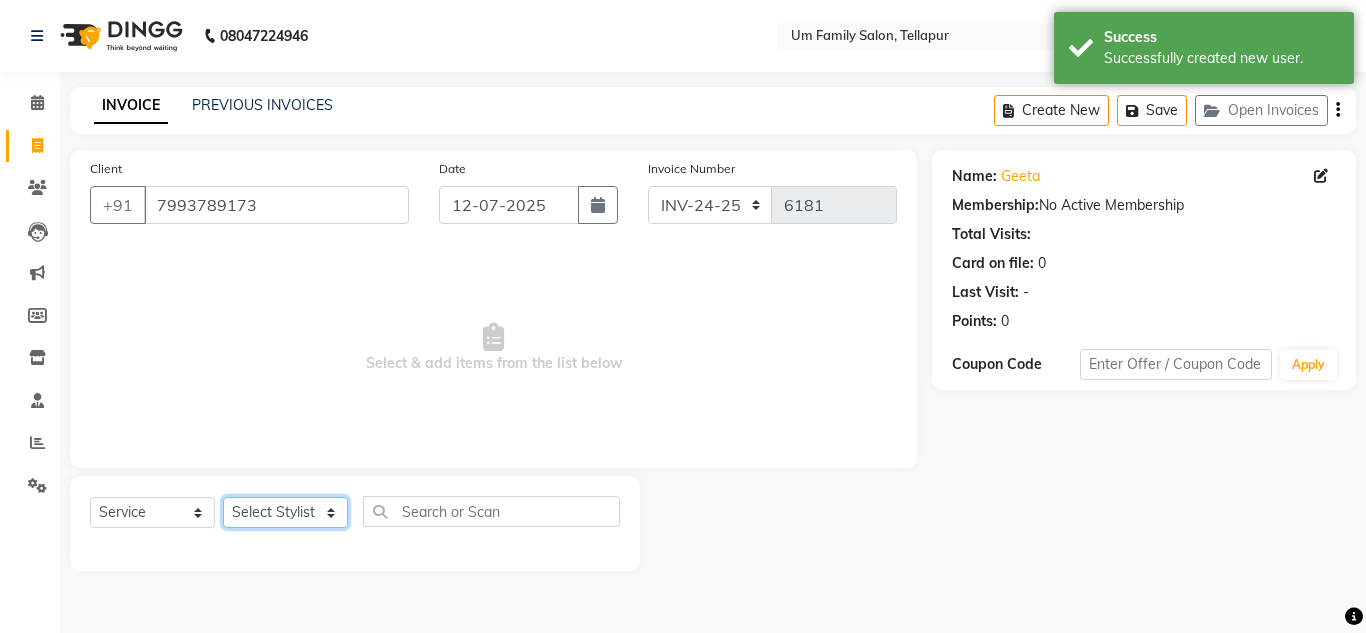 click on "Select Stylist Akash K. SAI [PERSON_NAME] [PERSON_NAME]" 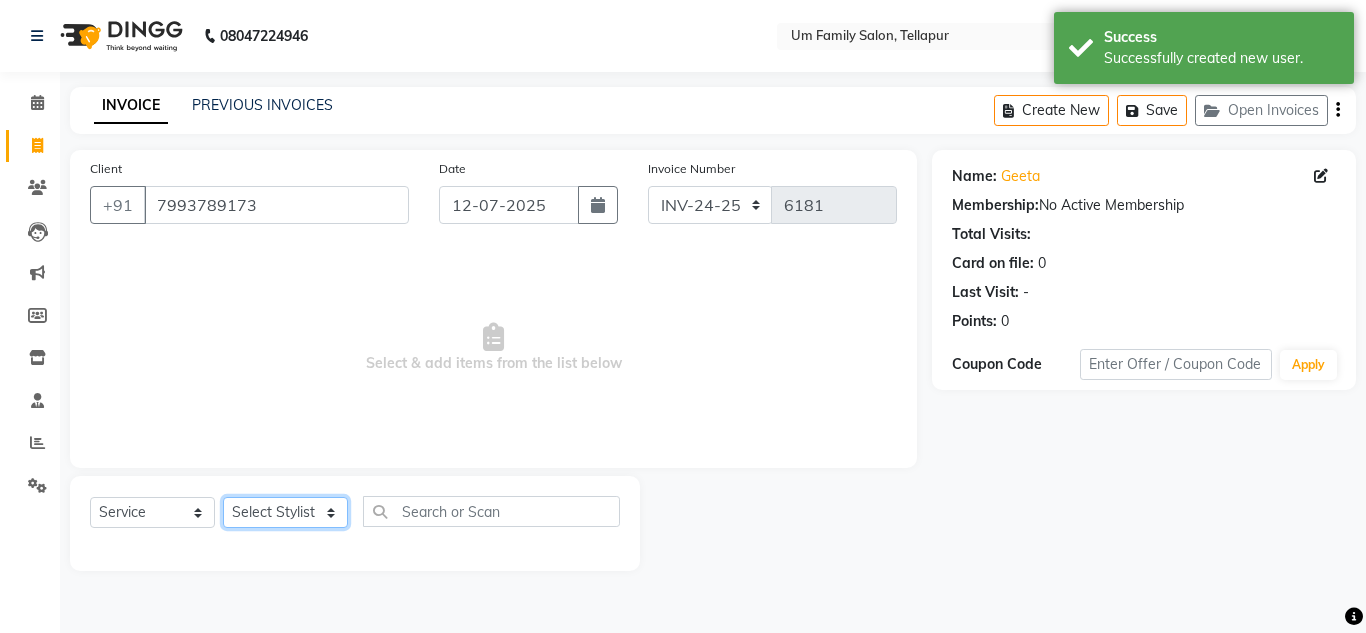 select on "74208" 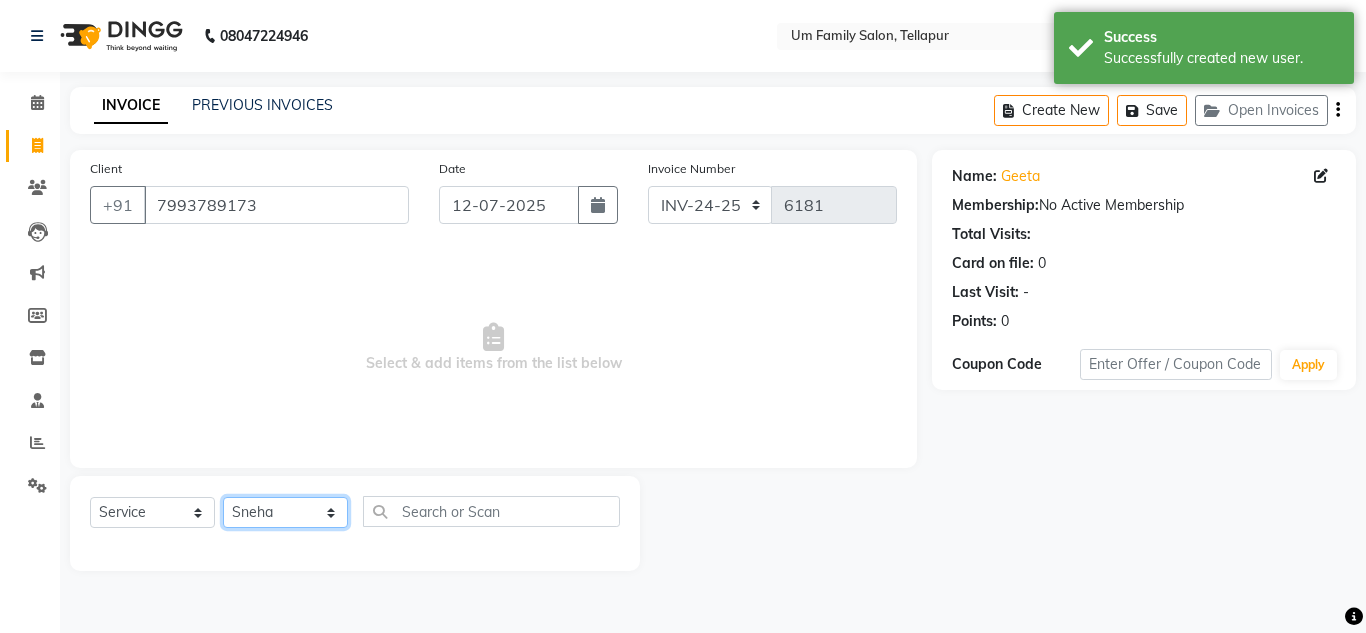 click on "Select Stylist Akash K. SAI [PERSON_NAME] [PERSON_NAME]" 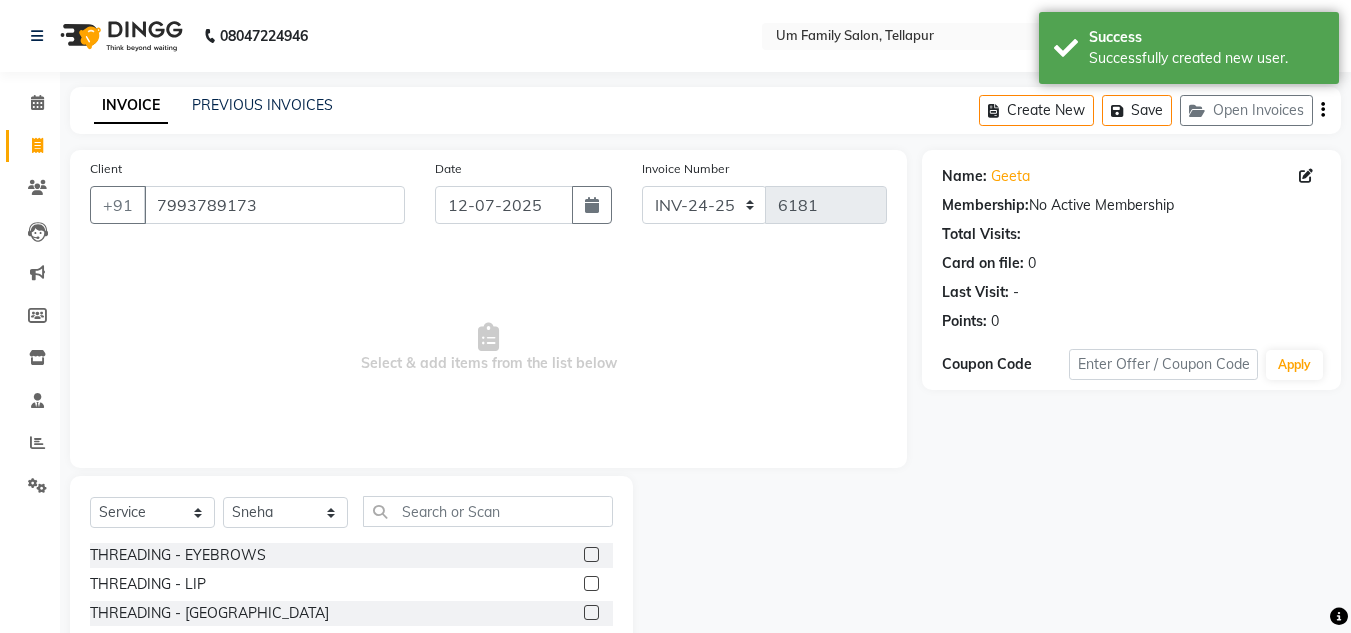 click 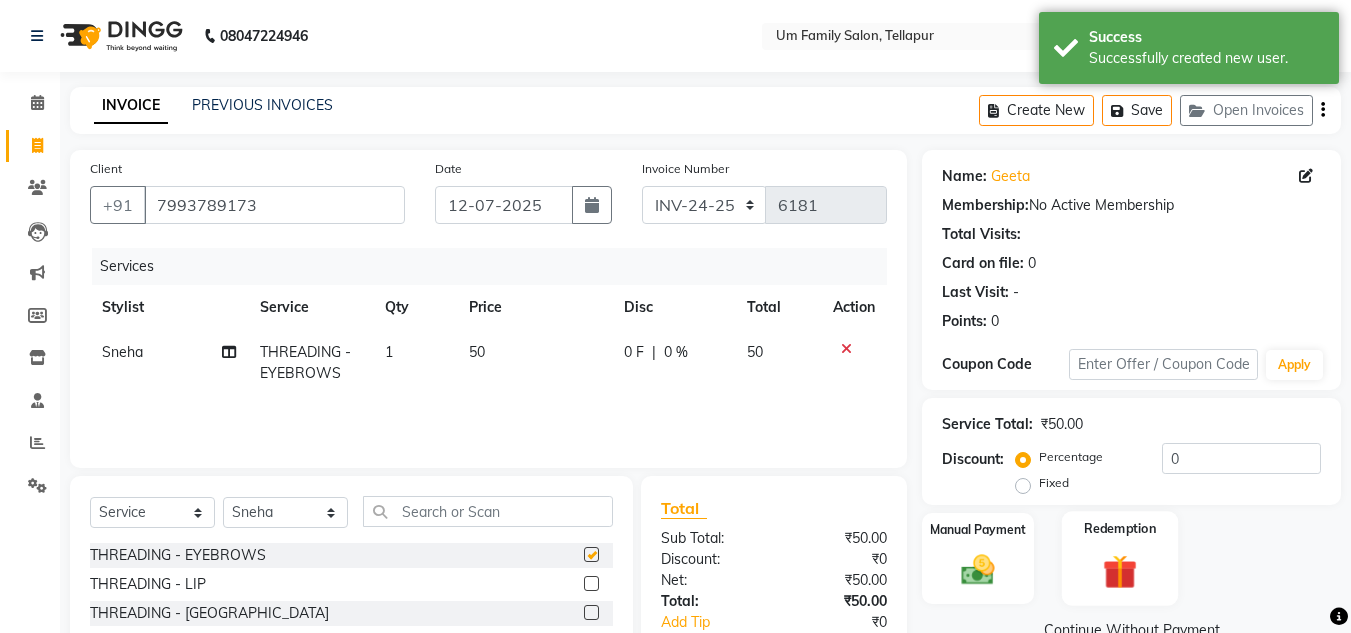 checkbox on "false" 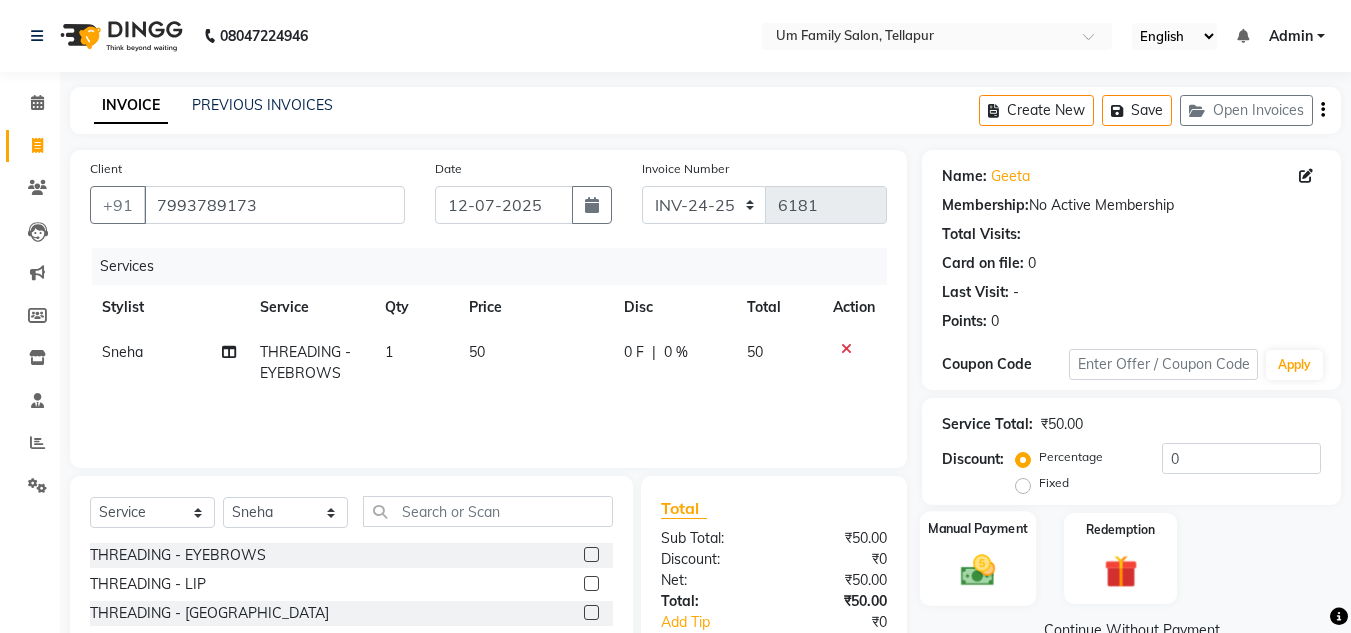 click 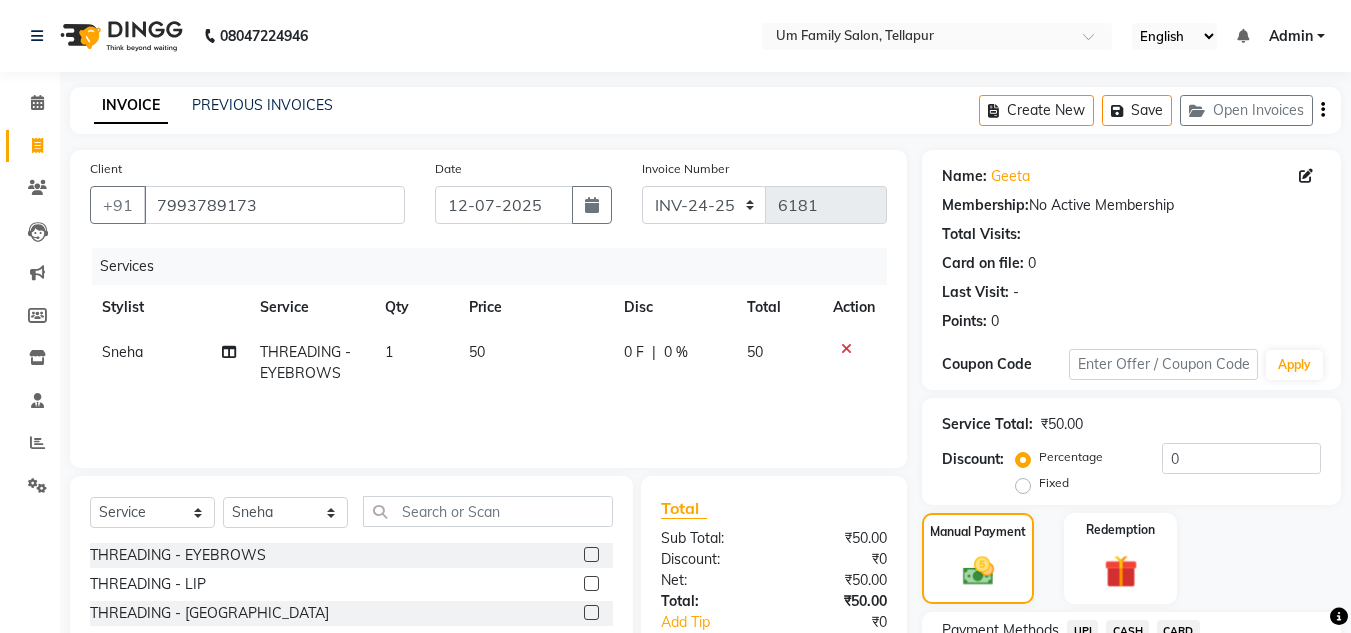 click on "CASH" 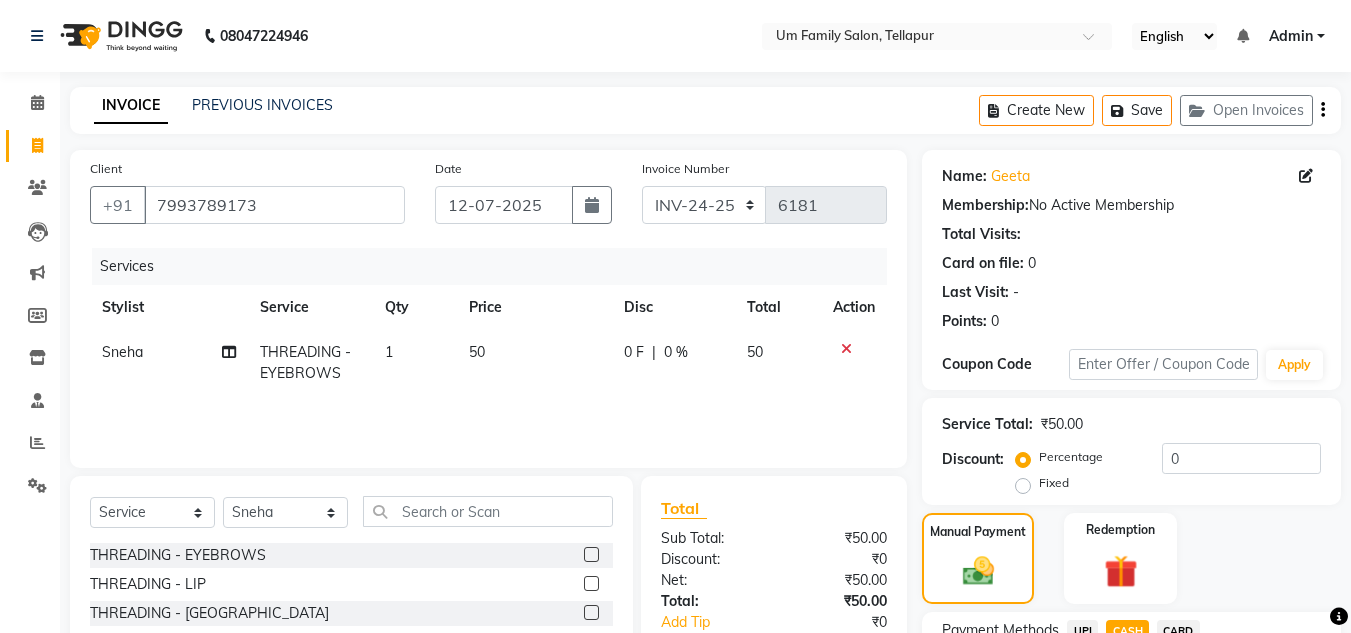 scroll, scrollTop: 199, scrollLeft: 0, axis: vertical 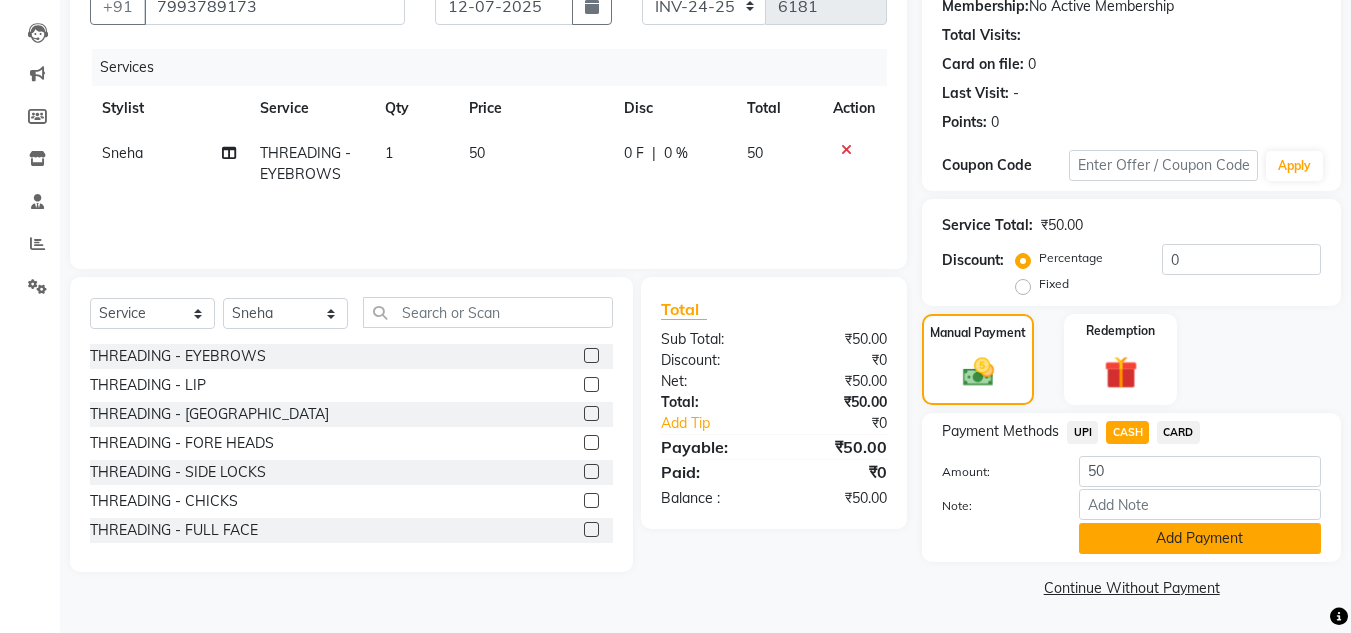 click on "Add Payment" 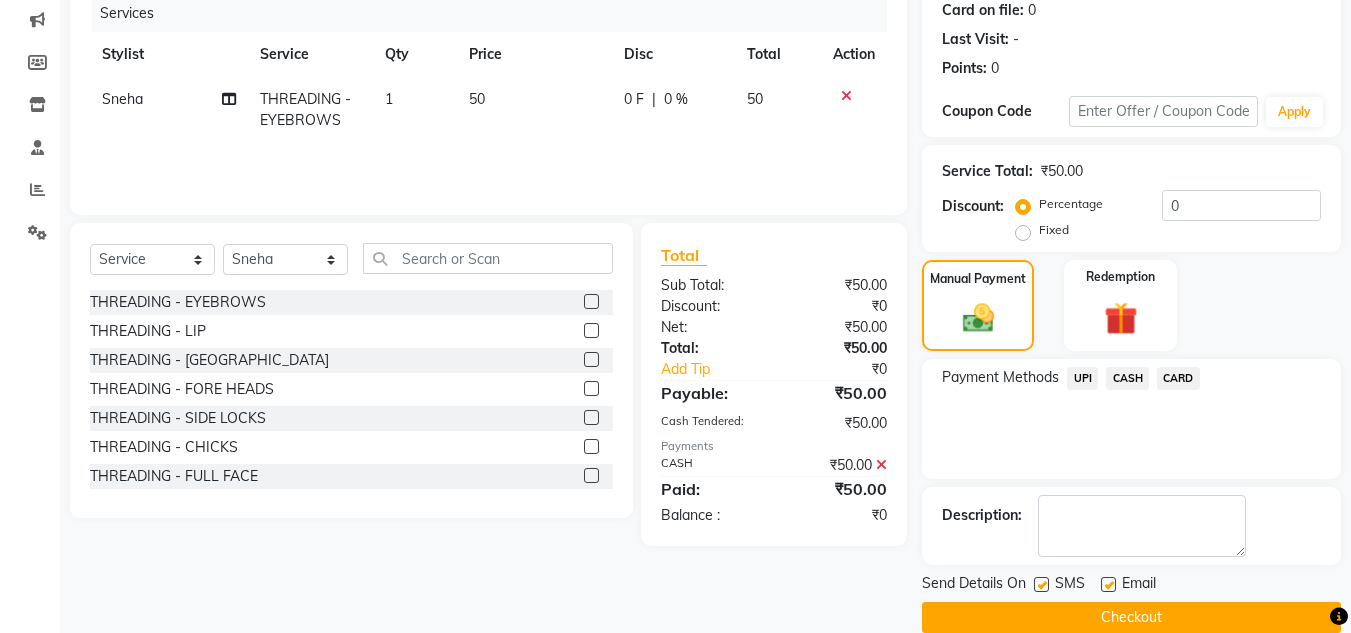 scroll, scrollTop: 283, scrollLeft: 0, axis: vertical 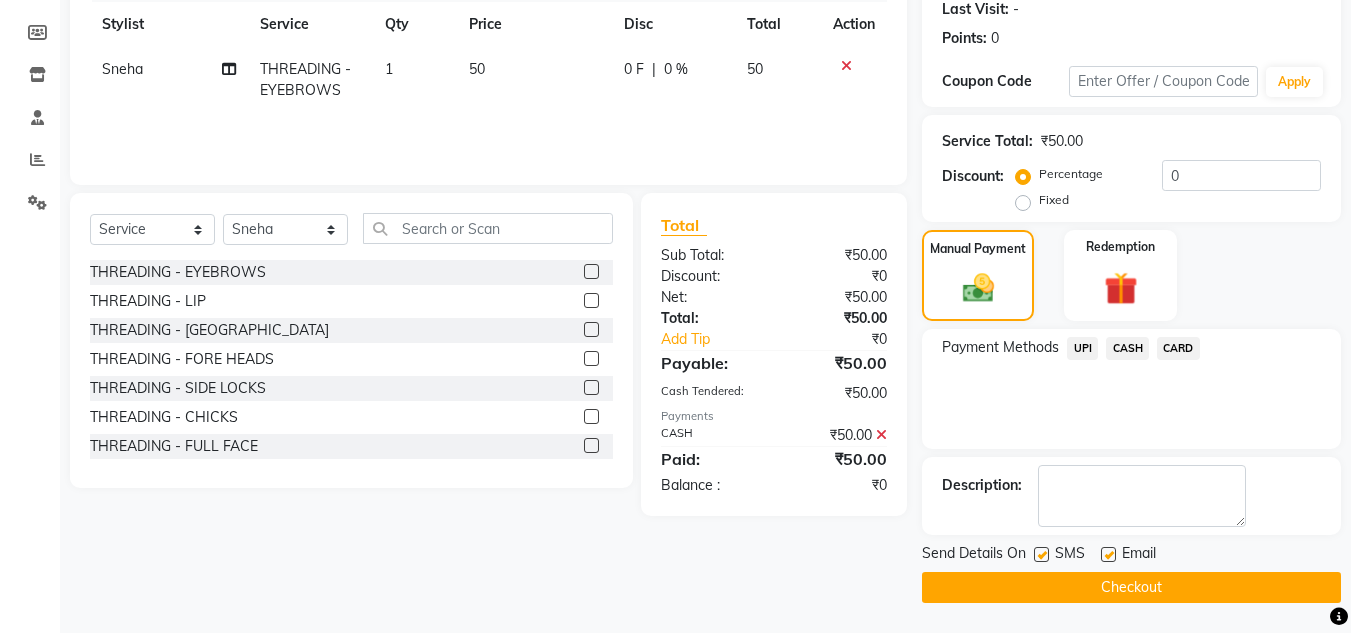click on "Checkout" 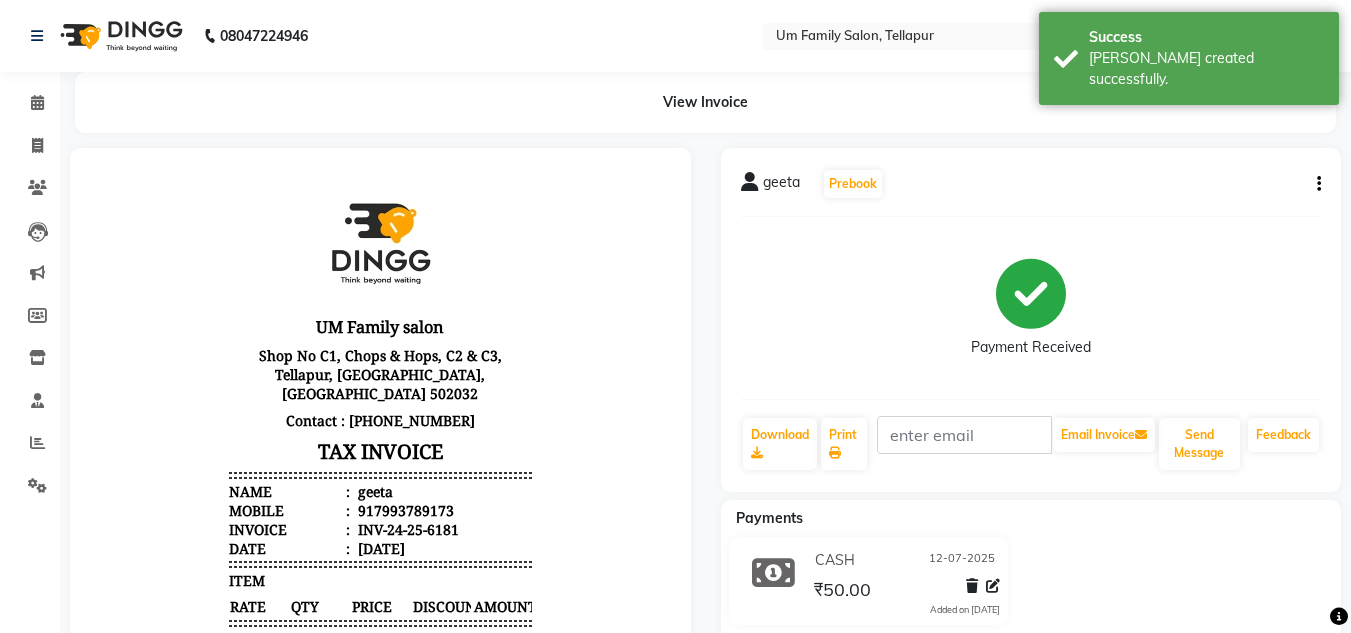 scroll, scrollTop: 0, scrollLeft: 0, axis: both 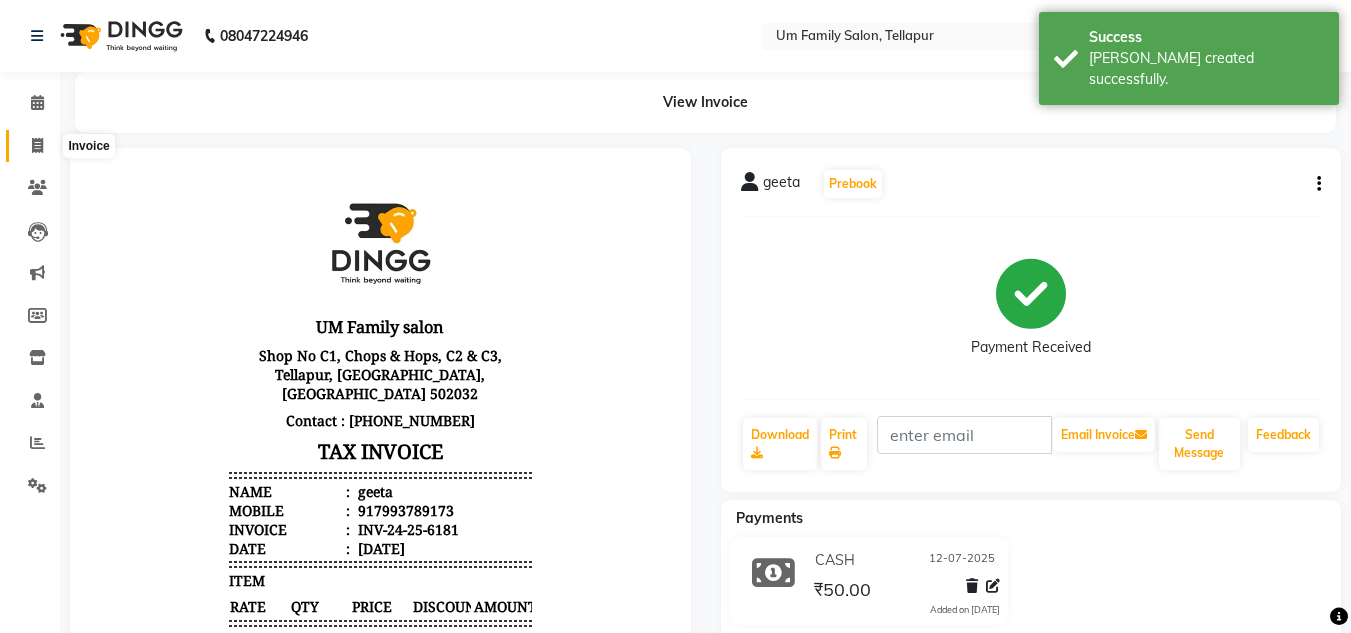 click 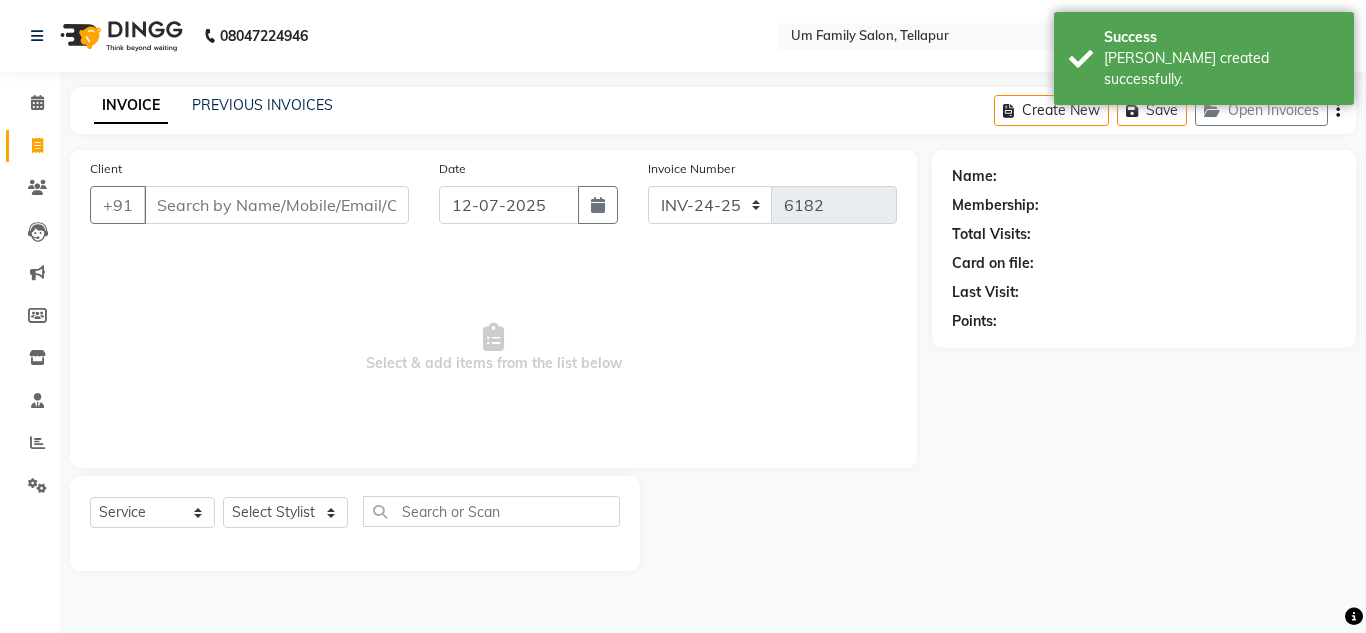 click on "Client" at bounding box center [276, 205] 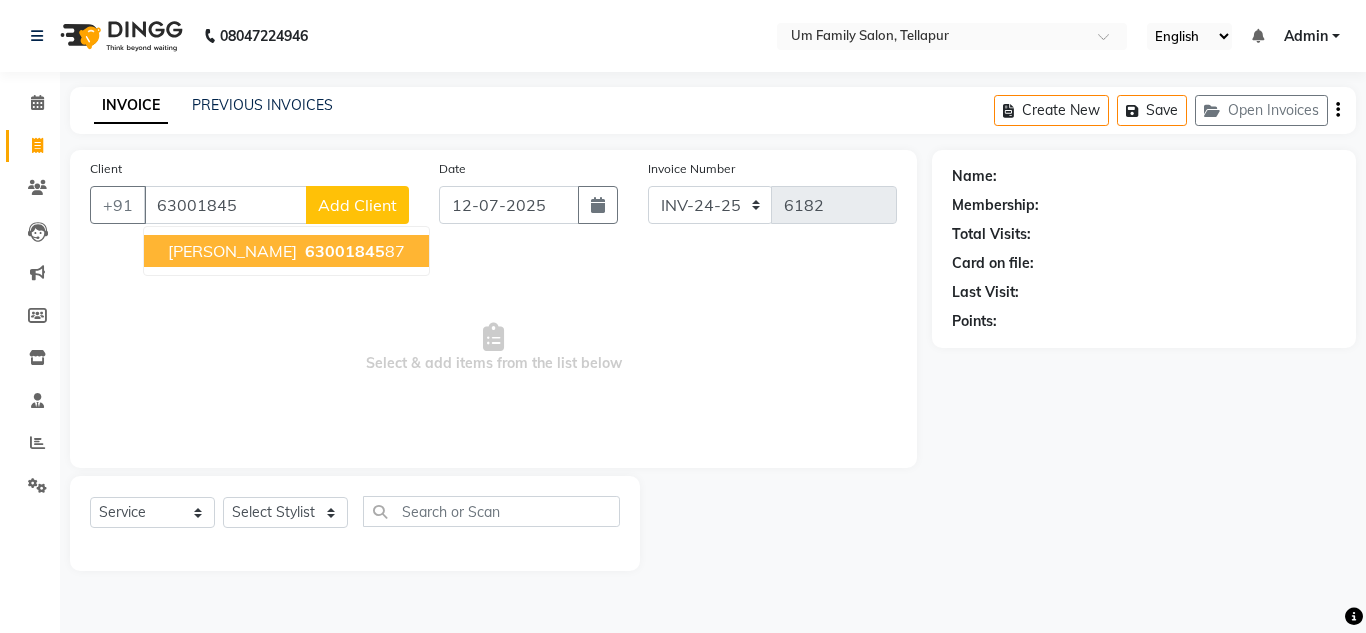 click on "63001845" at bounding box center (345, 251) 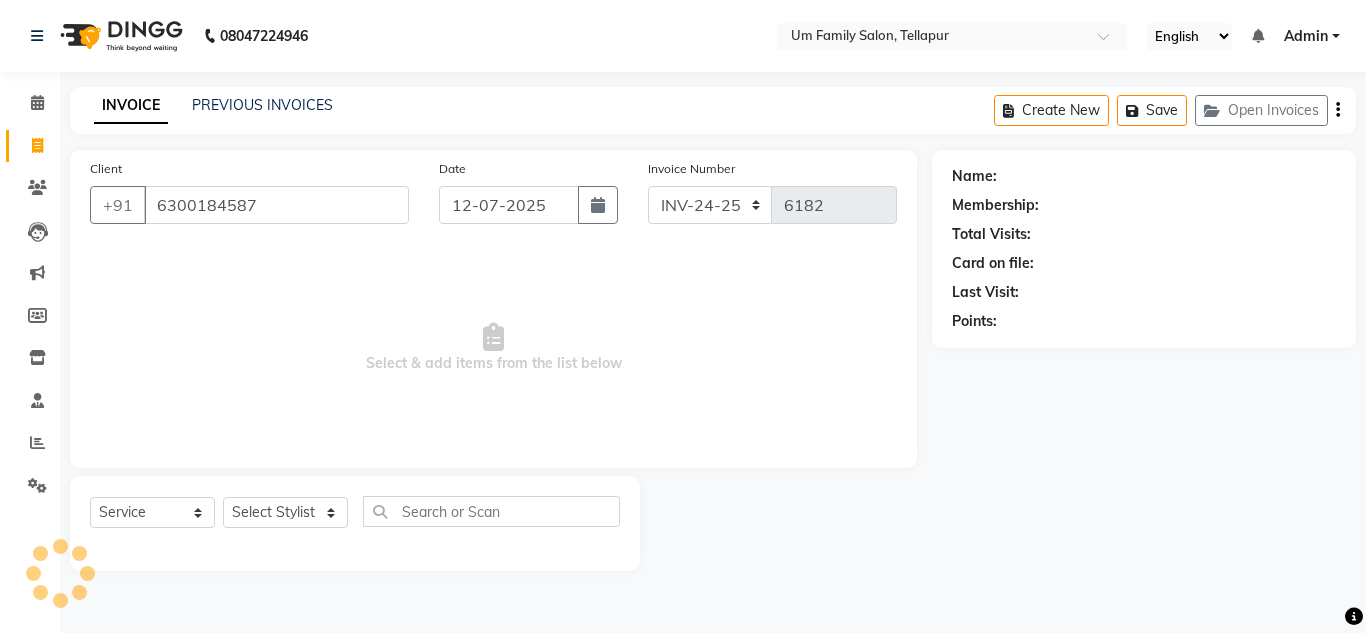 type on "6300184587" 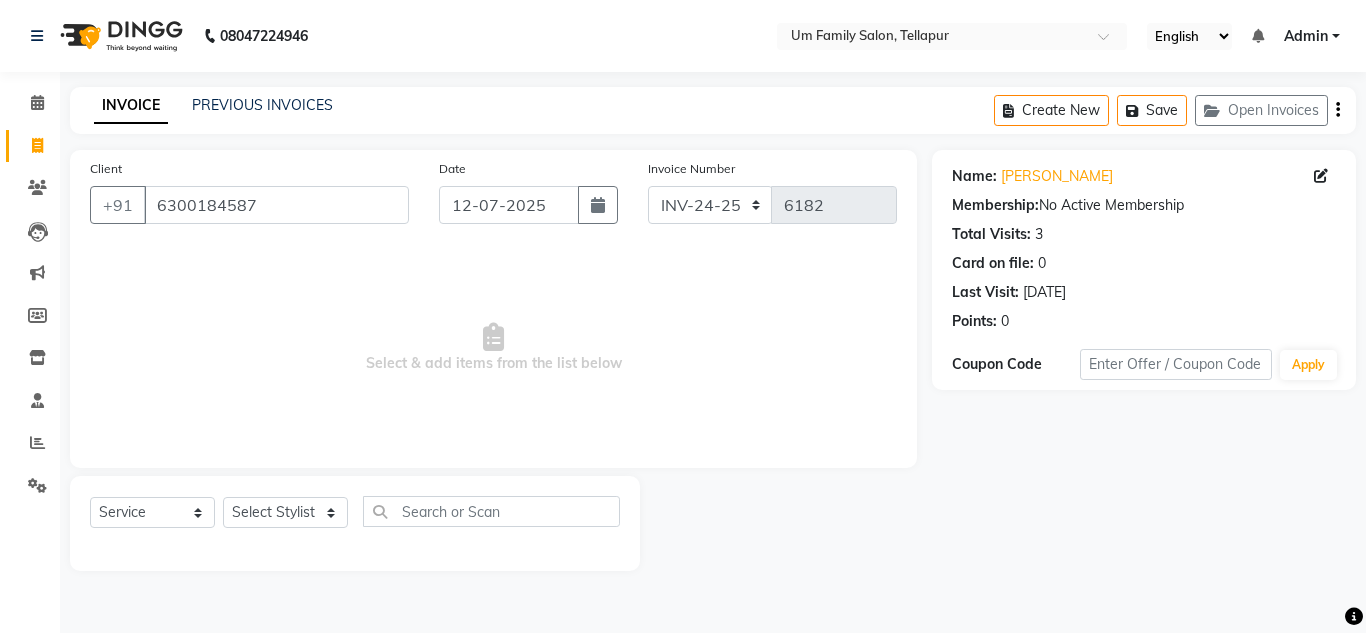 click on "Select  Service  Product  Membership  Package Voucher Prepaid Gift Card  Select Stylist Akash K. SAI [PERSON_NAME] [PERSON_NAME]" 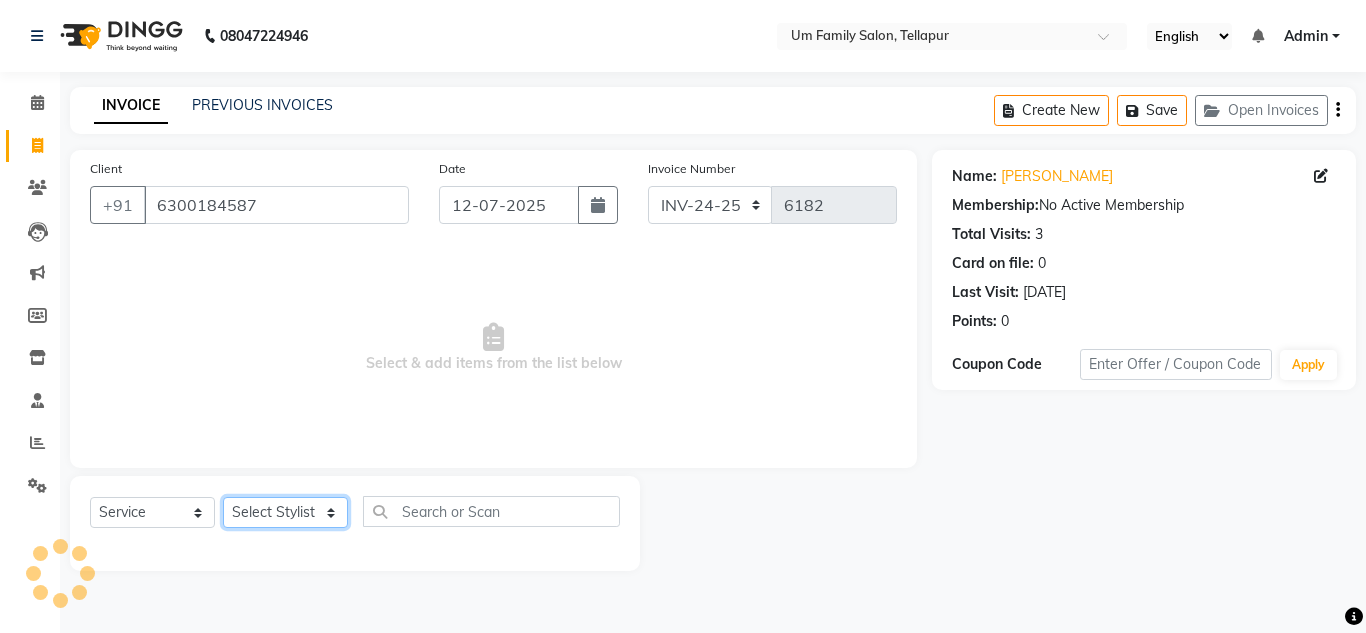 click on "Select Stylist Akash K. SAI [PERSON_NAME] [PERSON_NAME]" 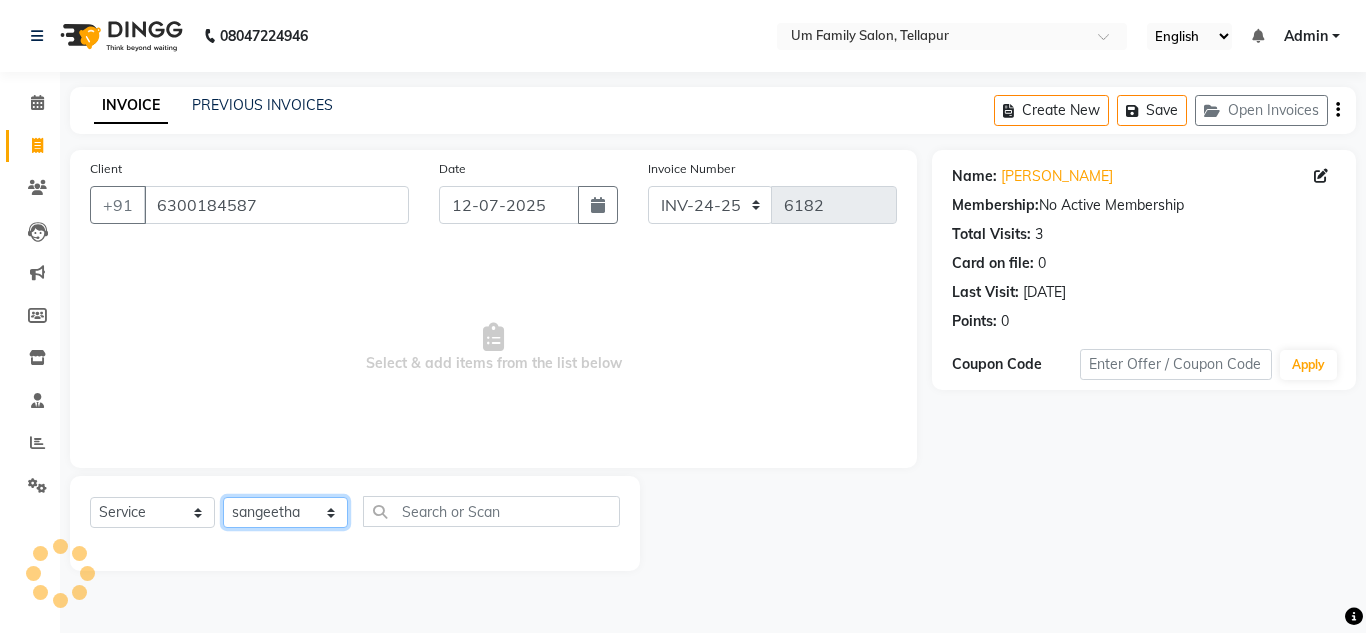 click on "Select Stylist Akash K. SAI [PERSON_NAME] [PERSON_NAME]" 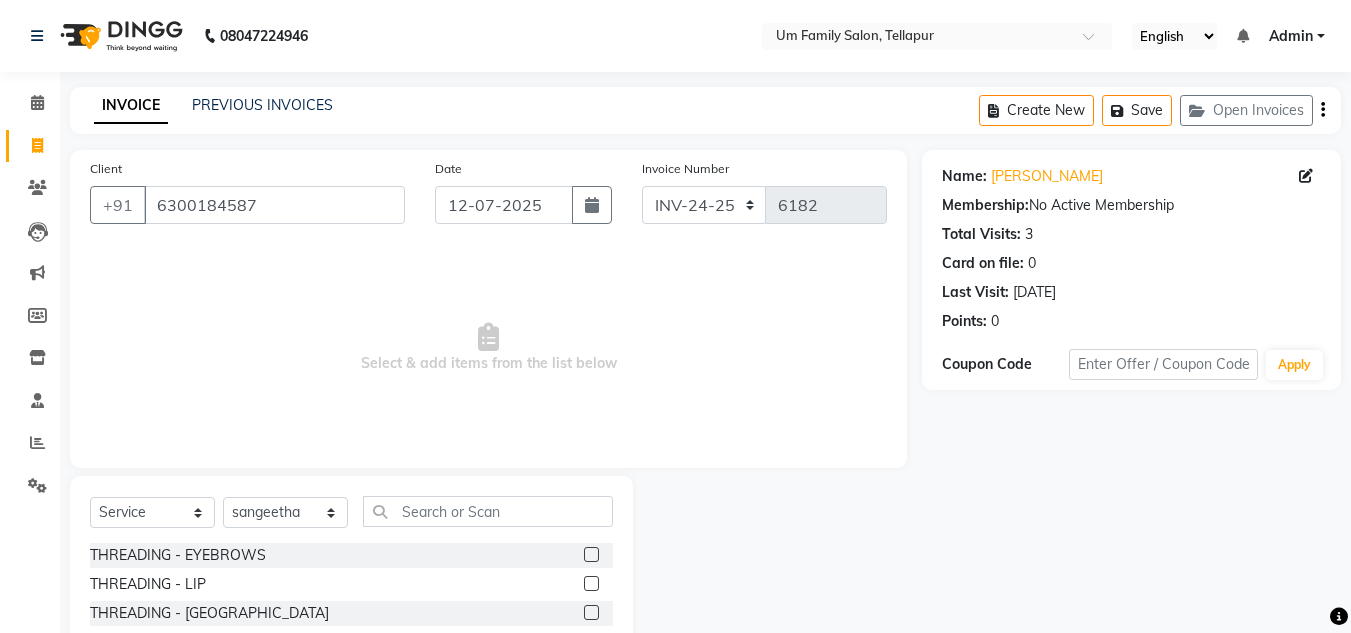 click 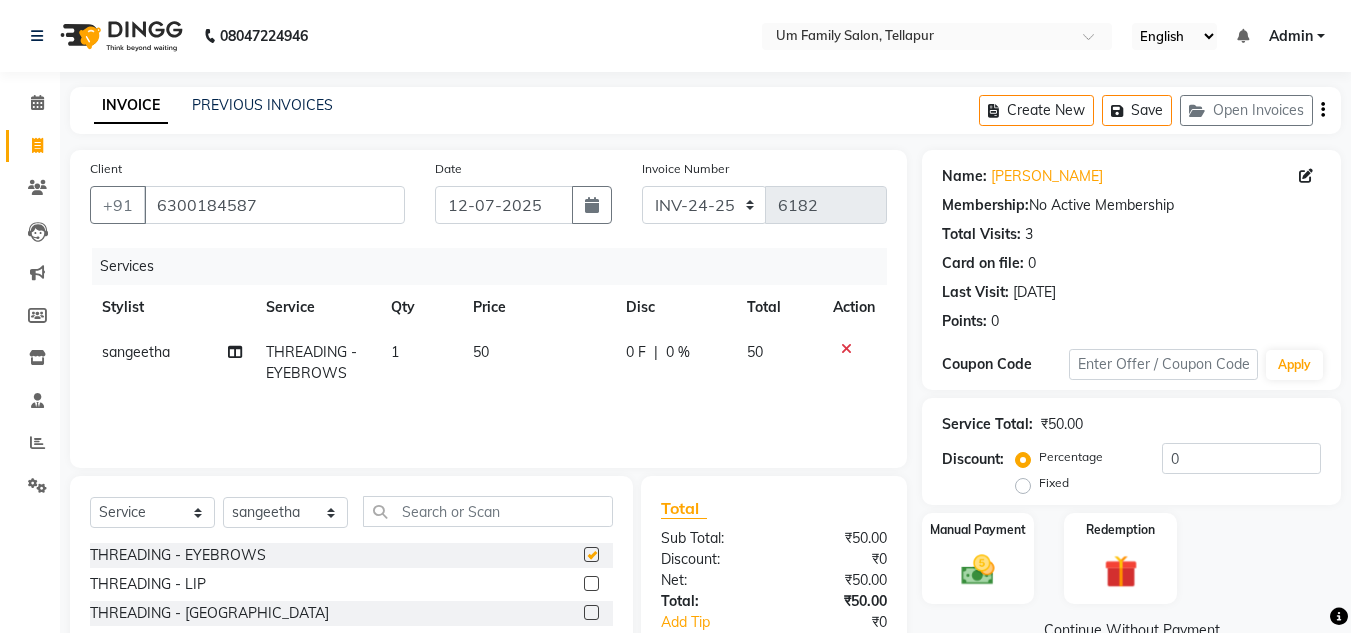 checkbox on "false" 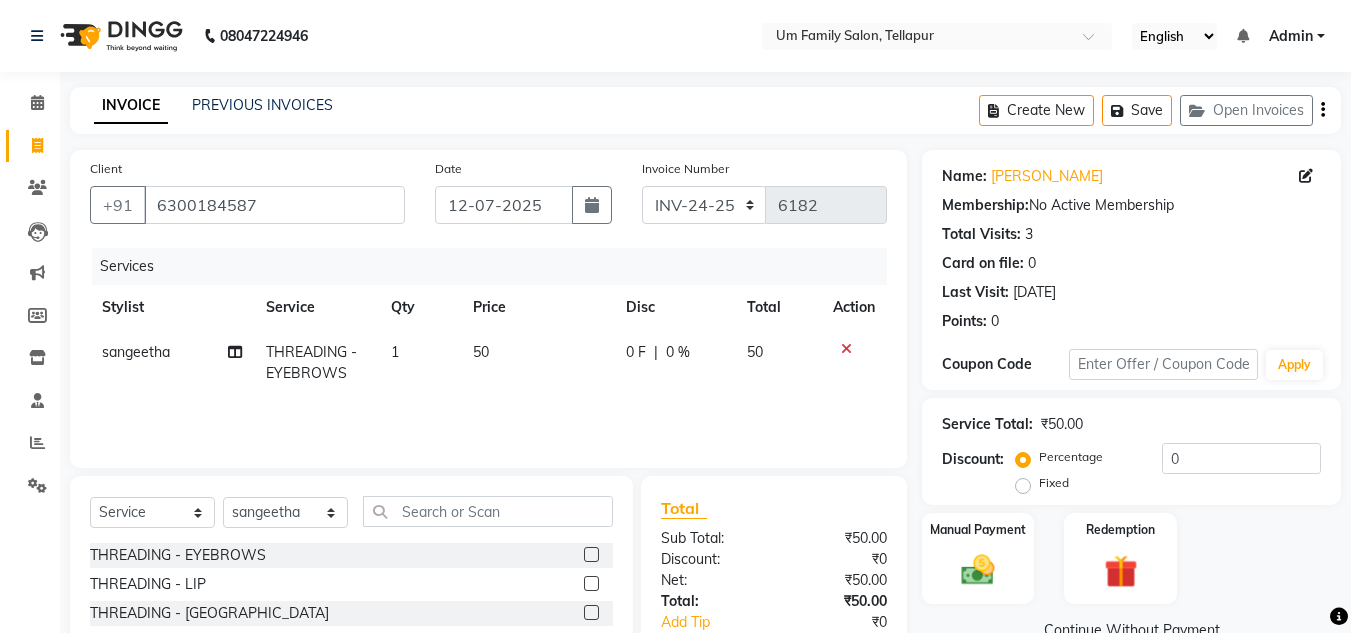 click 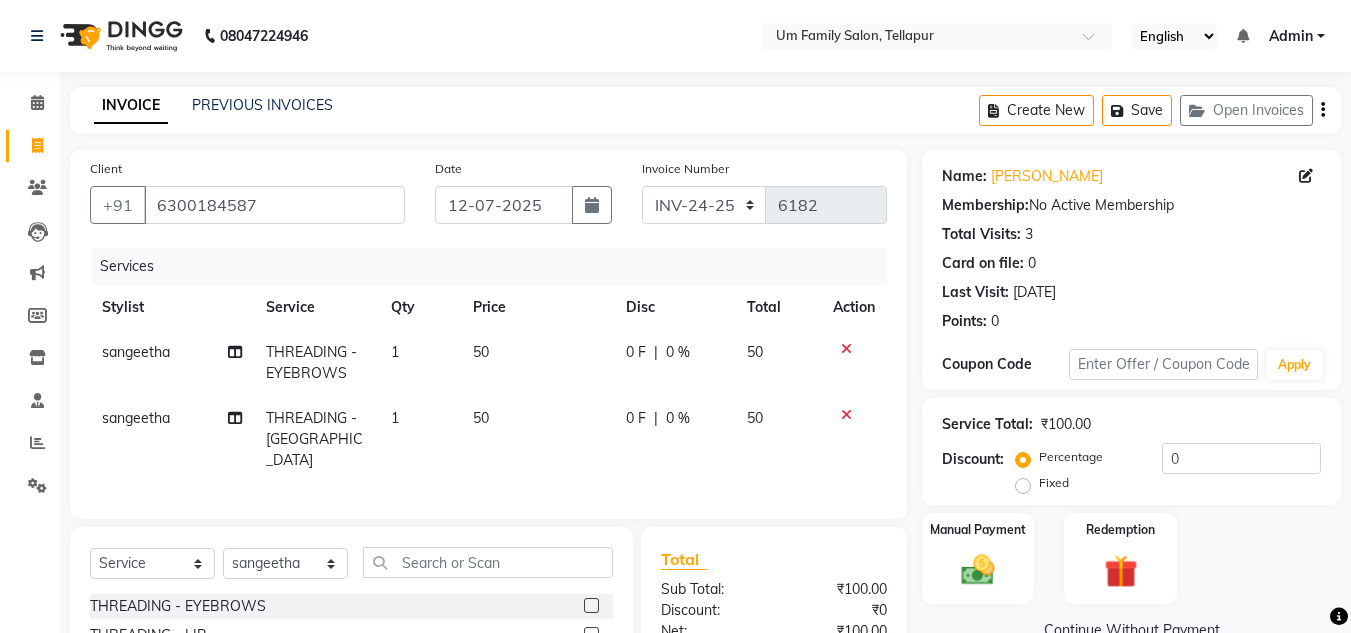 checkbox on "false" 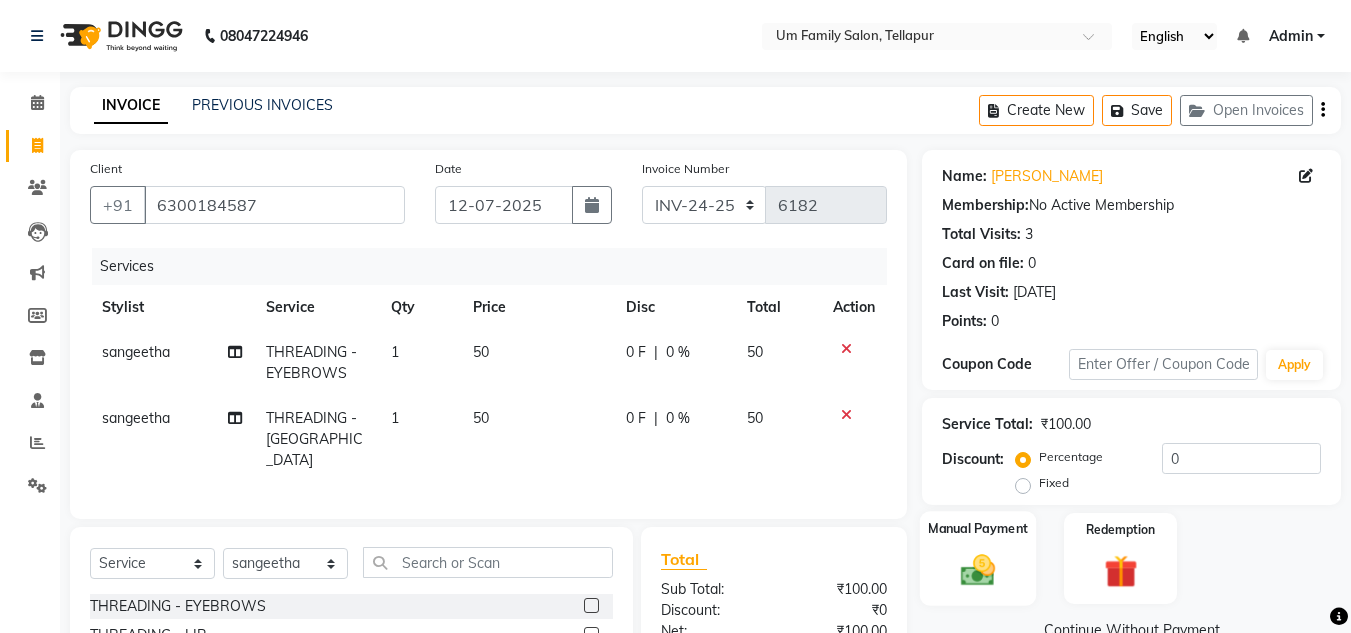 click 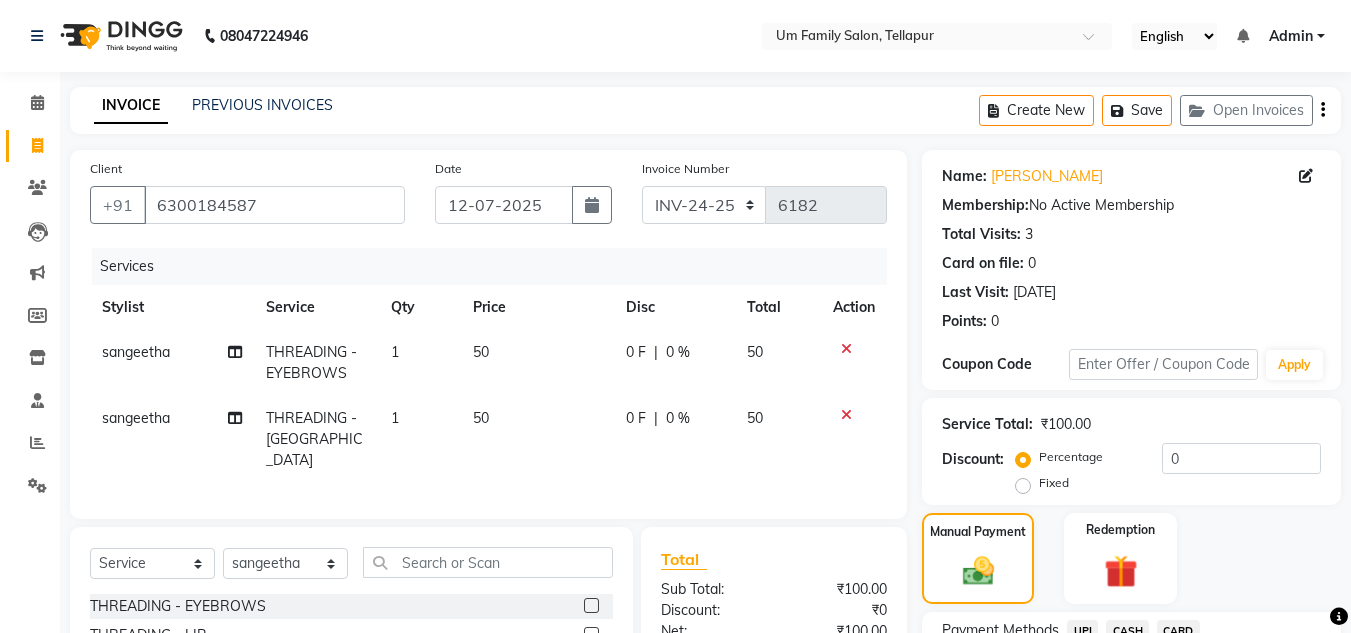click on "CASH" 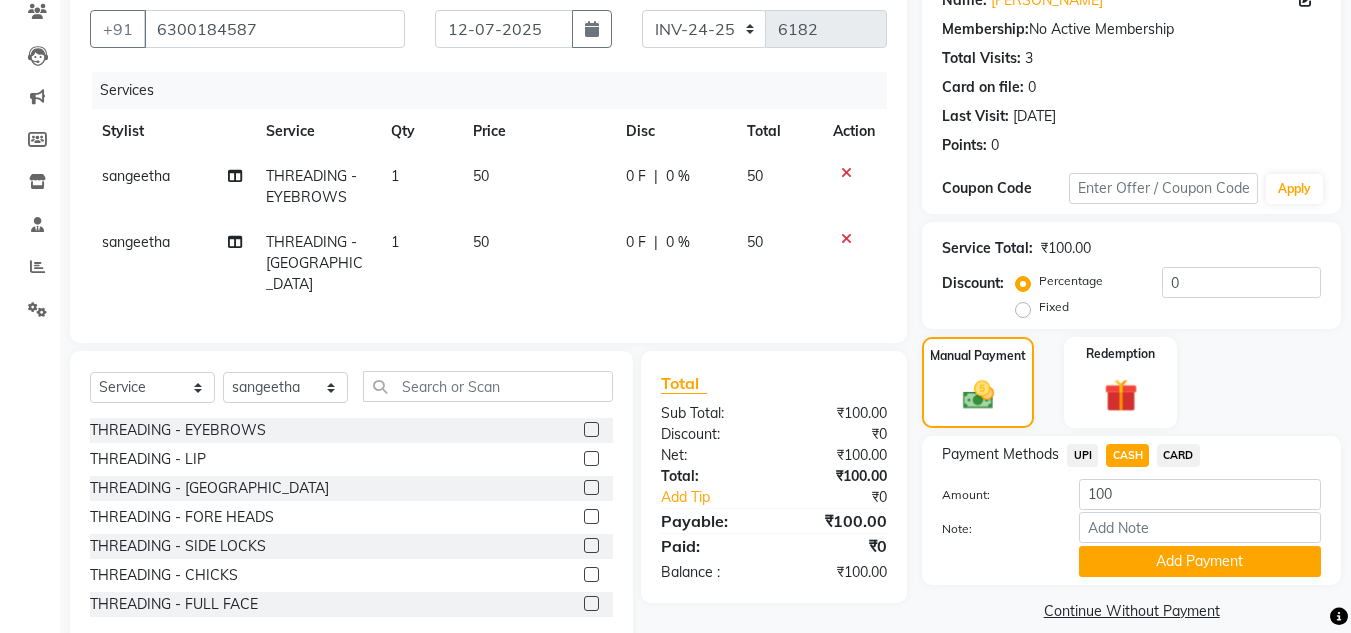 scroll, scrollTop: 213, scrollLeft: 0, axis: vertical 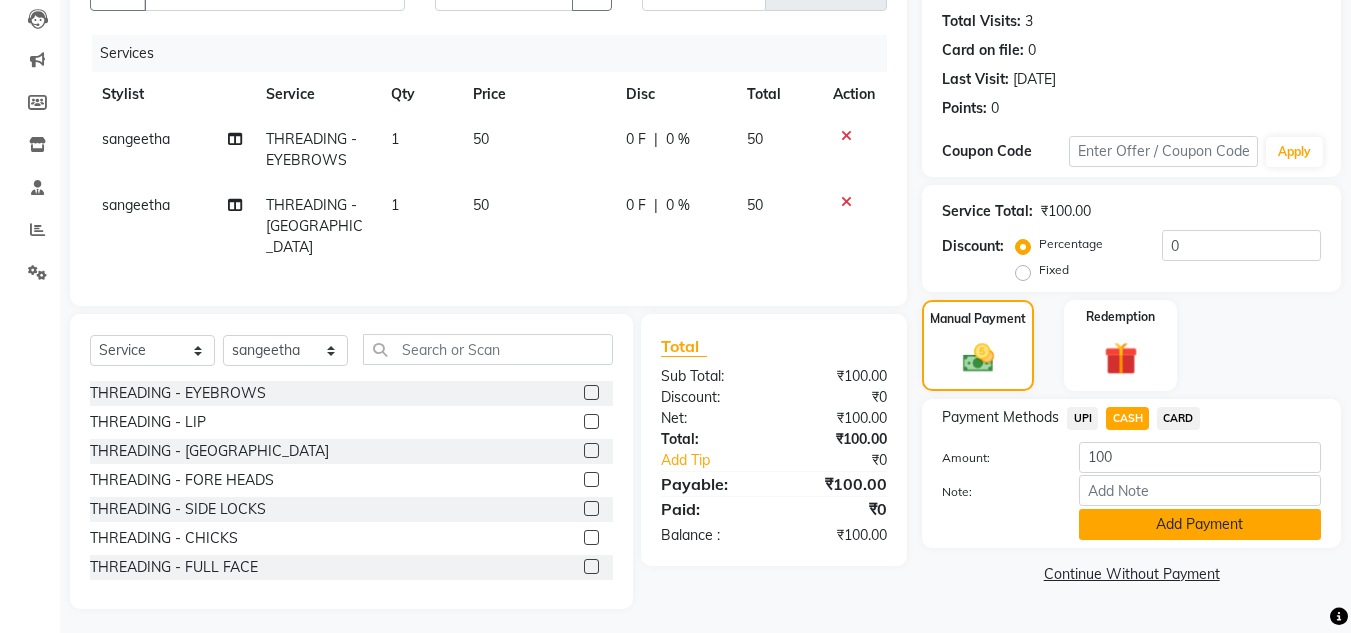 click on "Add Payment" 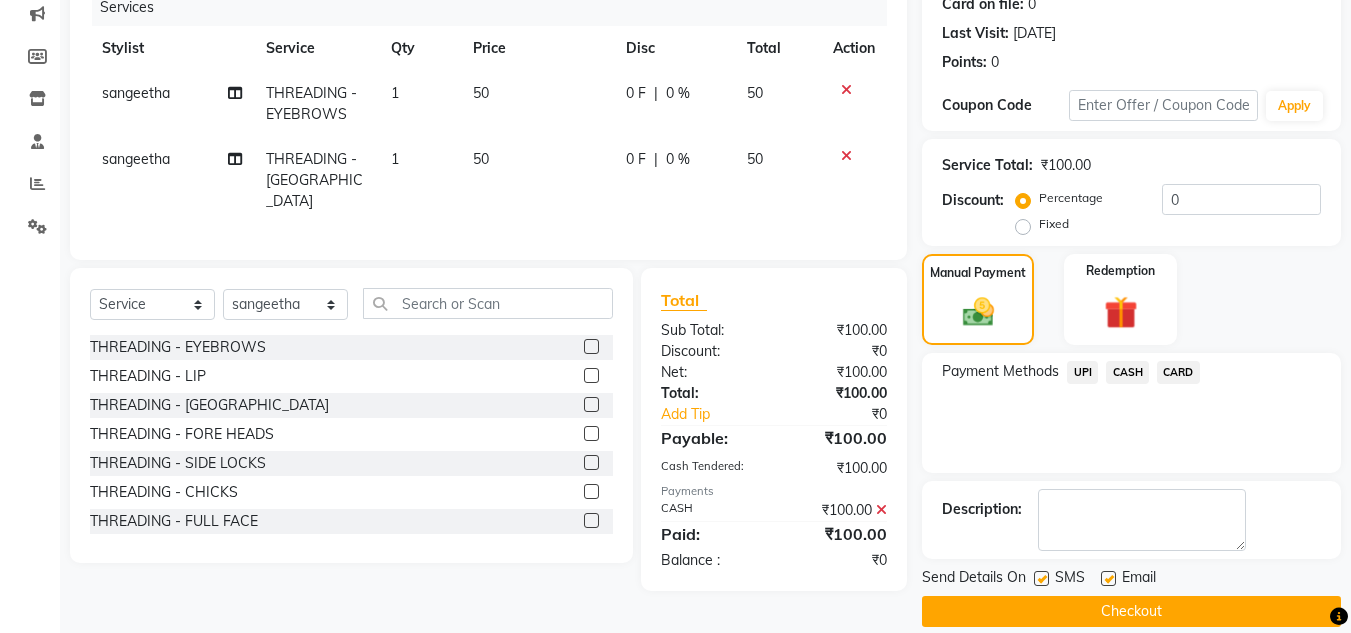 scroll, scrollTop: 283, scrollLeft: 0, axis: vertical 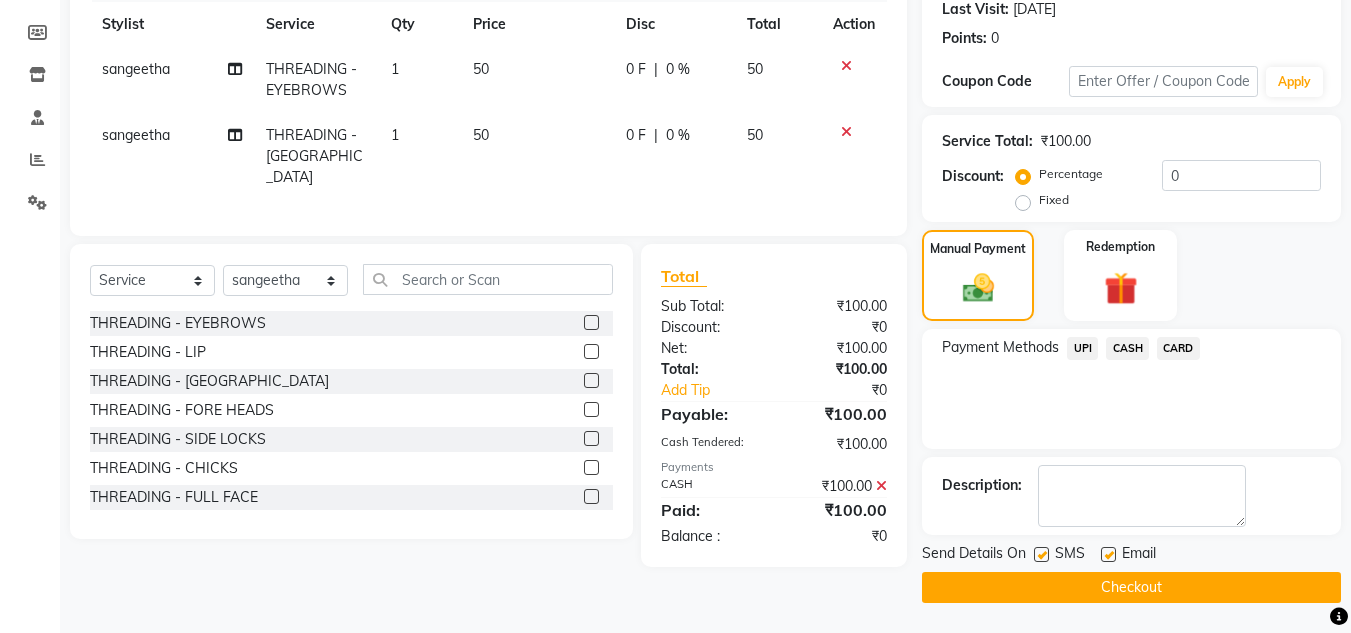 click on "Checkout" 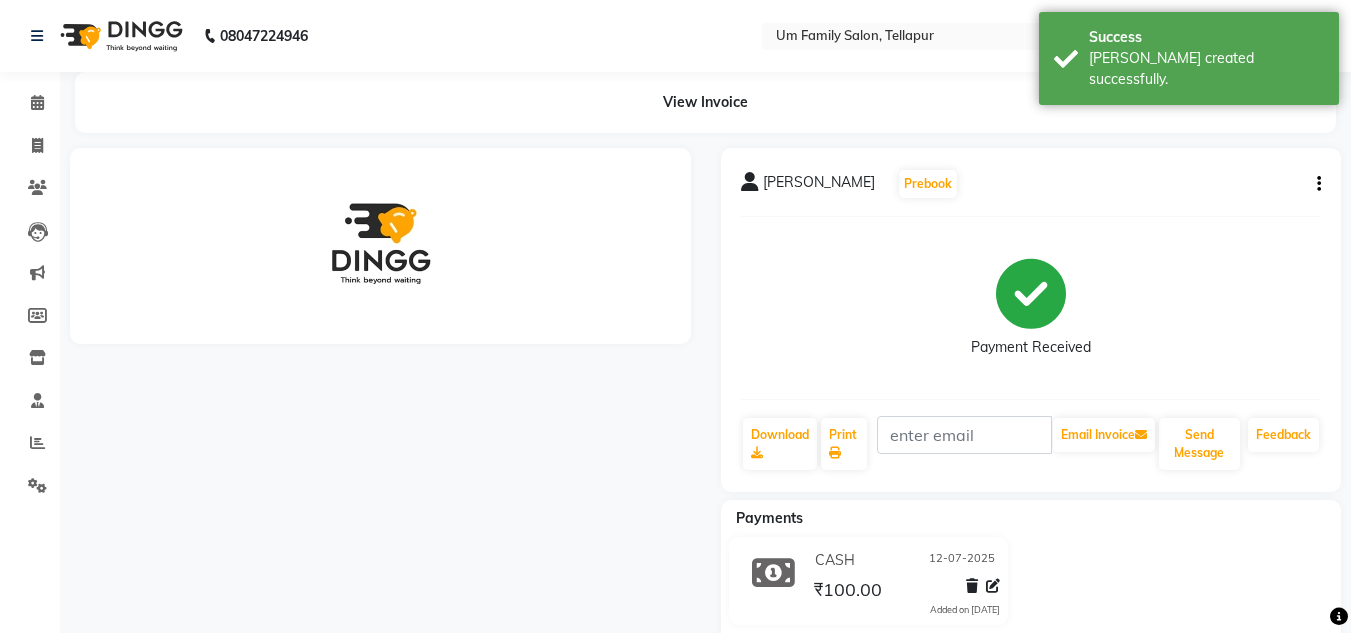 scroll, scrollTop: 0, scrollLeft: 0, axis: both 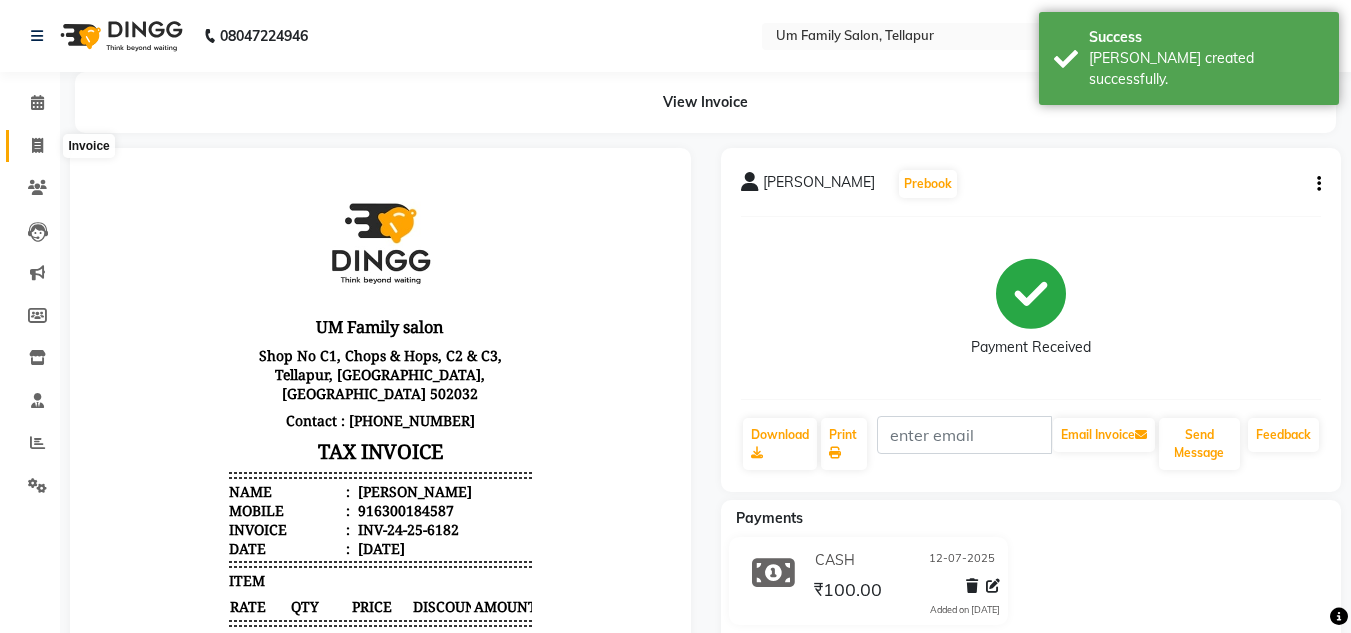 click 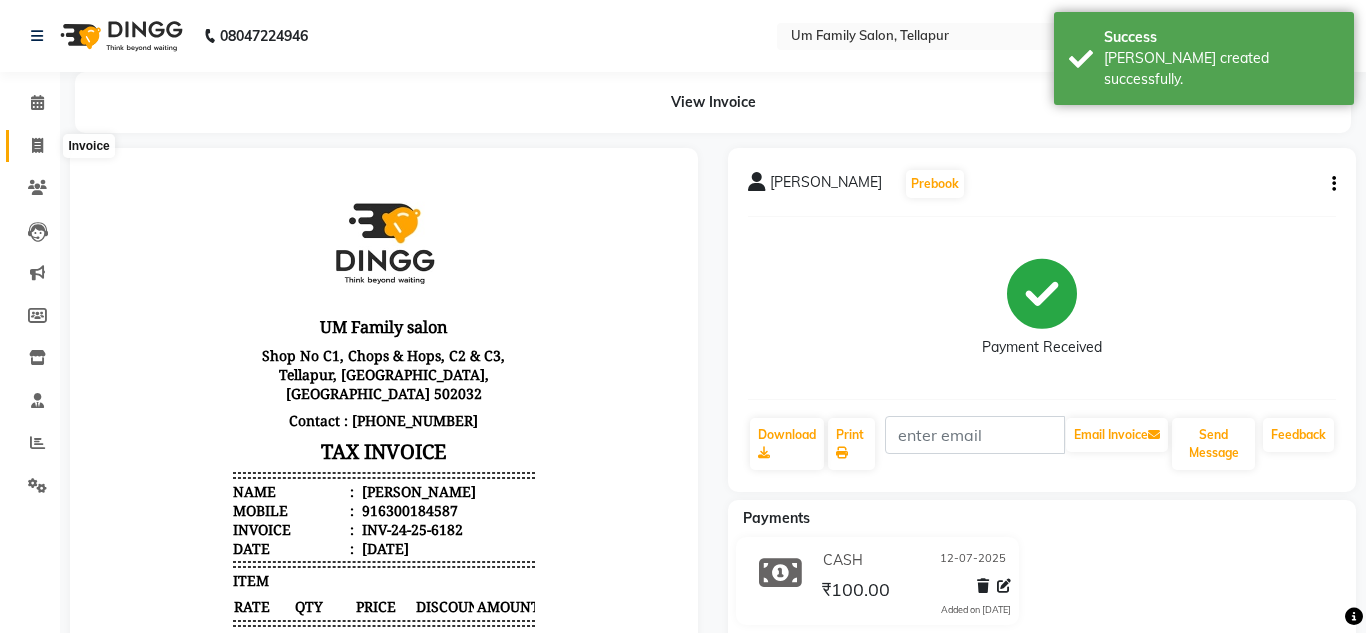 select on "service" 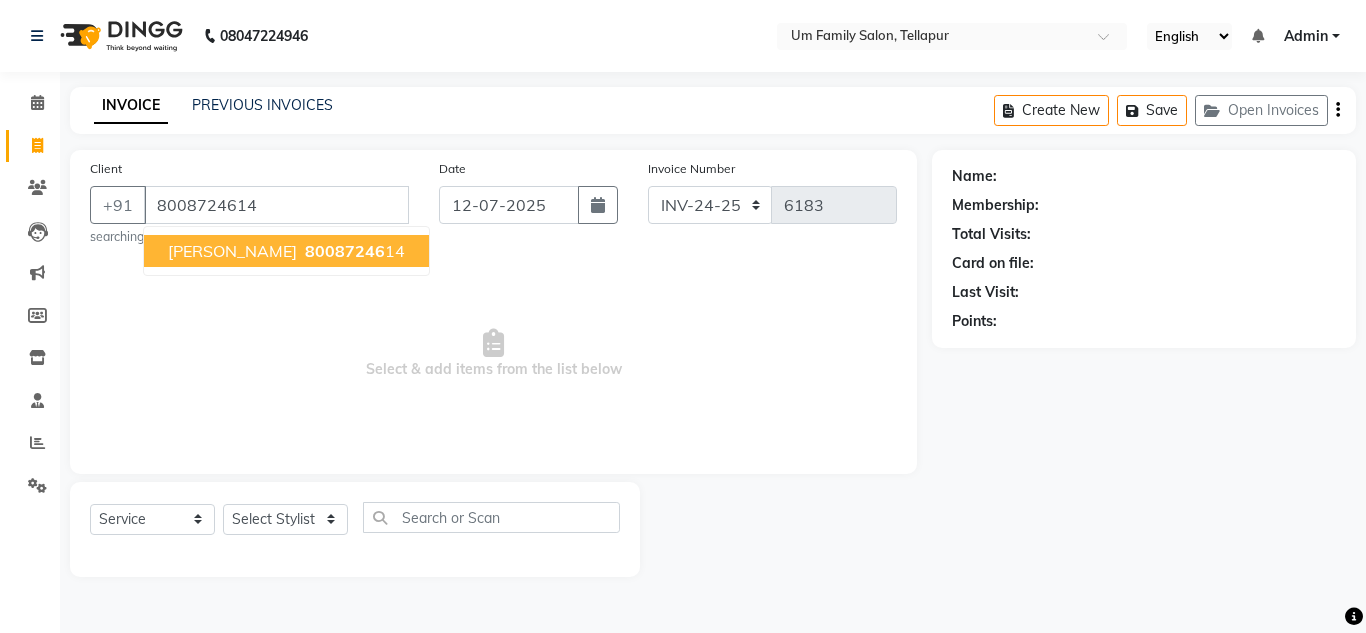 type on "8008724614" 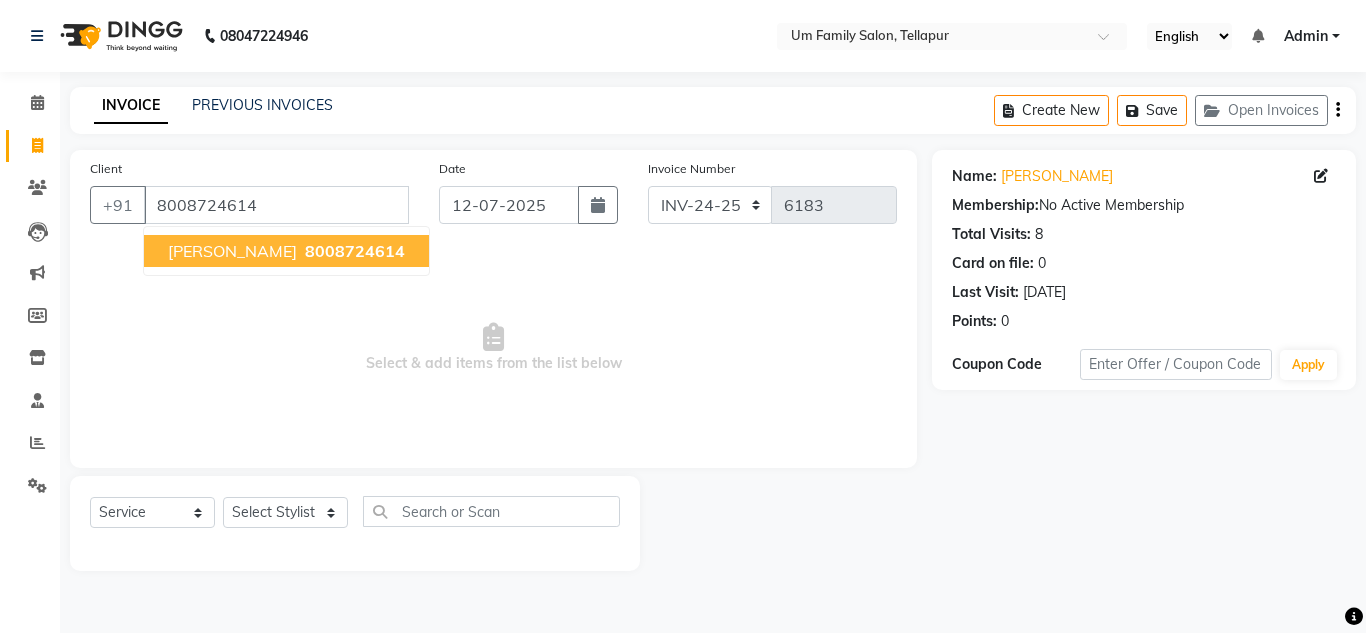 click on "[PERSON_NAME]   8008724614" at bounding box center [286, 251] 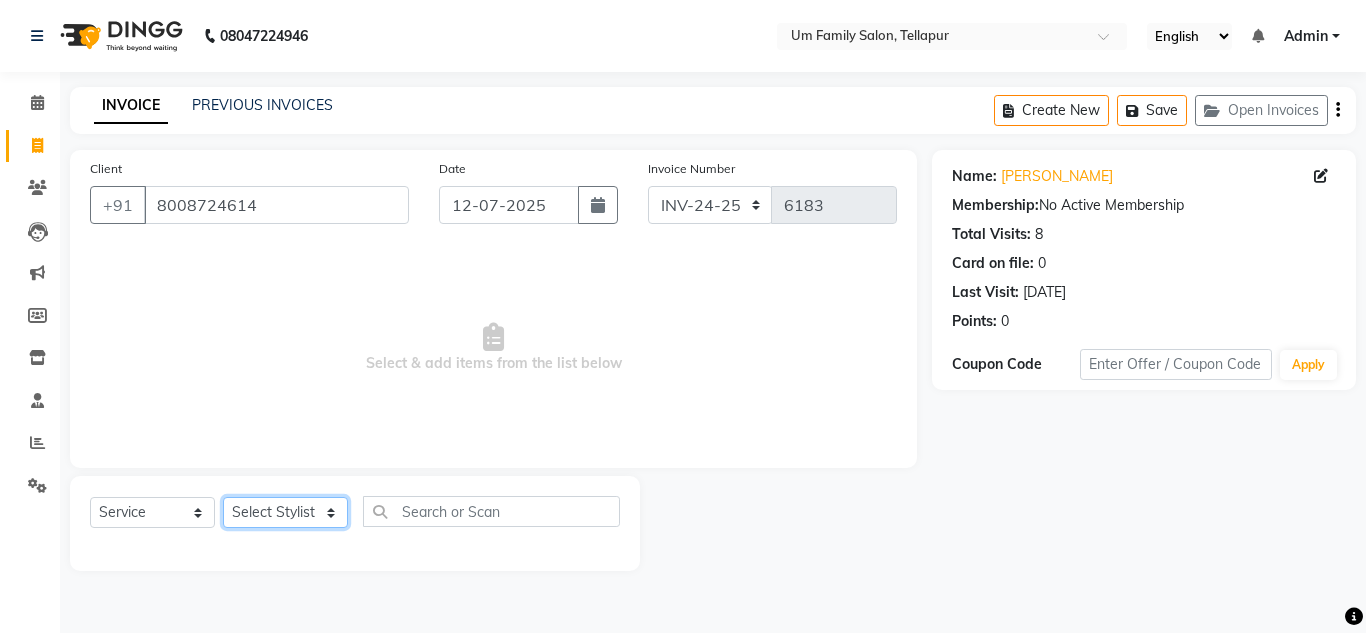 click on "Select Stylist Akash K. SAI [PERSON_NAME] [PERSON_NAME]" 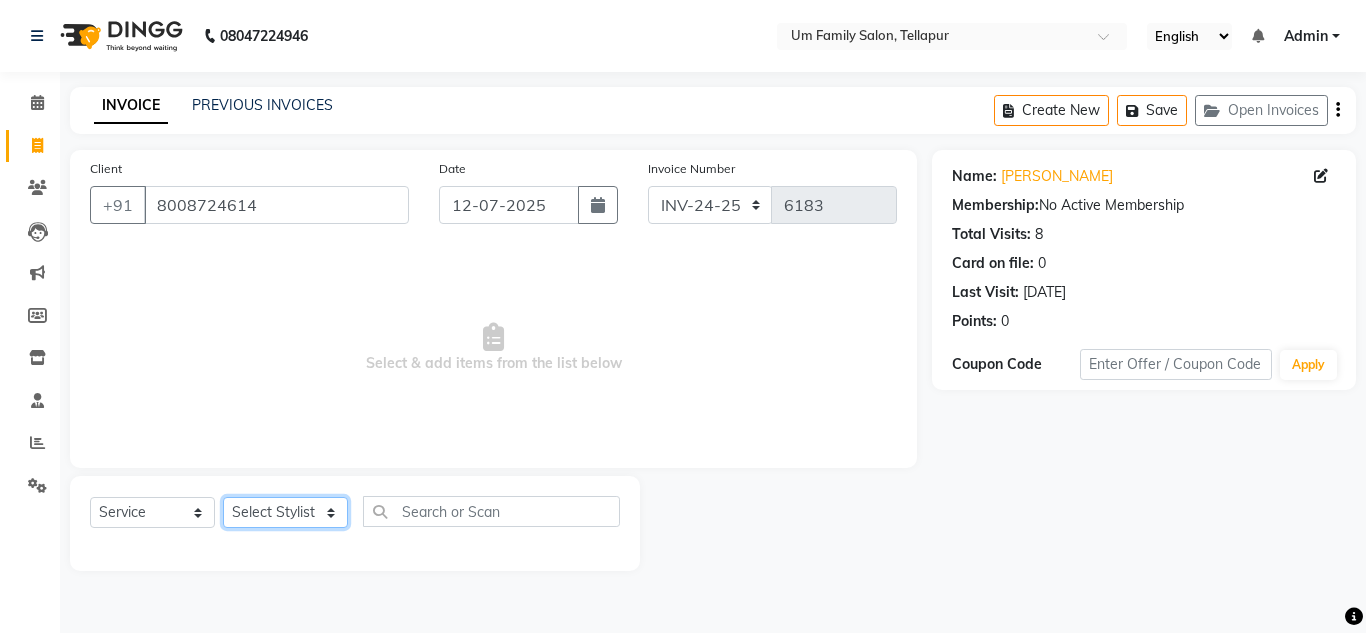 select on "74208" 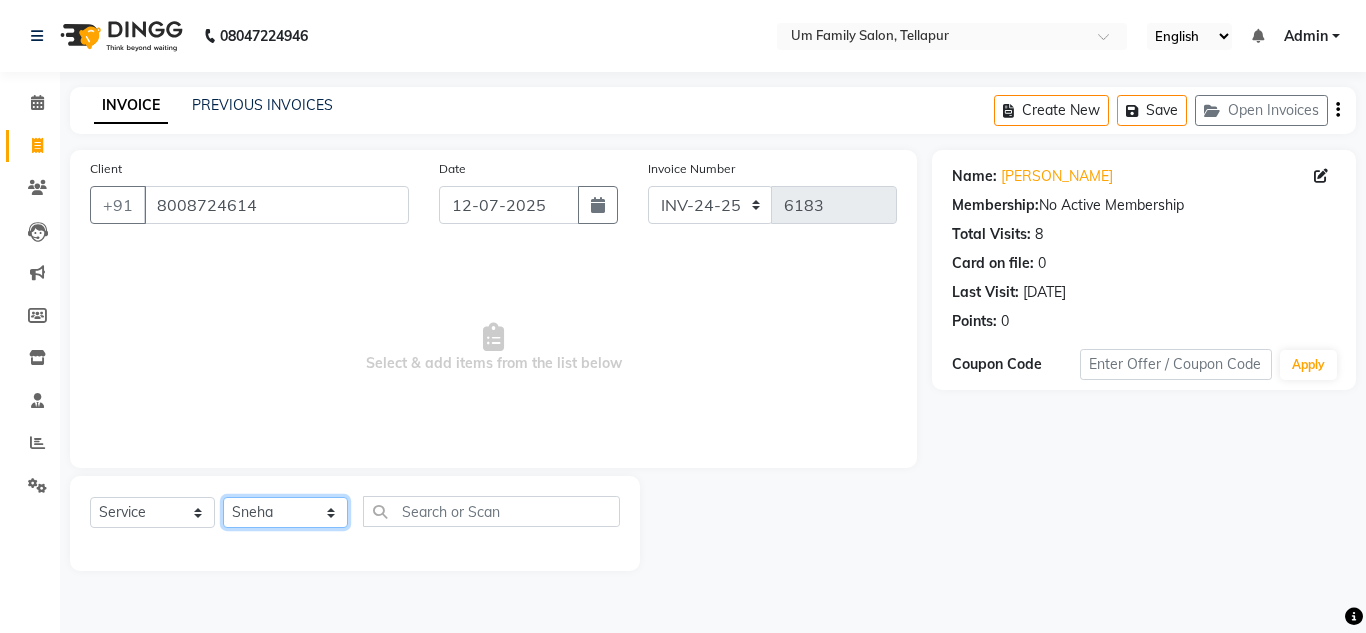 click on "Select Stylist Akash K. SAI [PERSON_NAME] [PERSON_NAME]" 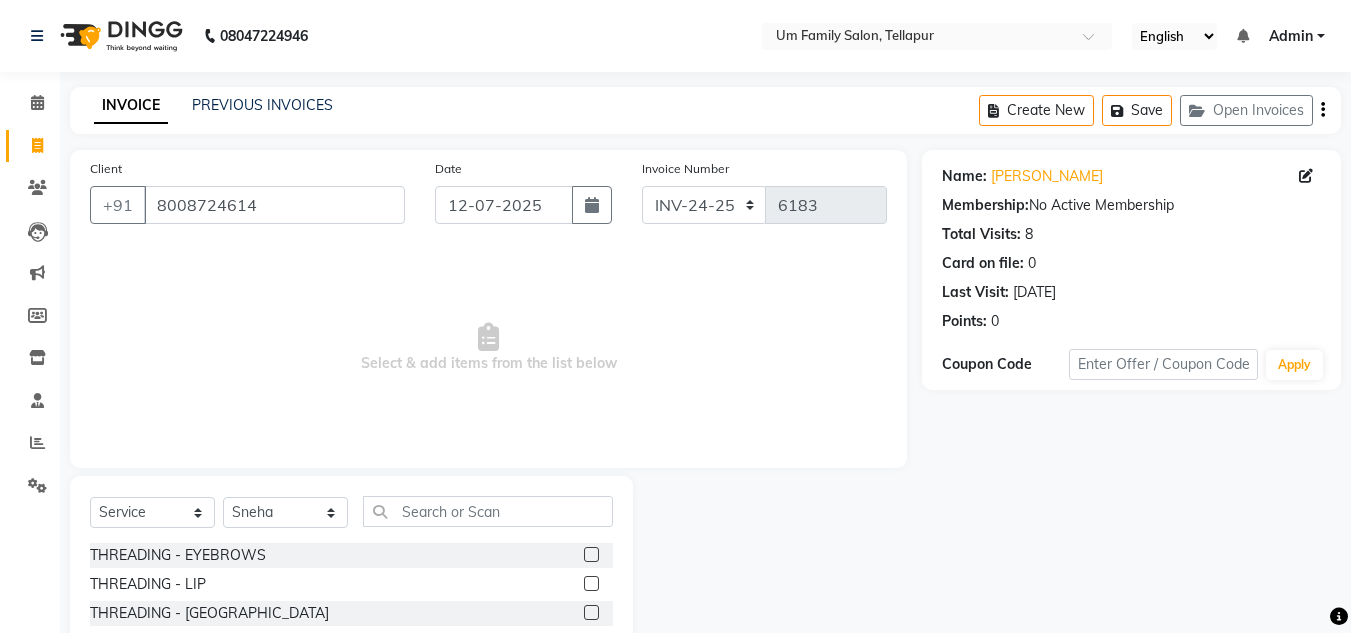 click 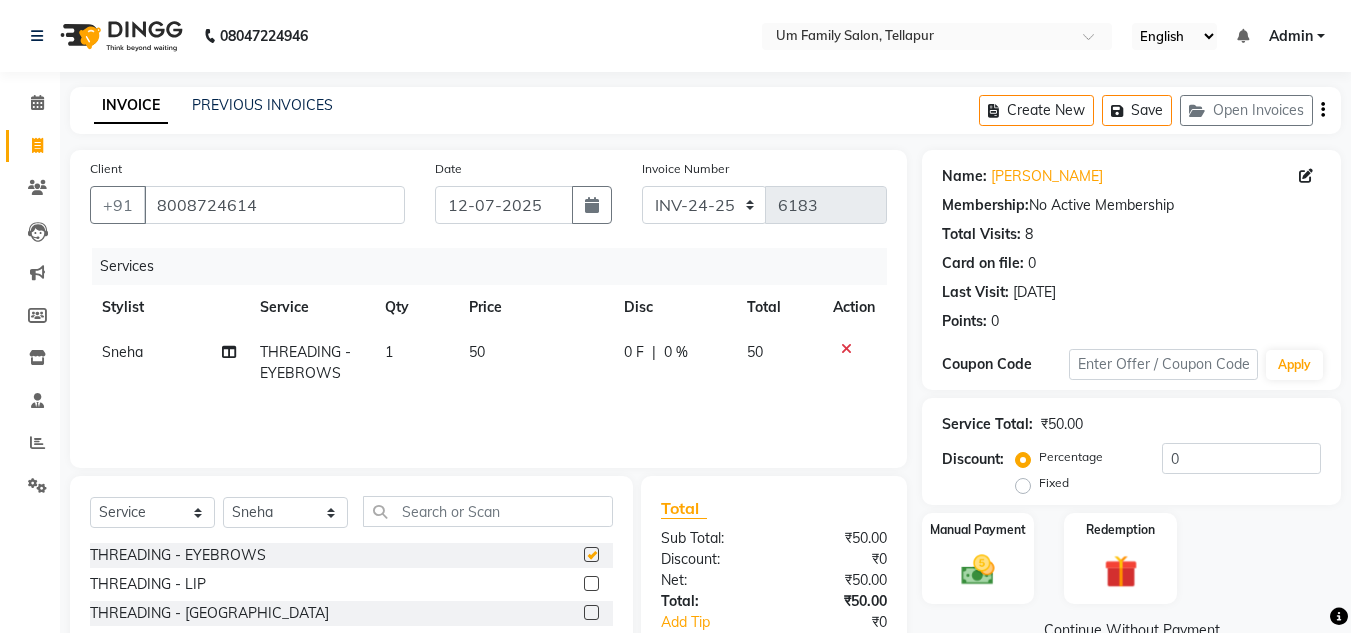 checkbox on "false" 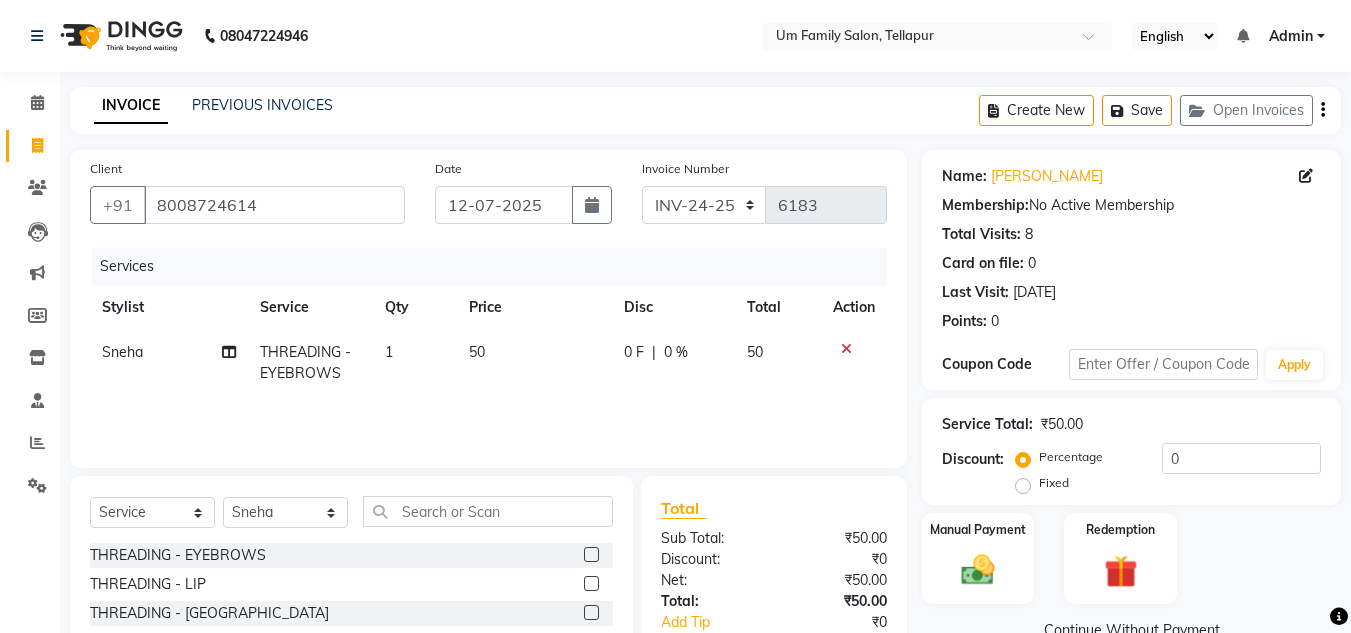 scroll, scrollTop: 168, scrollLeft: 0, axis: vertical 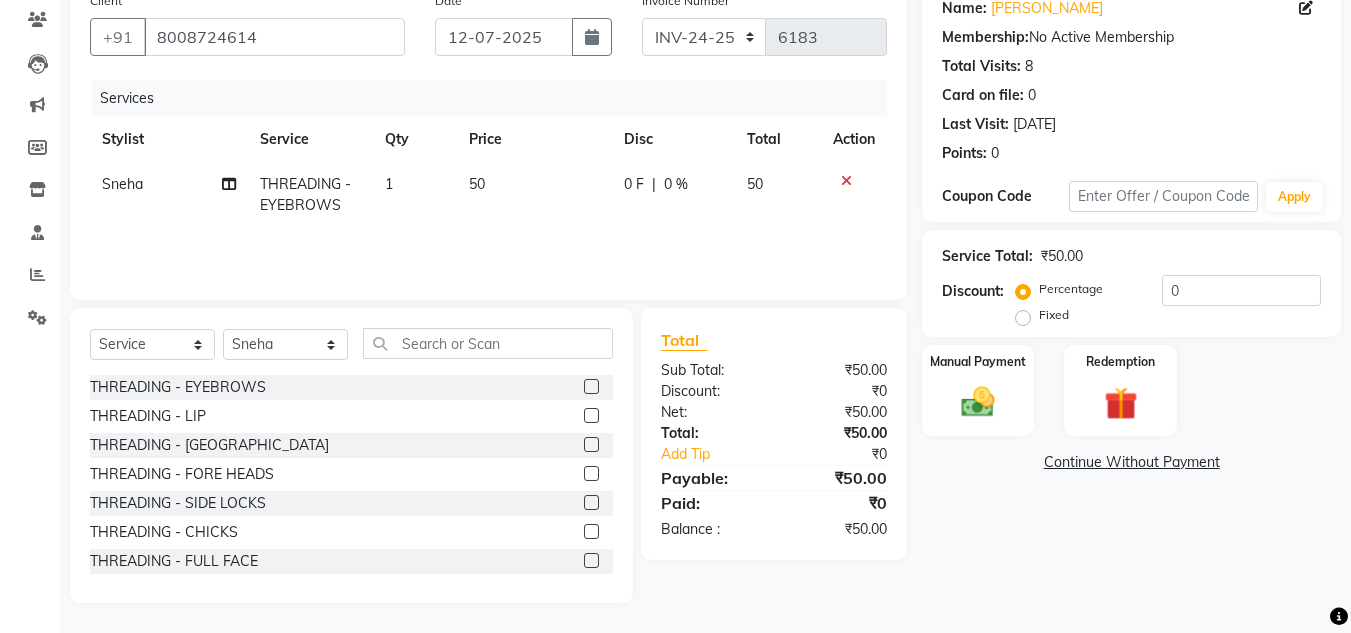 click 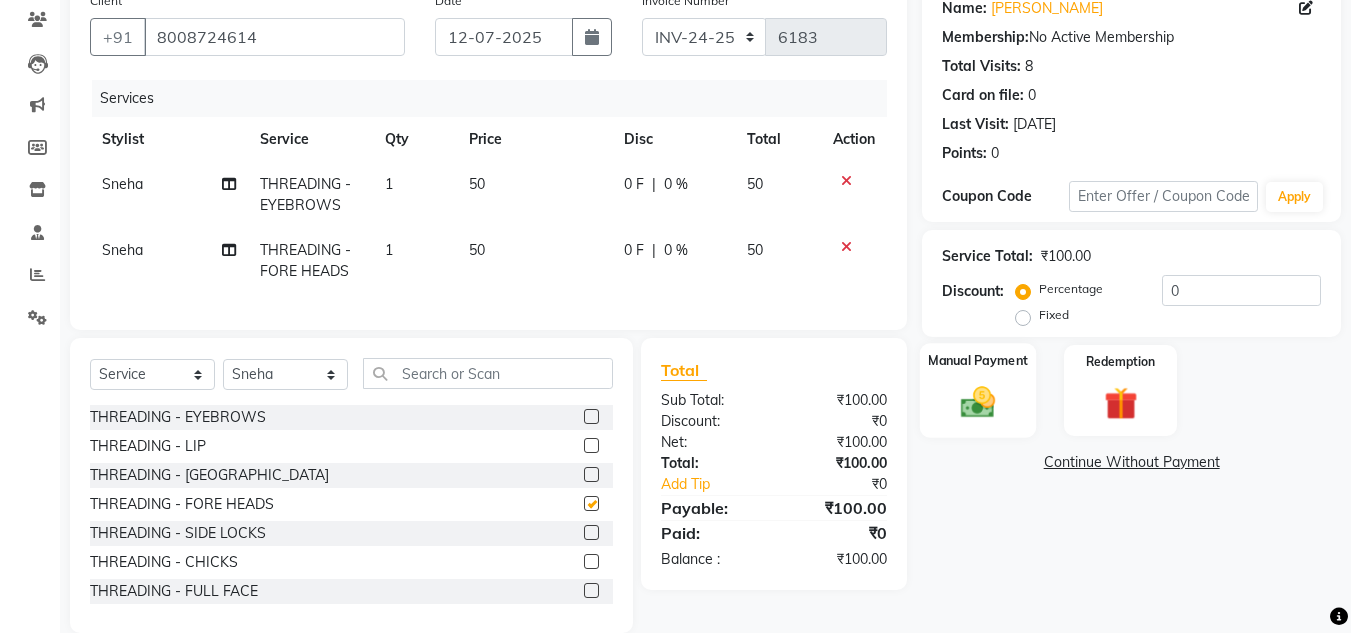 checkbox on "false" 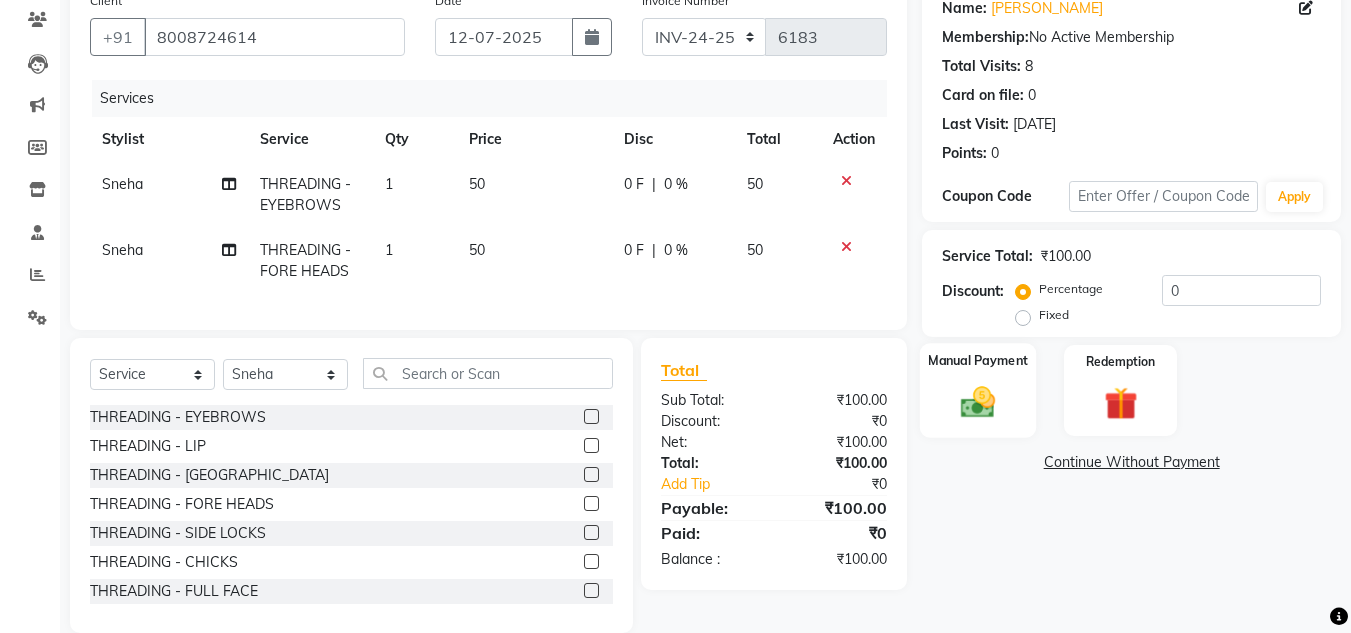 click 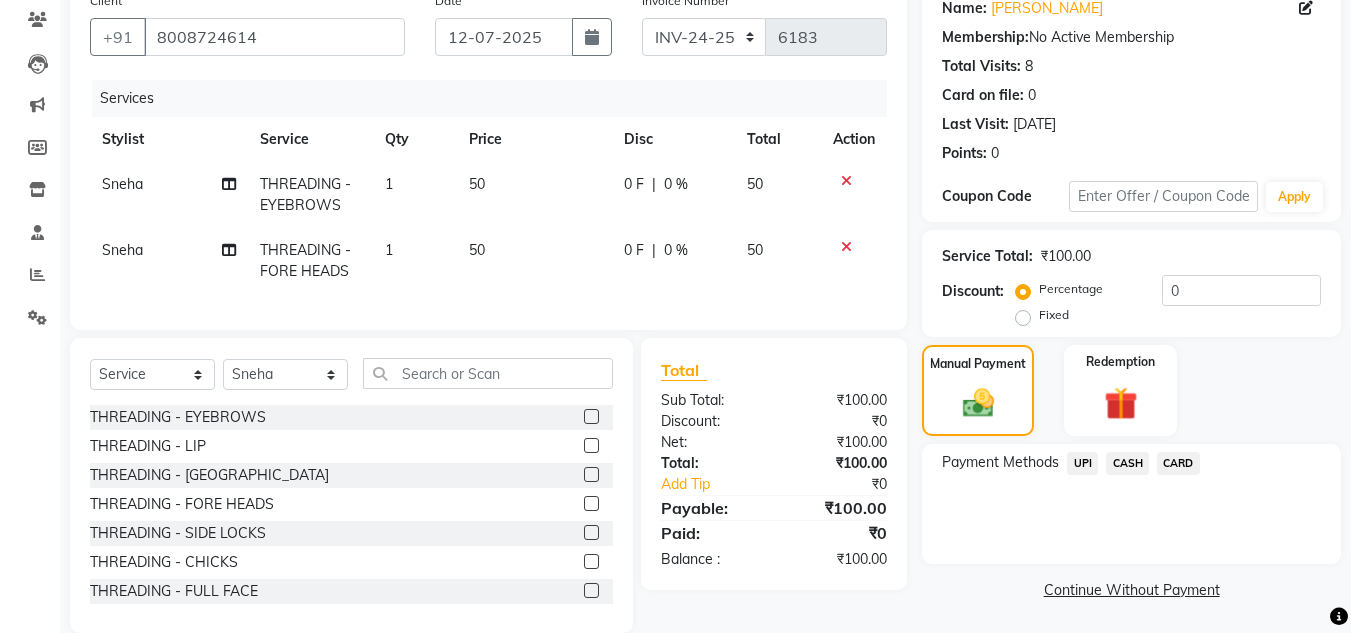 click on "UPI" 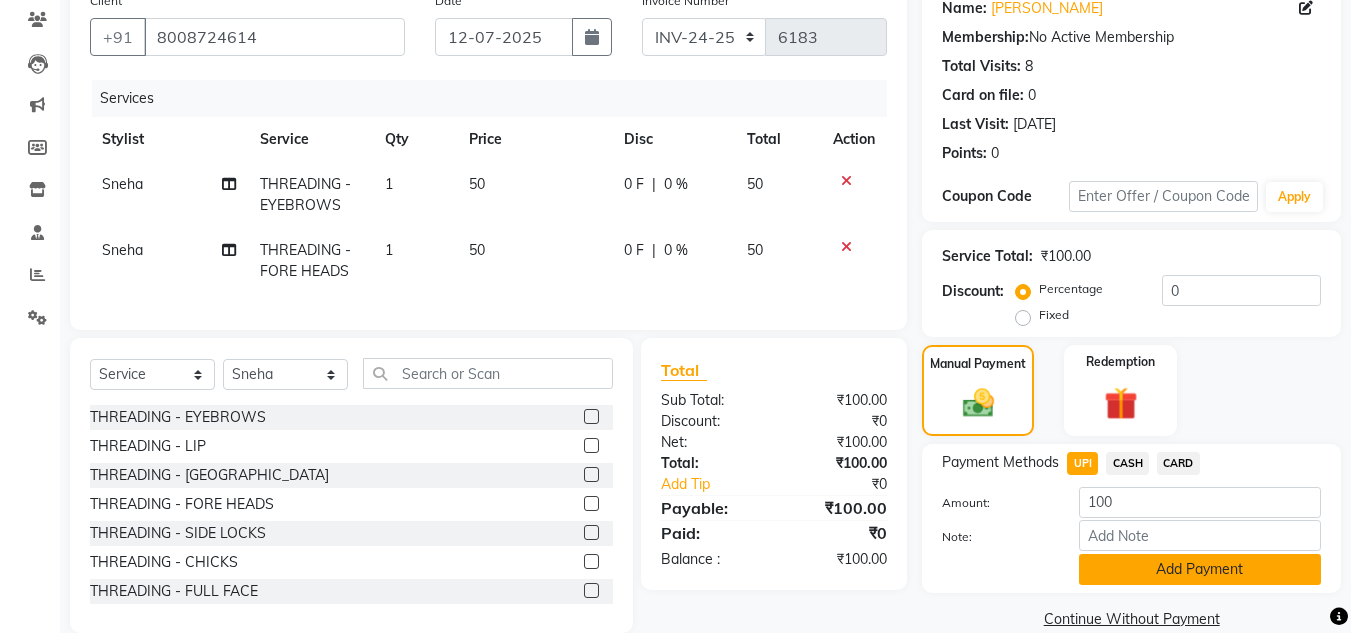 click on "Add Payment" 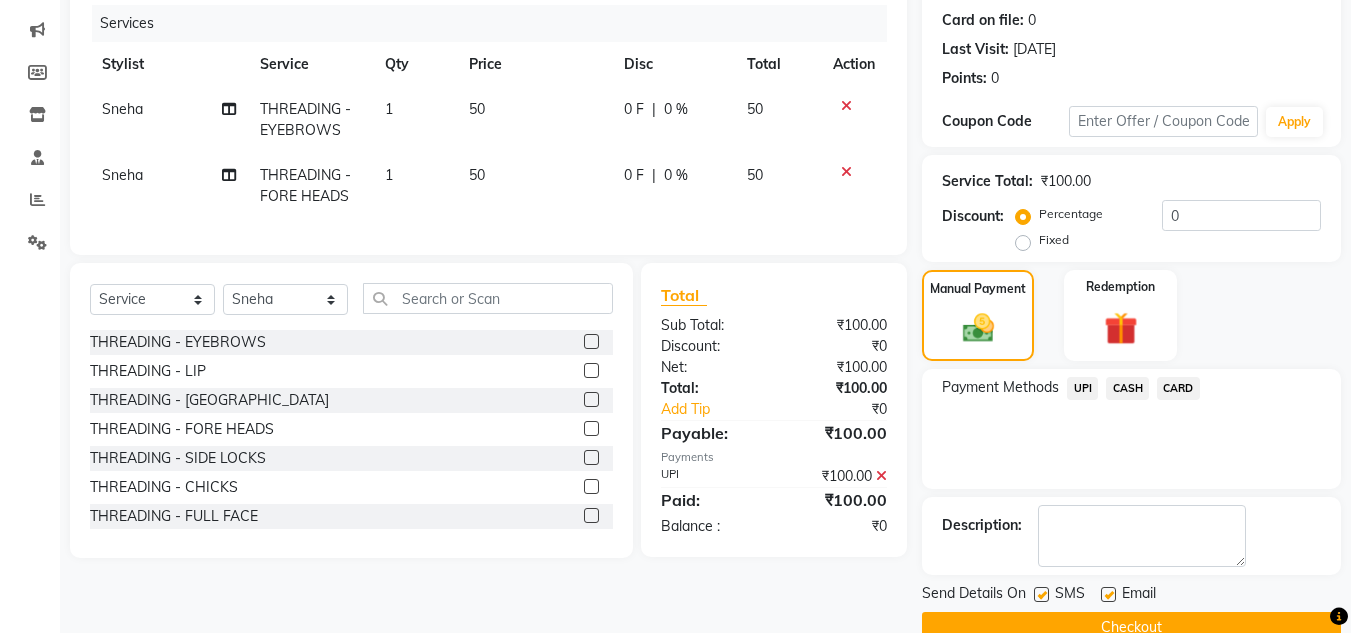 scroll, scrollTop: 283, scrollLeft: 0, axis: vertical 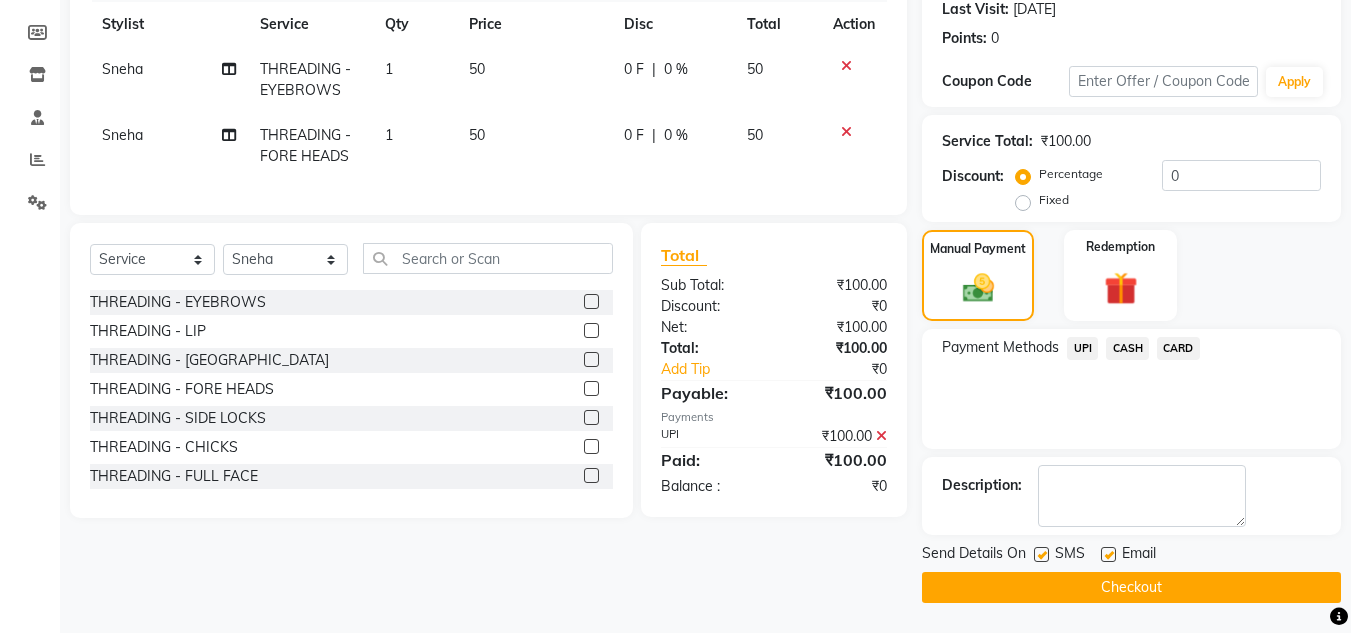 click on "Checkout" 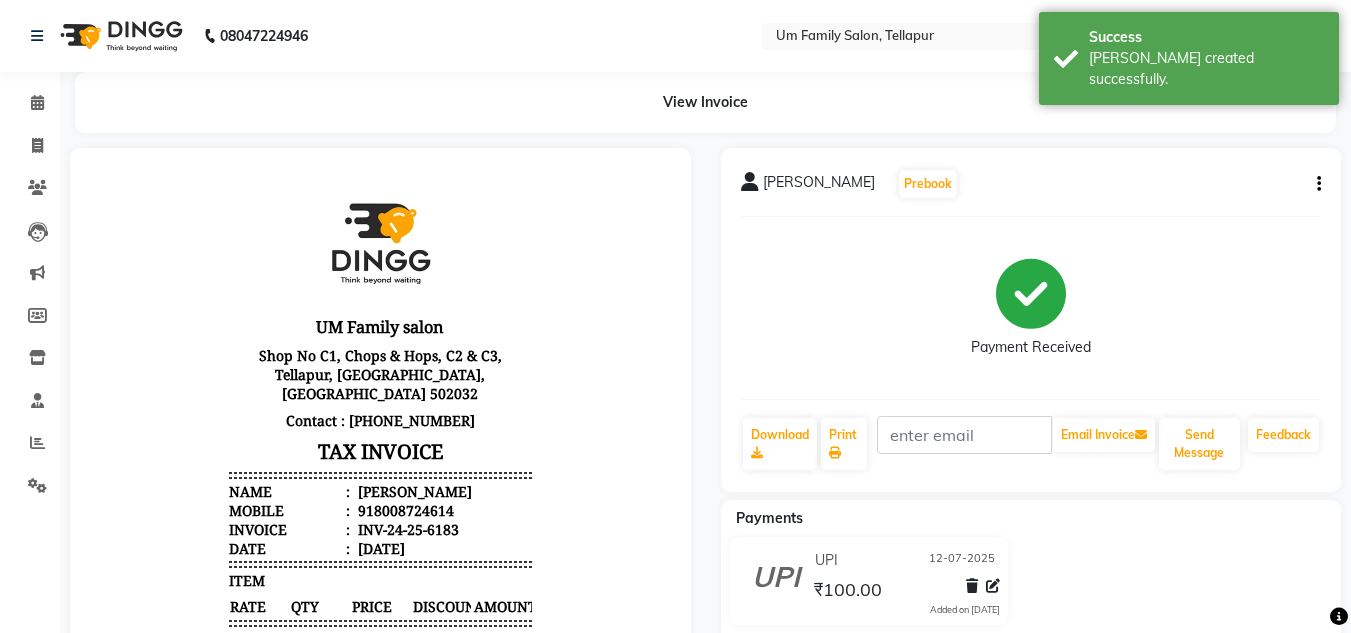 scroll, scrollTop: 0, scrollLeft: 0, axis: both 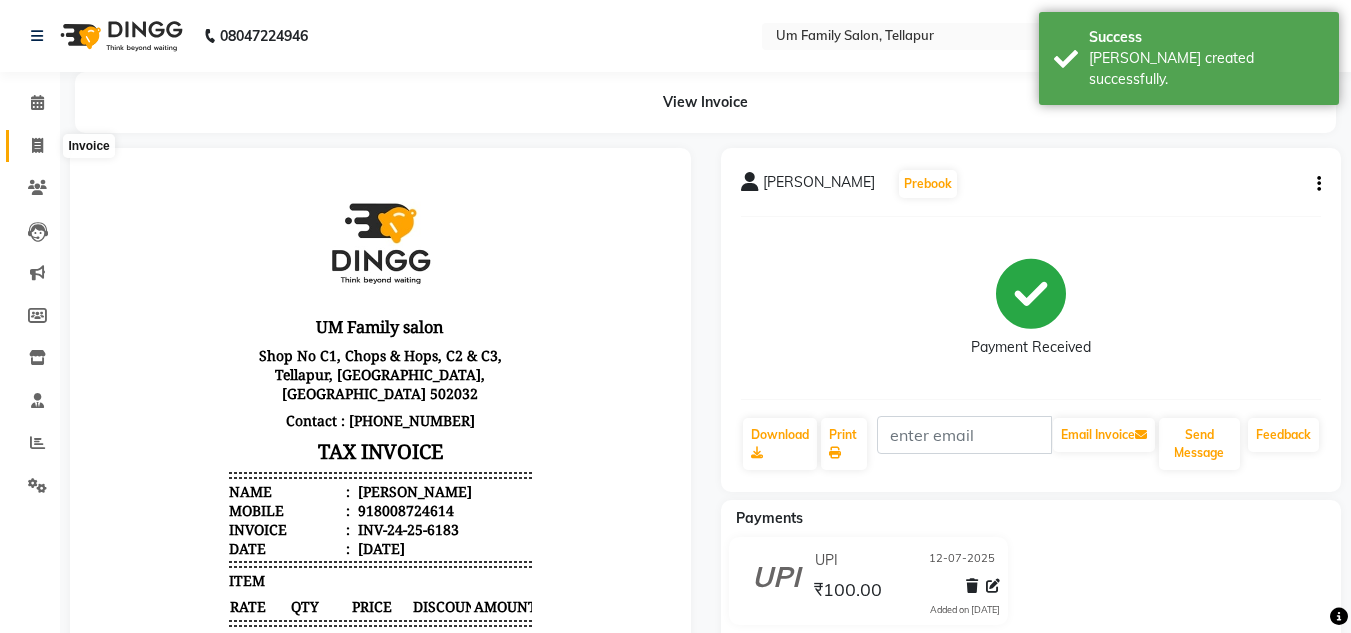 click 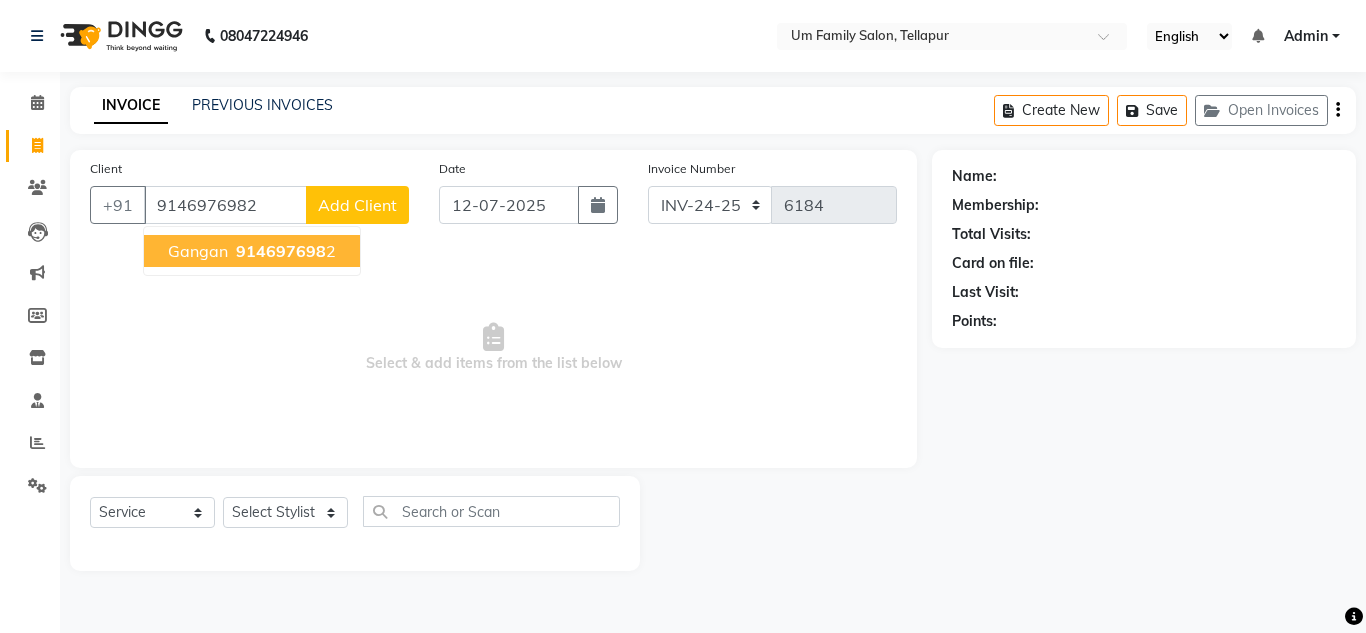 type on "9146976982" 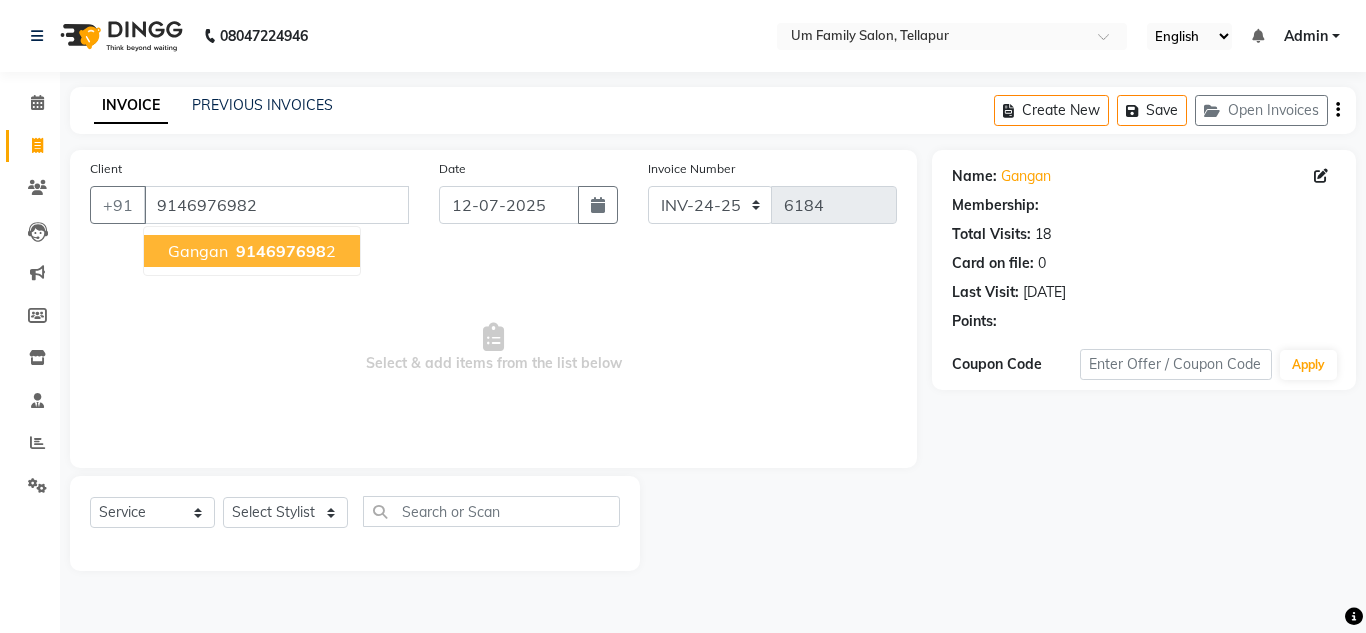select on "1: Object" 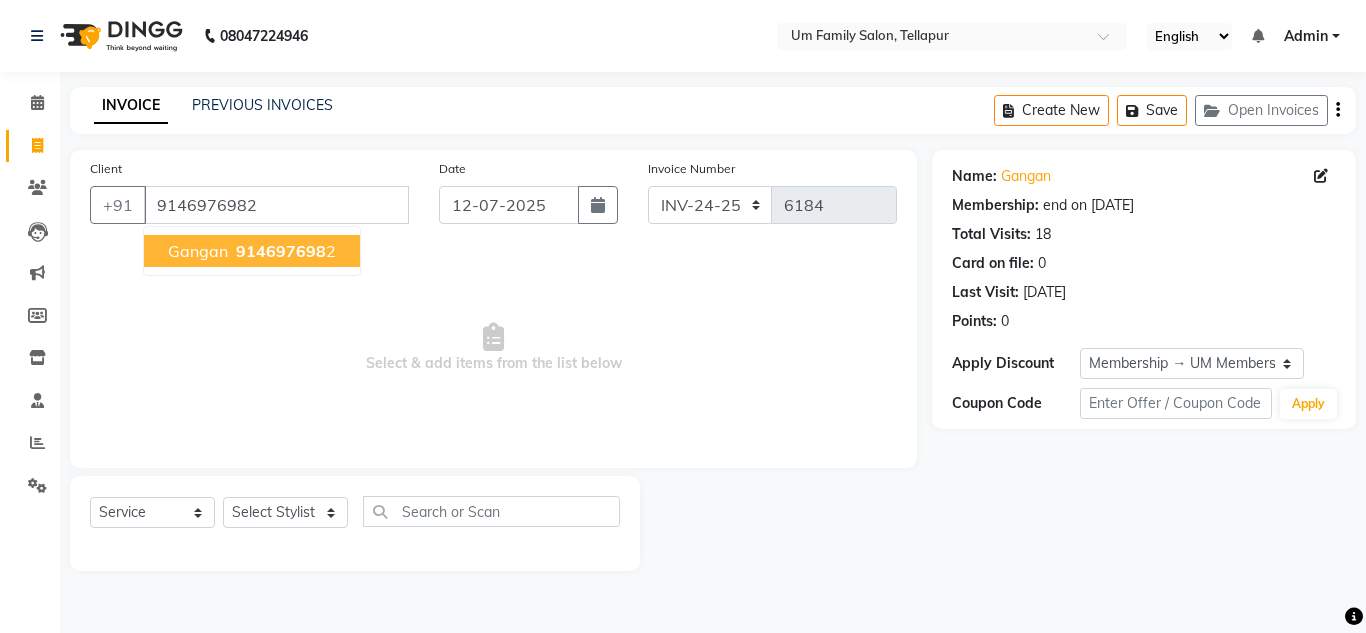 click on "Gangan" at bounding box center (198, 251) 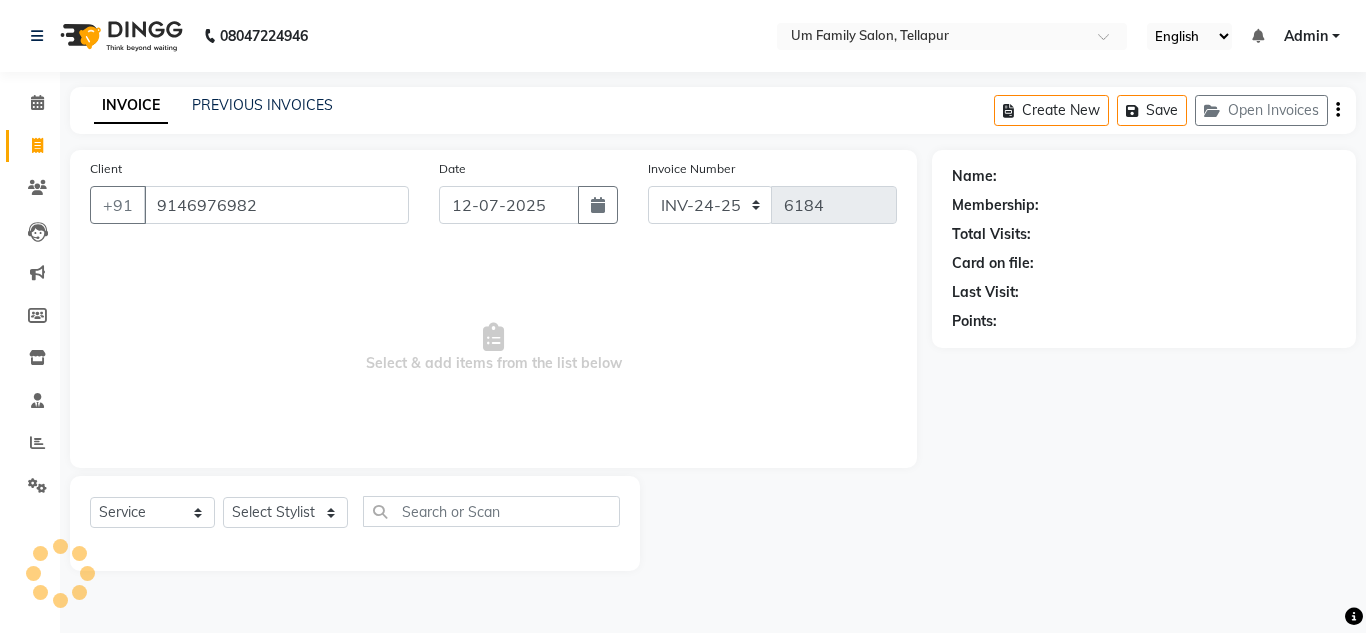 select on "1: Object" 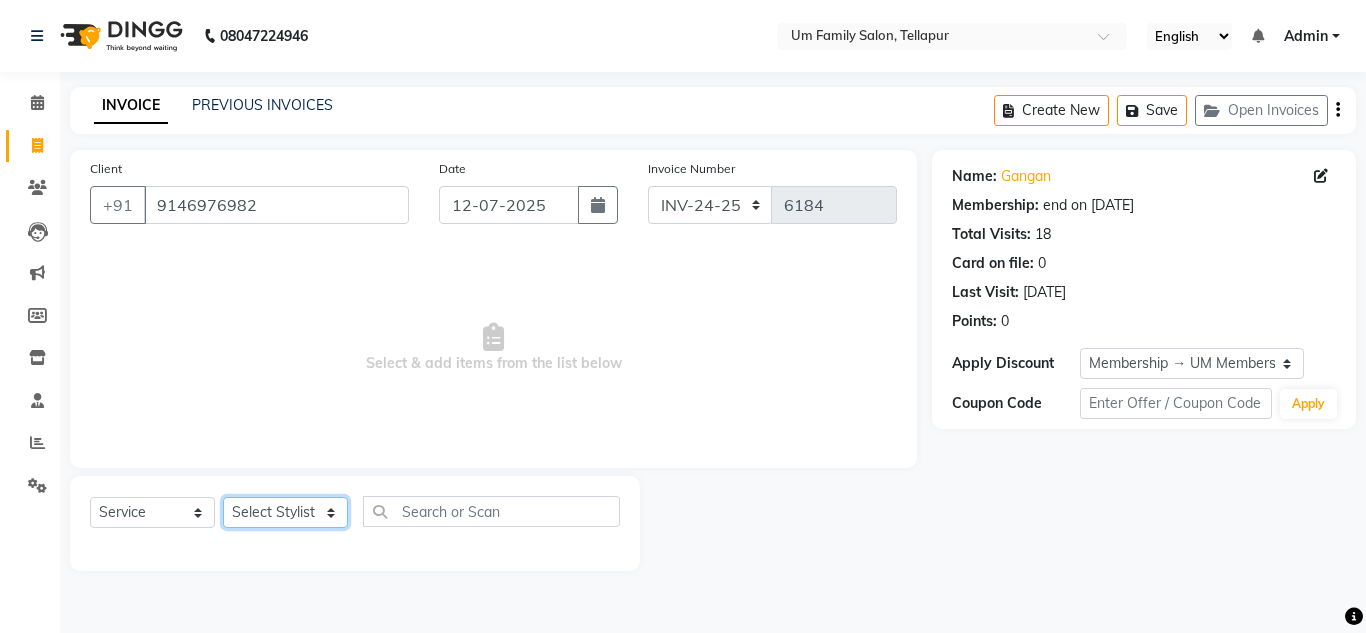 click on "Select Stylist Akash K. SAI [PERSON_NAME] [PERSON_NAME]" 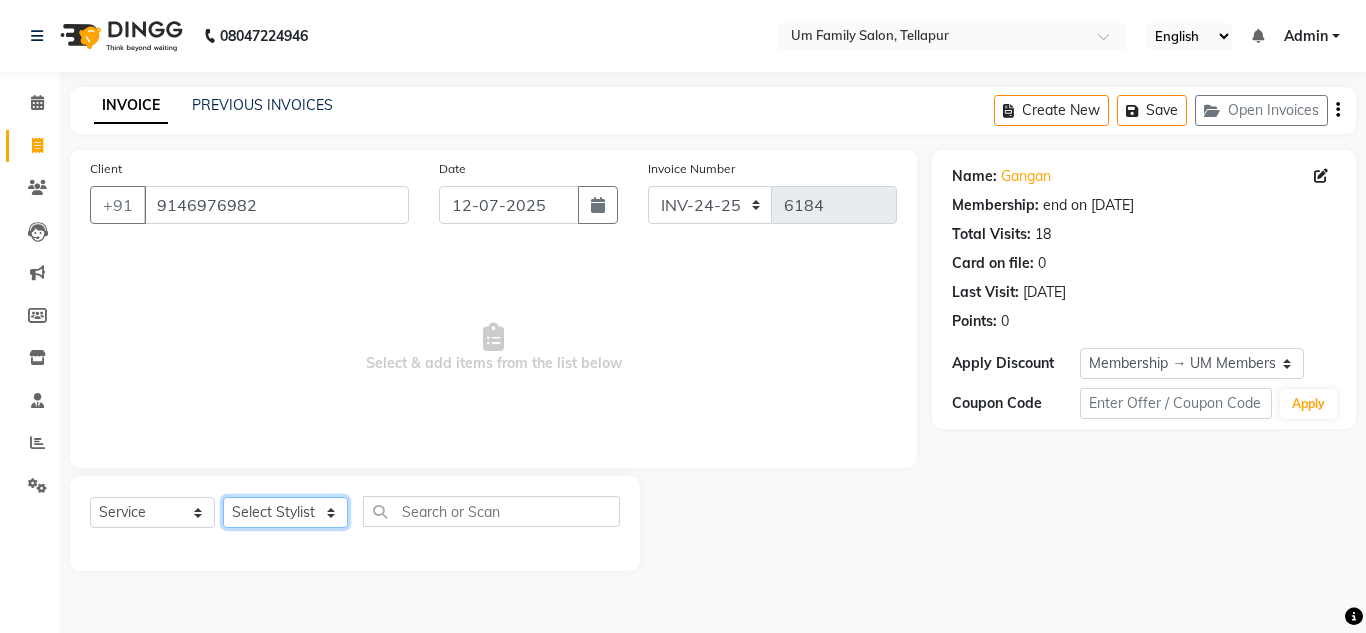 select on "50956" 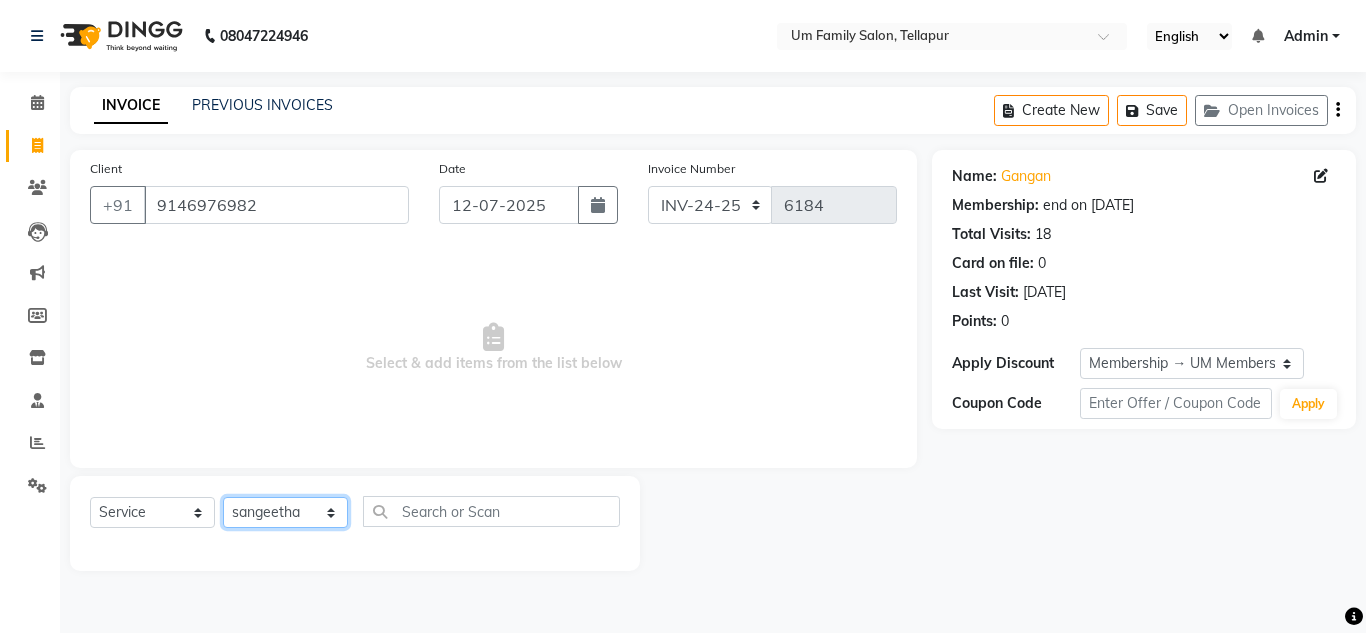 click on "Select Stylist Akash K. SAI [PERSON_NAME] [PERSON_NAME]" 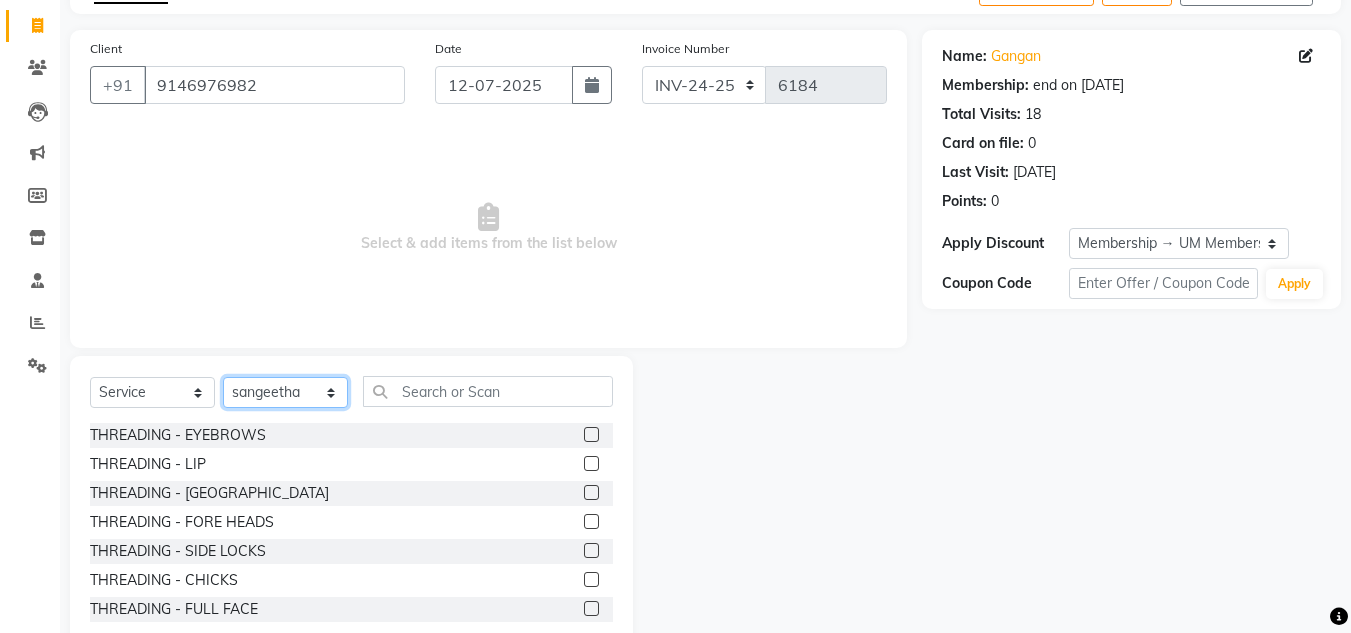 scroll, scrollTop: 168, scrollLeft: 0, axis: vertical 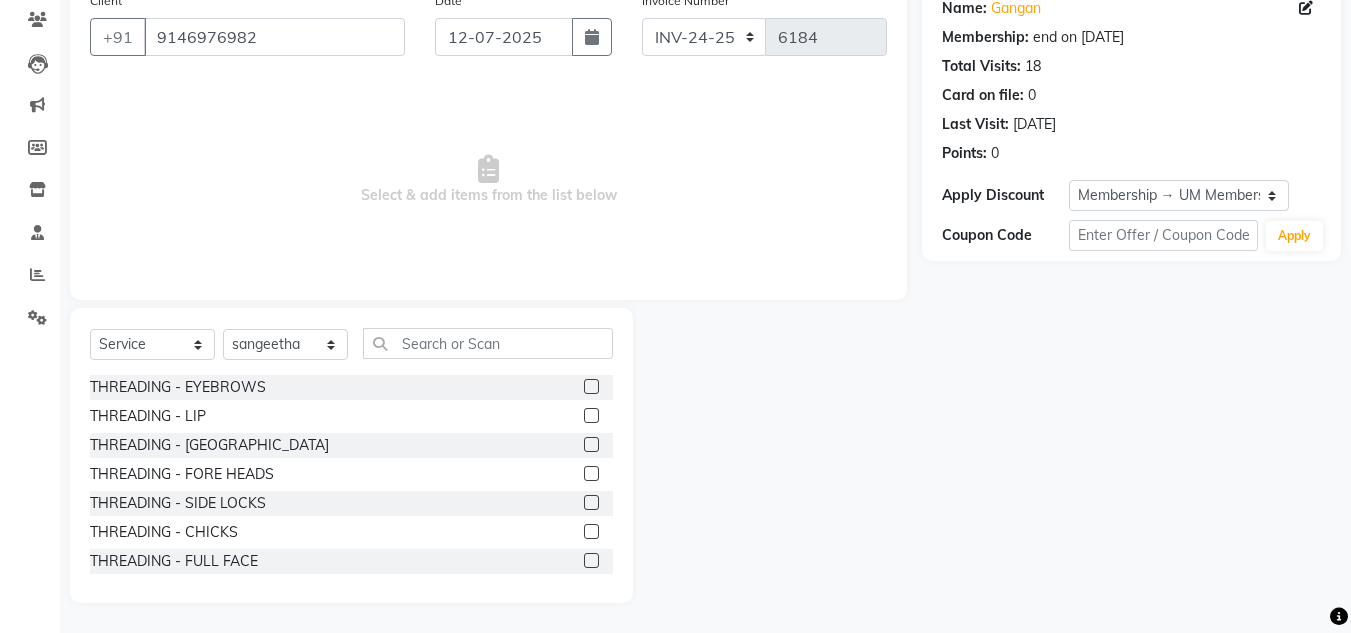 click 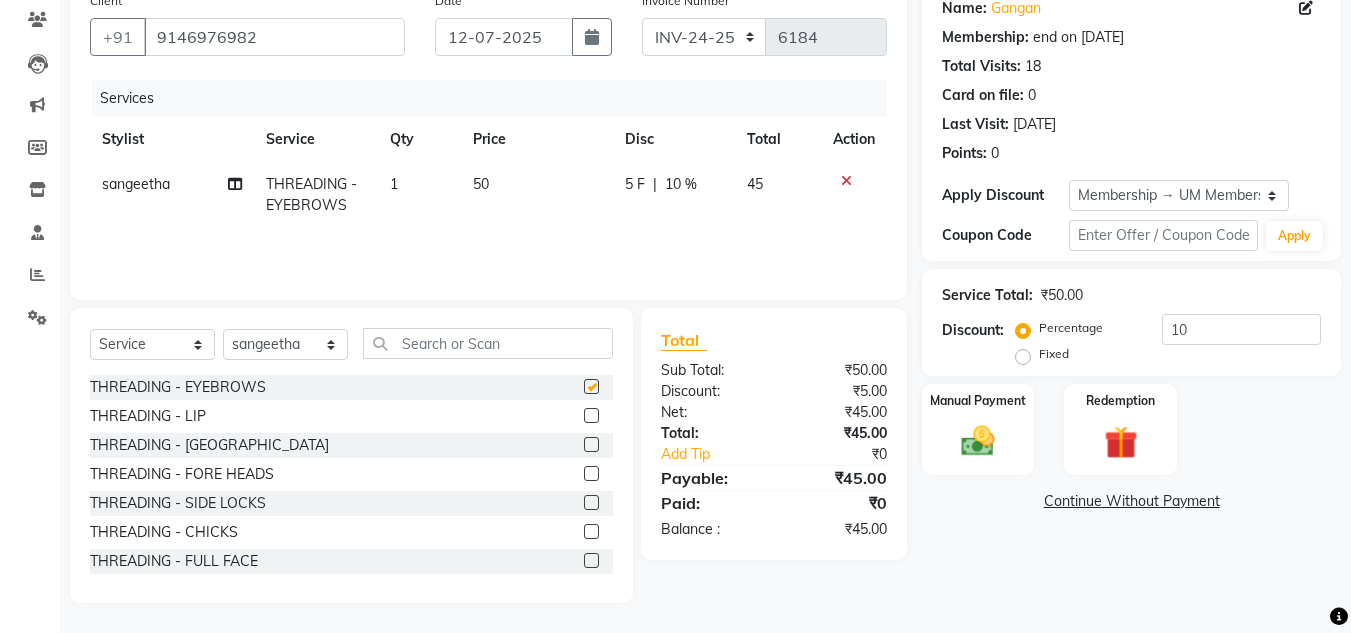 checkbox on "false" 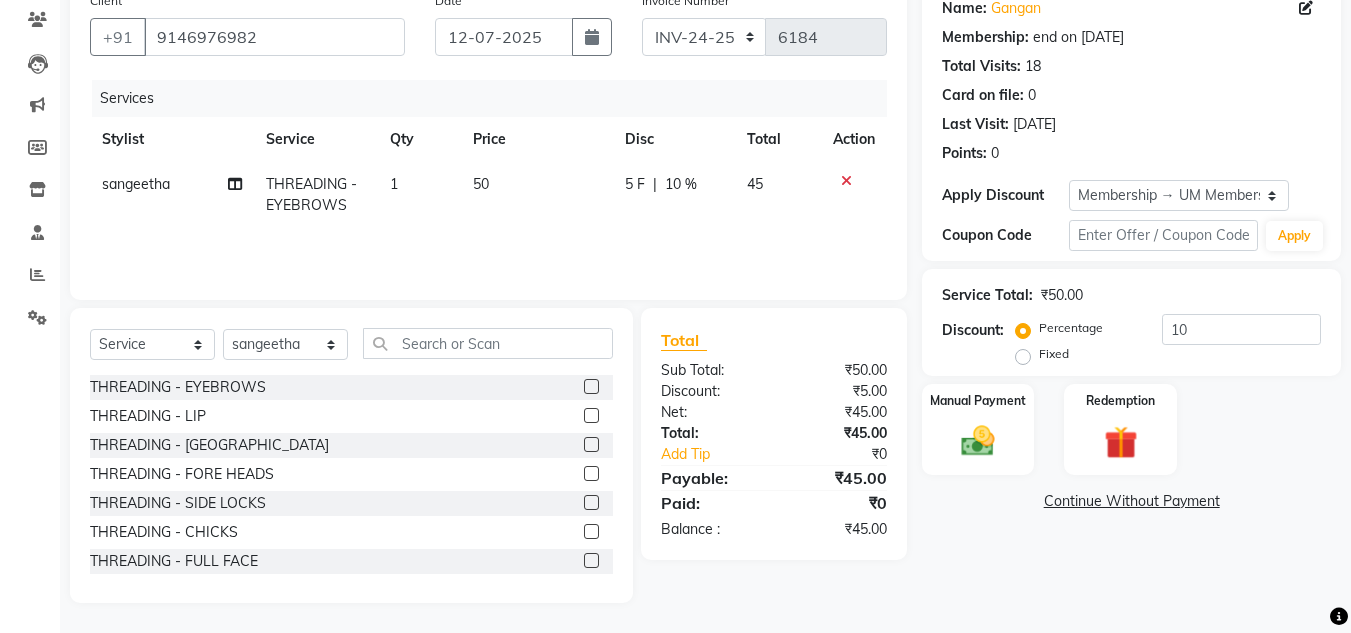 click 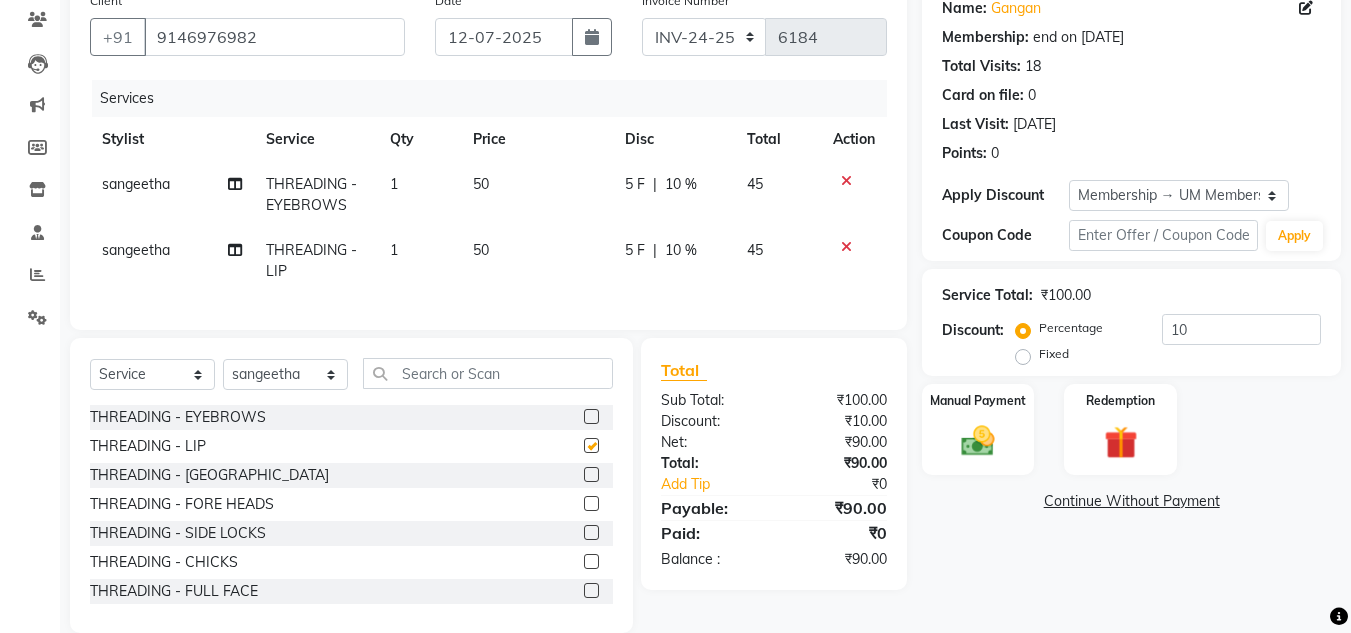 checkbox on "false" 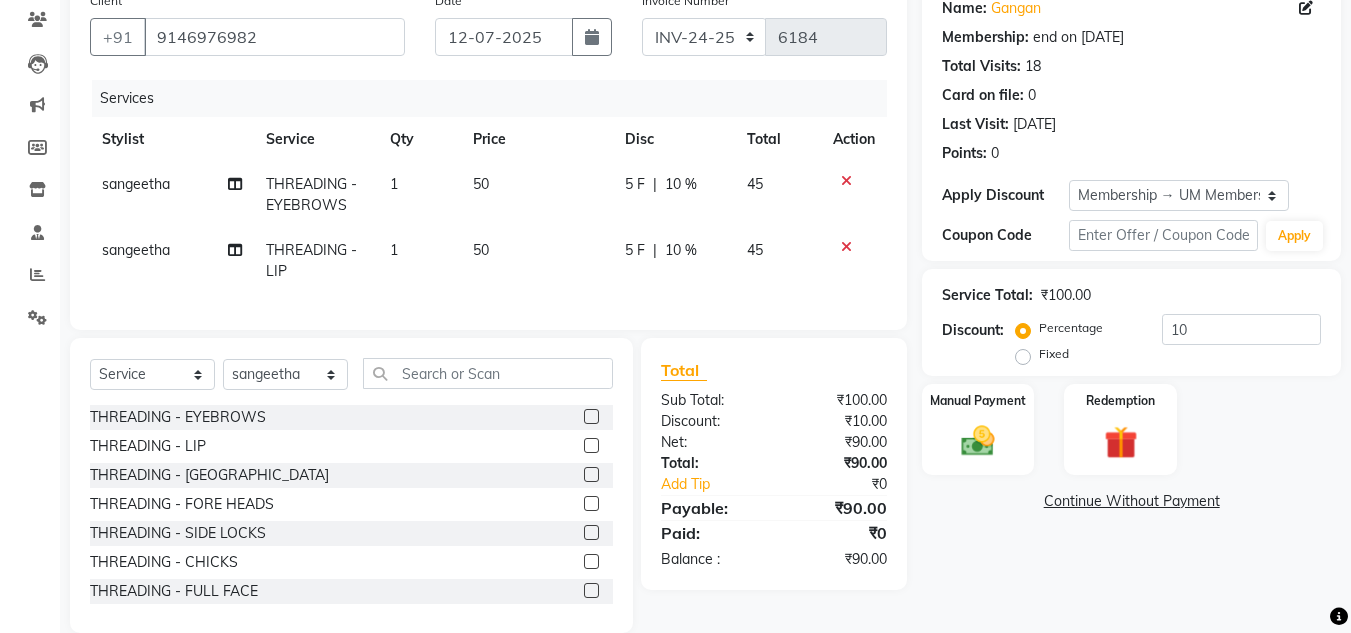 click 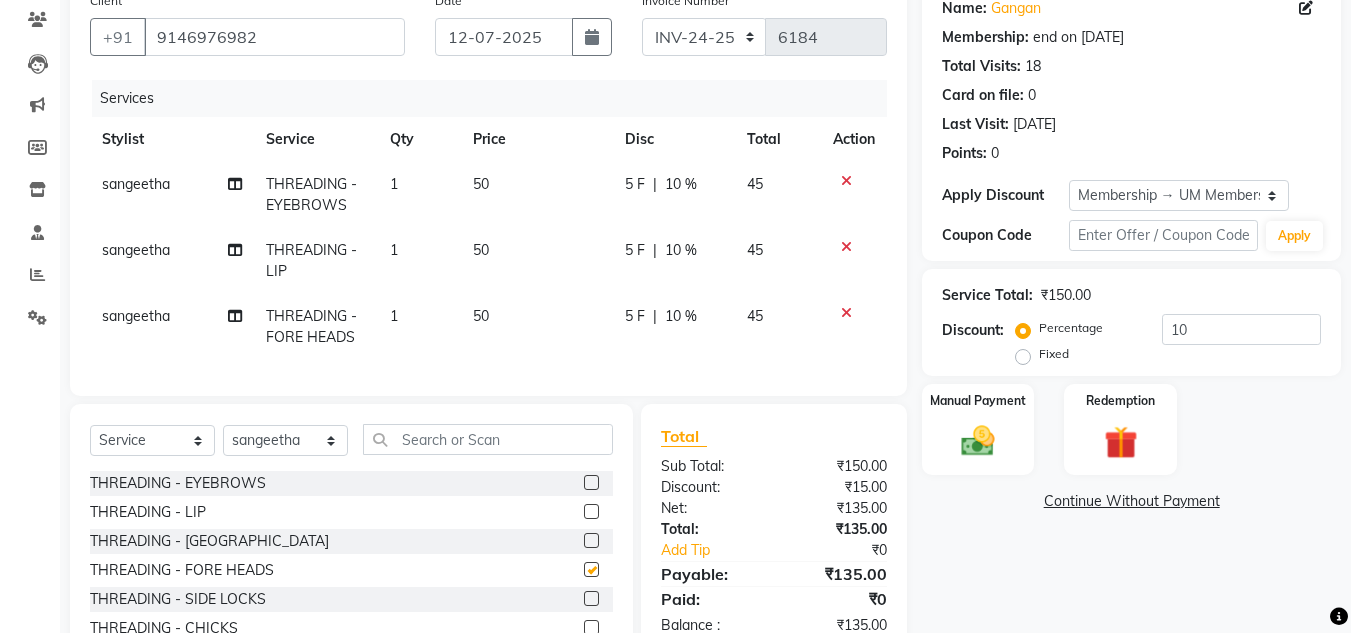 checkbox on "false" 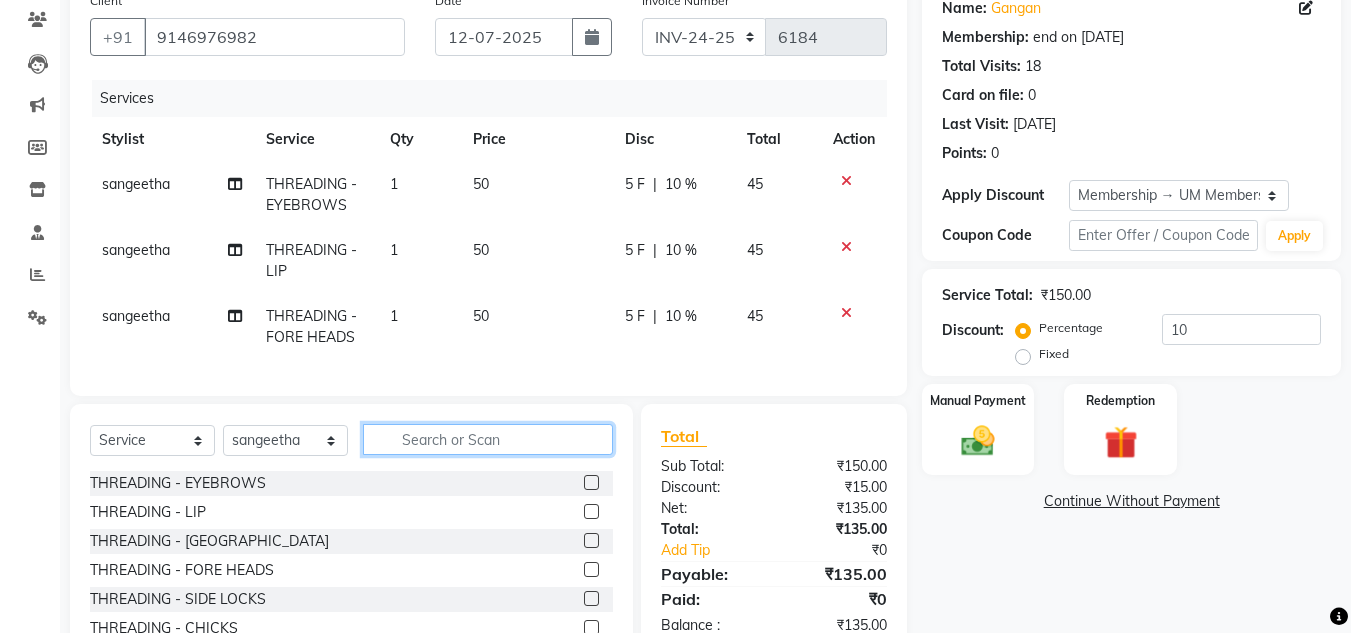 click 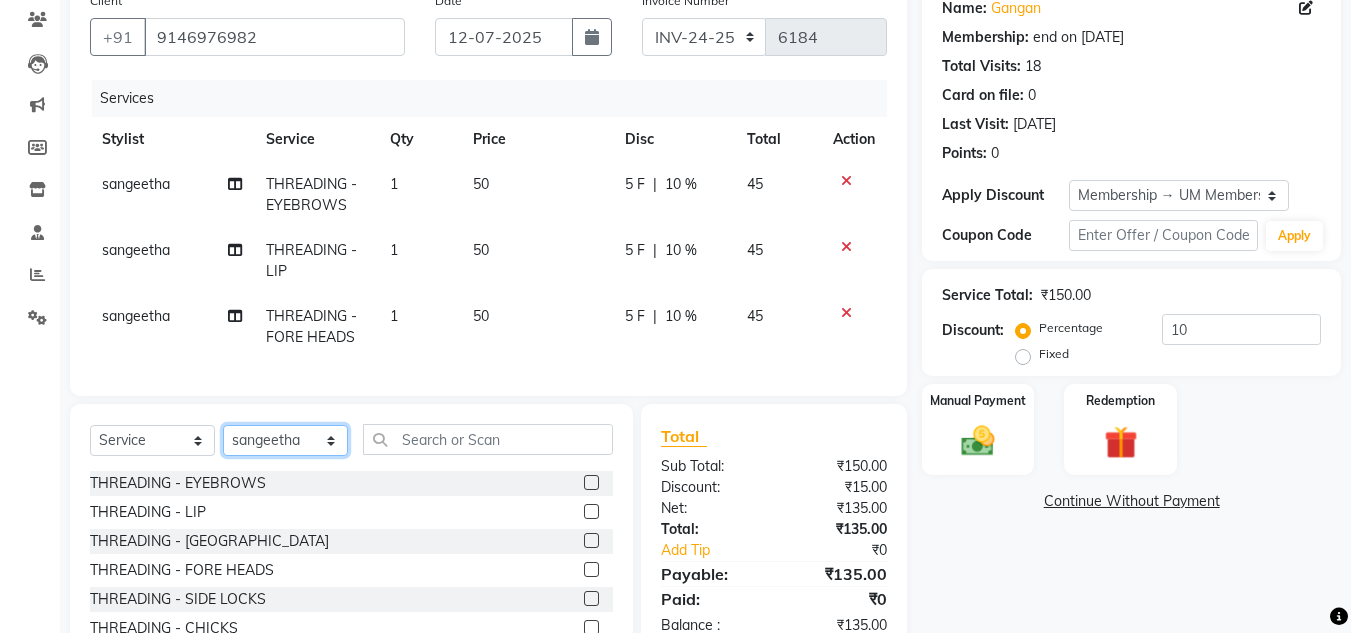 click on "Select Stylist Akash K. SAI [PERSON_NAME] [PERSON_NAME]" 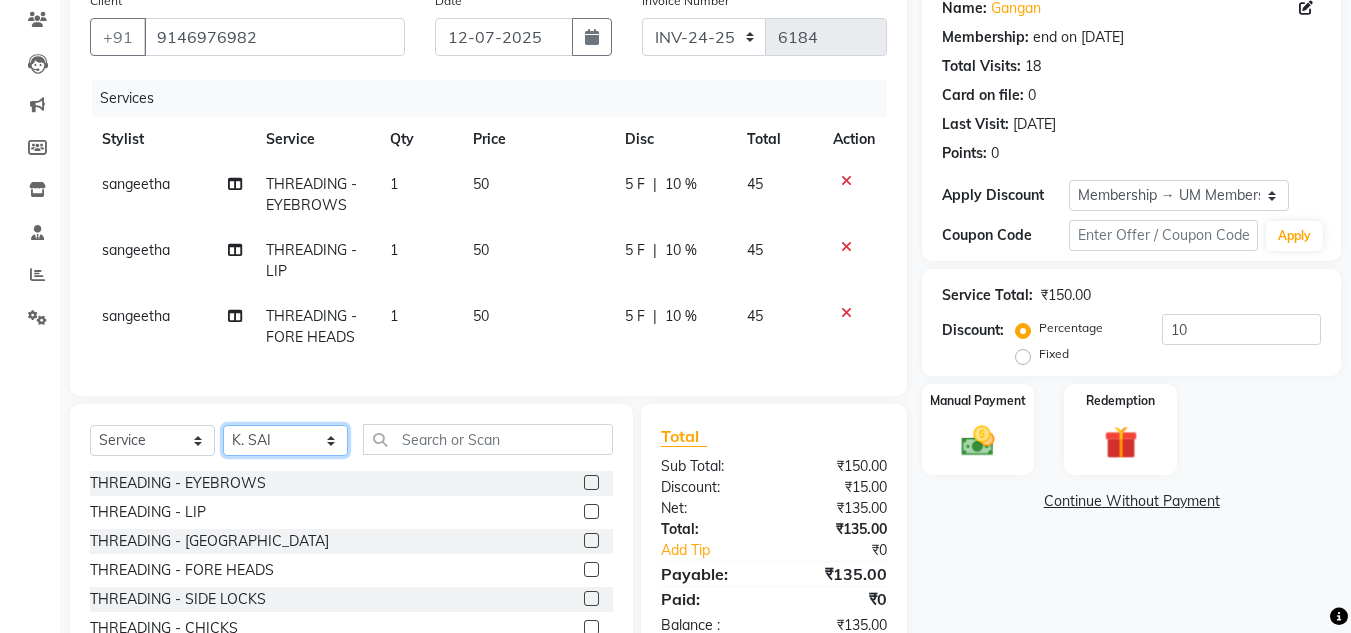 click on "Select Stylist Akash K. SAI [PERSON_NAME] [PERSON_NAME]" 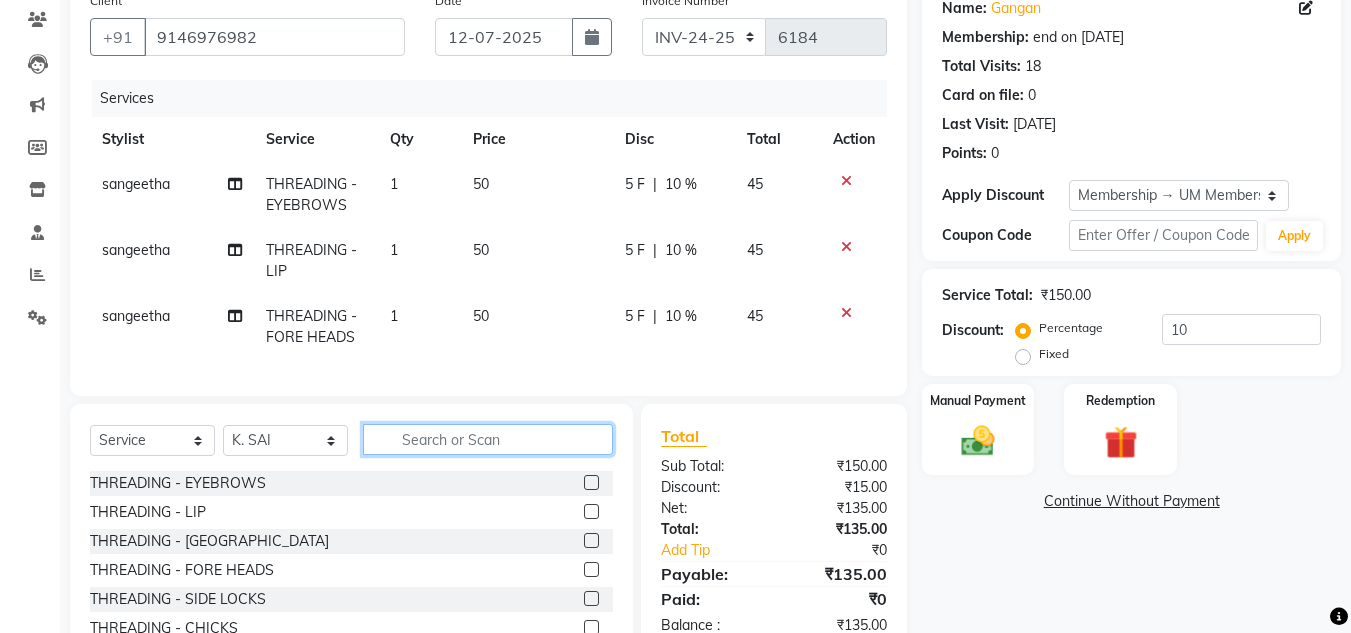 click 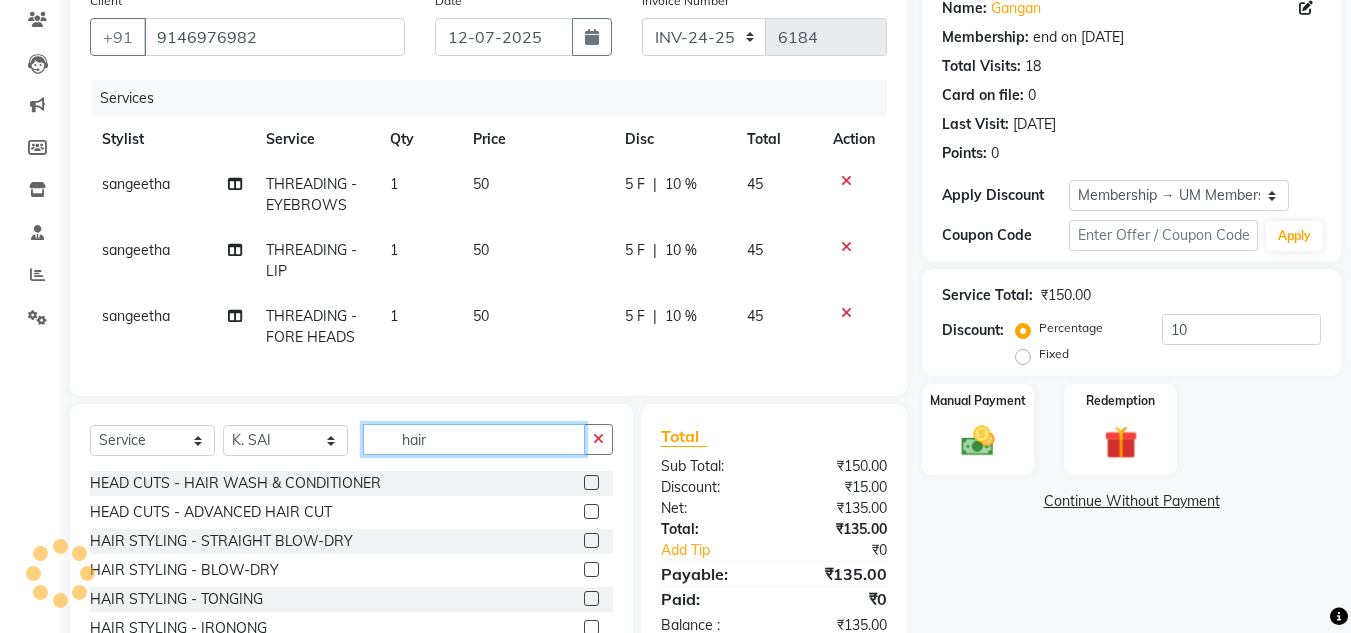 type on "hair" 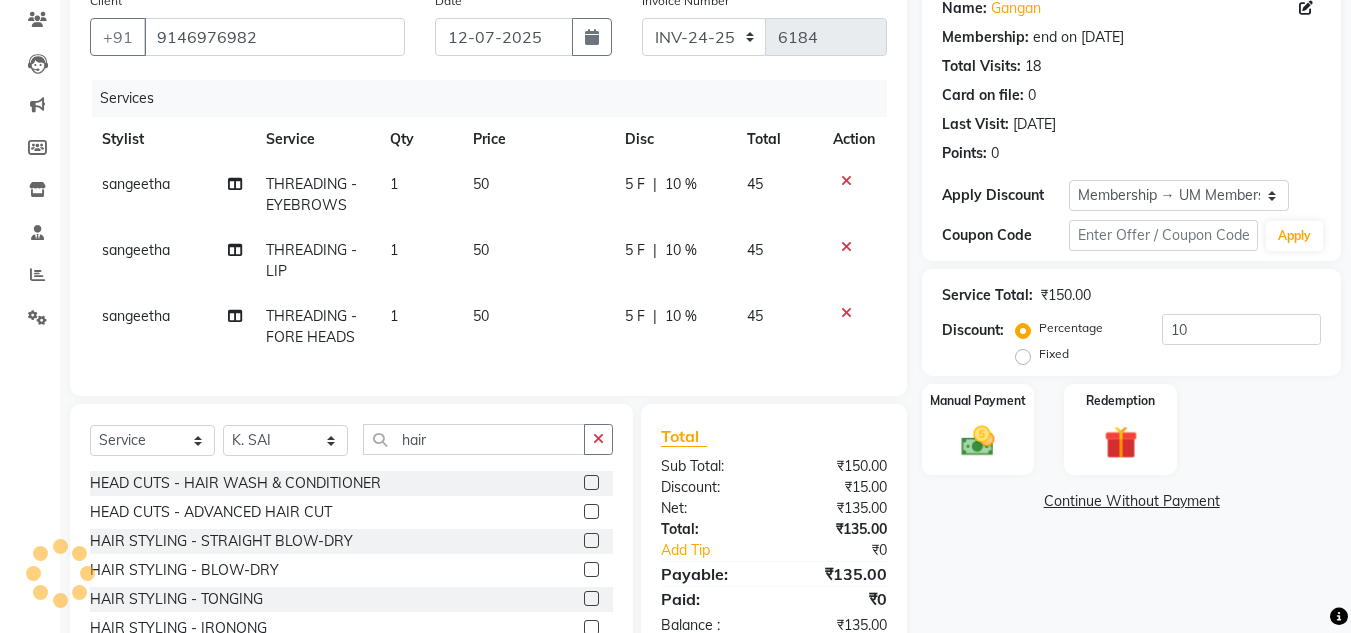 click 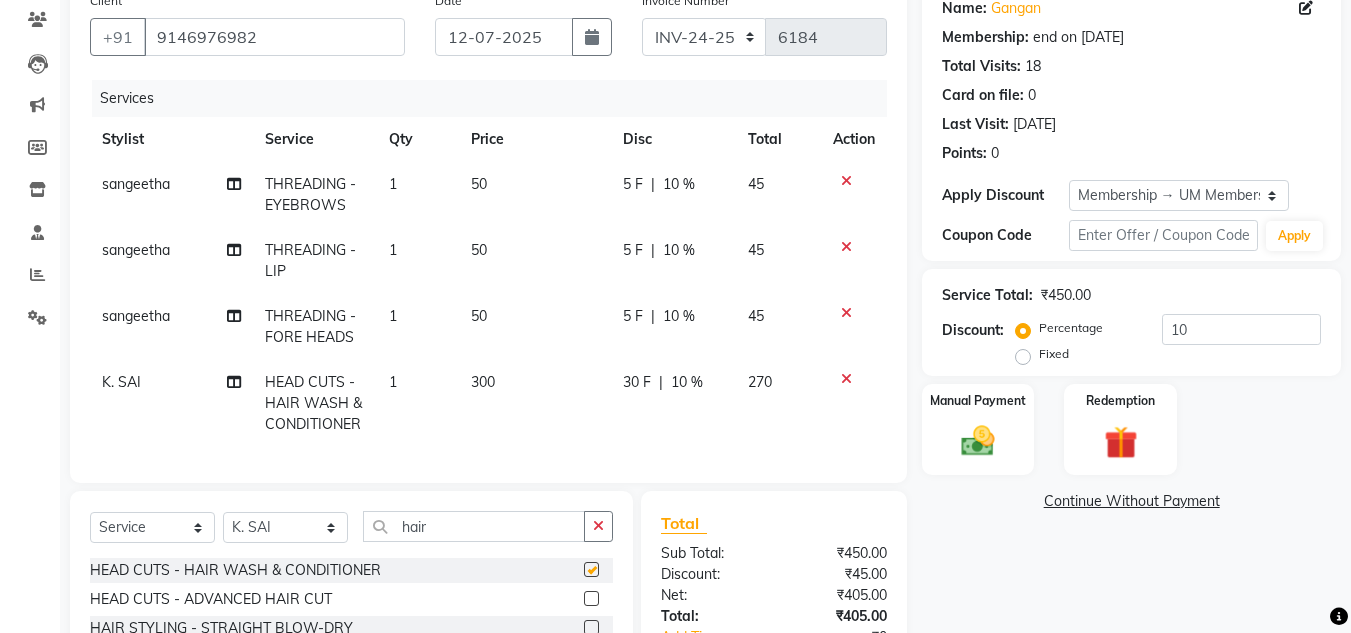 checkbox on "false" 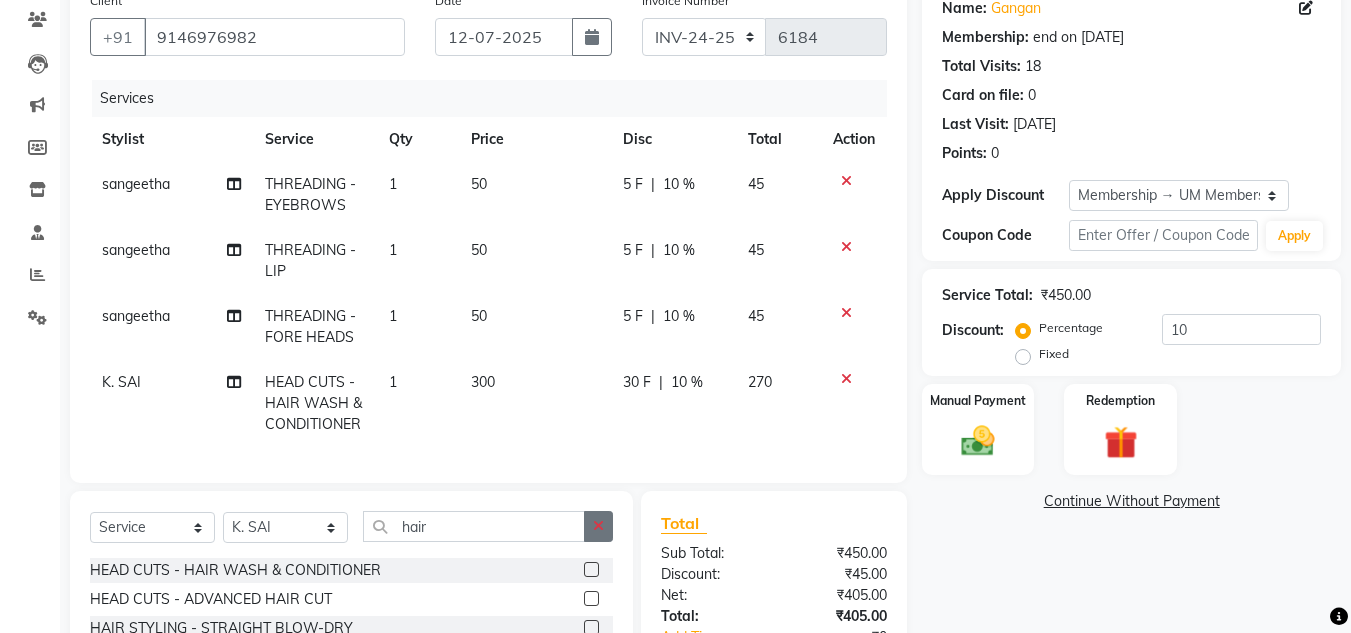 click 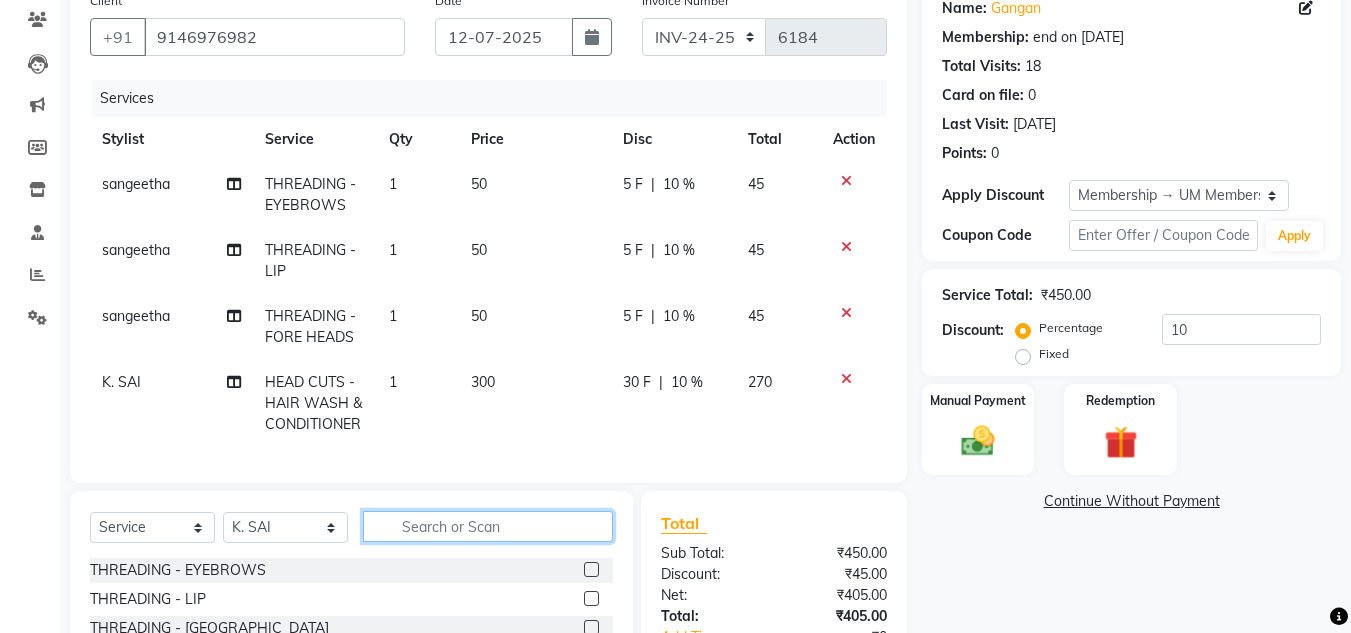 click 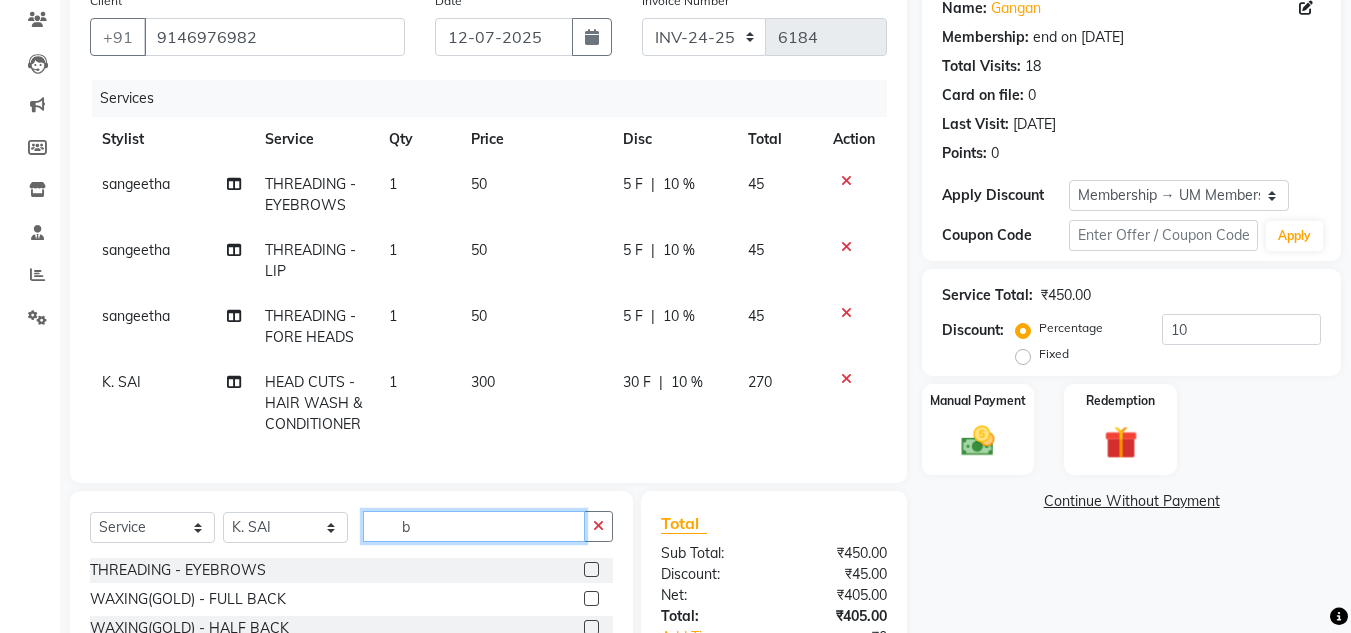 type on "b" 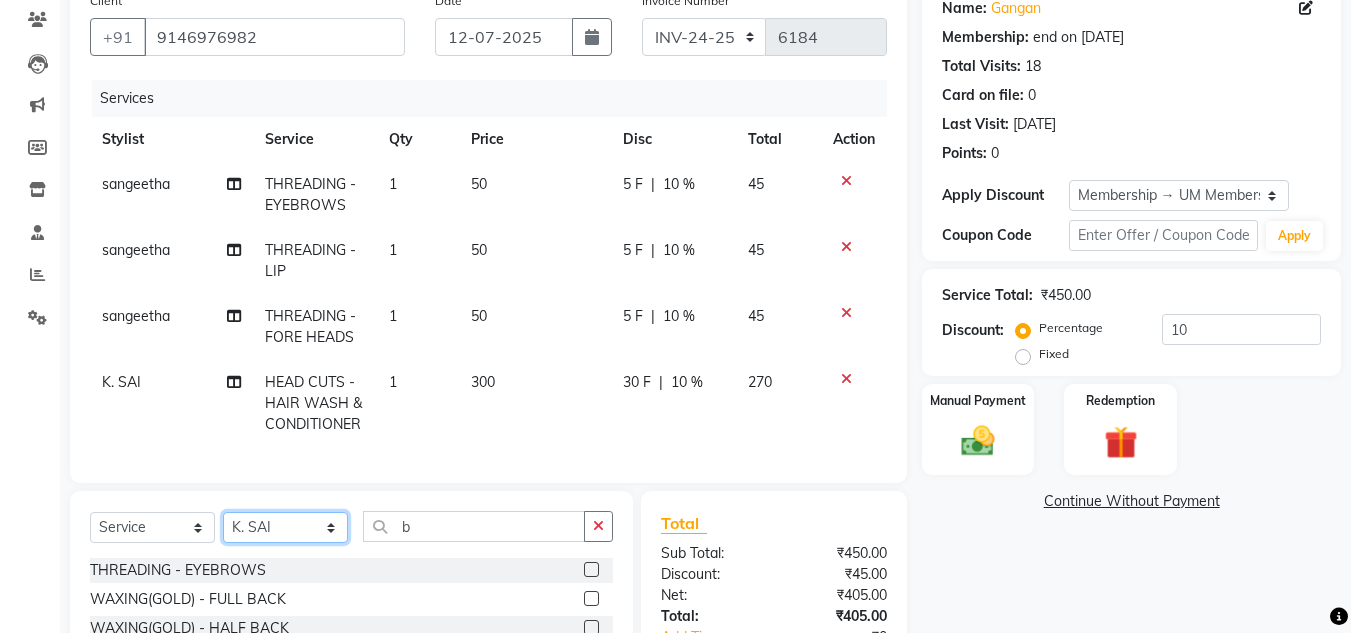 click on "Select Stylist Akash K. SAI [PERSON_NAME] [PERSON_NAME]" 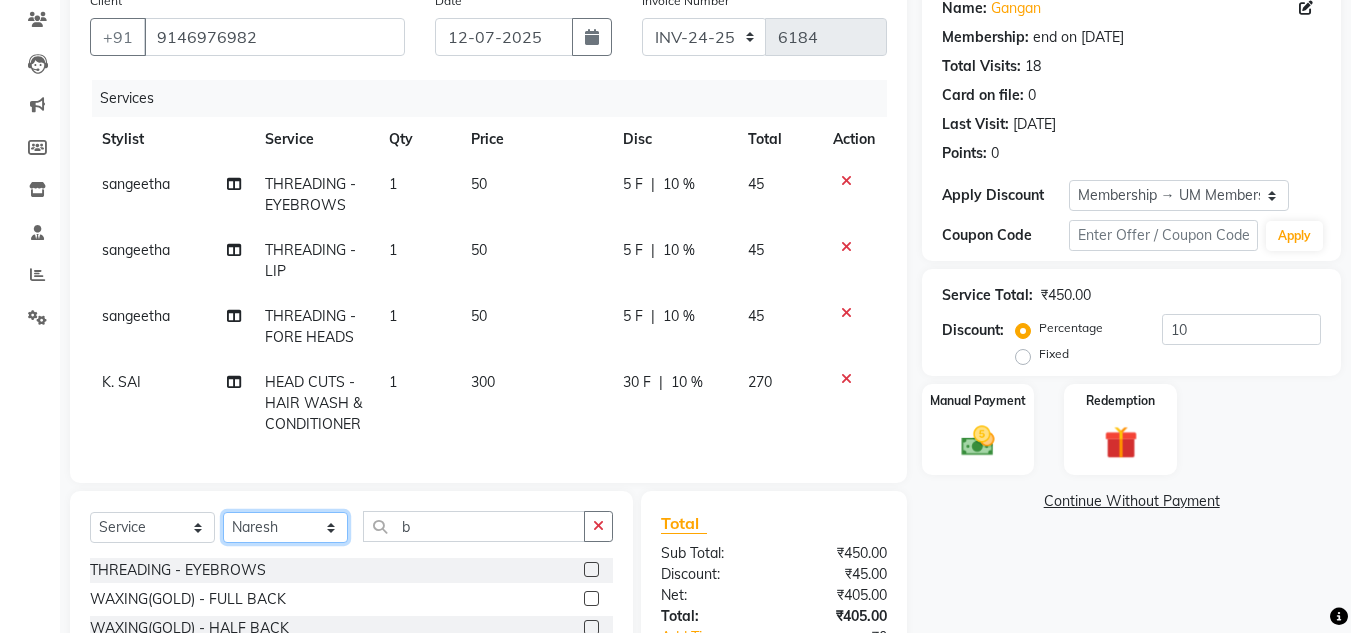 click on "Select Stylist Akash K. SAI [PERSON_NAME] [PERSON_NAME]" 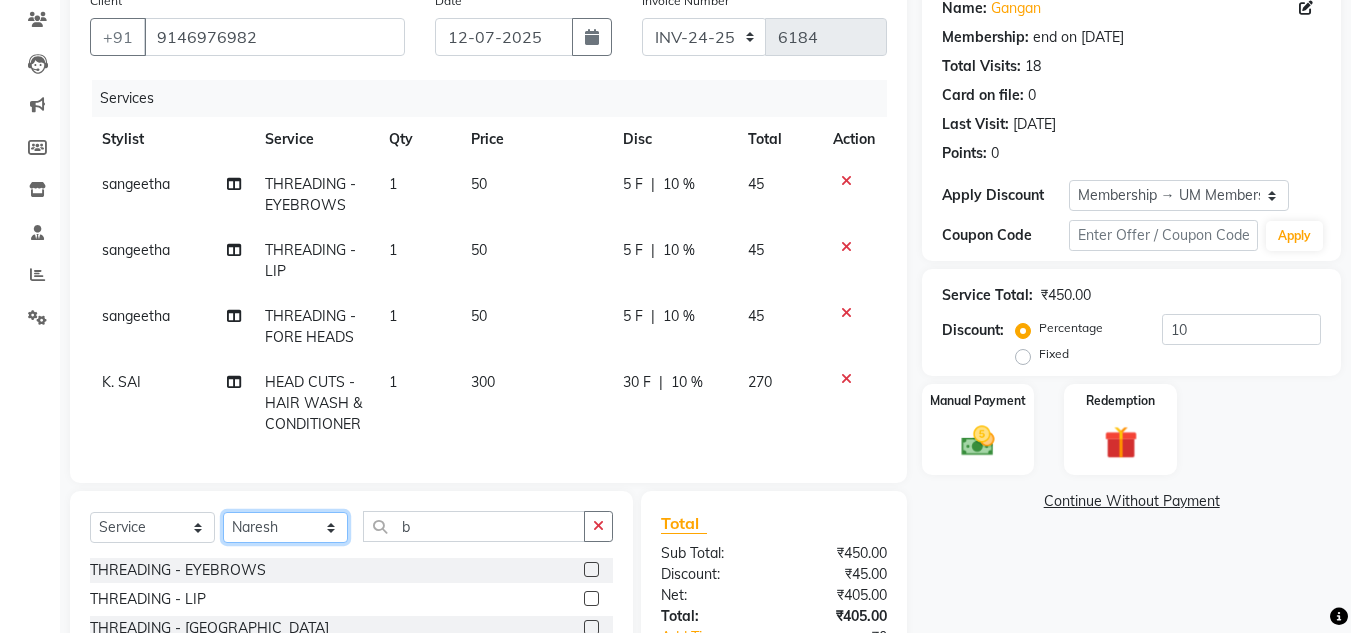 select on "82738" 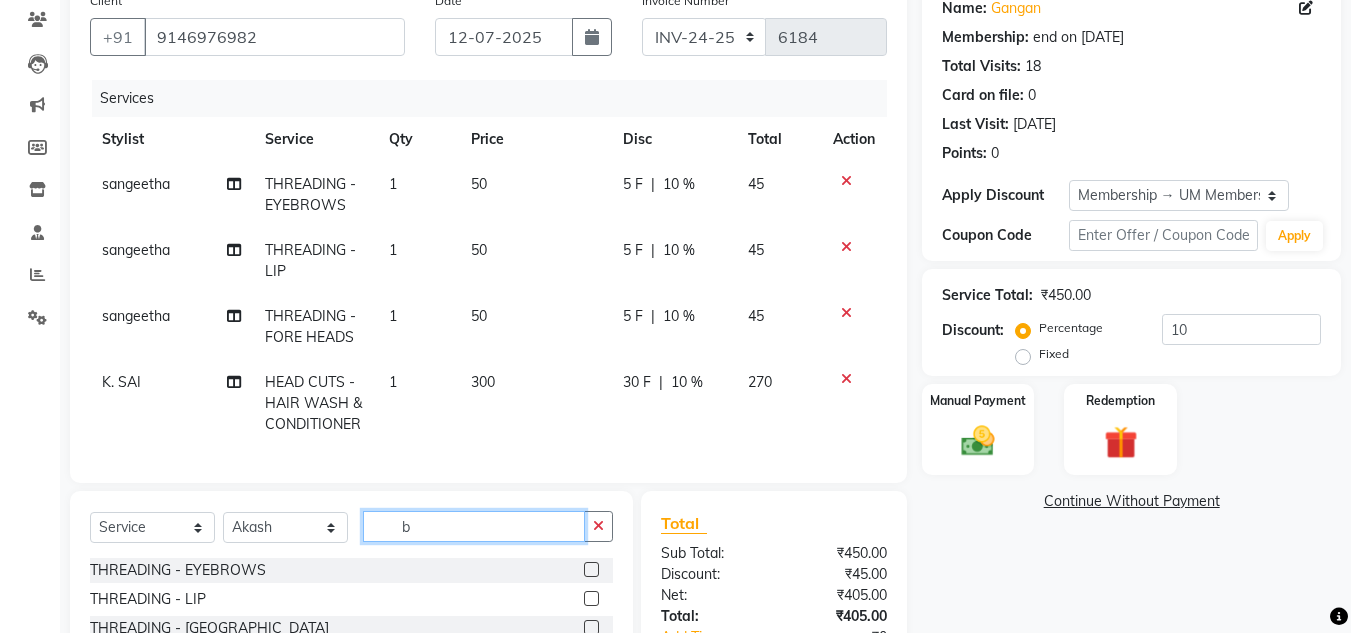 click on "b" 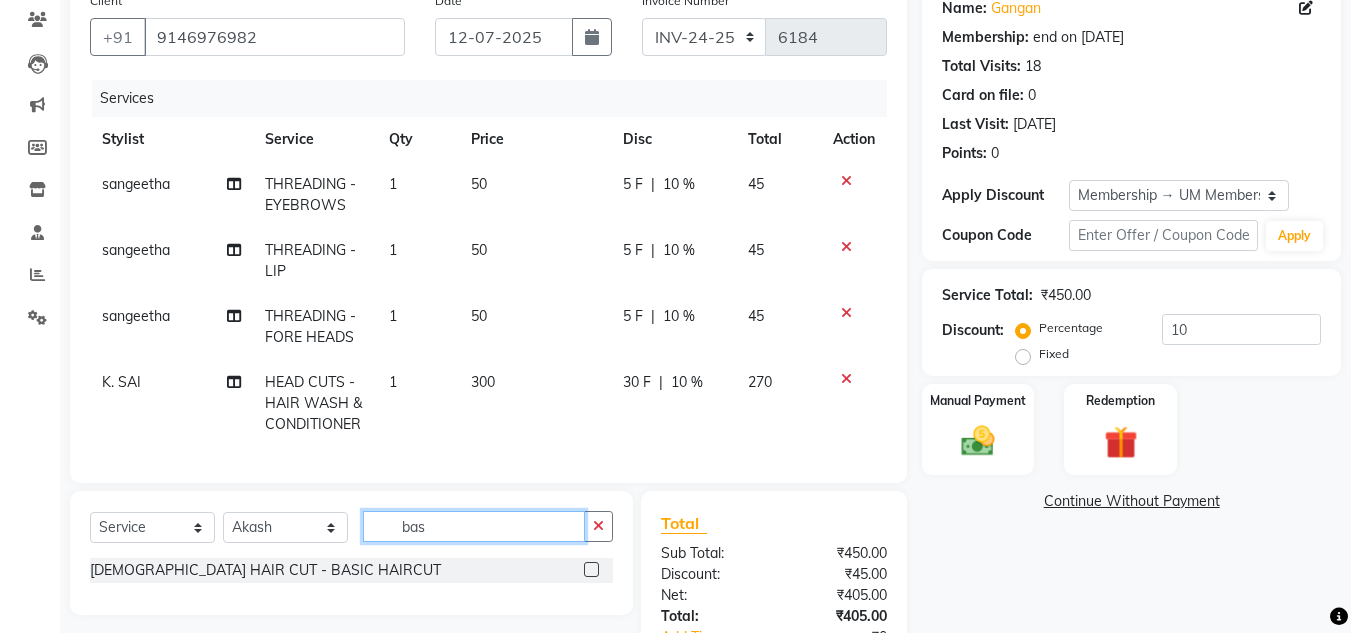 type on "bas" 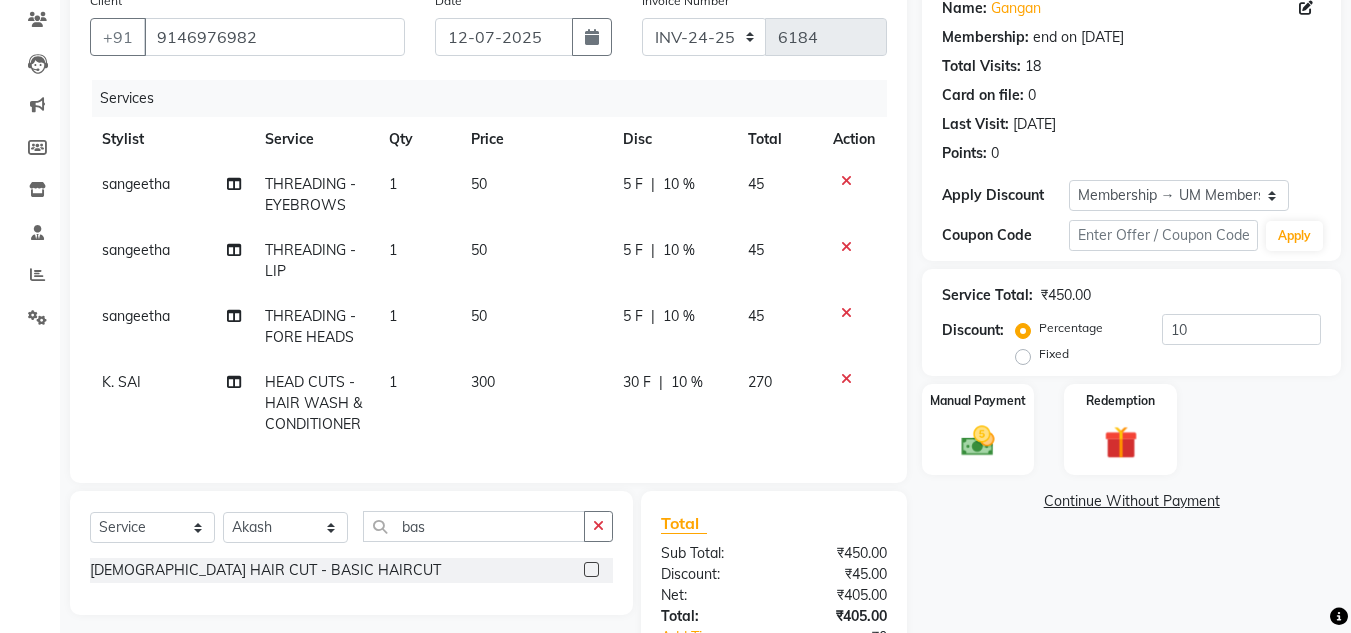 click 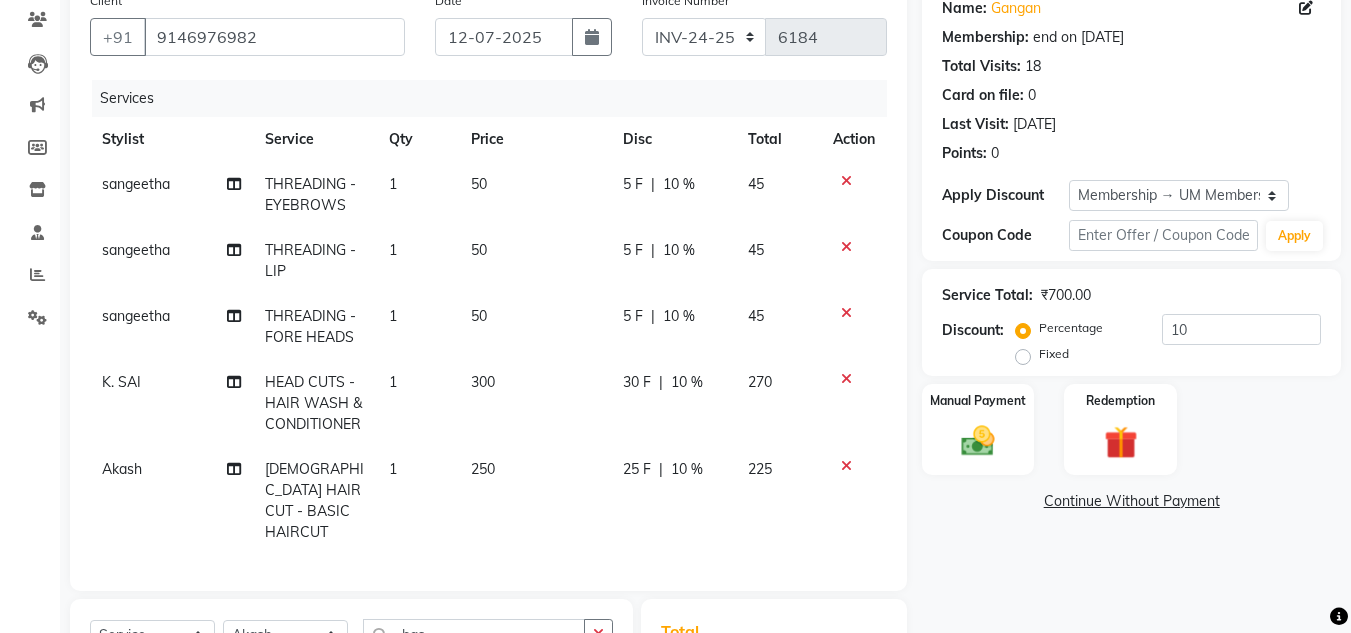 checkbox on "false" 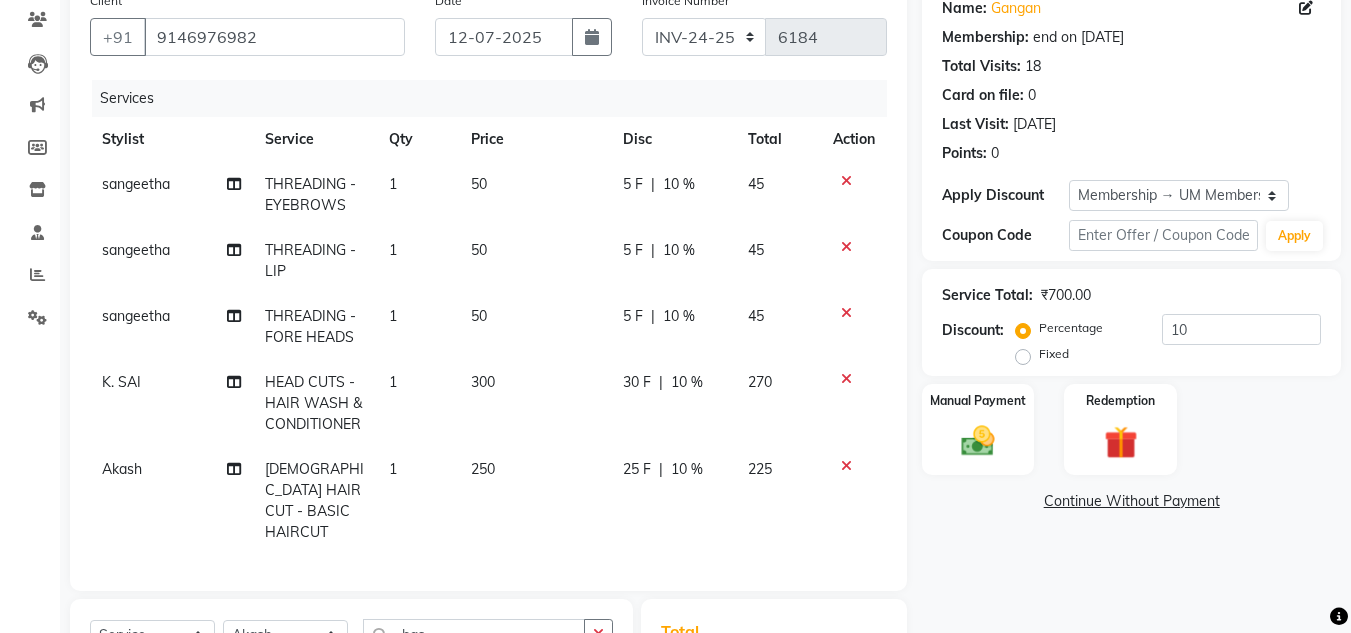 scroll, scrollTop: 410, scrollLeft: 0, axis: vertical 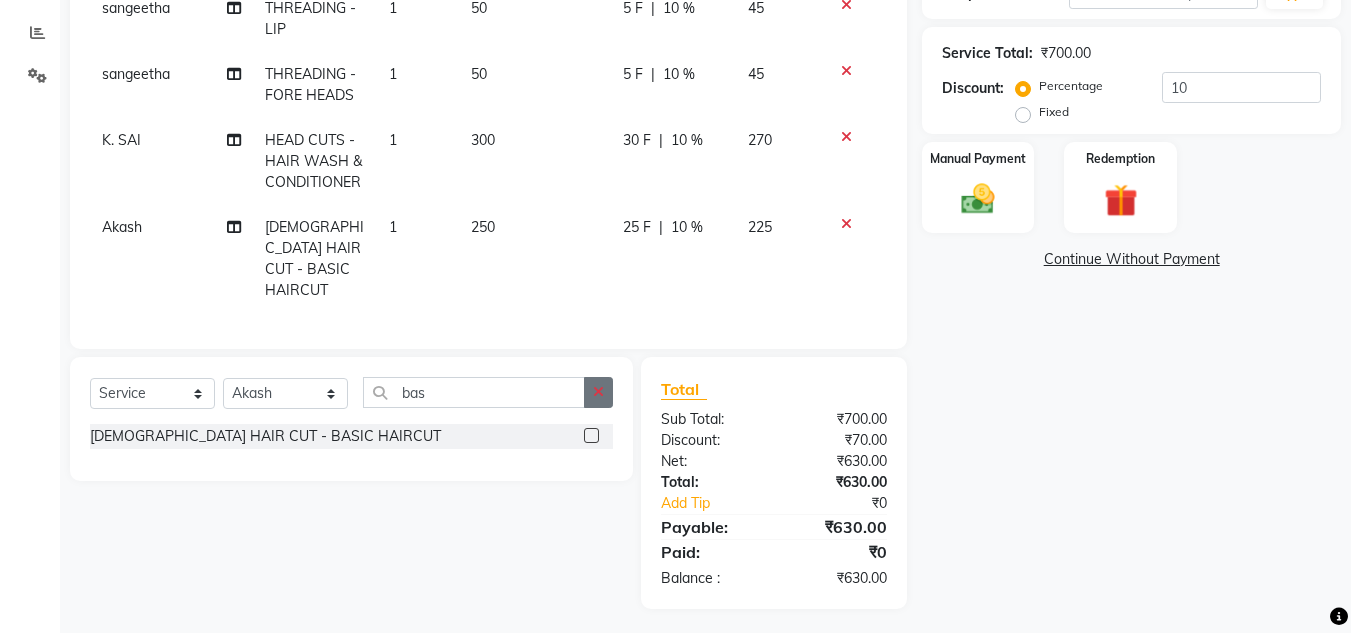 click 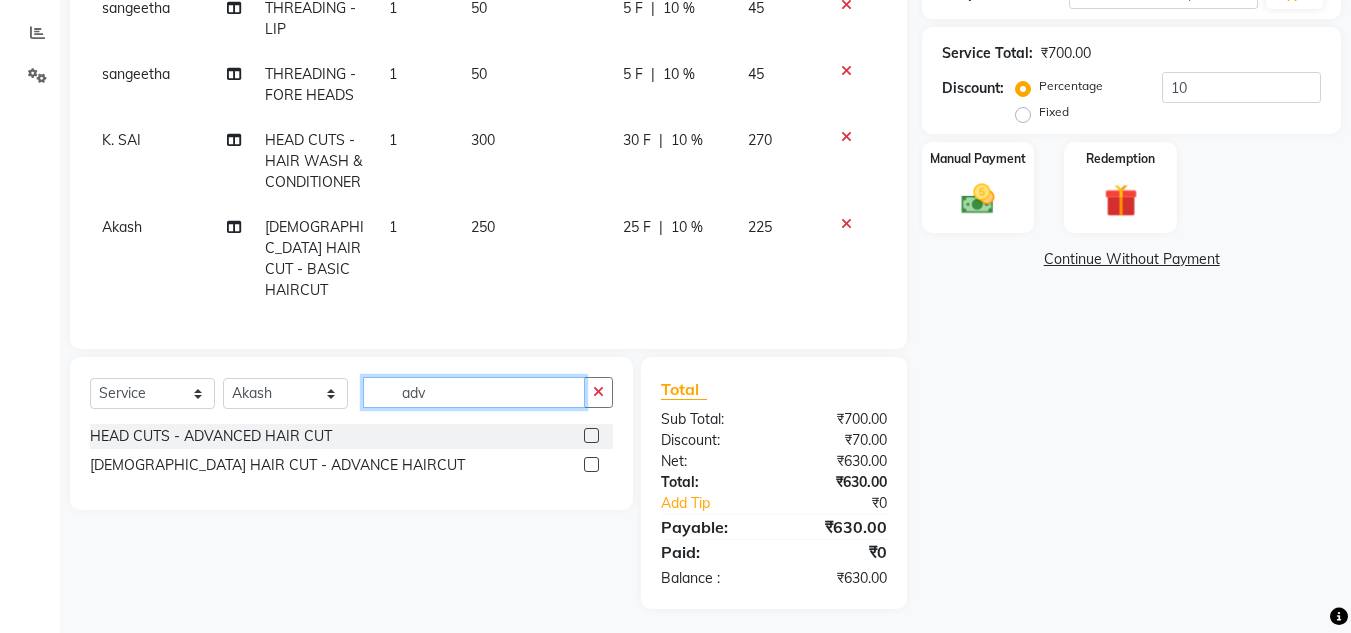 type on "adv" 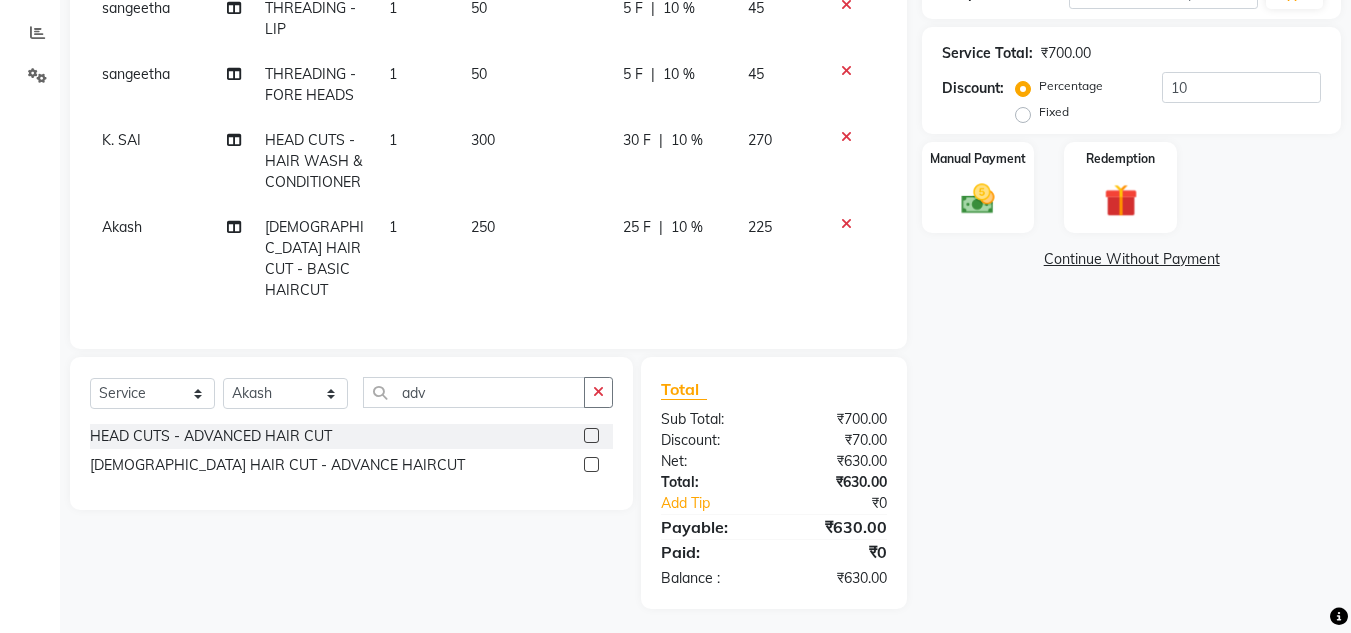click 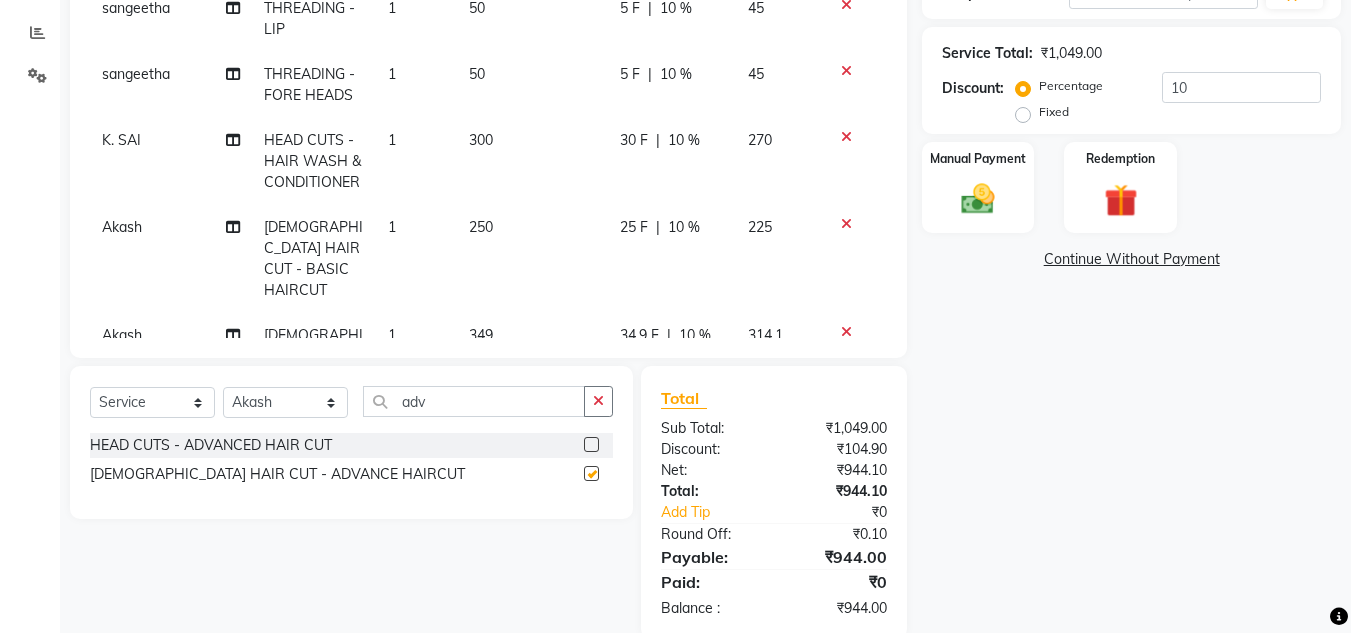 checkbox on "false" 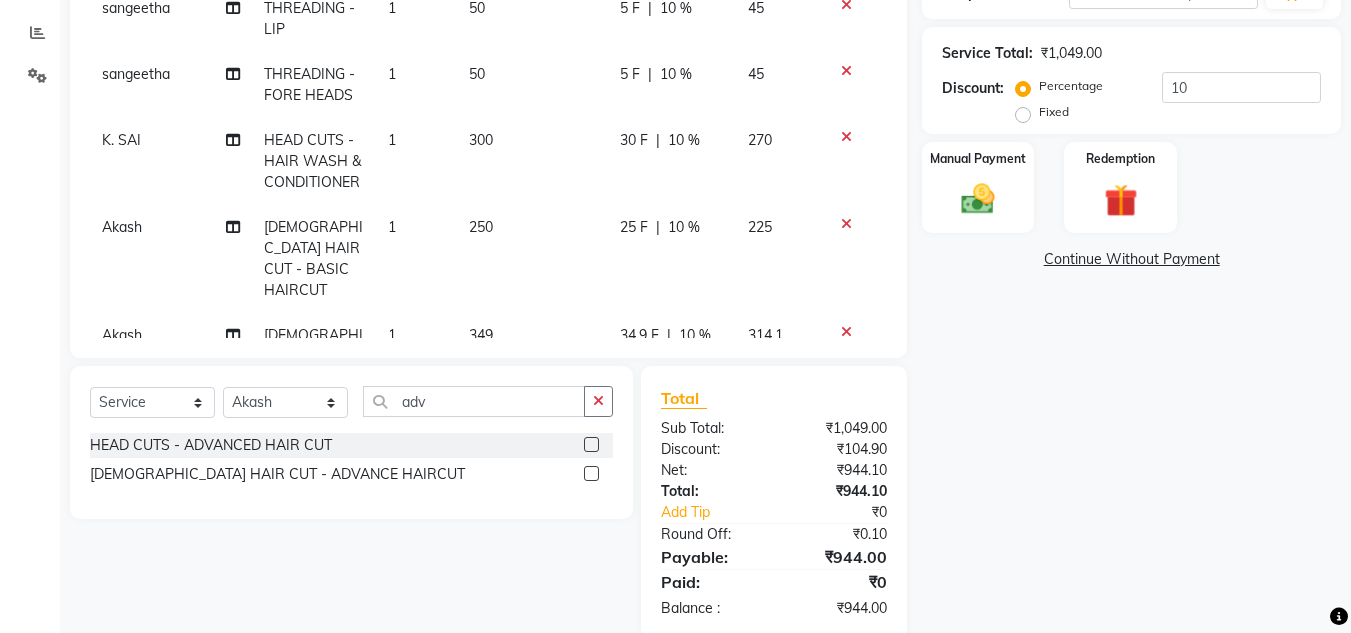 click 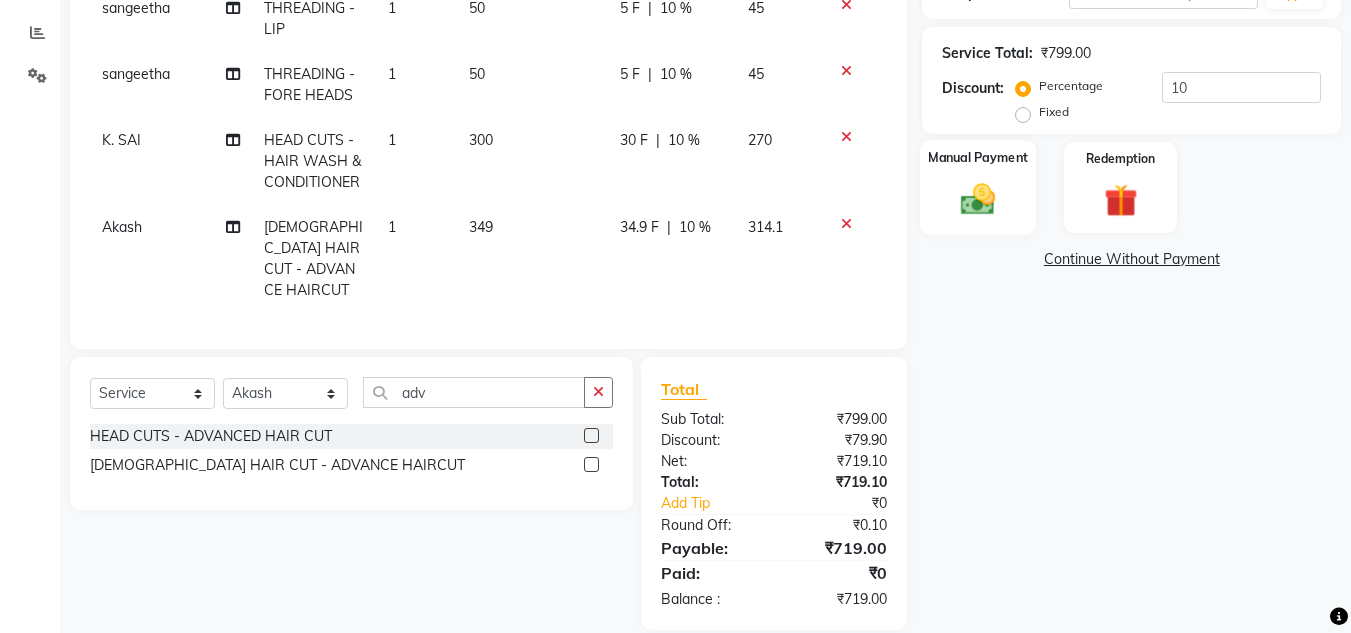 click 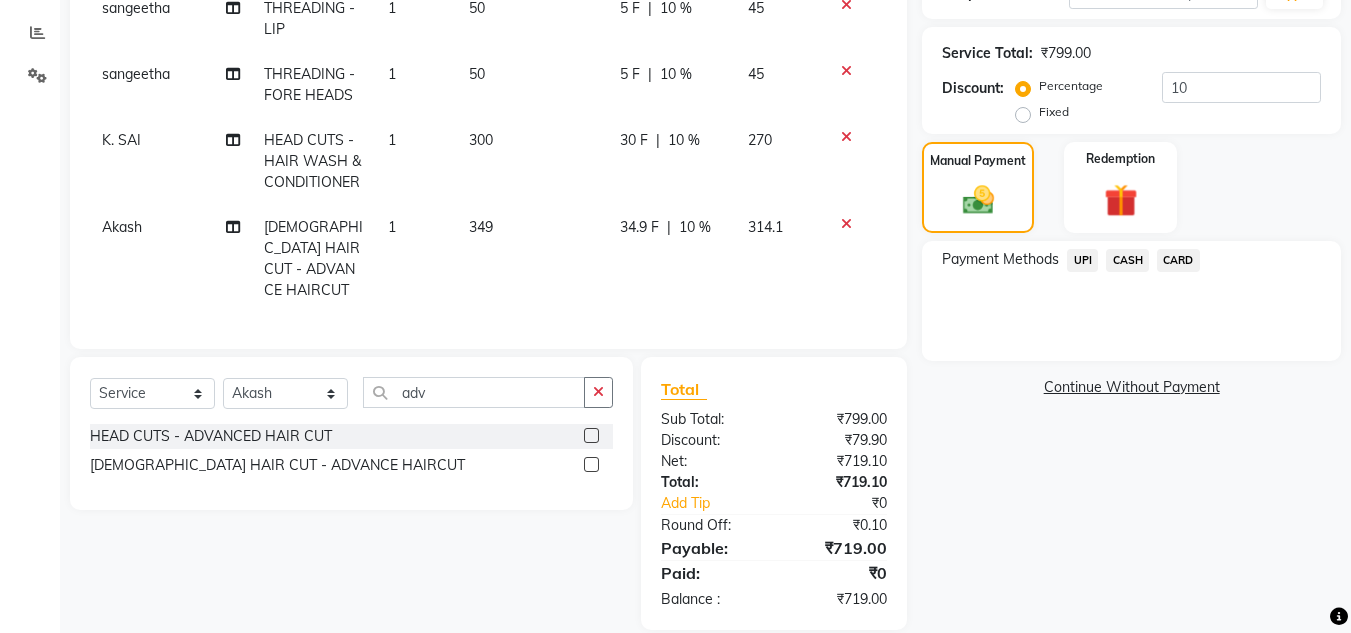 click on "UPI" 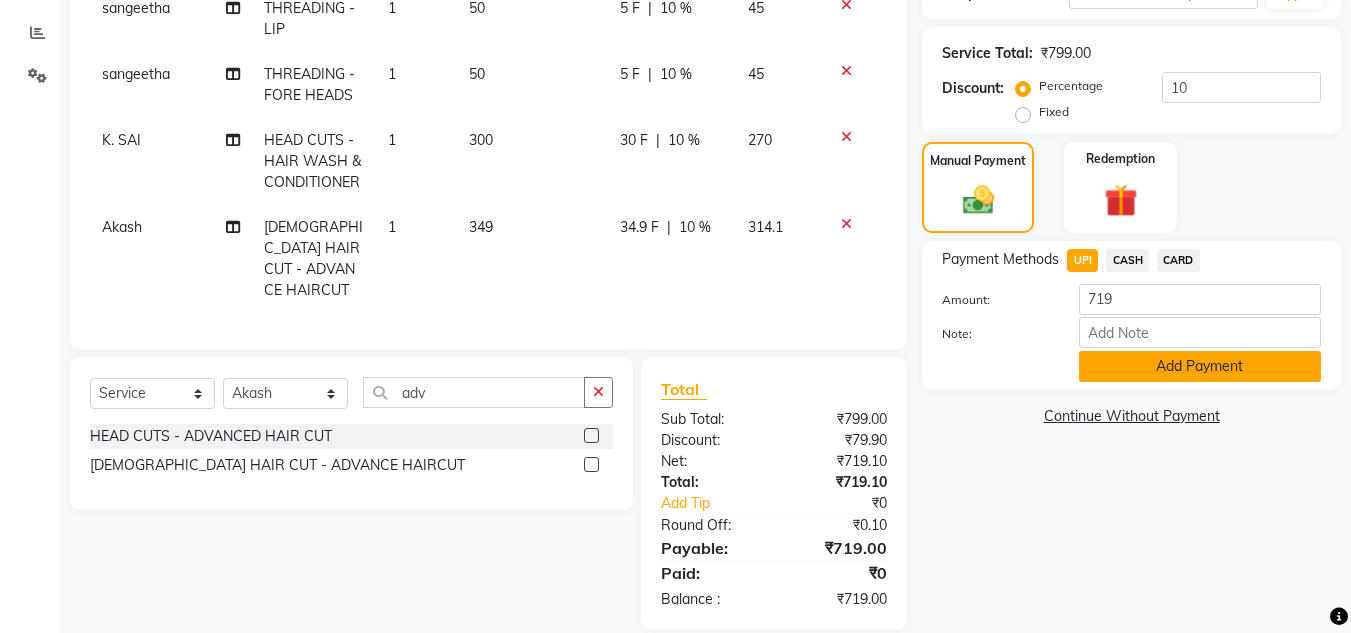 click on "Add Payment" 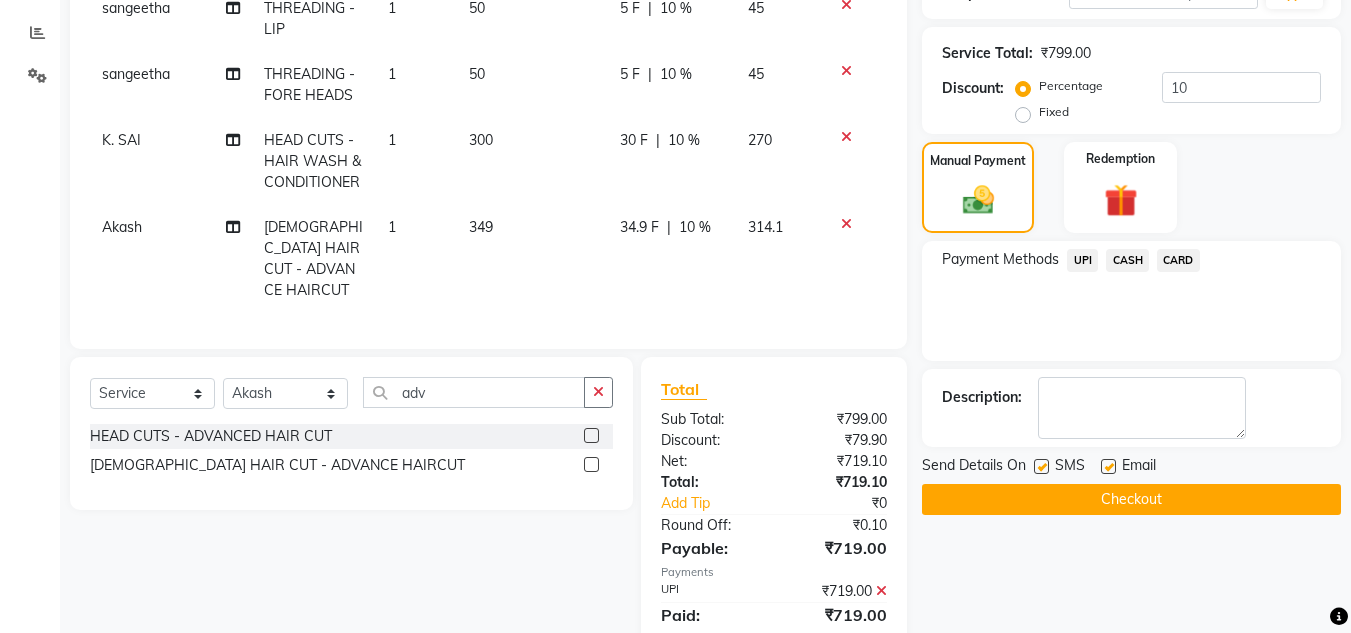 click on "Checkout" 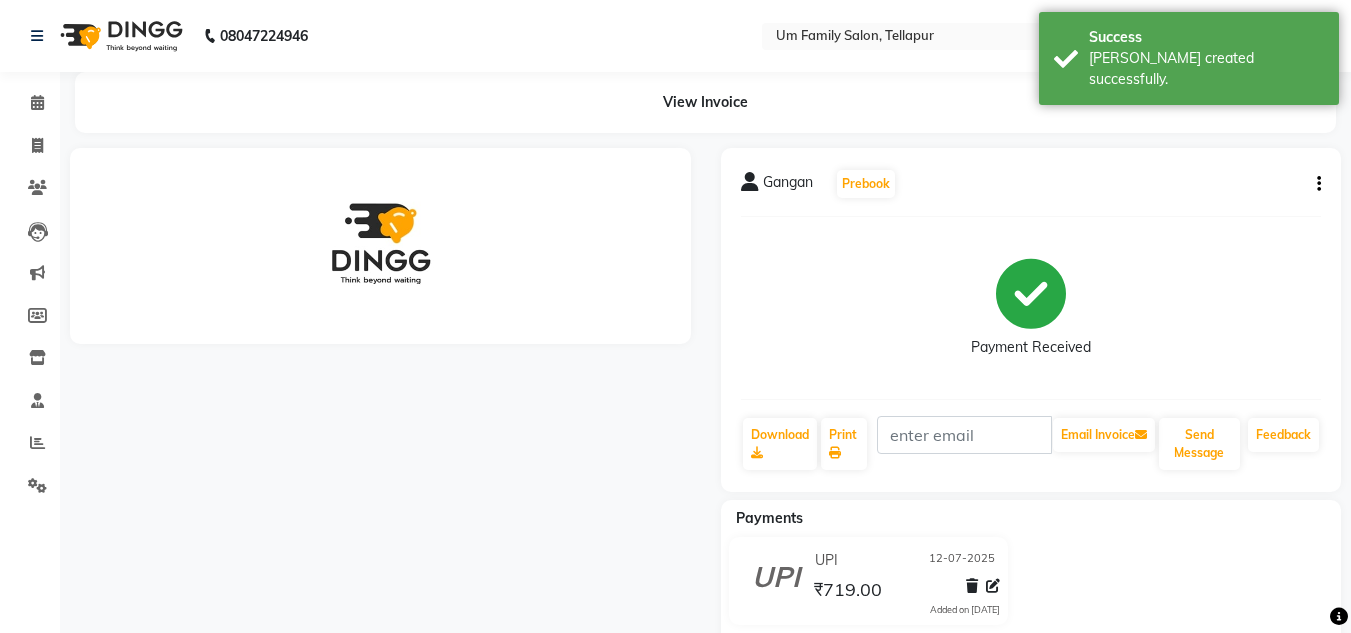 scroll, scrollTop: 0, scrollLeft: 0, axis: both 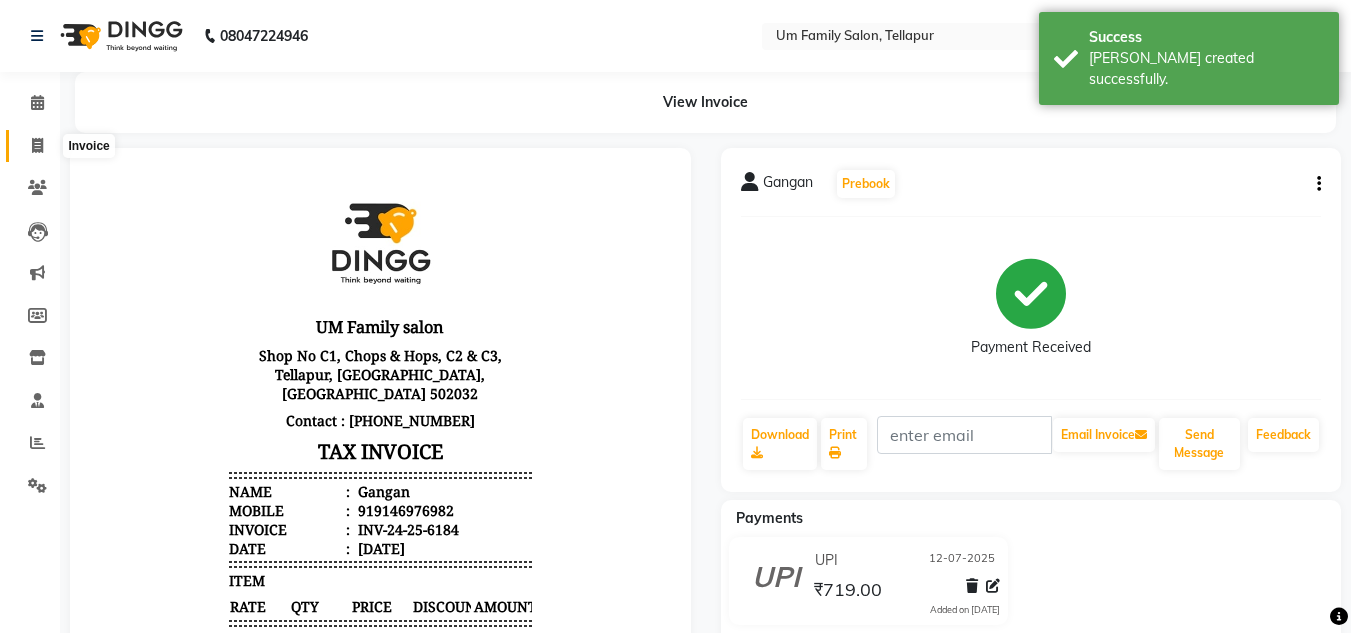 click 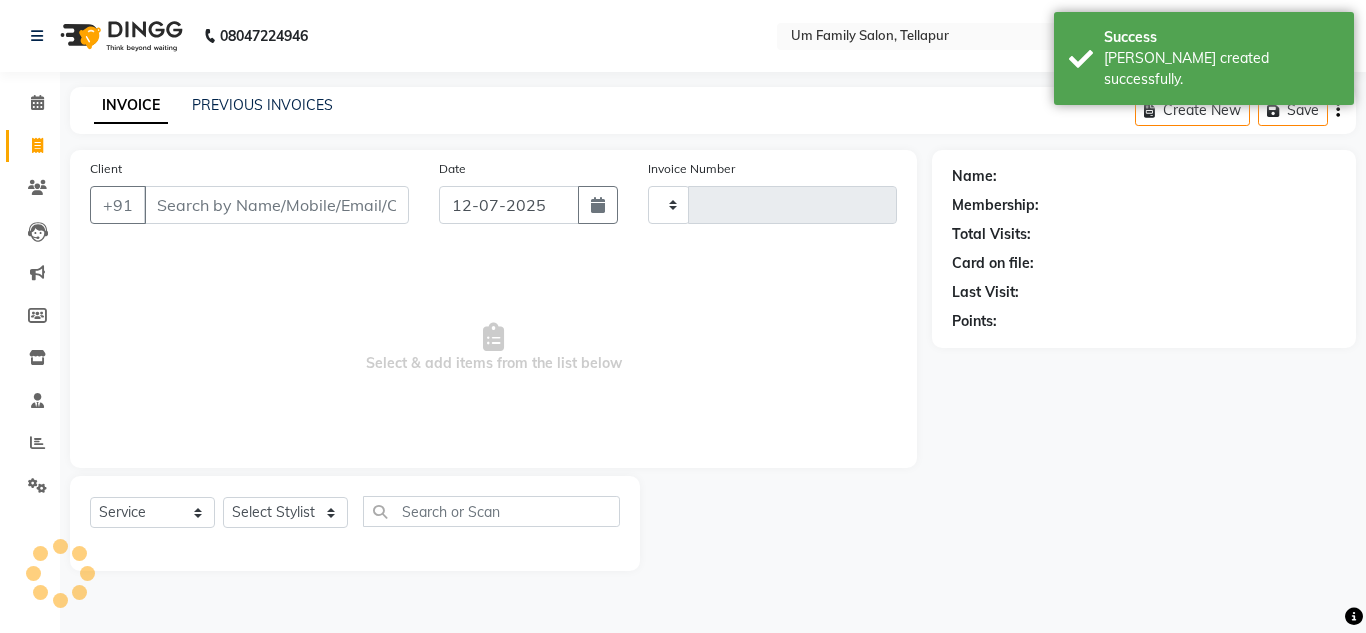 type on "6185" 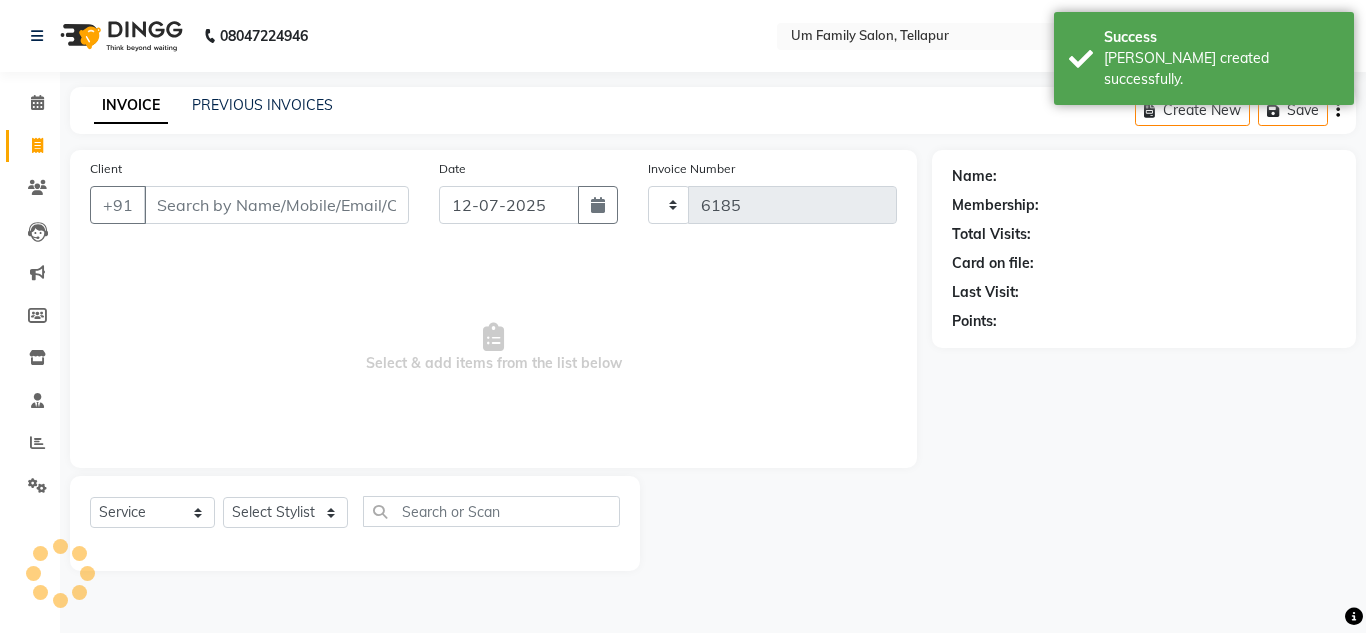 select on "5102" 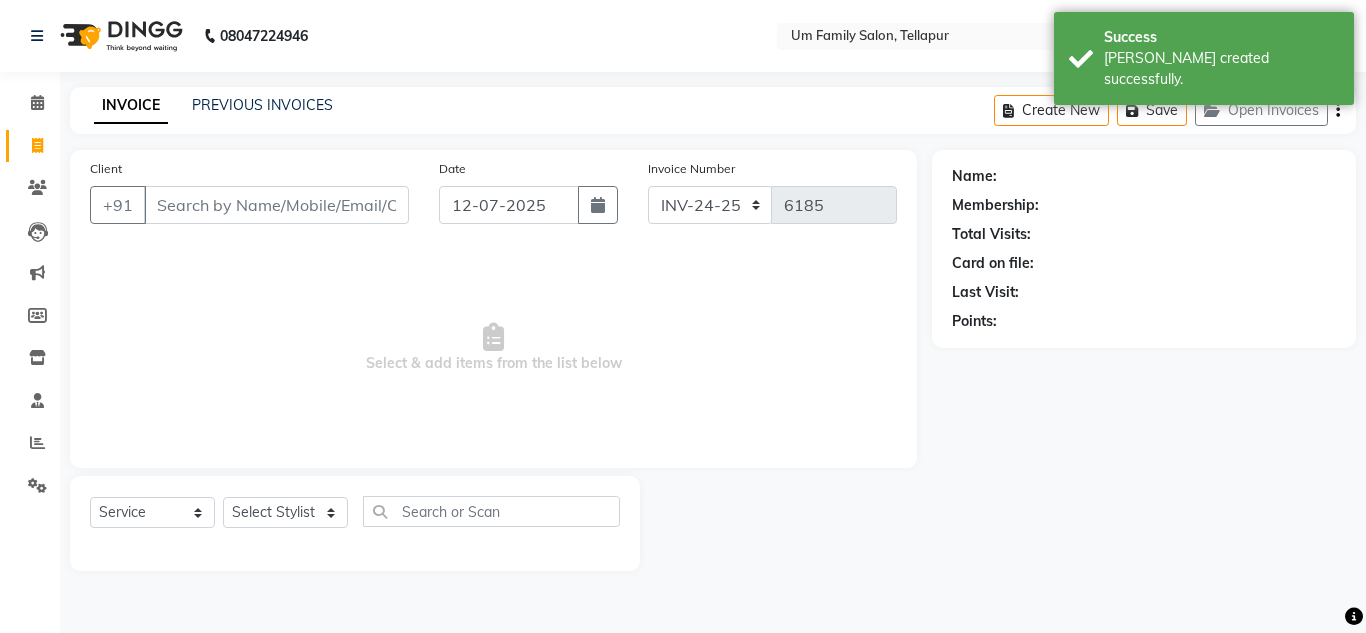 click on "Client" at bounding box center [276, 205] 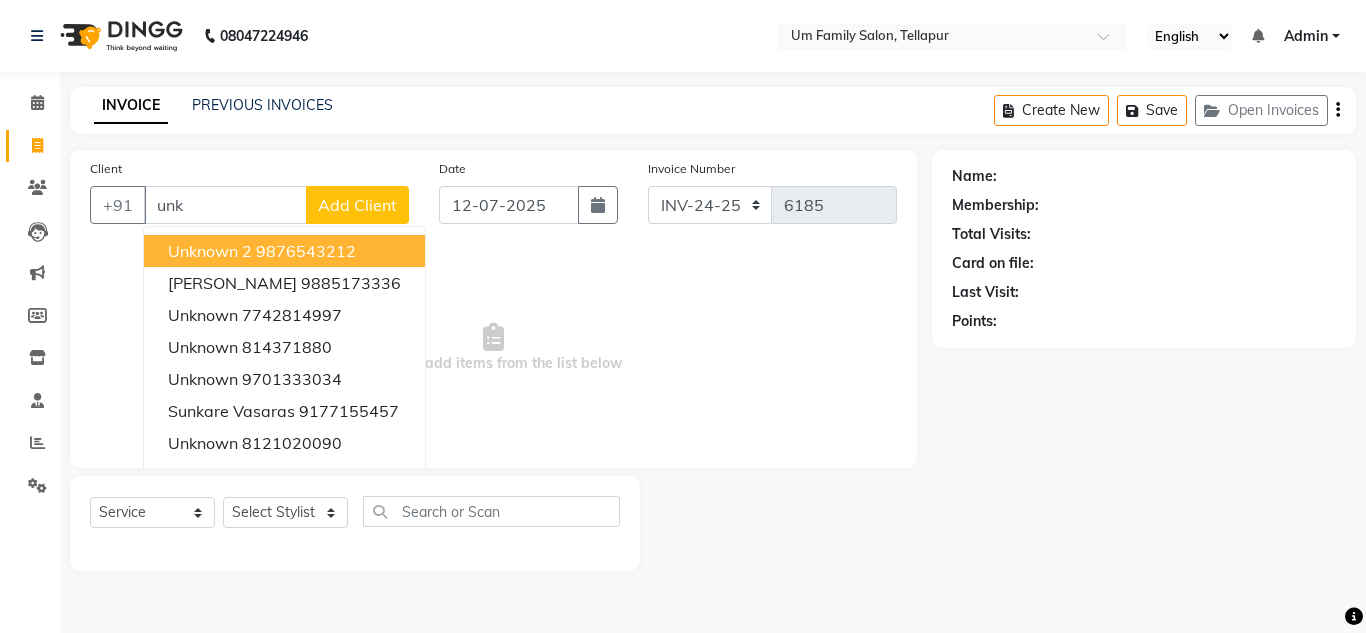 click on "9876543212" at bounding box center (306, 251) 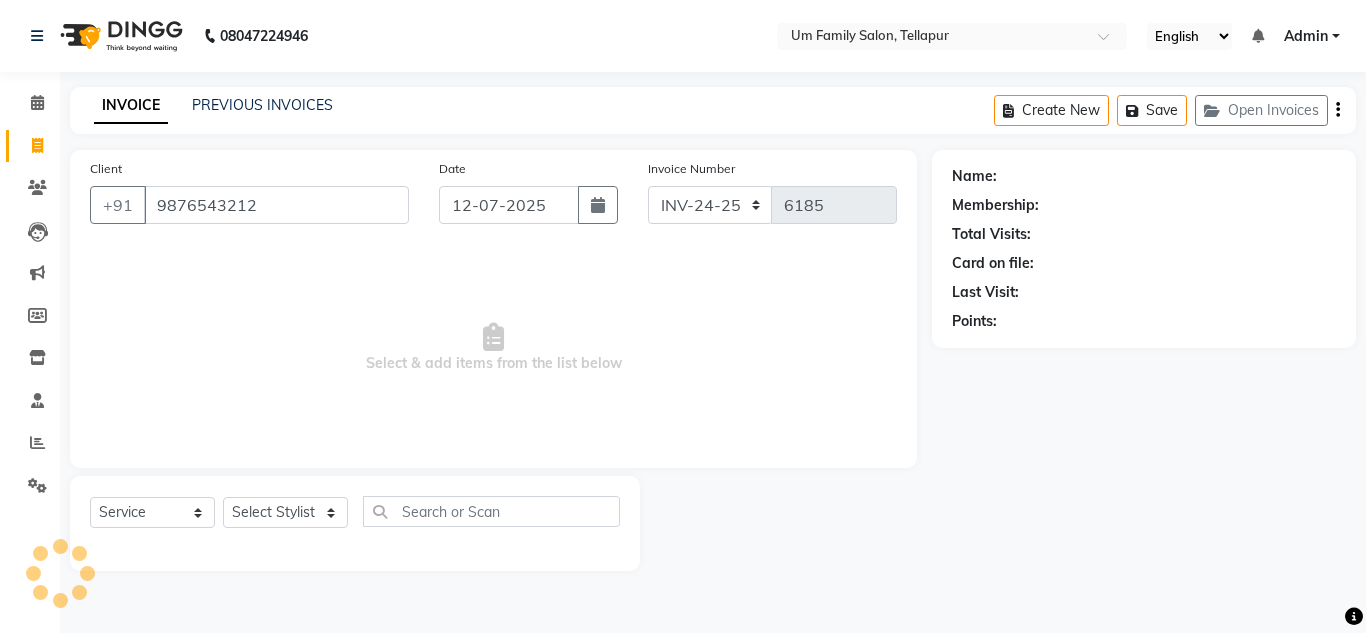 type on "9876543212" 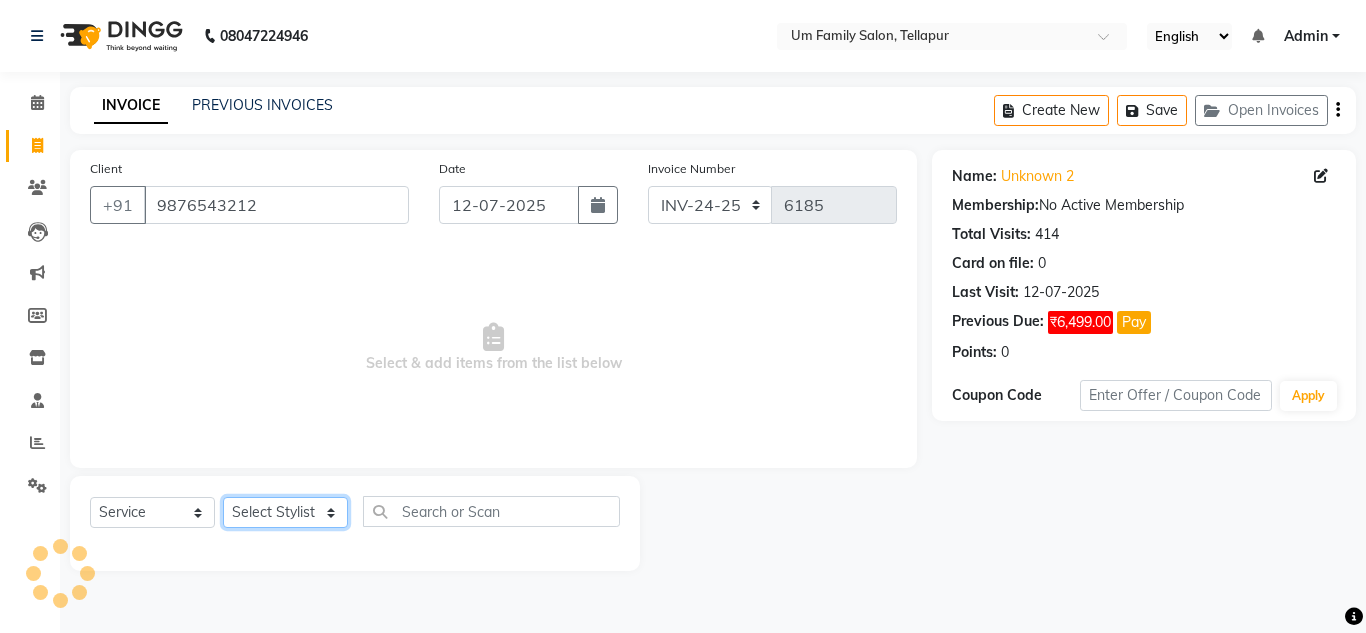 click on "Select Stylist Akash K. SAI [PERSON_NAME] [PERSON_NAME]" 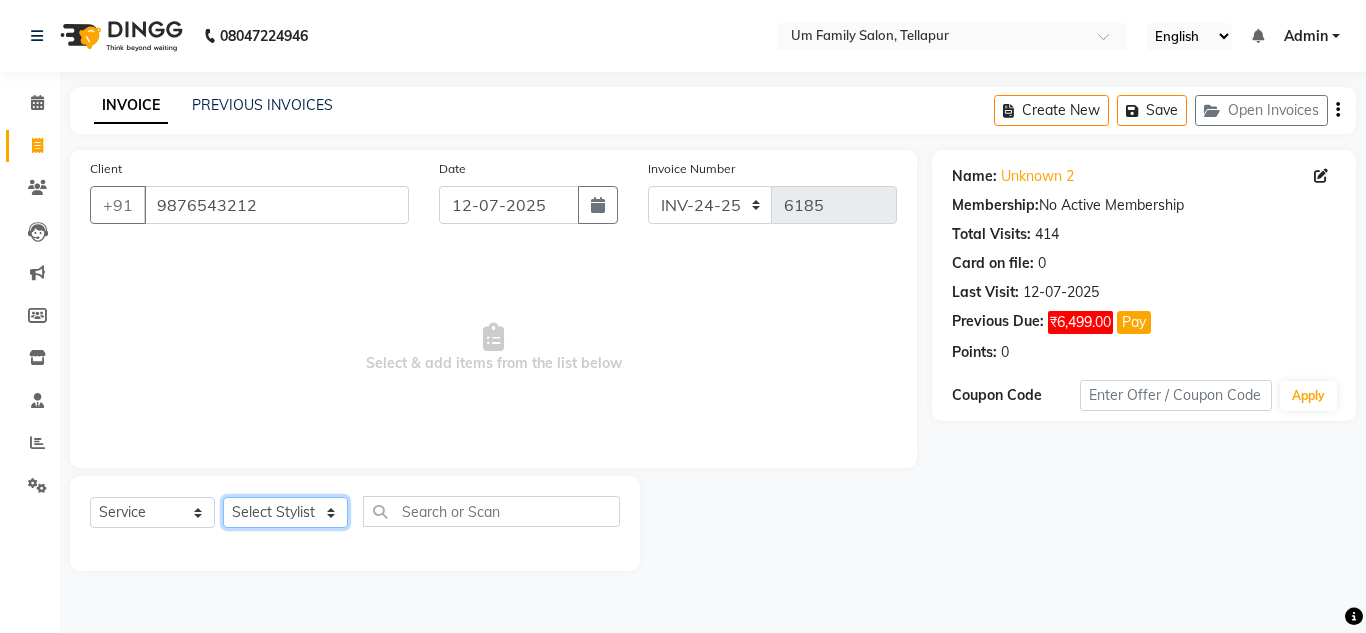 select on "50956" 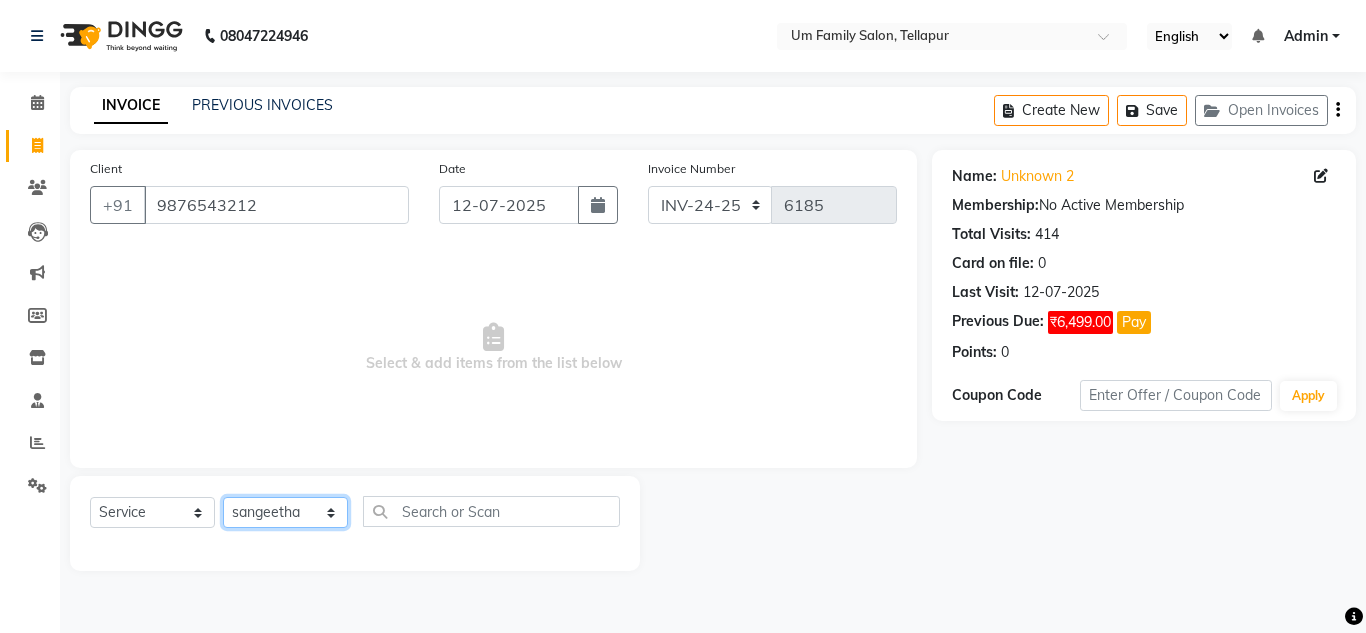 click on "Select Stylist Akash K. SAI [PERSON_NAME] [PERSON_NAME]" 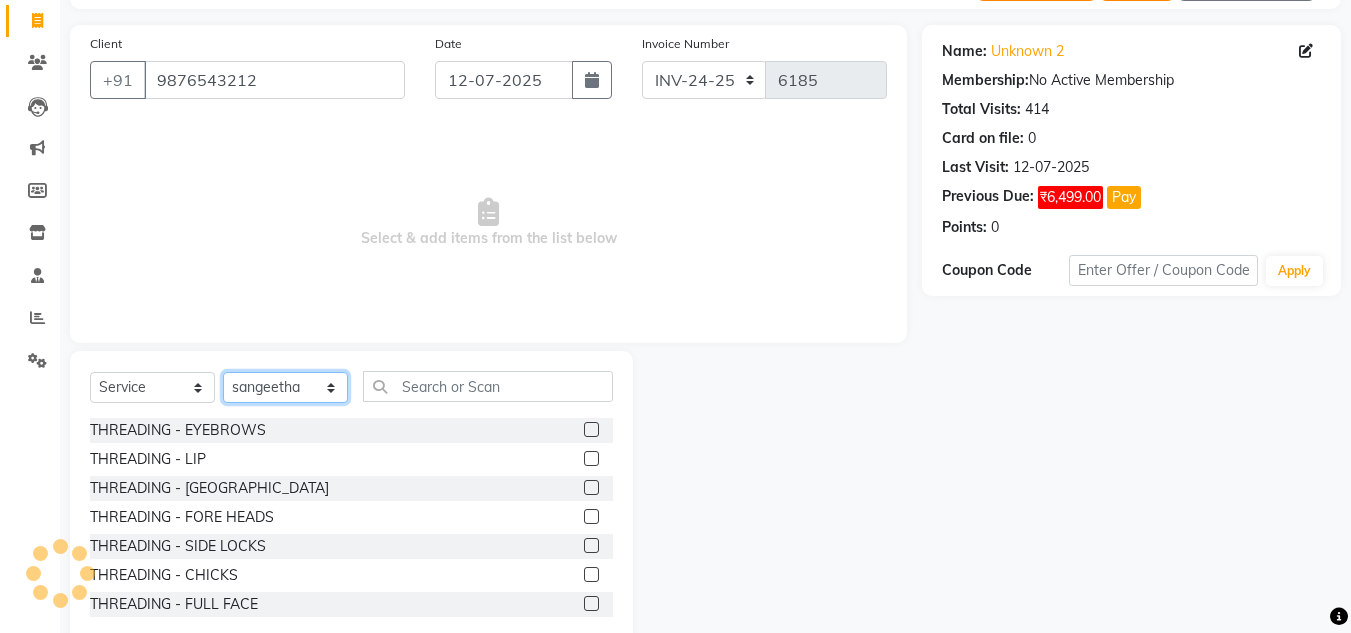scroll, scrollTop: 168, scrollLeft: 0, axis: vertical 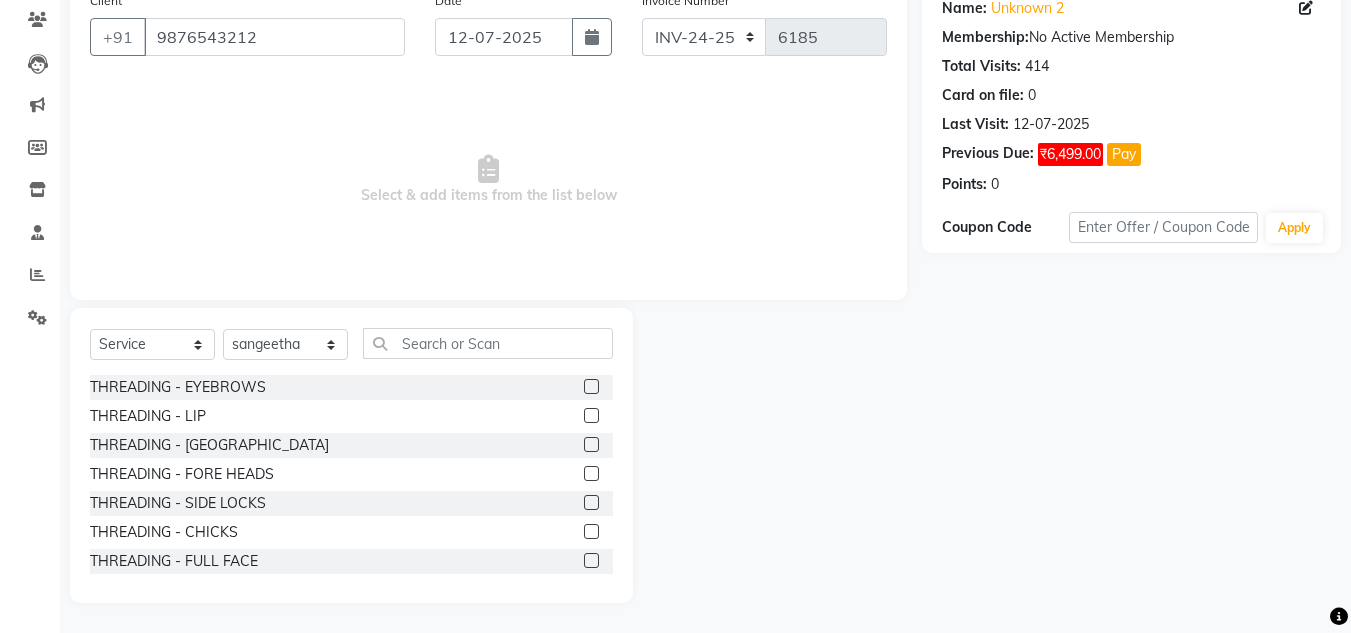 click 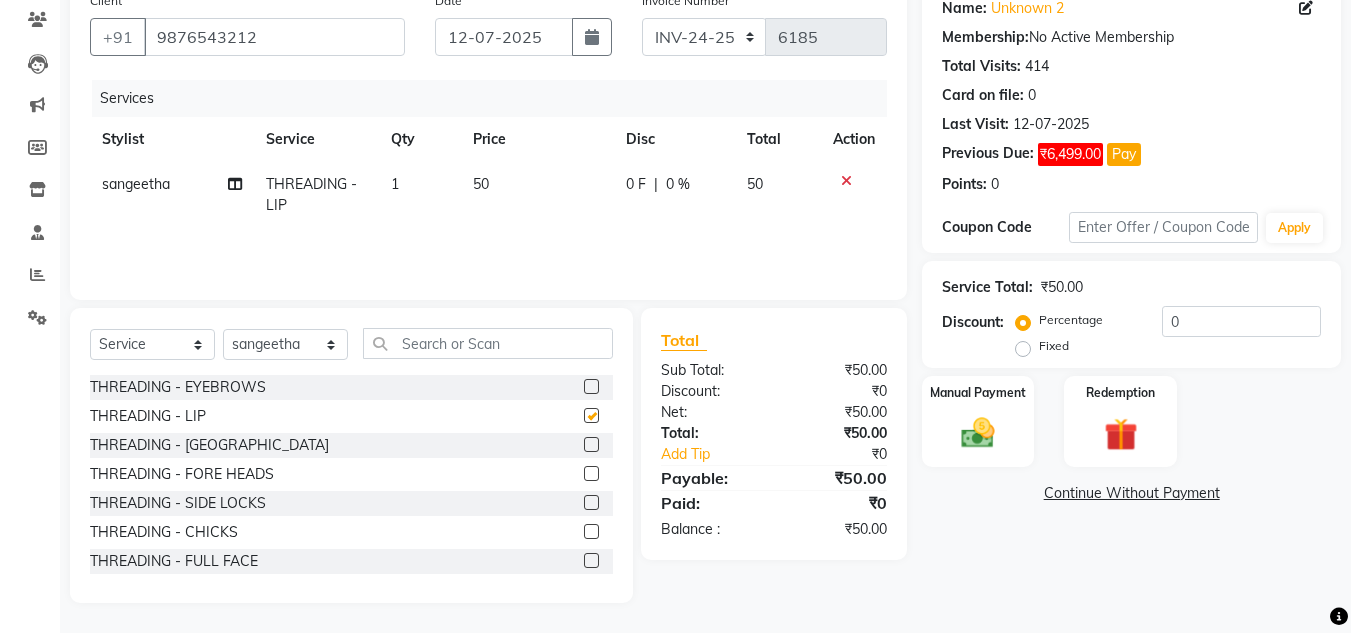 checkbox on "false" 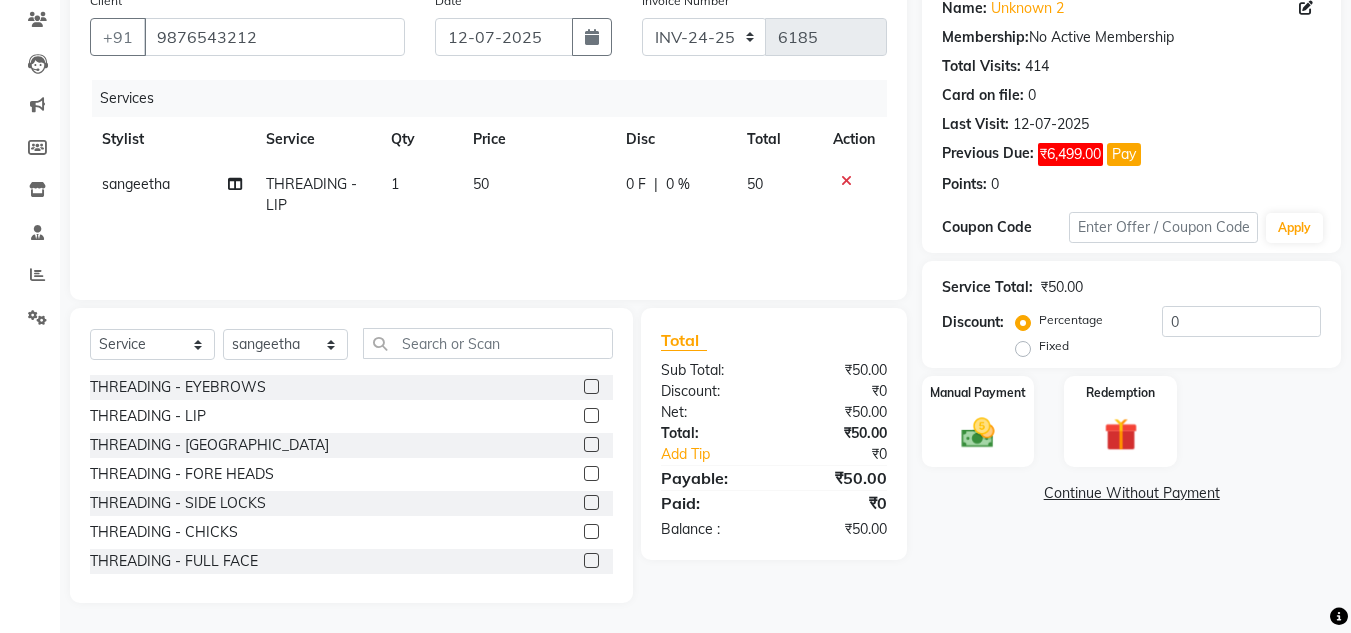 click 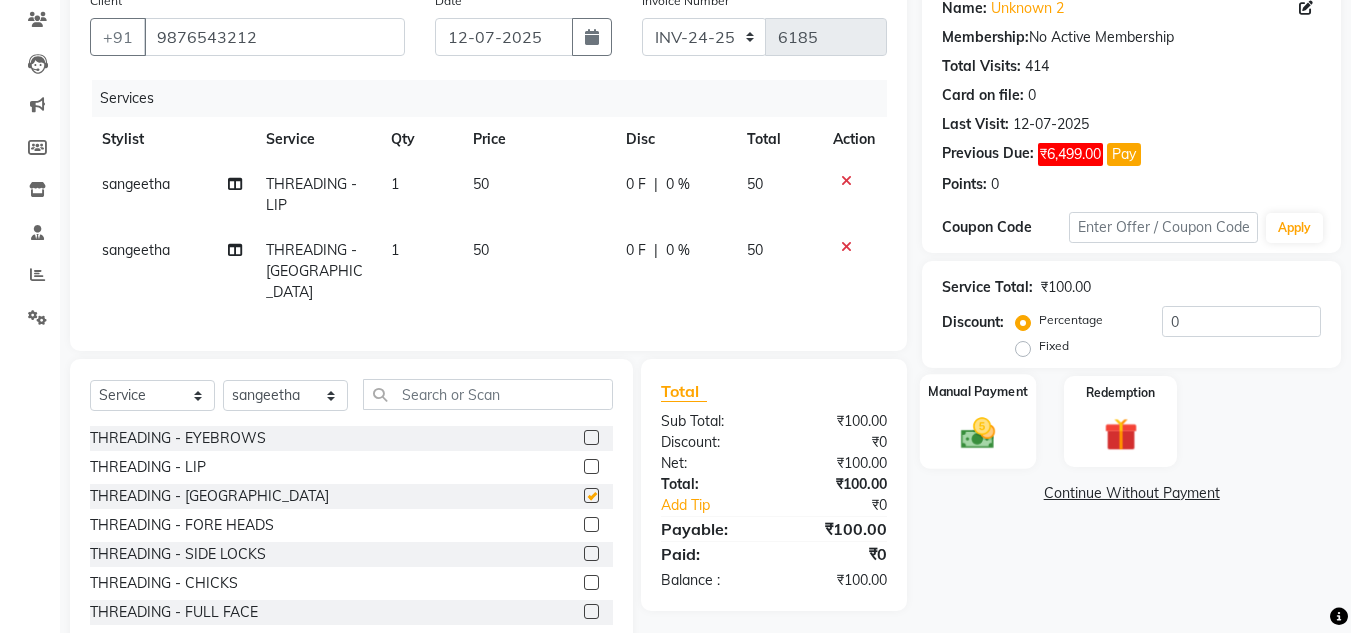 checkbox on "false" 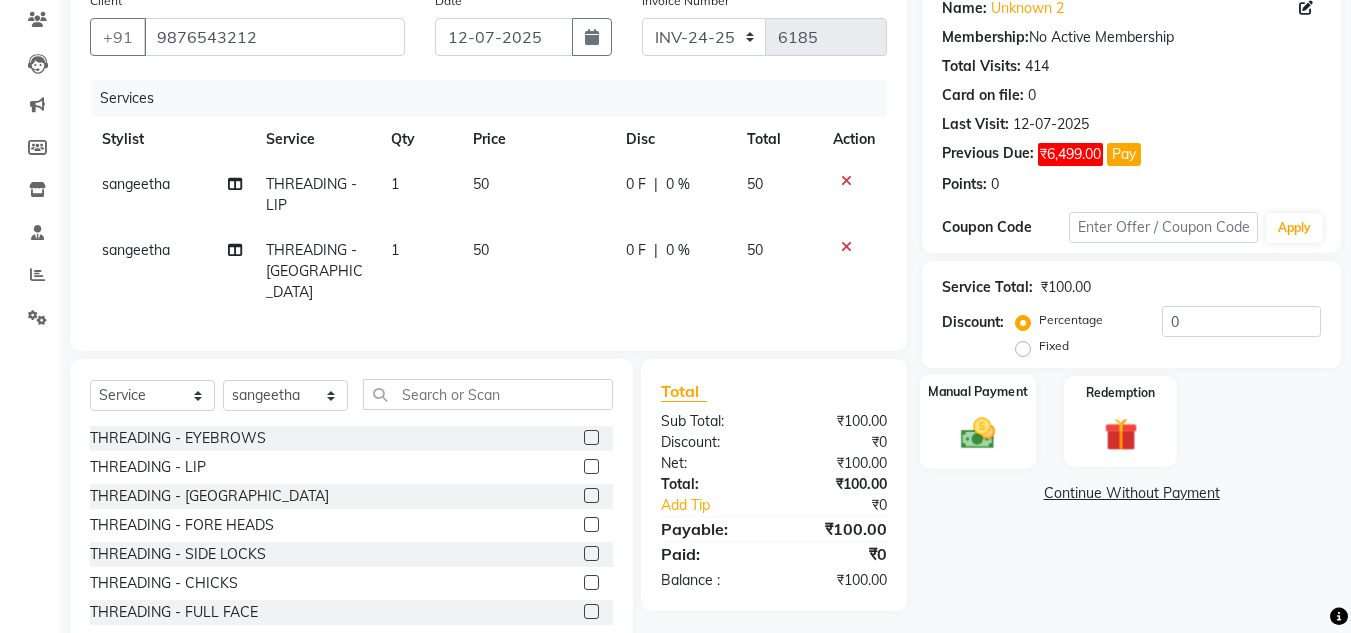 click 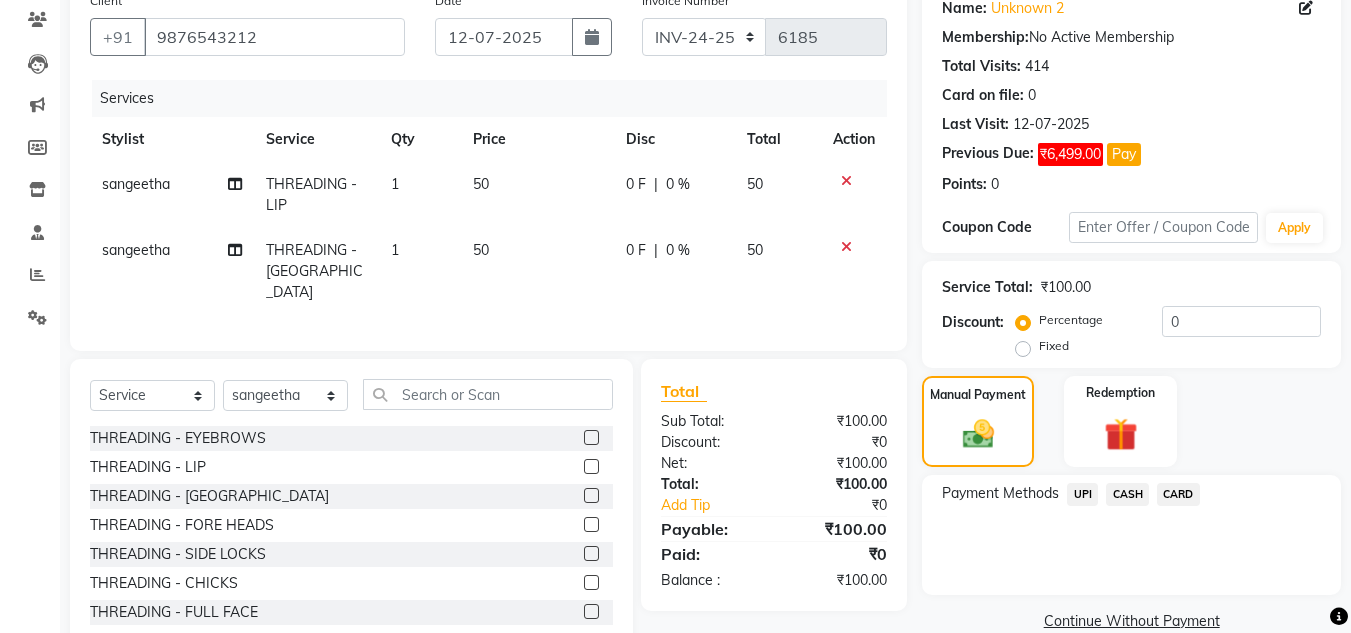 click on "UPI" 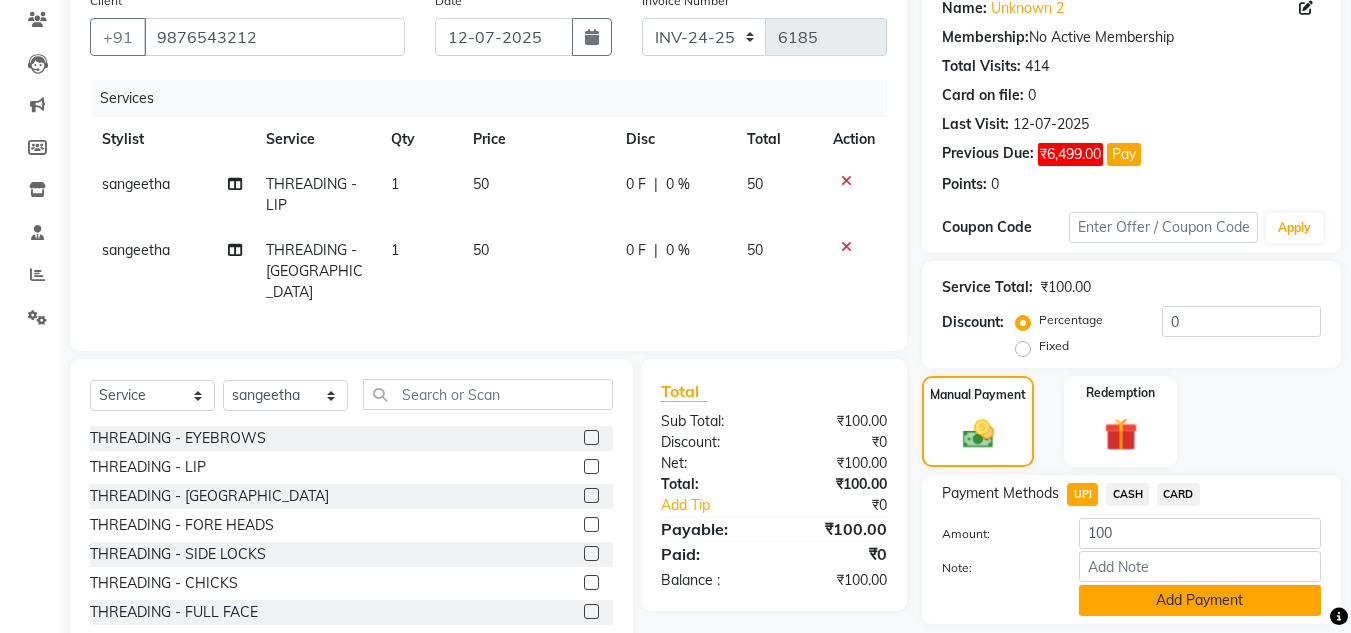 click on "Add Payment" 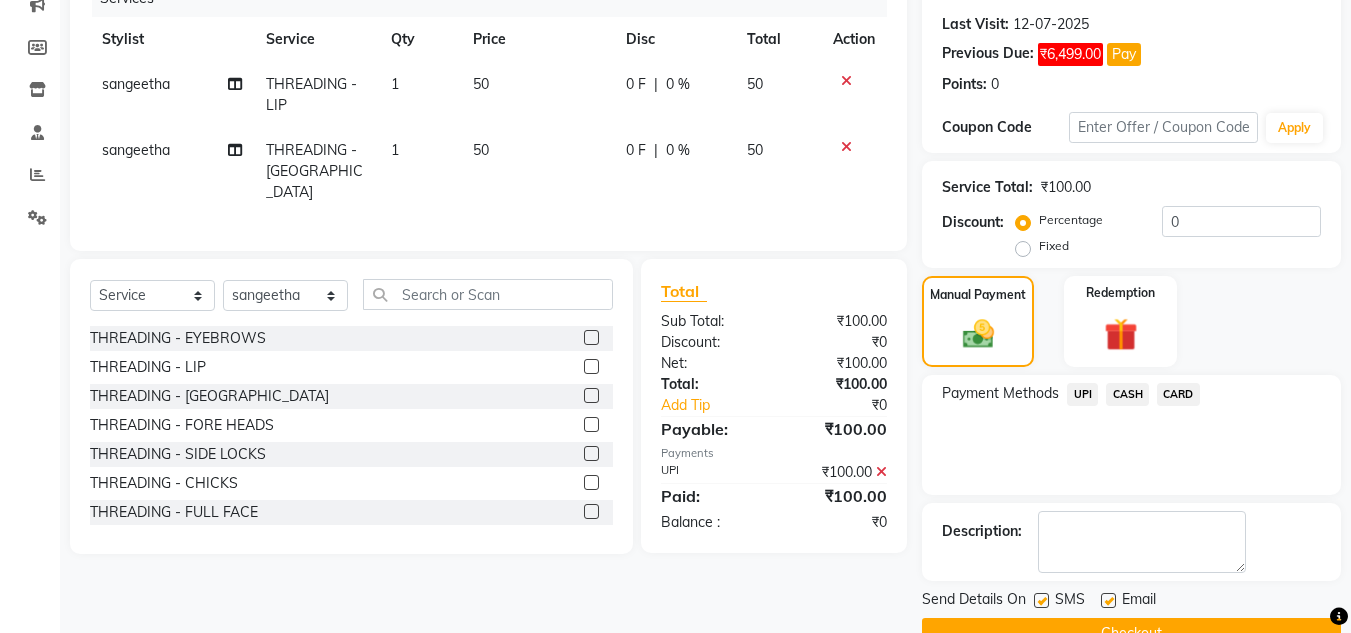 scroll, scrollTop: 314, scrollLeft: 0, axis: vertical 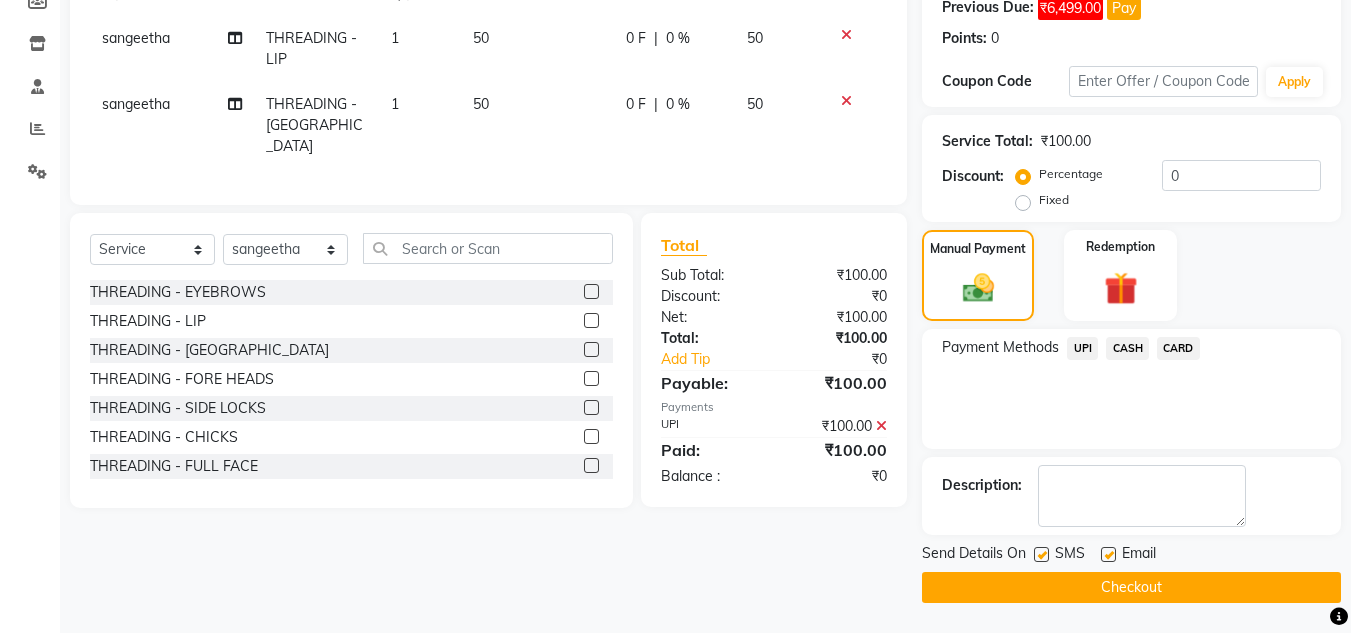 click on "Checkout" 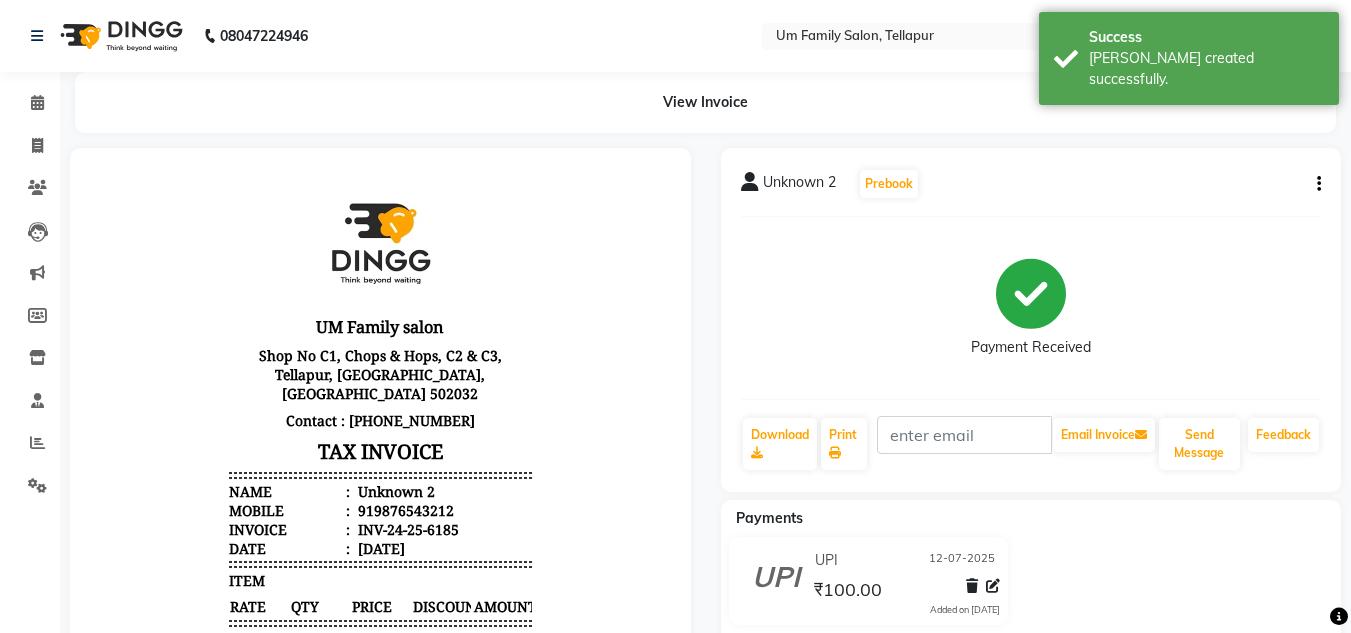 scroll, scrollTop: 0, scrollLeft: 0, axis: both 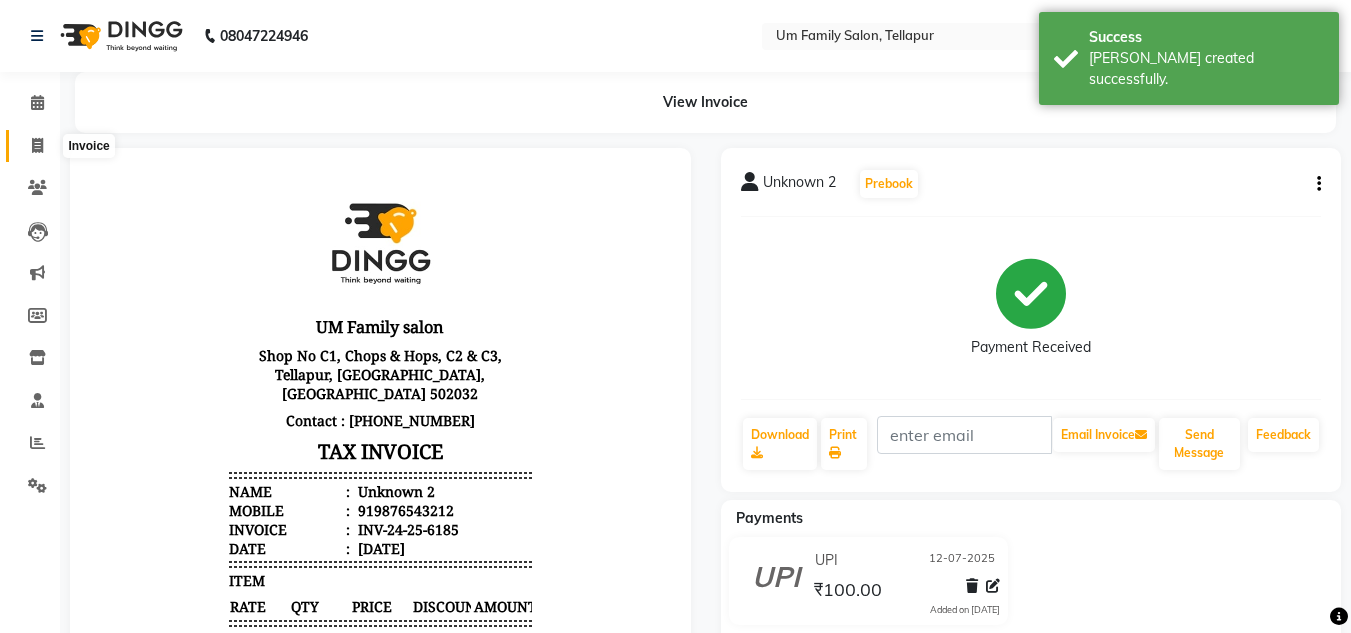 click 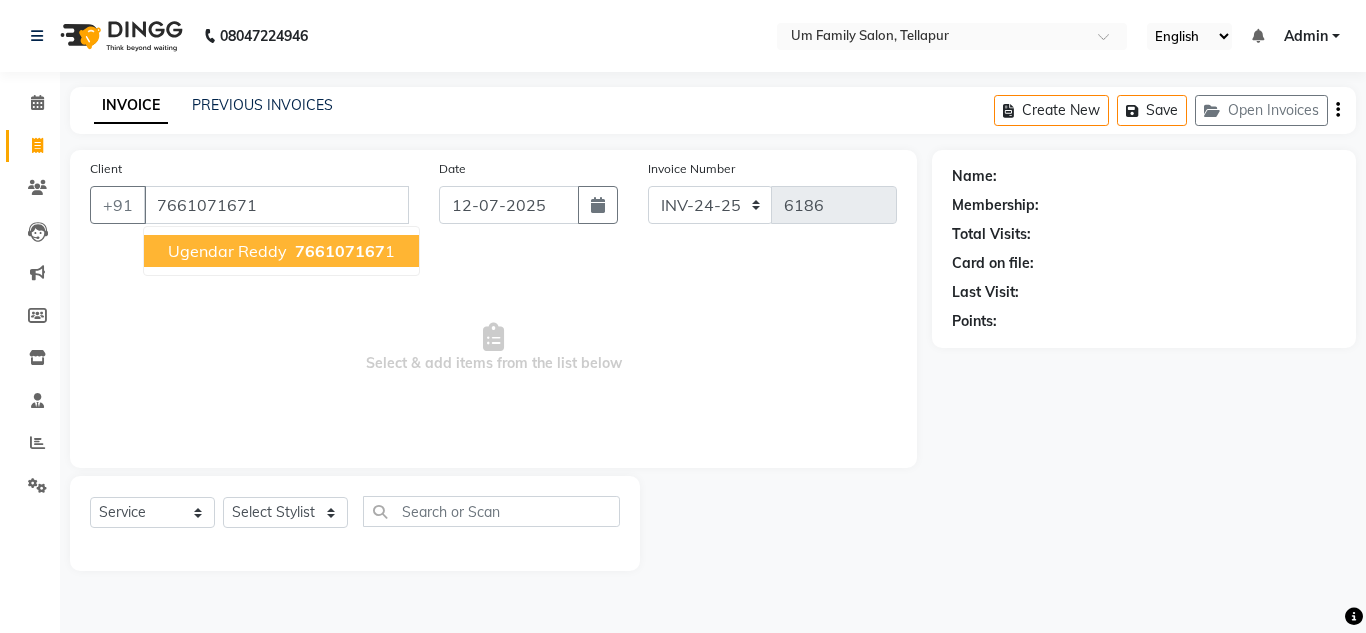 type on "7661071671" 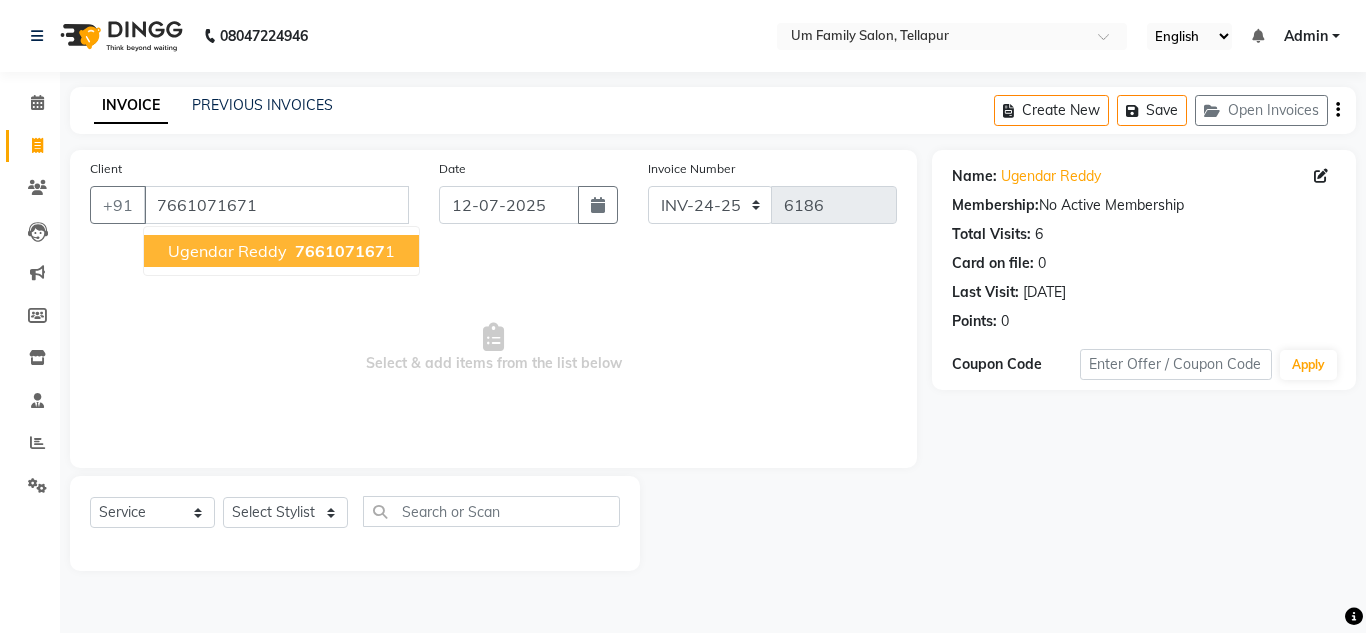 click on "ugendar reddy" at bounding box center (227, 251) 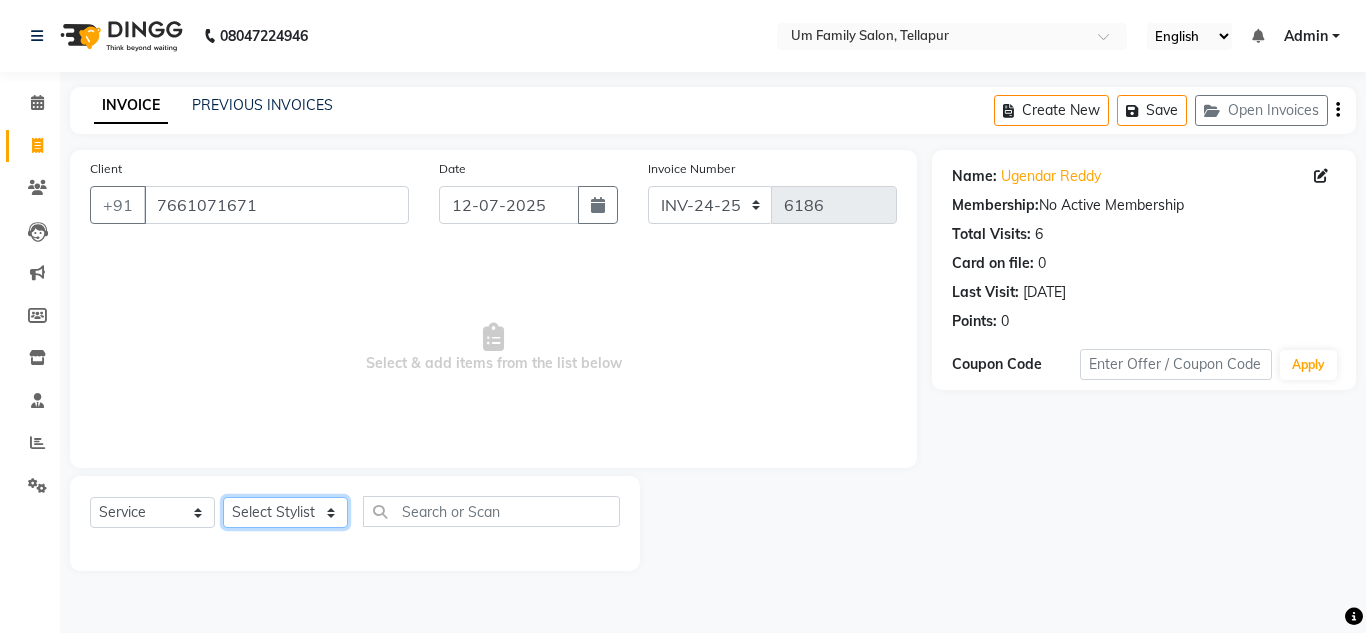 click on "Select Stylist Akash K. SAI [PERSON_NAME] [PERSON_NAME]" 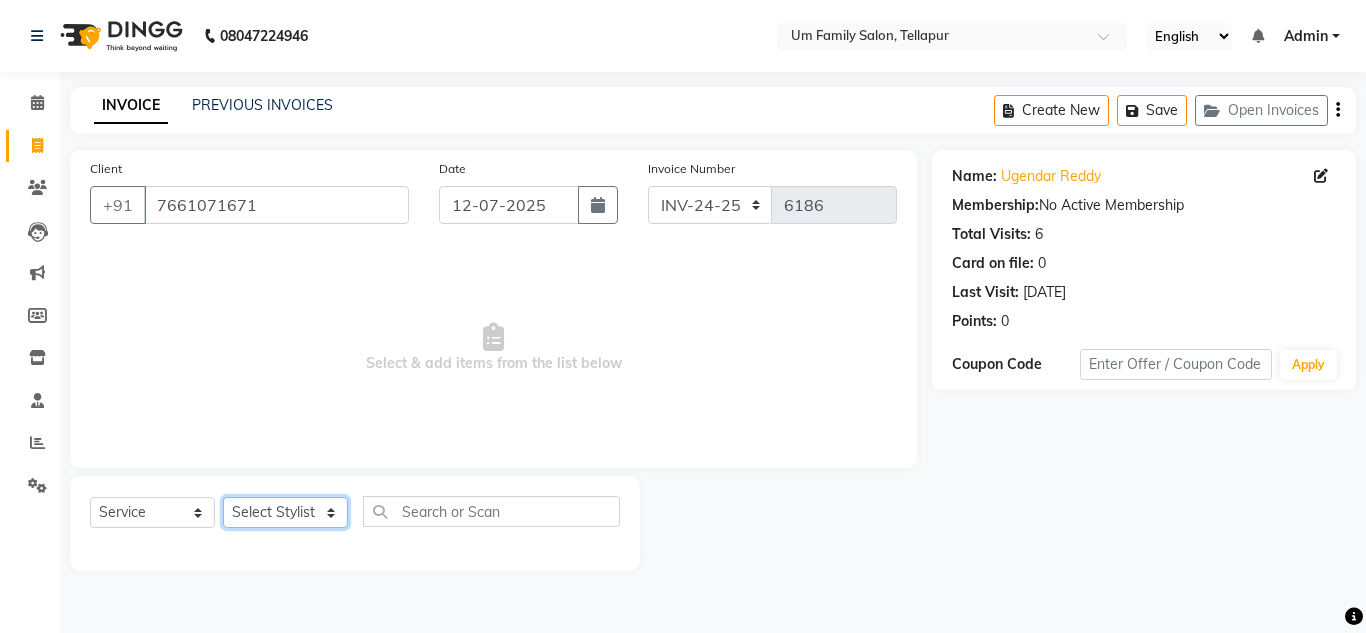 select on "53917" 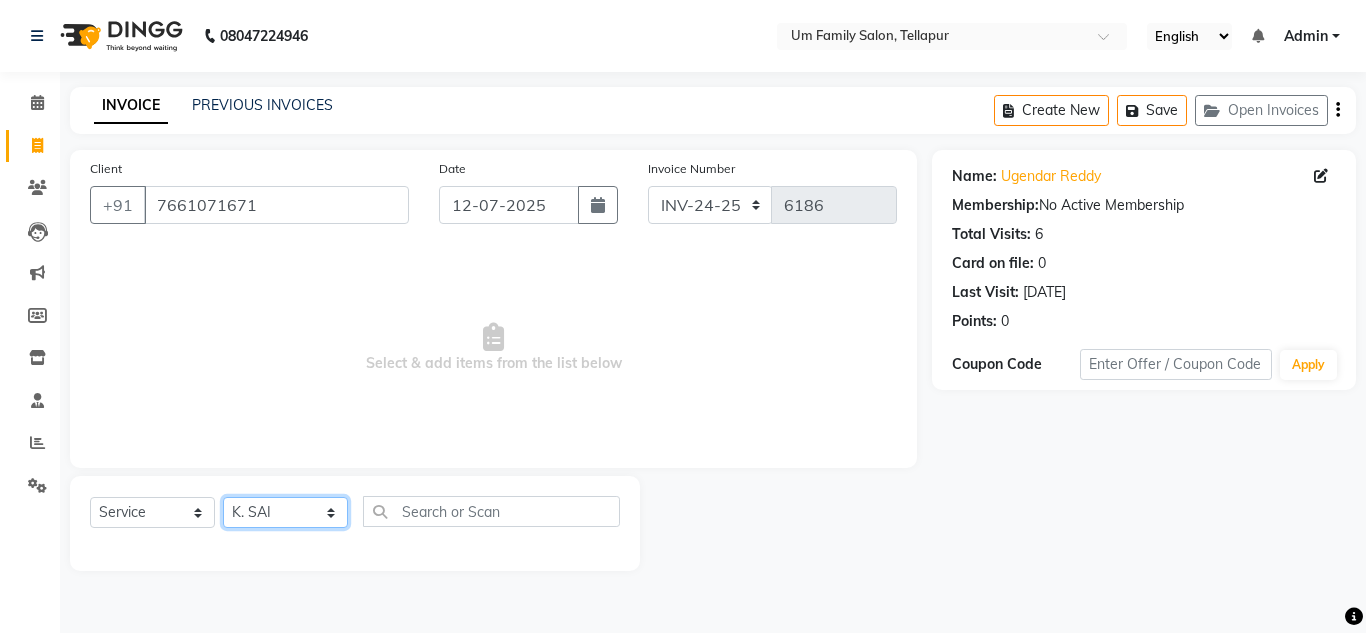 click on "Select Stylist Akash K. SAI [PERSON_NAME] [PERSON_NAME]" 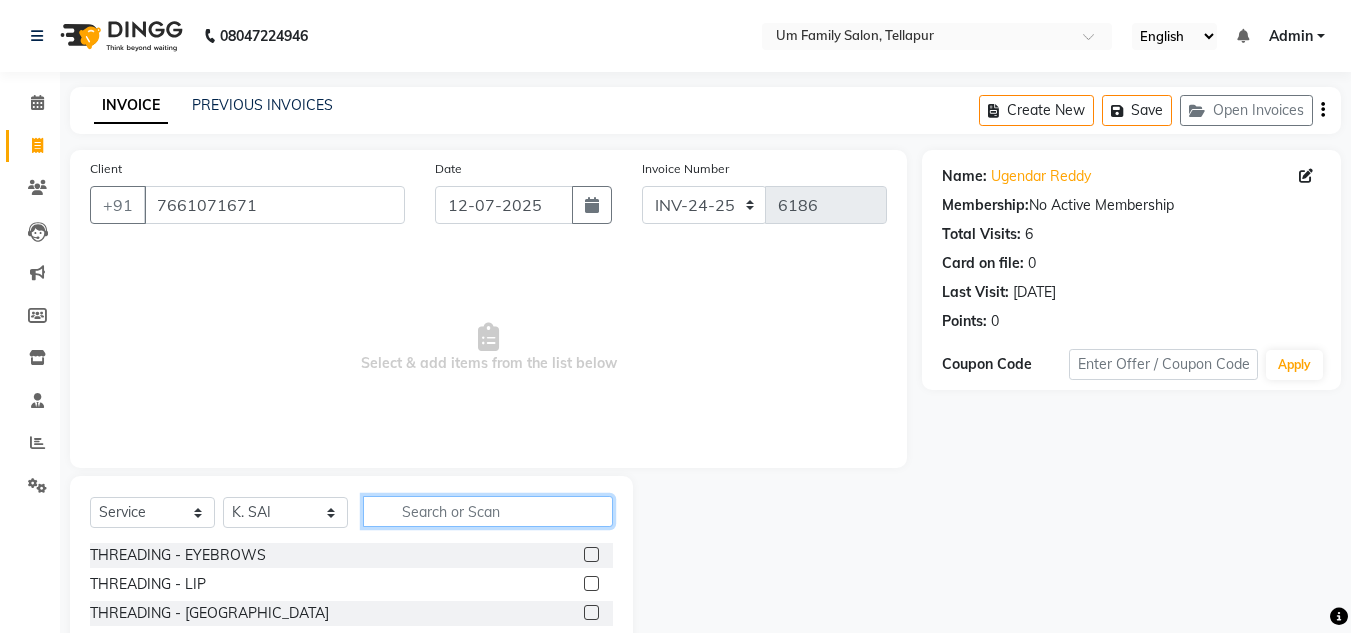 click 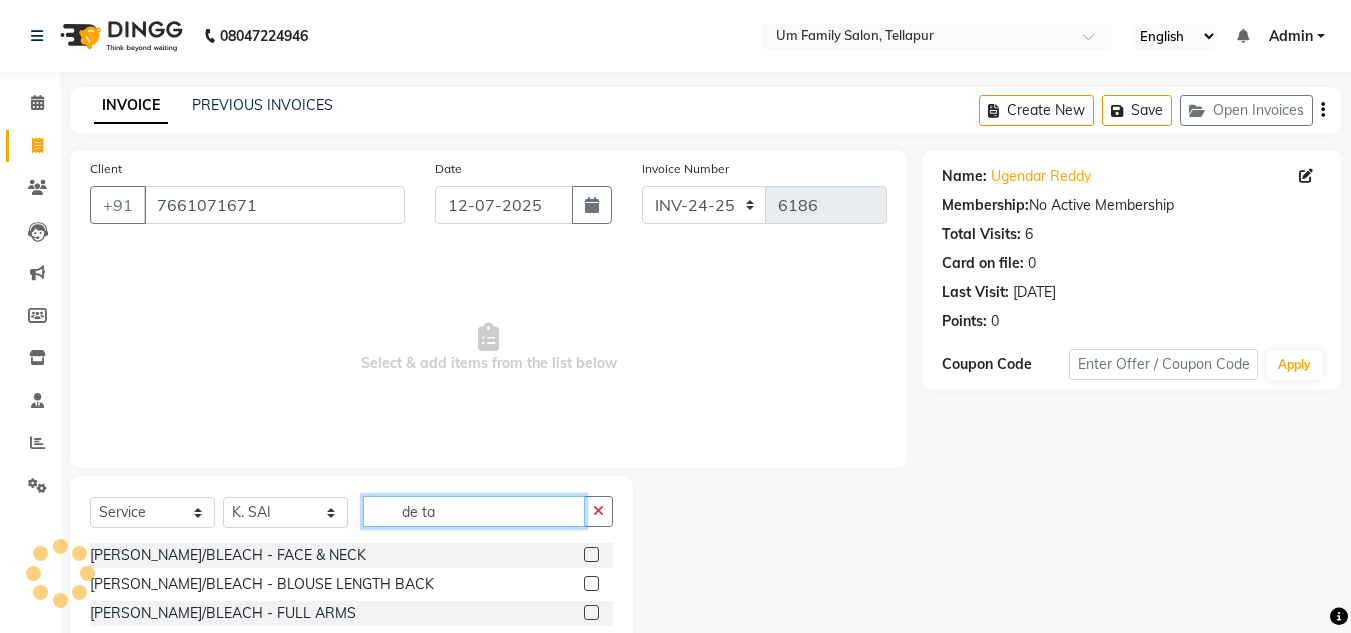 type on "de ta" 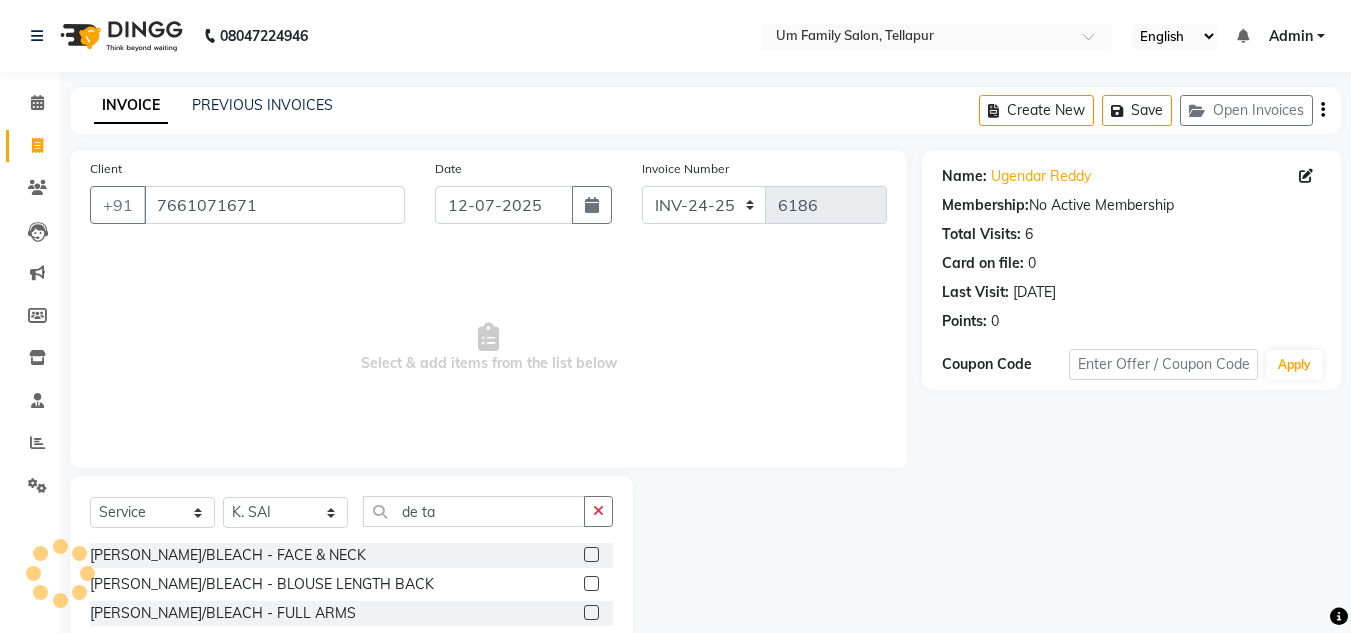 click 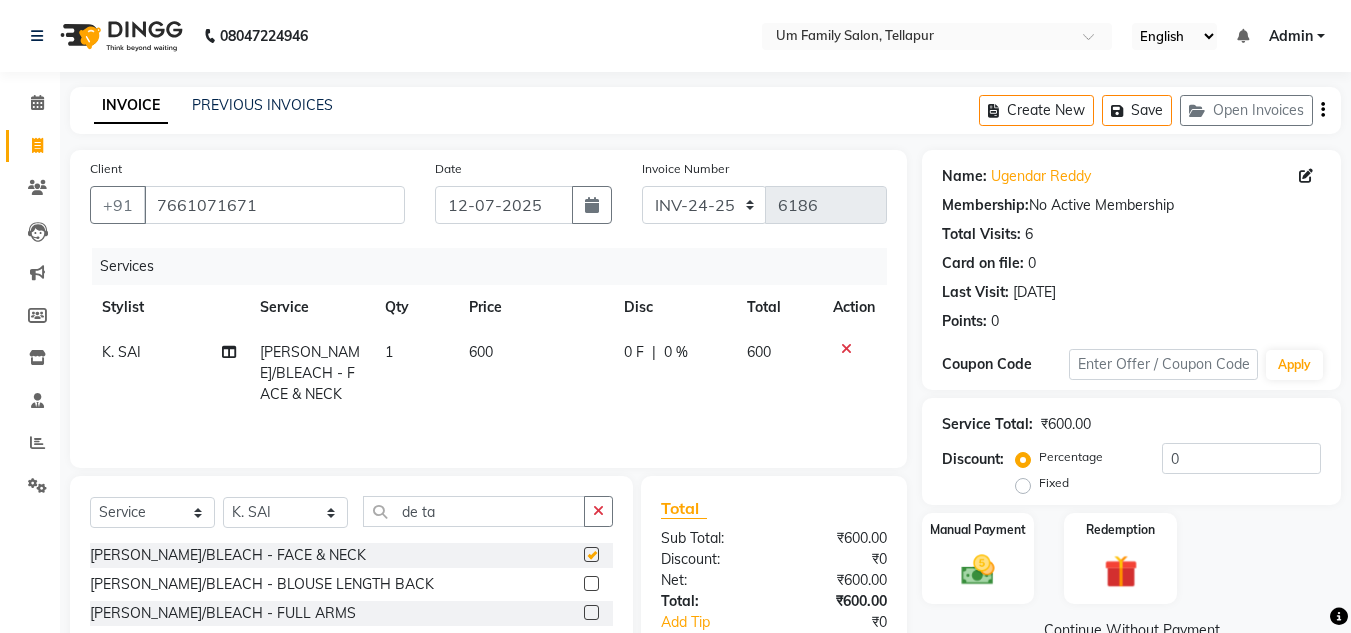 checkbox on "false" 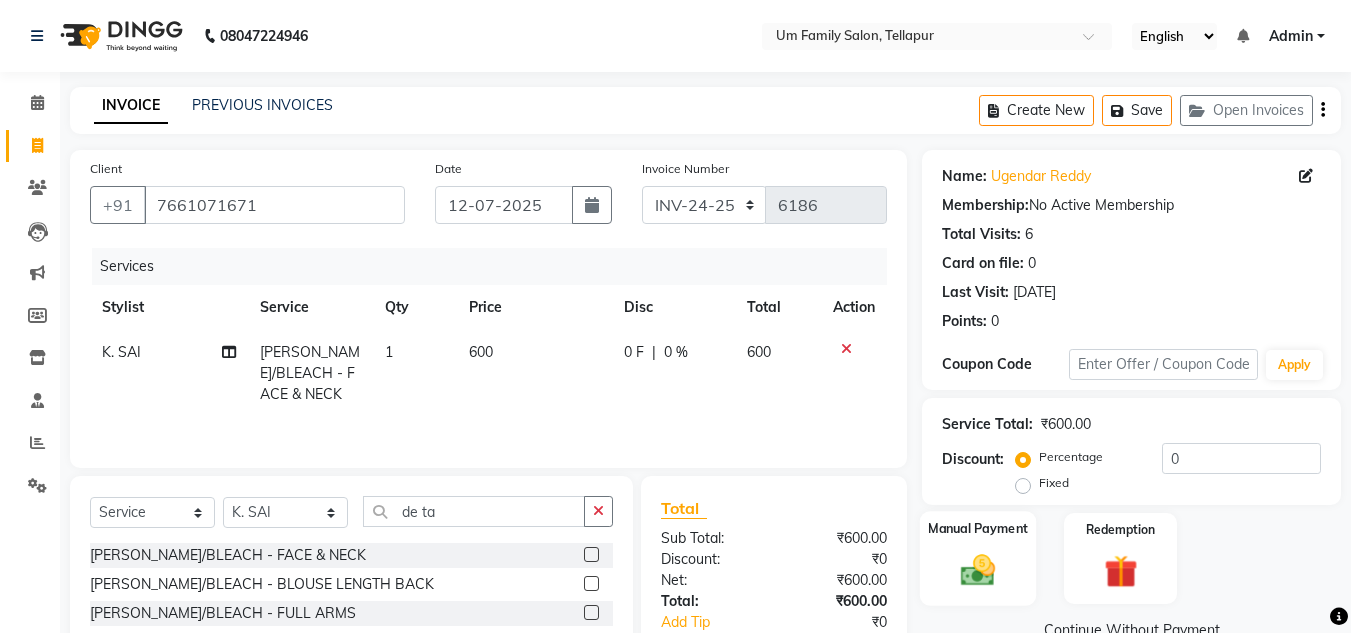 click 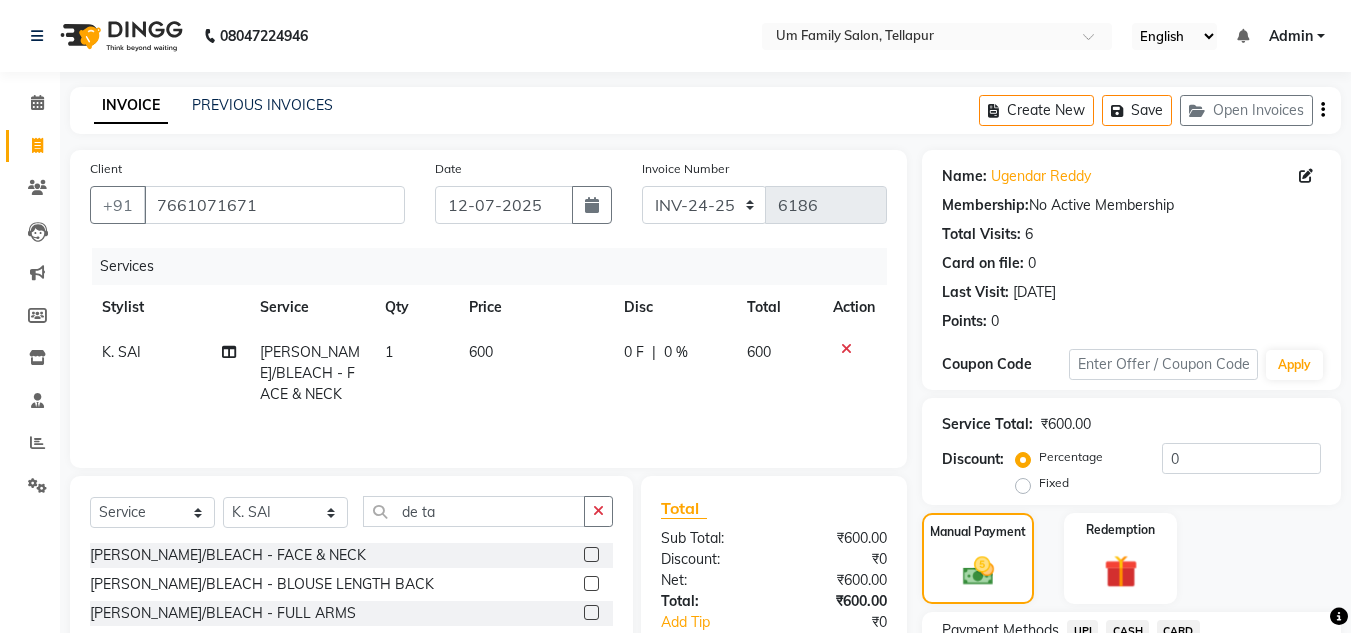 click on "Manual Payment Redemption" 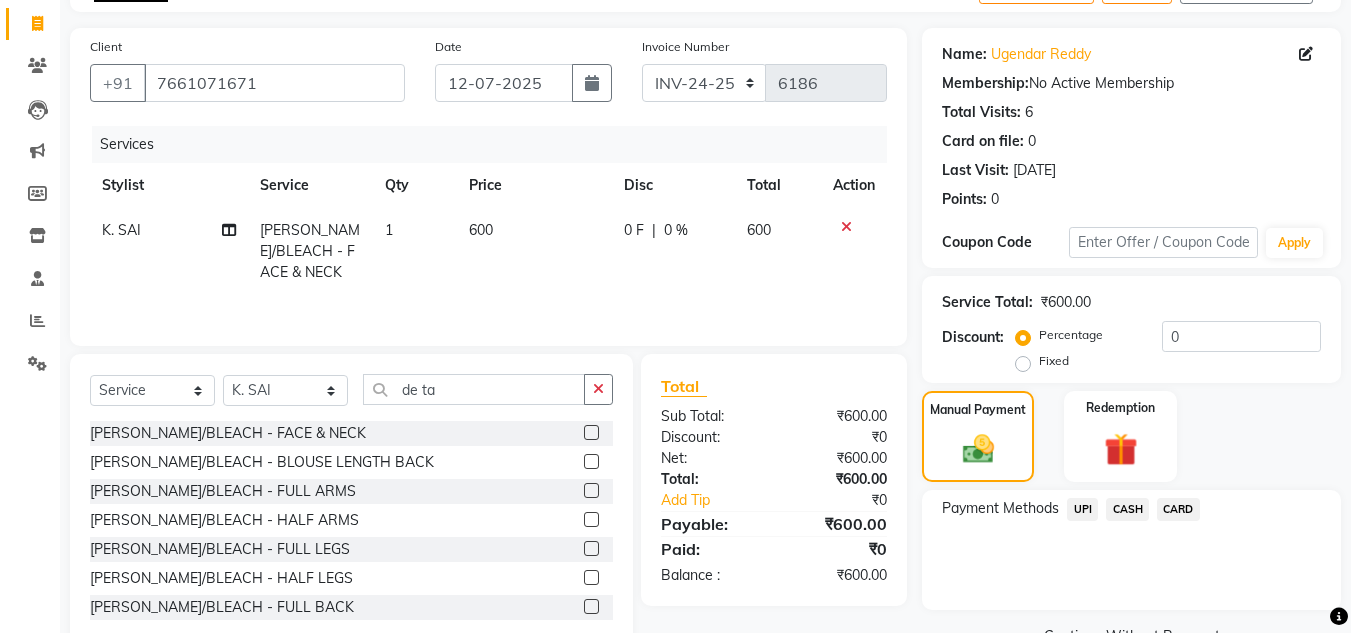 scroll, scrollTop: 170, scrollLeft: 0, axis: vertical 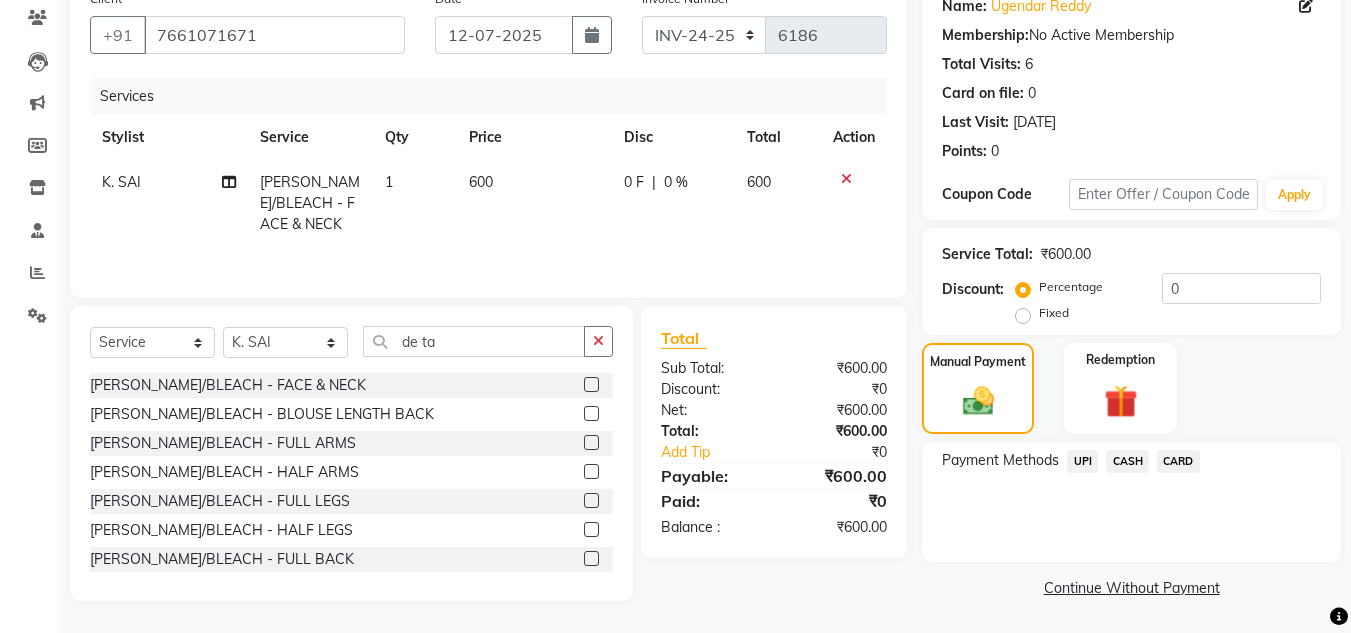 click on "UPI" 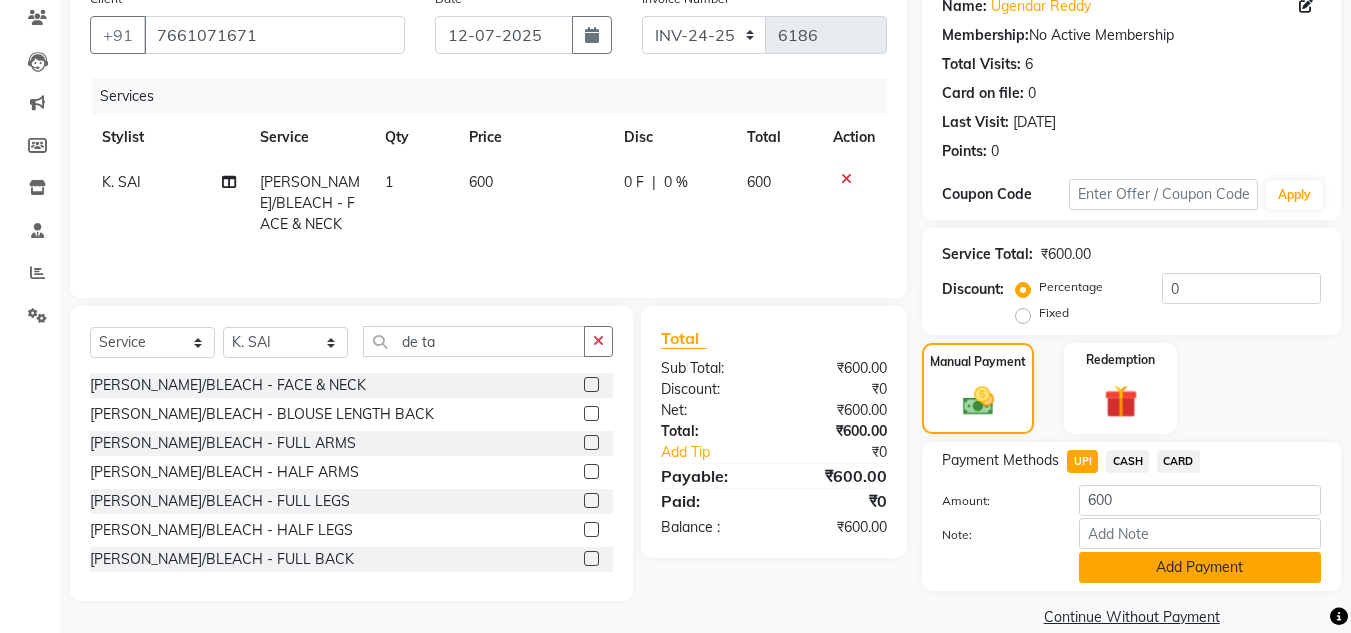 click on "Add Payment" 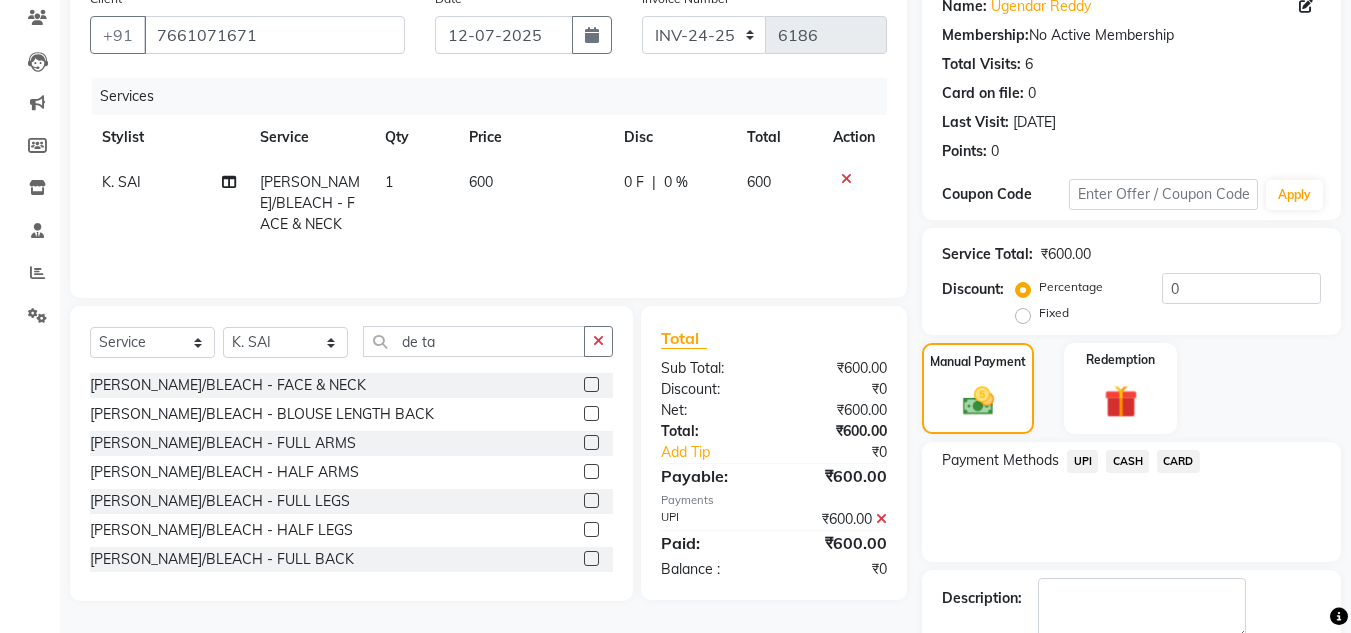 scroll, scrollTop: 283, scrollLeft: 0, axis: vertical 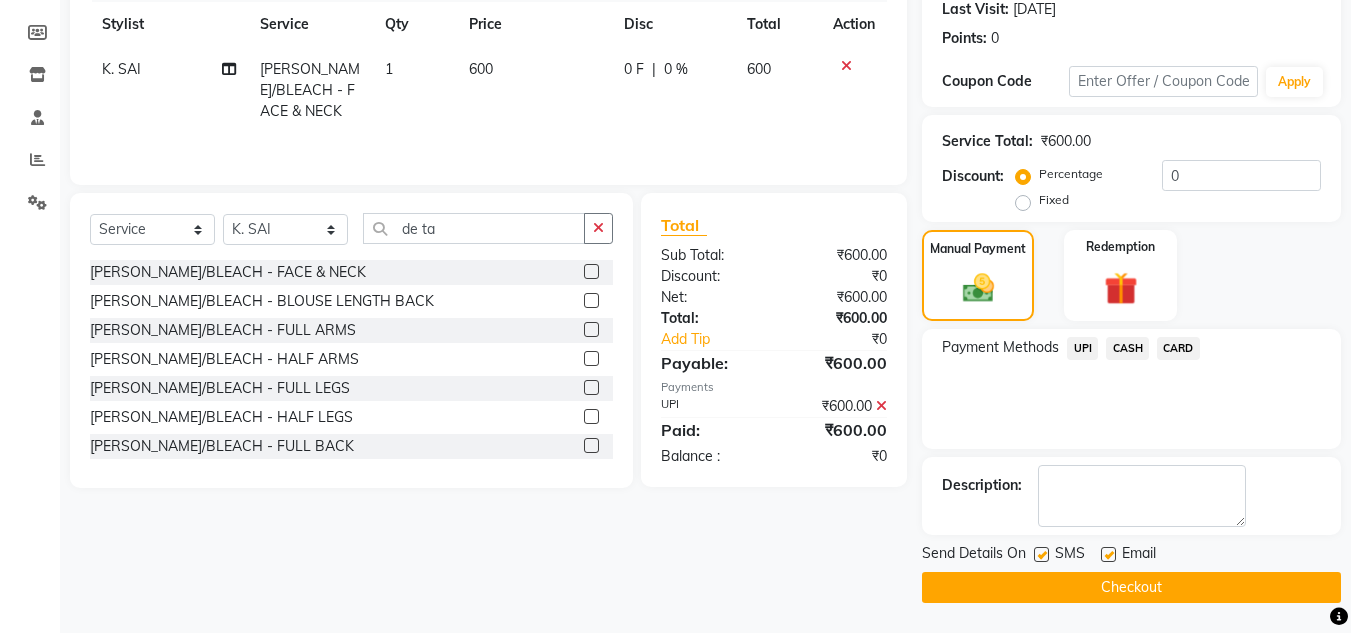 click on "Checkout" 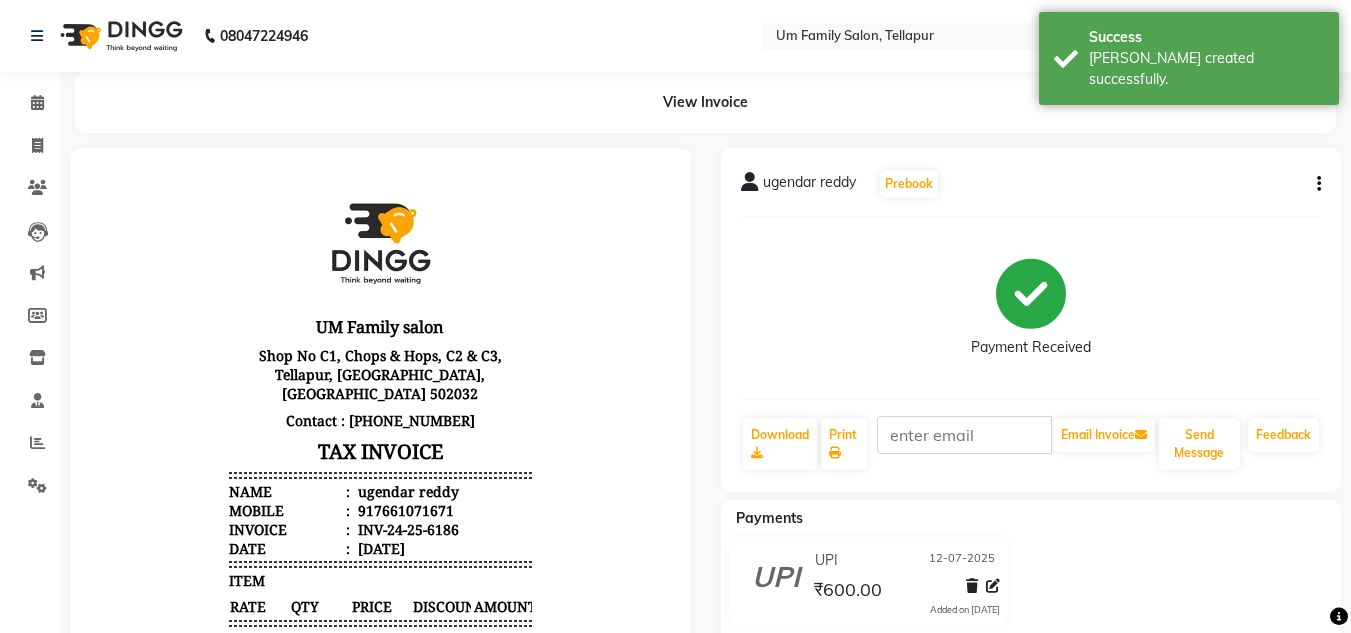 scroll, scrollTop: 0, scrollLeft: 0, axis: both 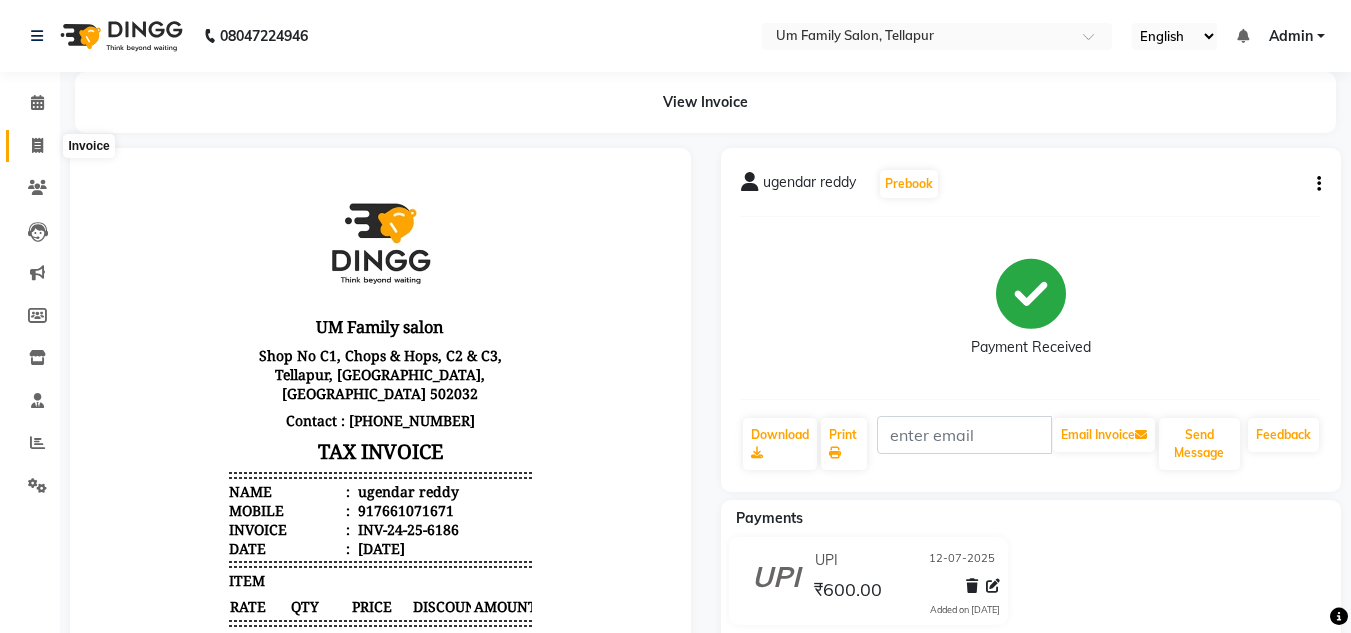 click 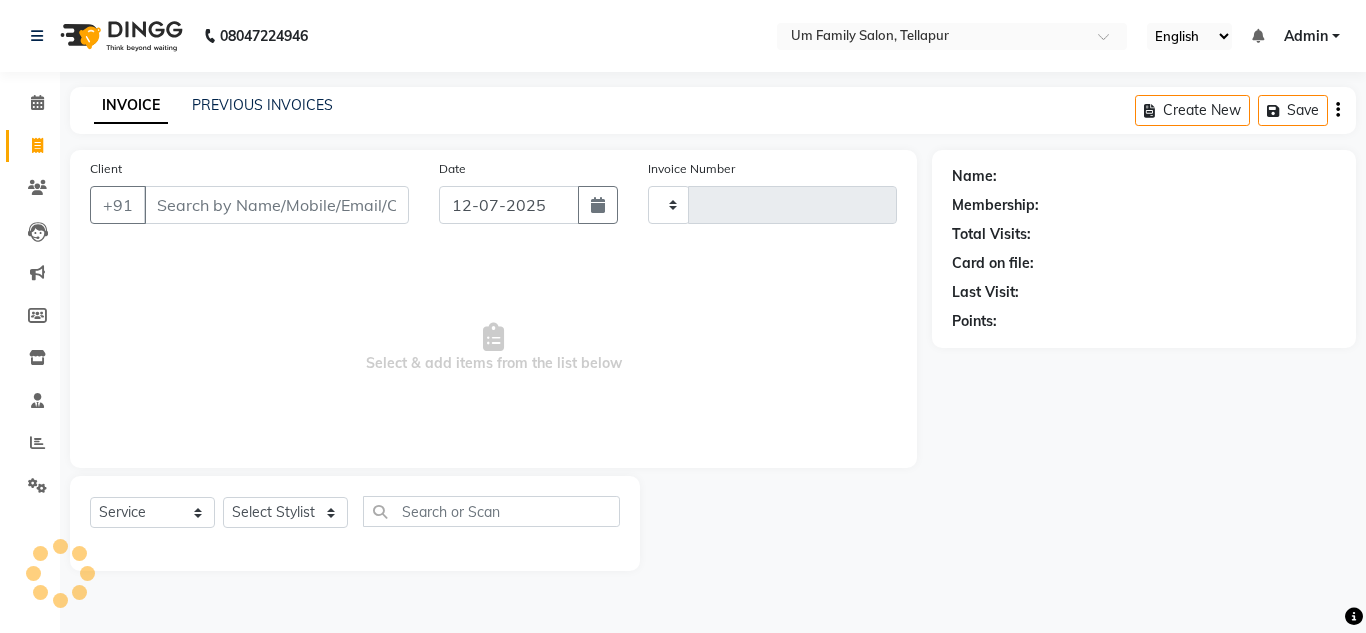 type on "6187" 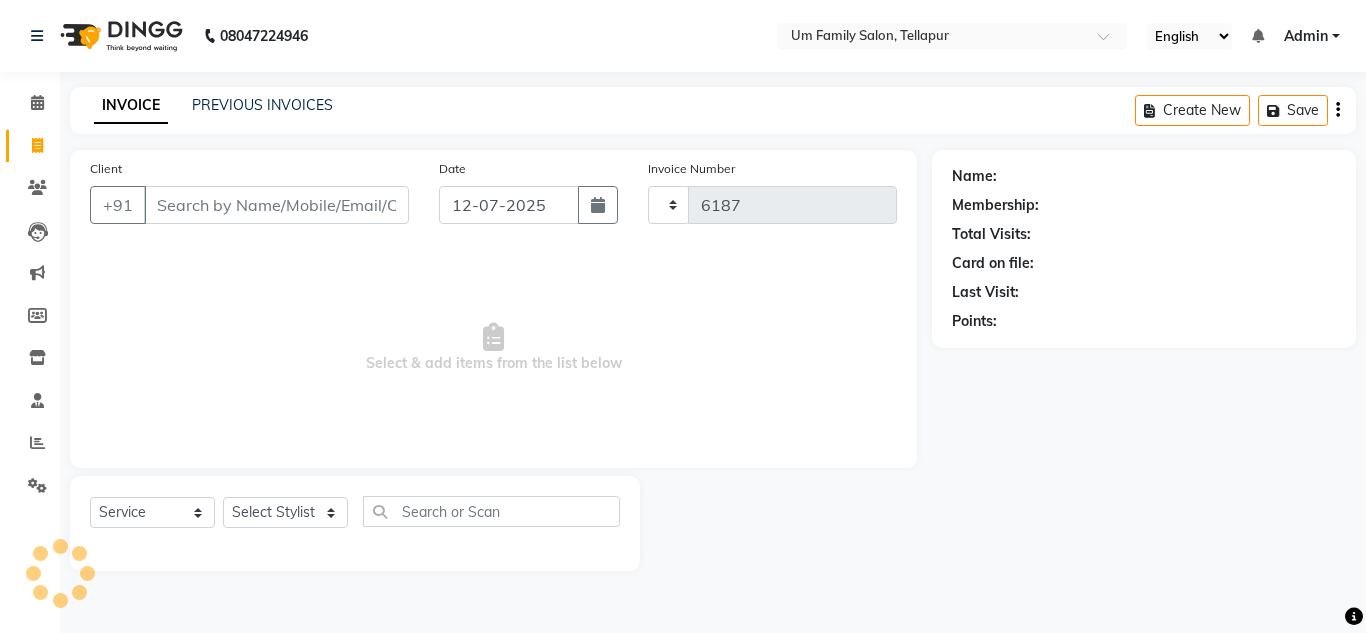 select on "5102" 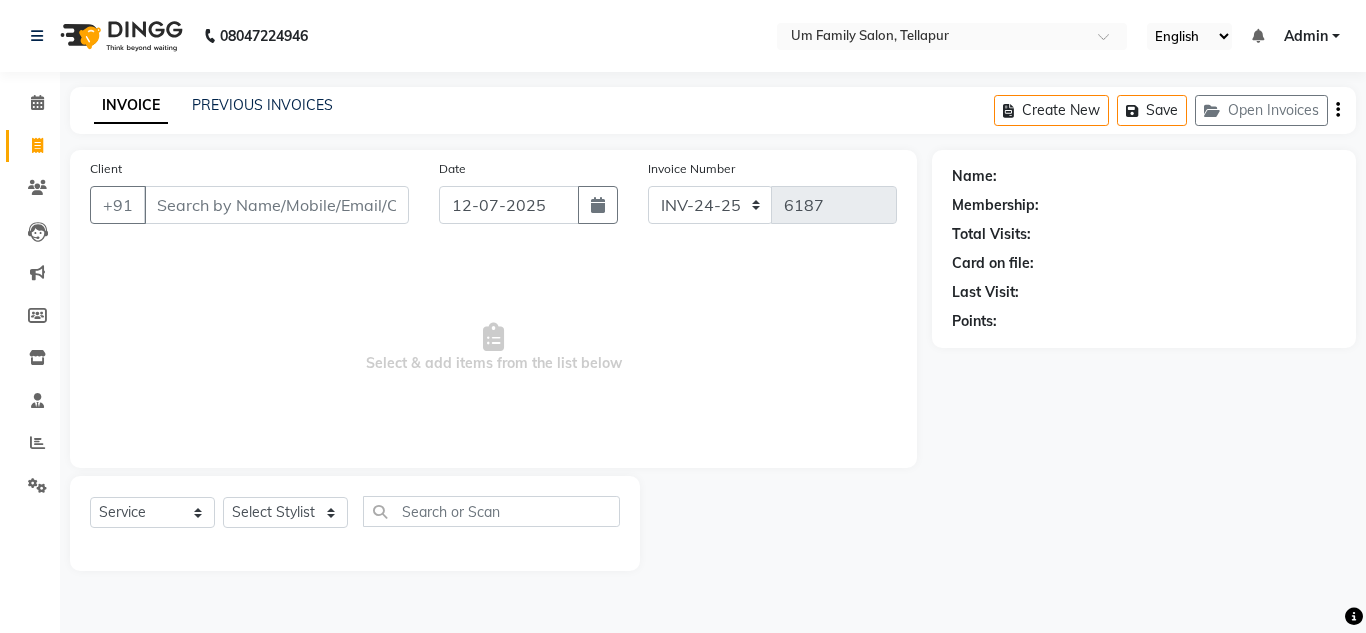 click on "Client" at bounding box center (276, 205) 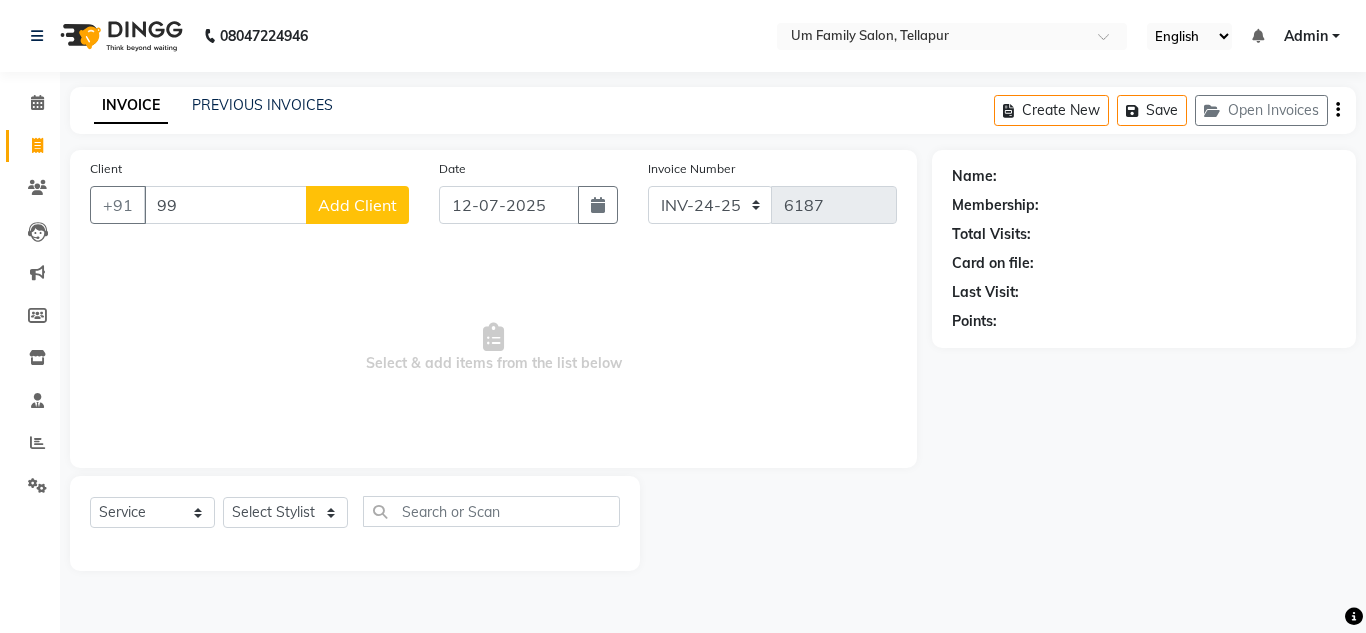 type on "9" 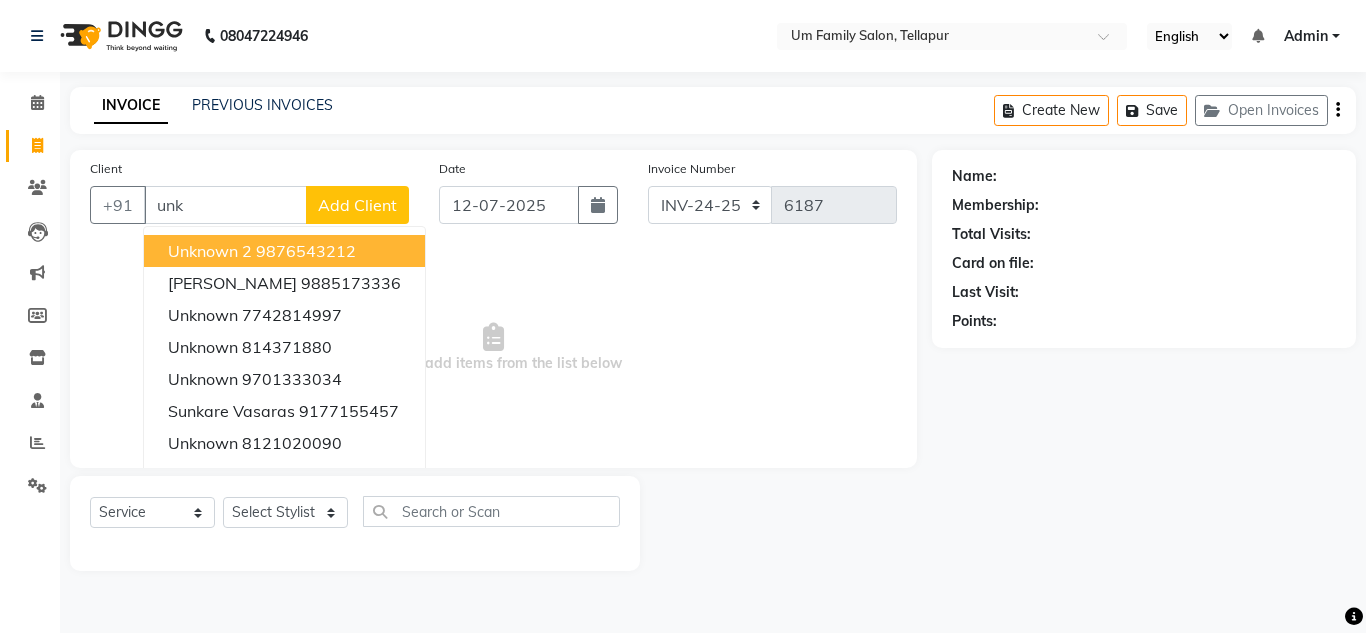 click on "9876543212" at bounding box center (306, 251) 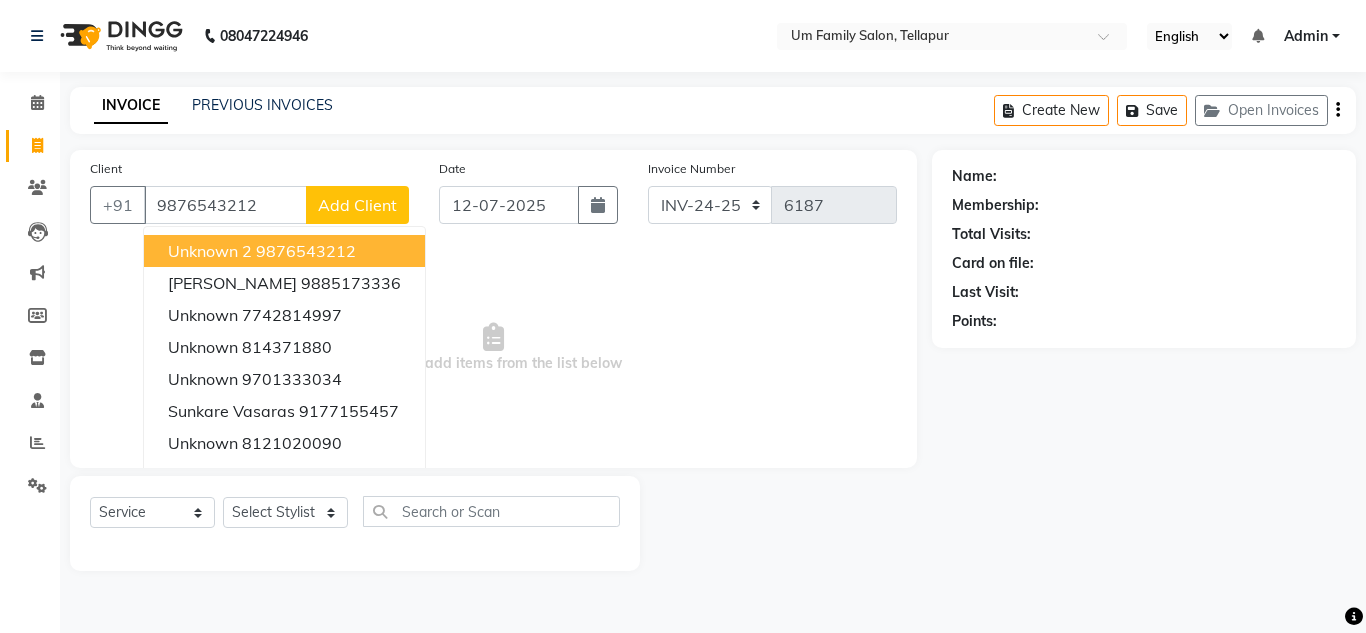 type on "9876543212" 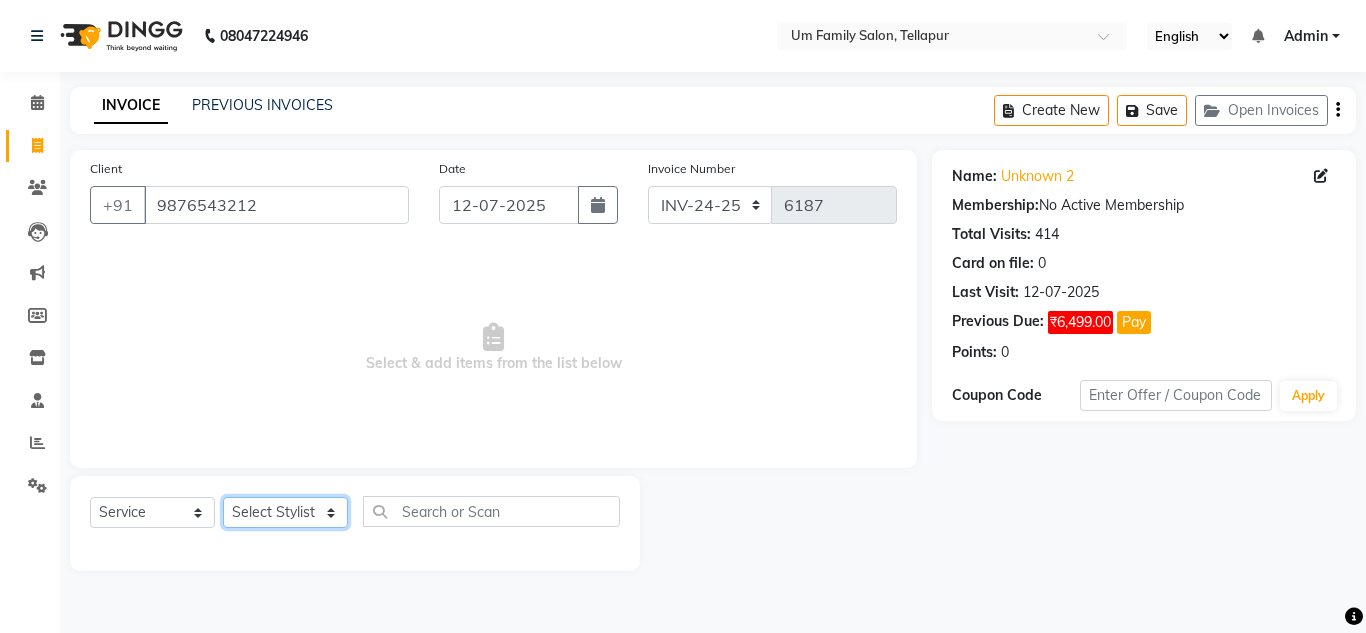 click on "Select Stylist Akash K. SAI [PERSON_NAME] [PERSON_NAME]" 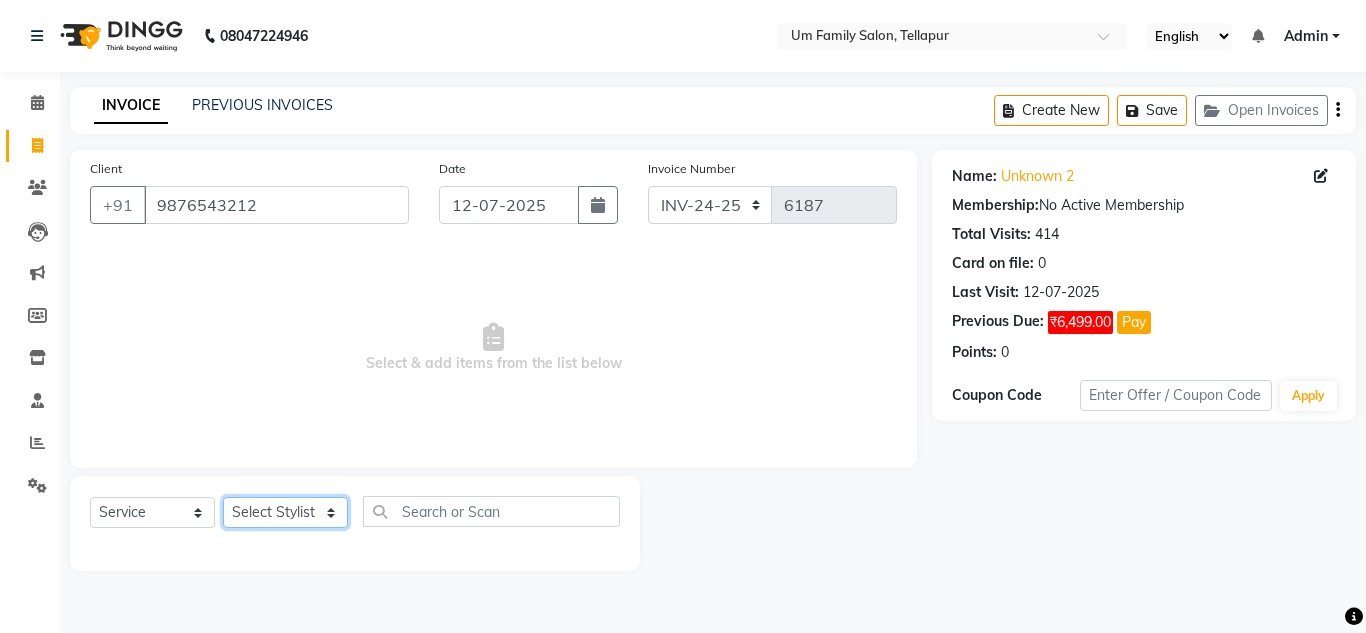 select on "63063" 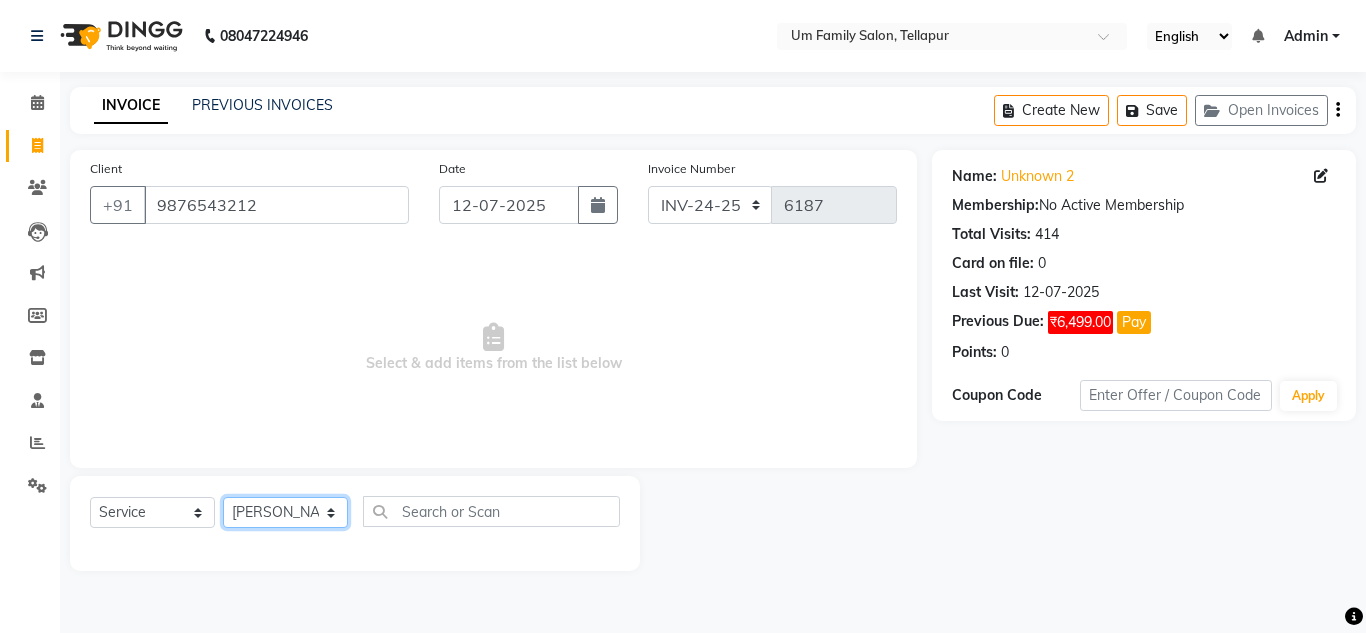 click on "Select Stylist Akash K. SAI [PERSON_NAME] [PERSON_NAME]" 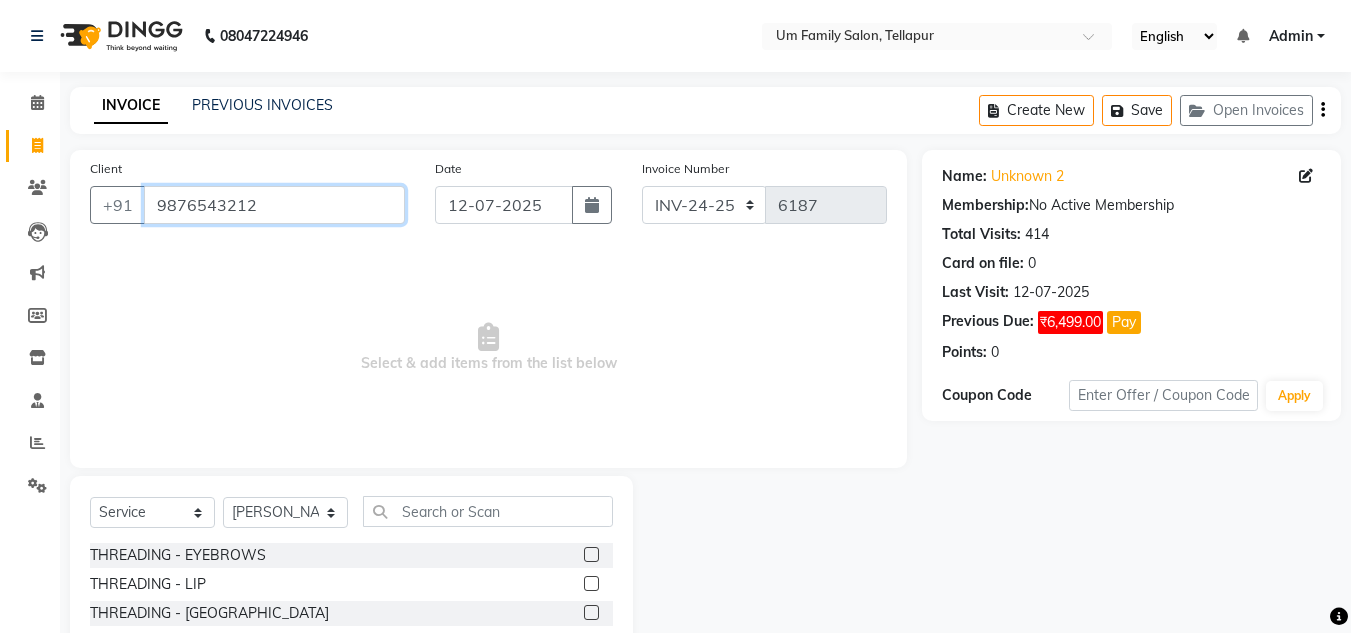 click on "9876543212" at bounding box center [274, 205] 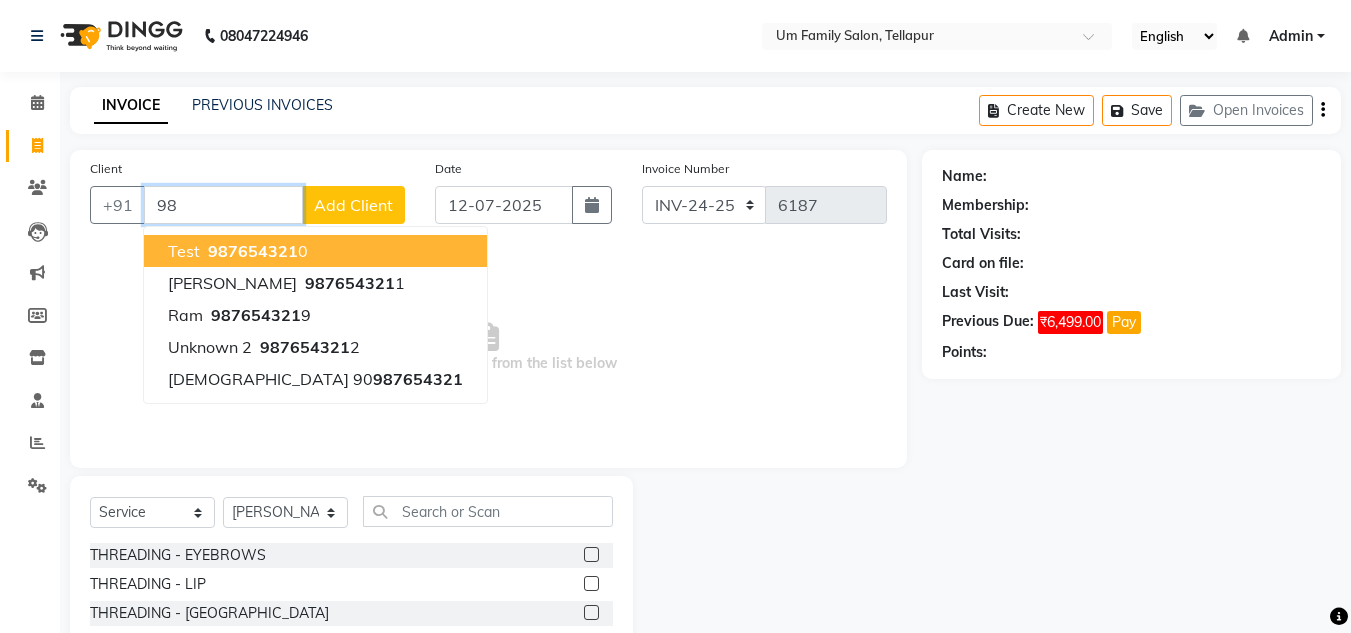 type on "9" 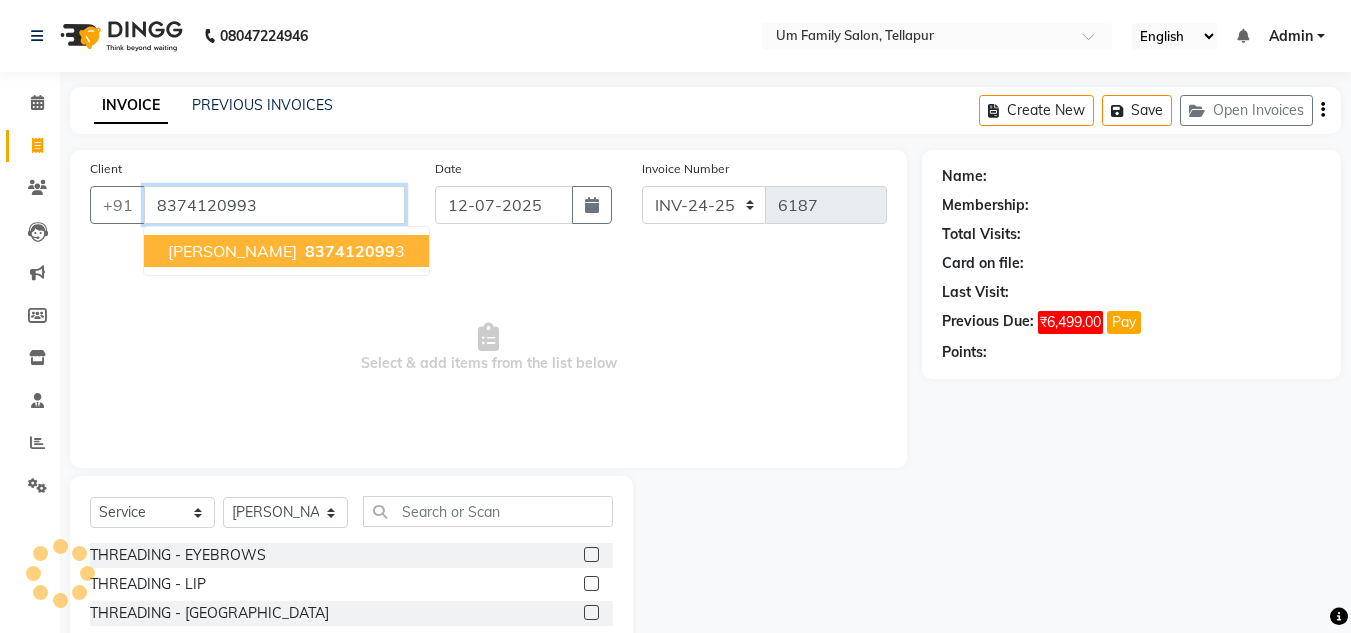 type on "8374120993" 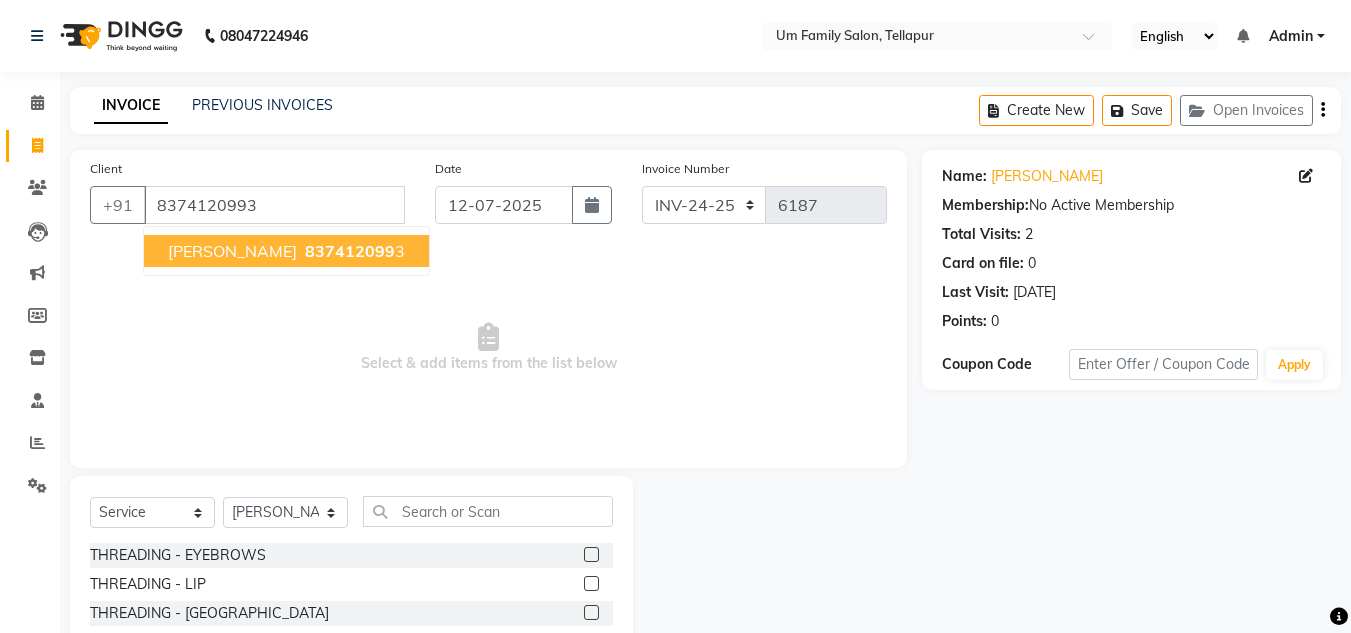 click on "837412099" at bounding box center [350, 251] 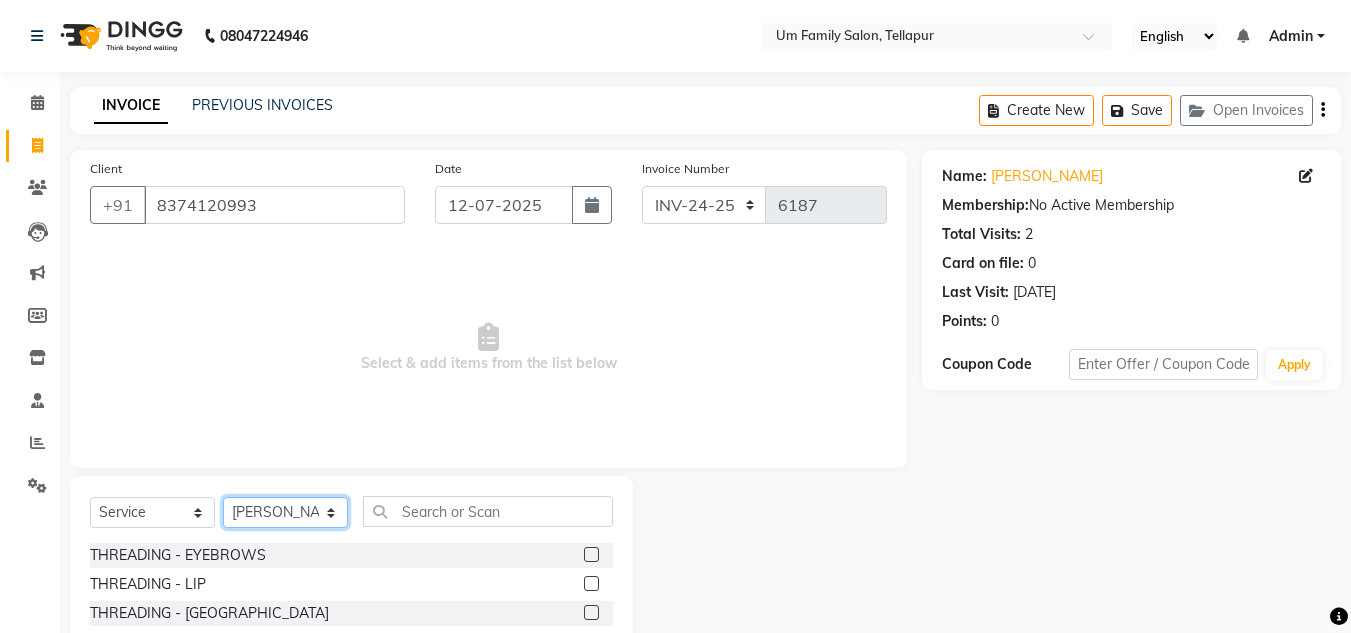 click on "Select Stylist Akash K. SAI [PERSON_NAME] [PERSON_NAME]" 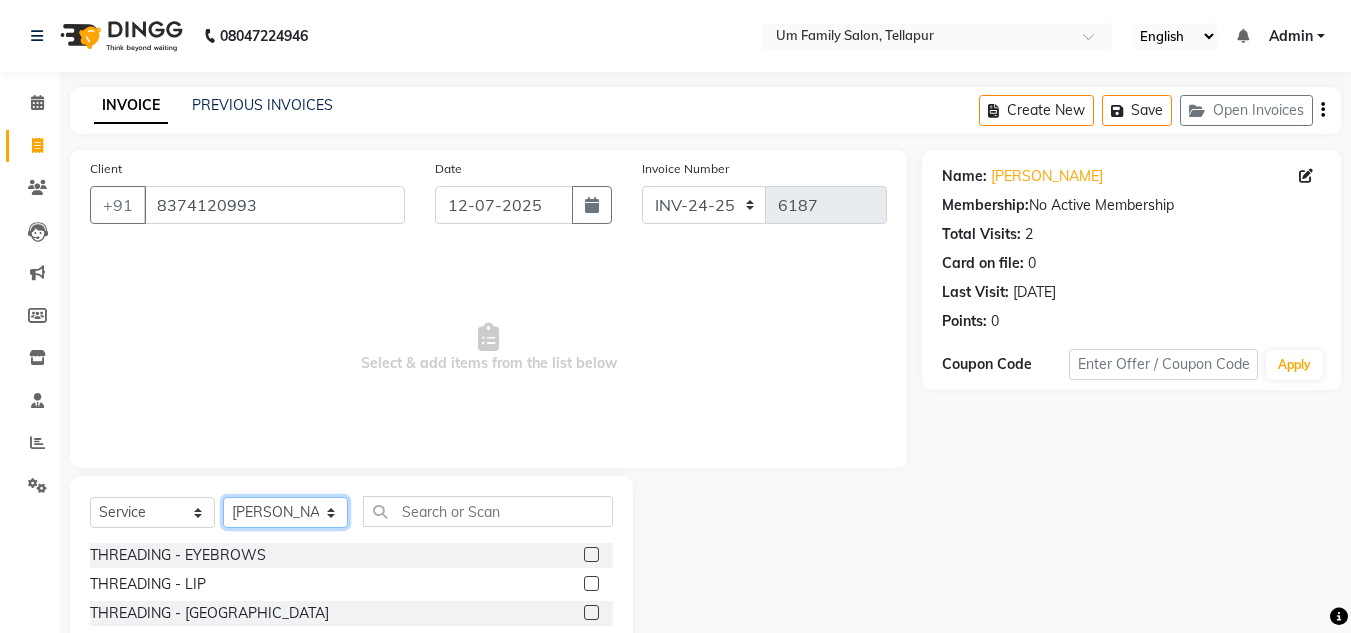select on "74208" 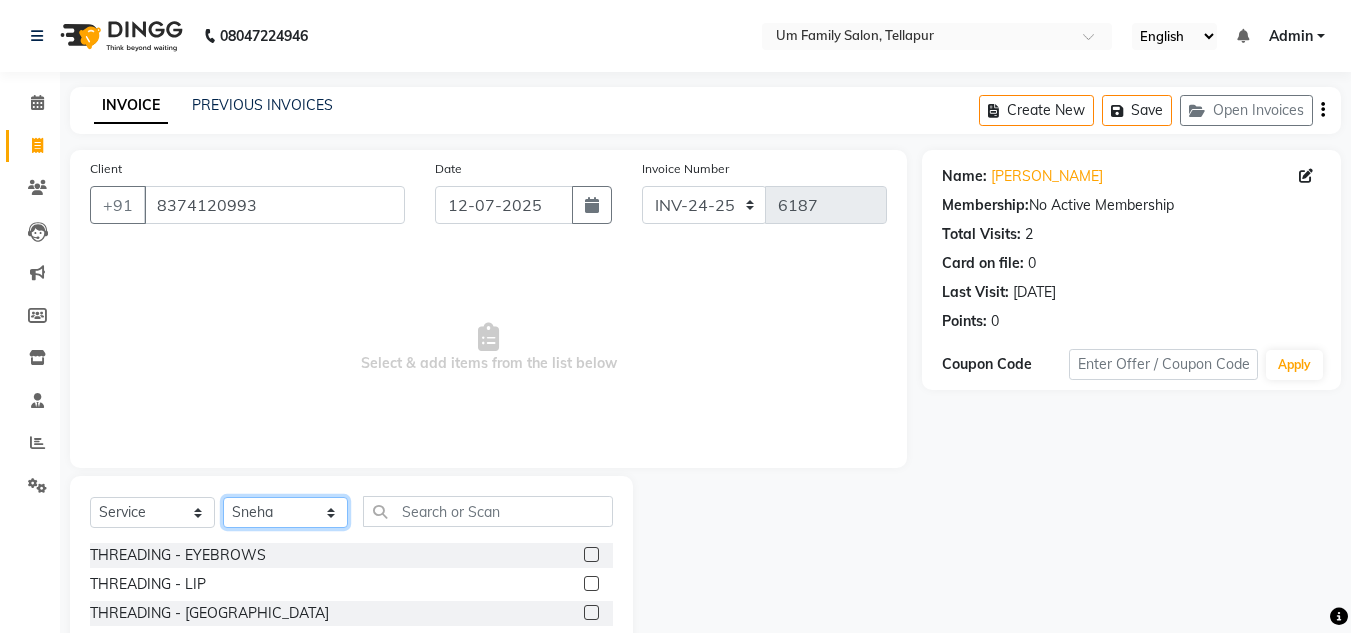 click on "Select Stylist Akash K. SAI [PERSON_NAME] [PERSON_NAME]" 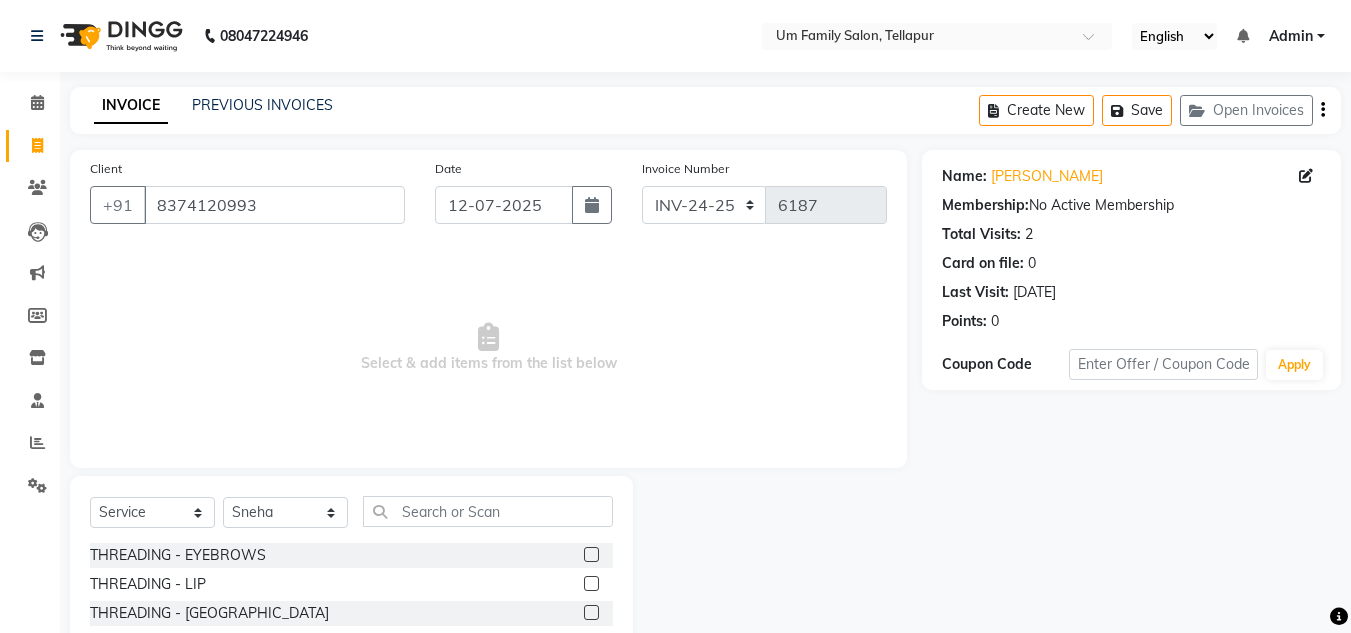 click on "Name: [PERSON_NAME] Membership:  No Active Membership  Total Visits:  2 Card on file:  0 Last Visit:   [DATE] Points:   0  Coupon Code Apply" 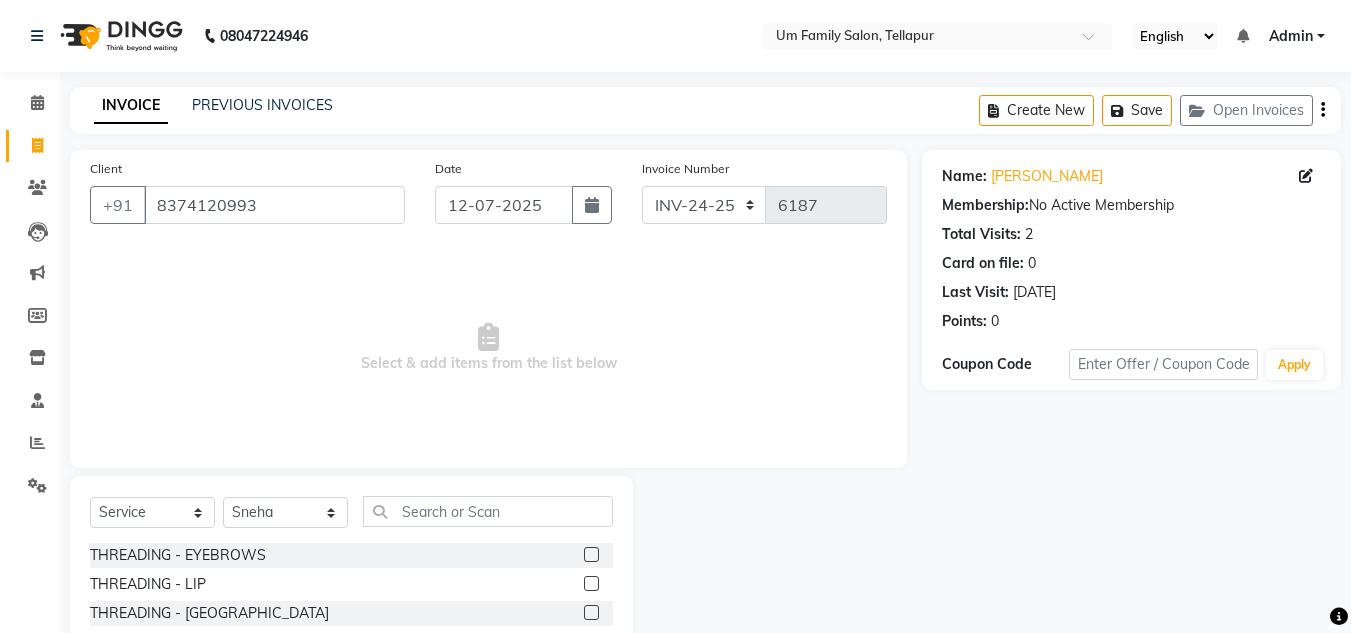 scroll, scrollTop: 168, scrollLeft: 0, axis: vertical 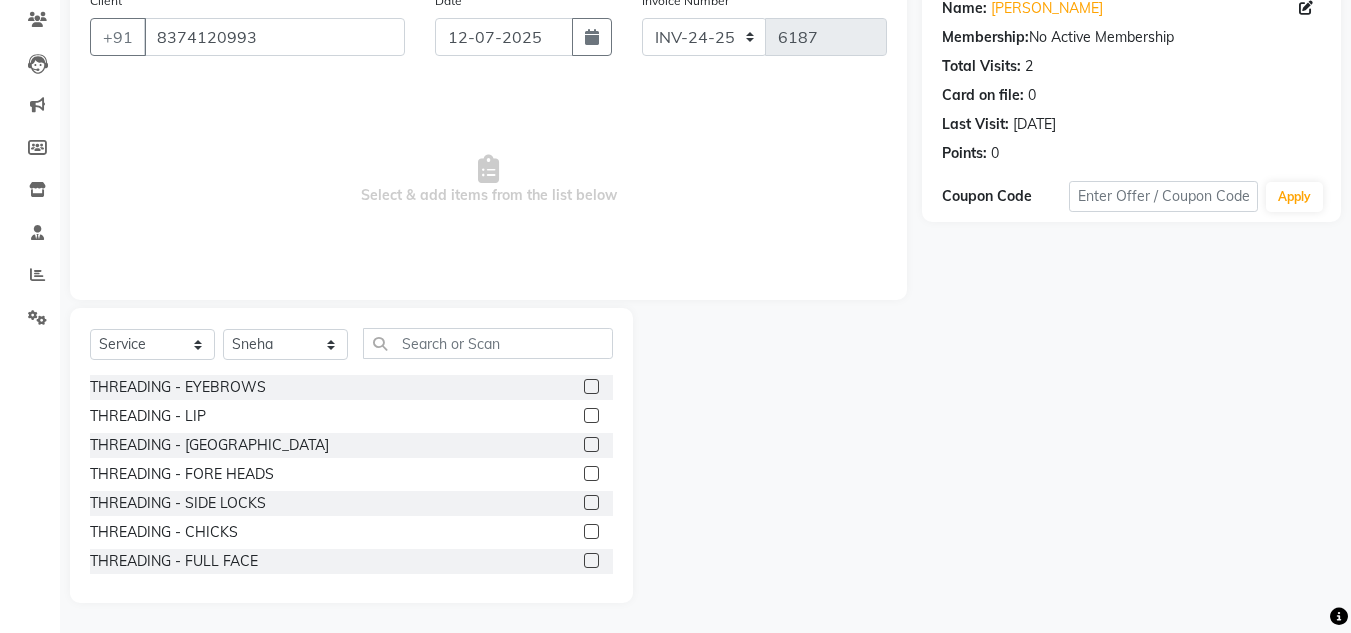 click 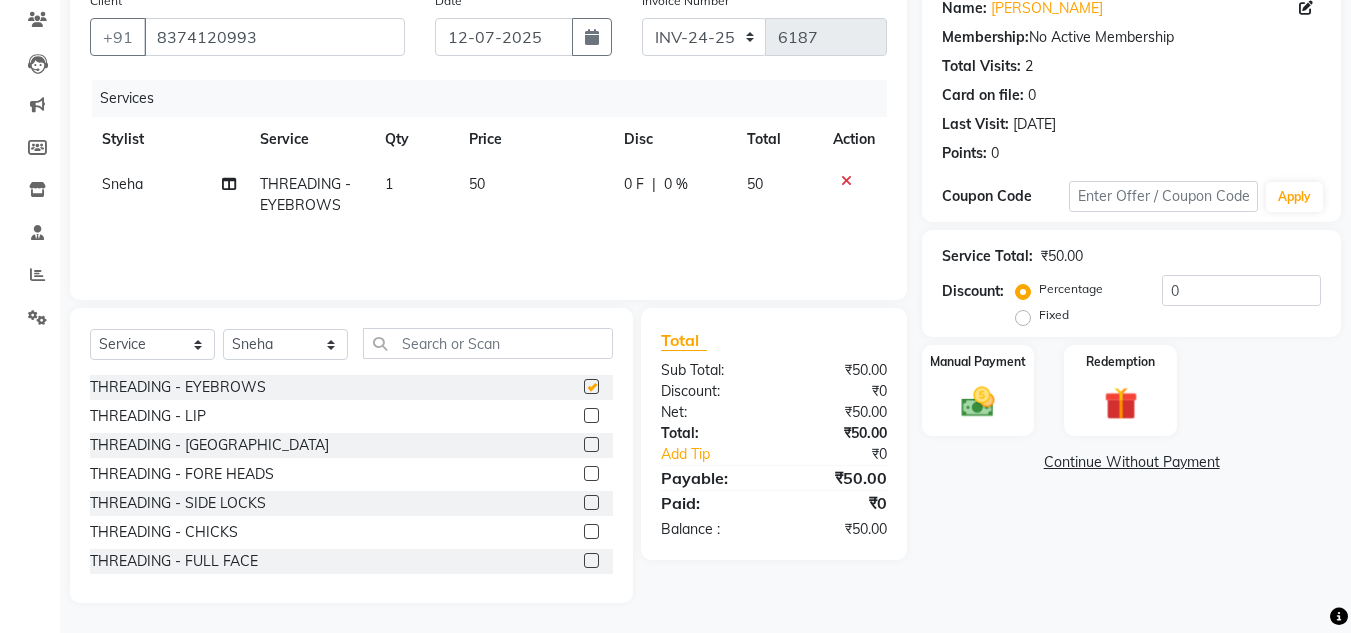 checkbox on "false" 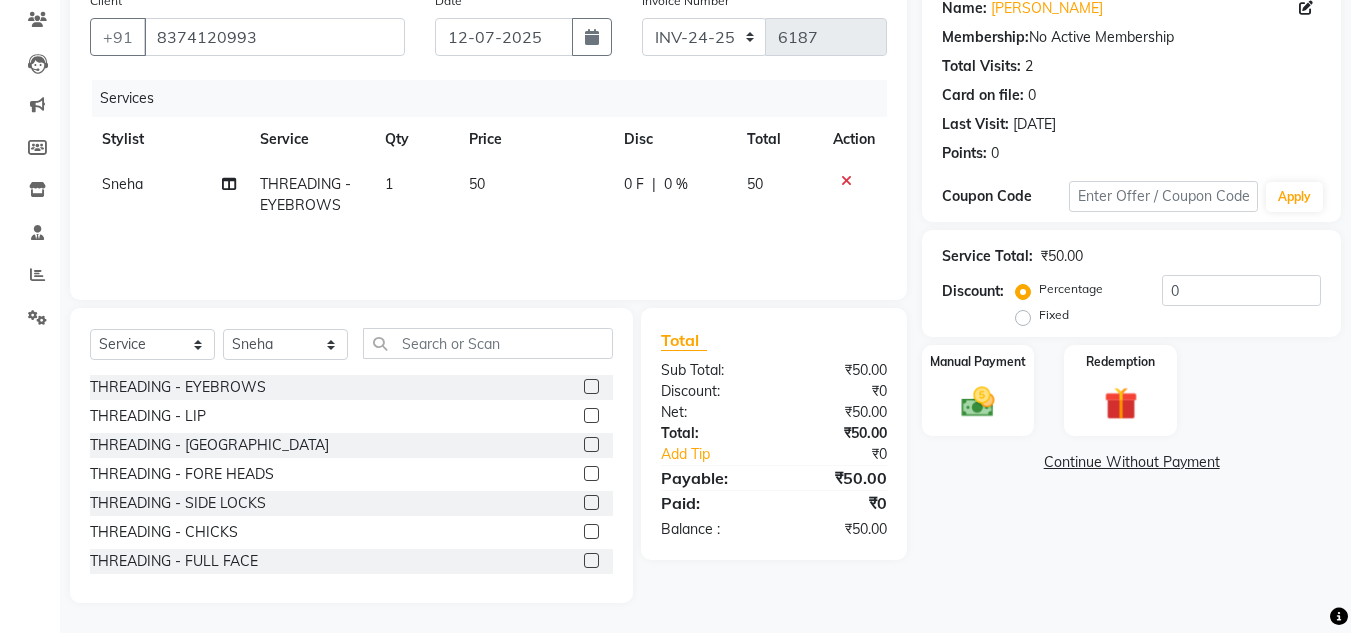 click 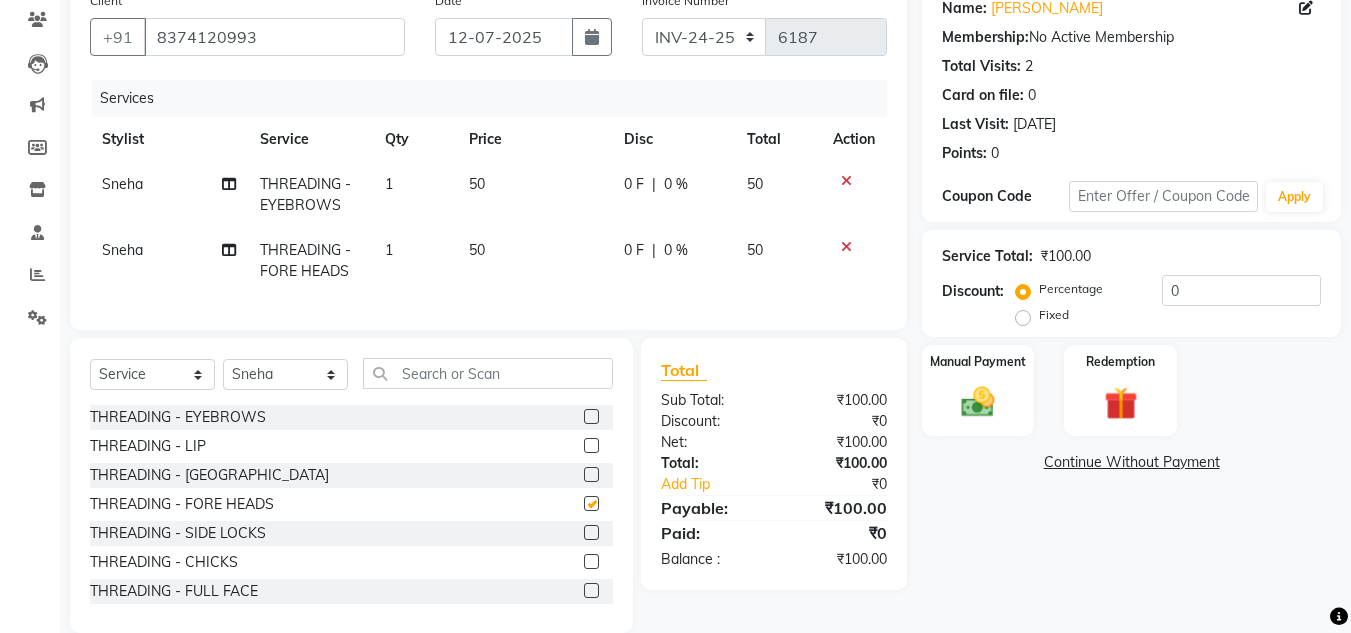 checkbox on "false" 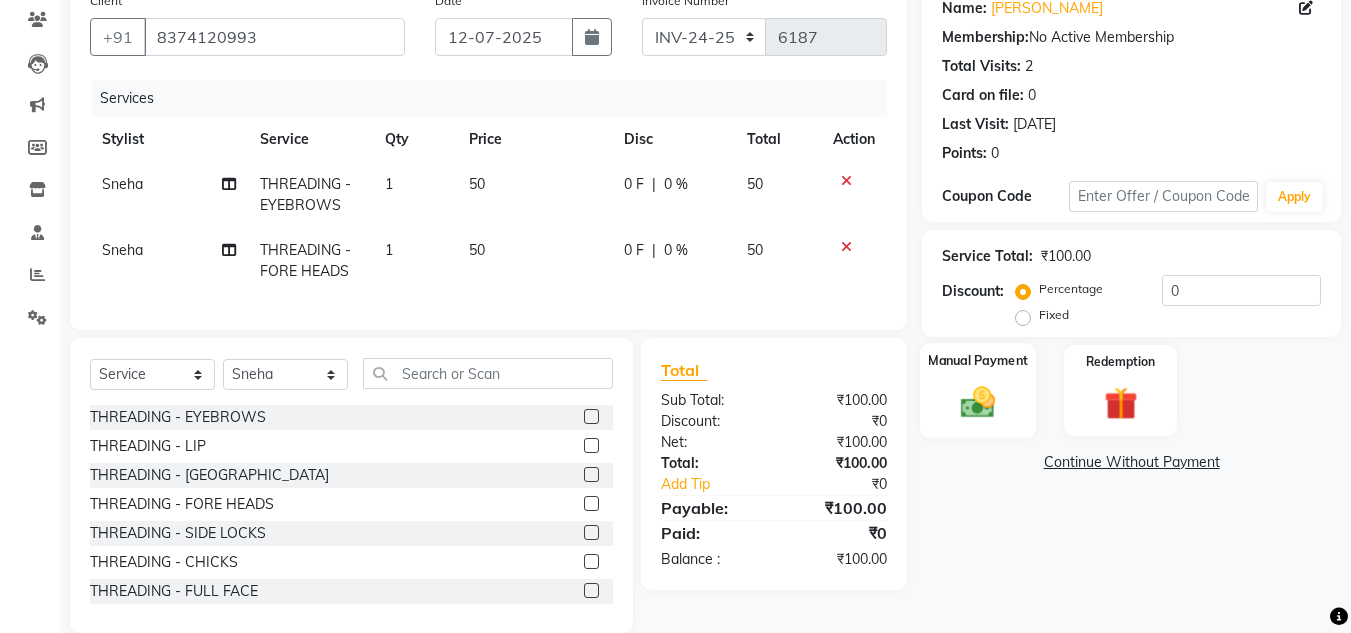 click 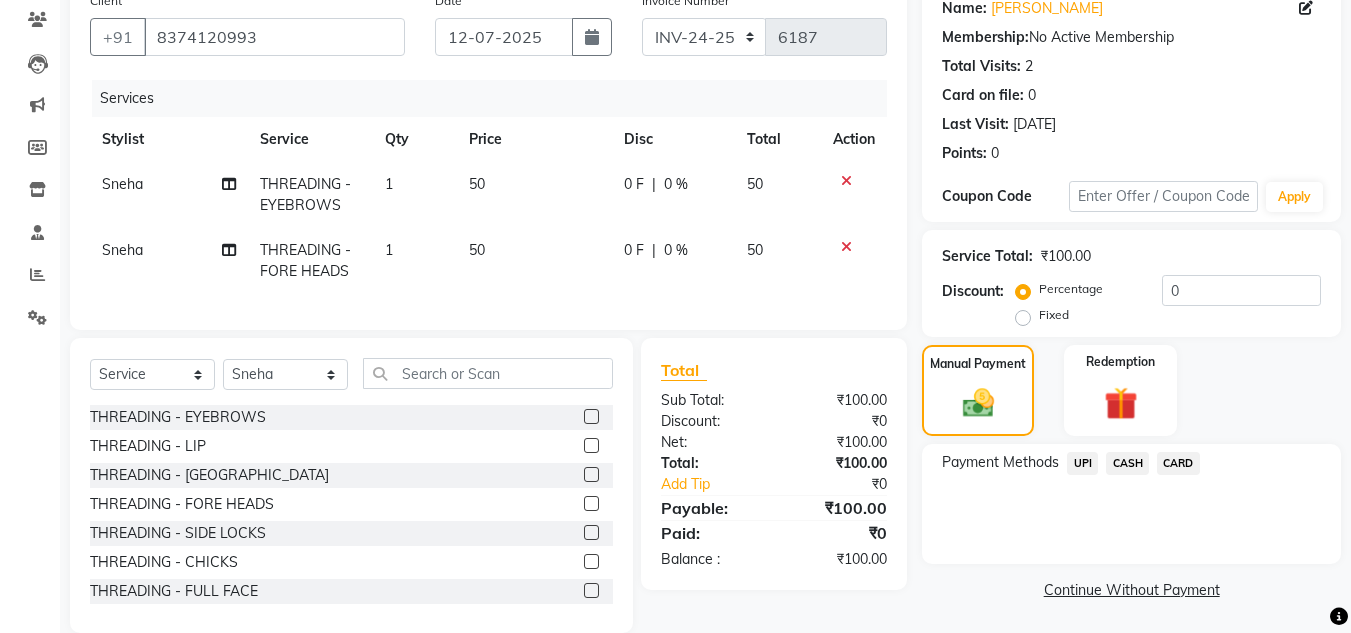 click on "UPI" 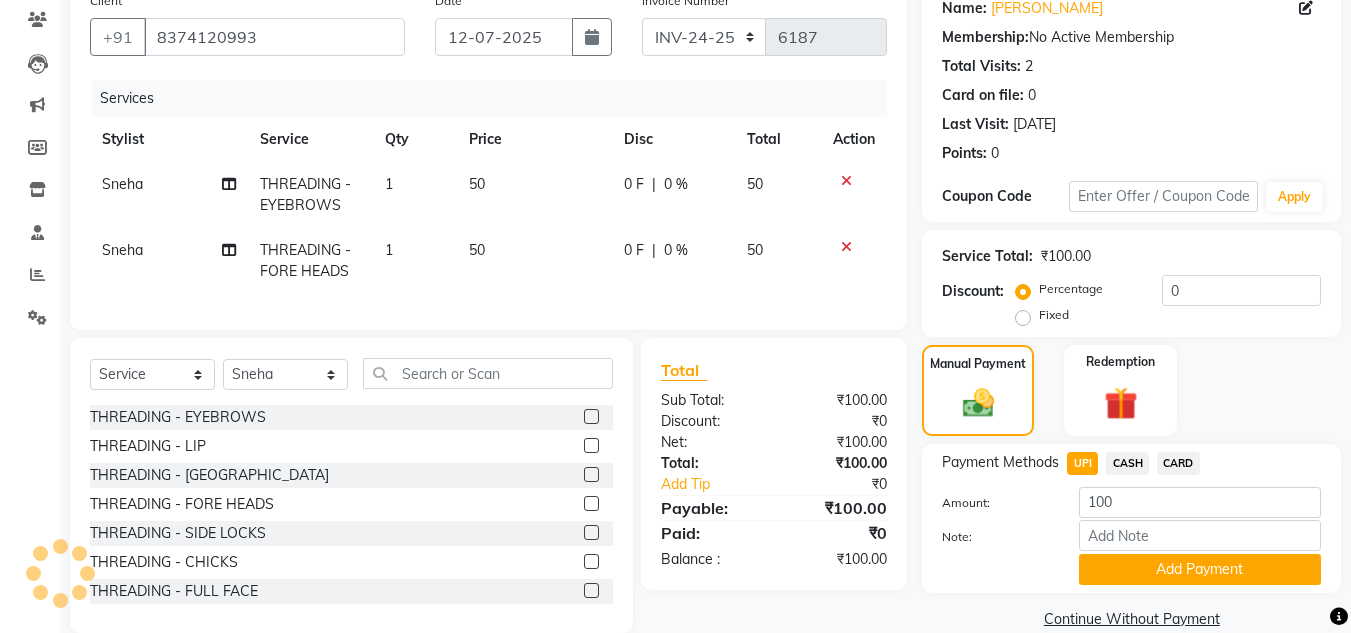 drag, startPoint x: 1215, startPoint y: 573, endPoint x: 1365, endPoint y: 599, distance: 152.23666 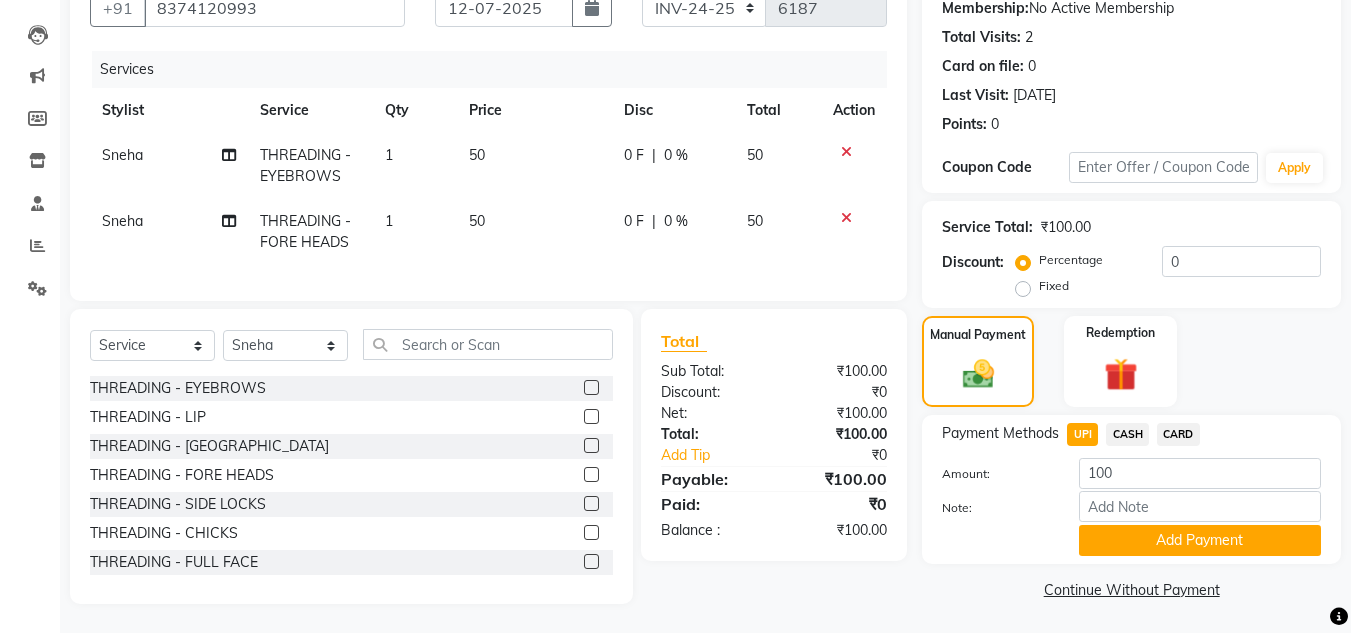 scroll, scrollTop: 213, scrollLeft: 0, axis: vertical 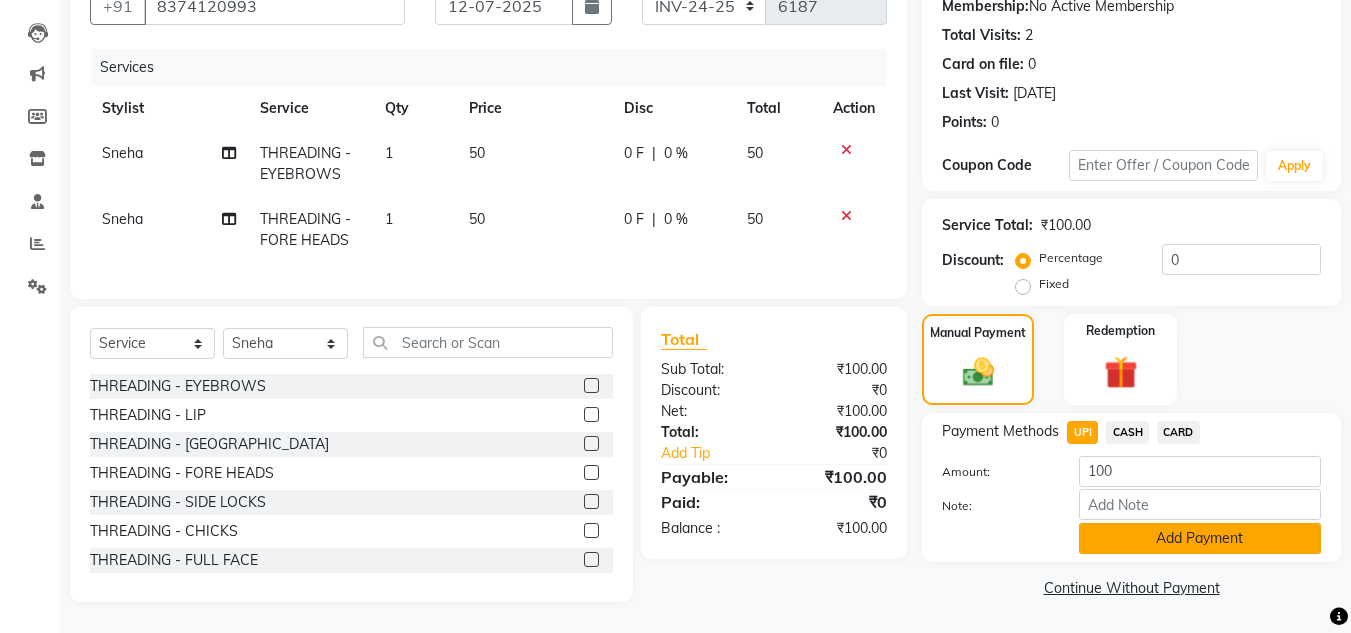 click on "Add Payment" 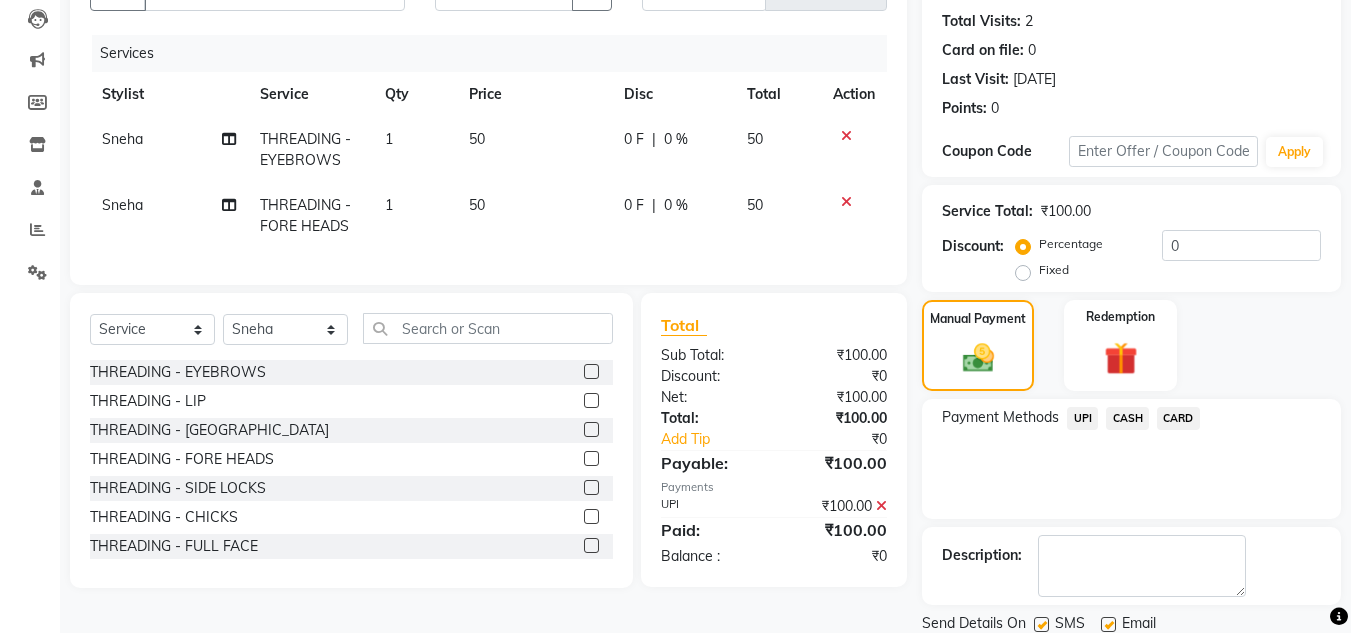 scroll, scrollTop: 283, scrollLeft: 0, axis: vertical 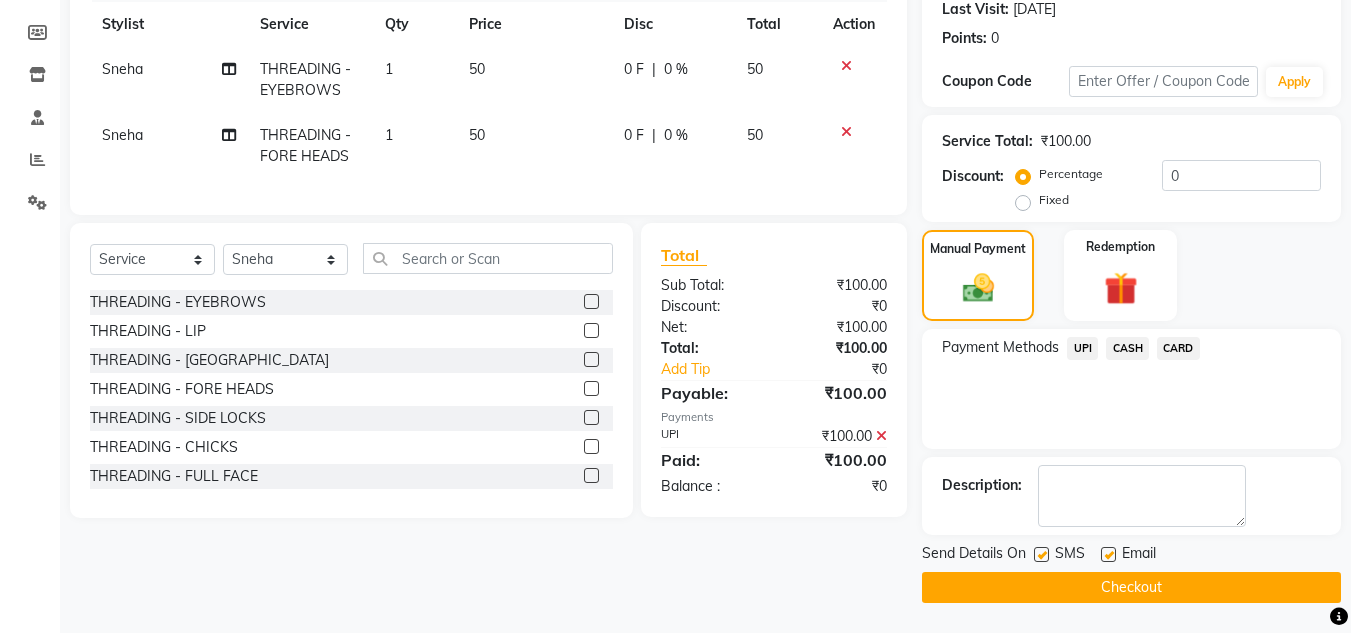 click on "Checkout" 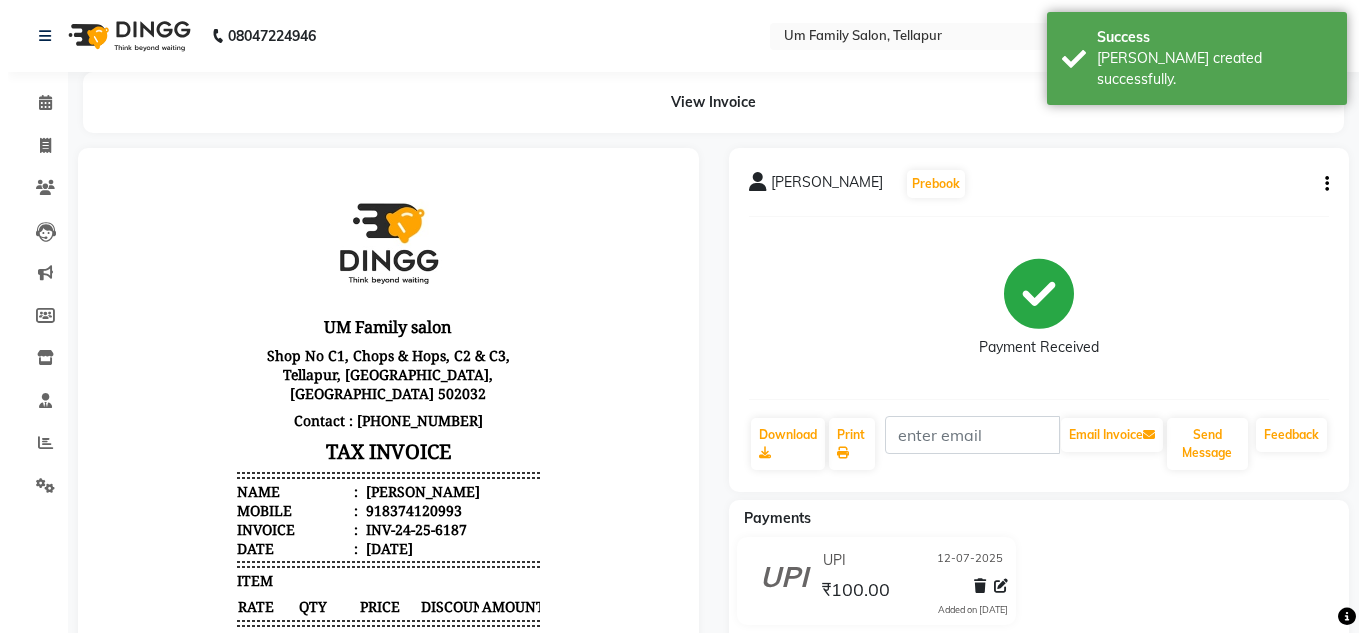scroll, scrollTop: 0, scrollLeft: 0, axis: both 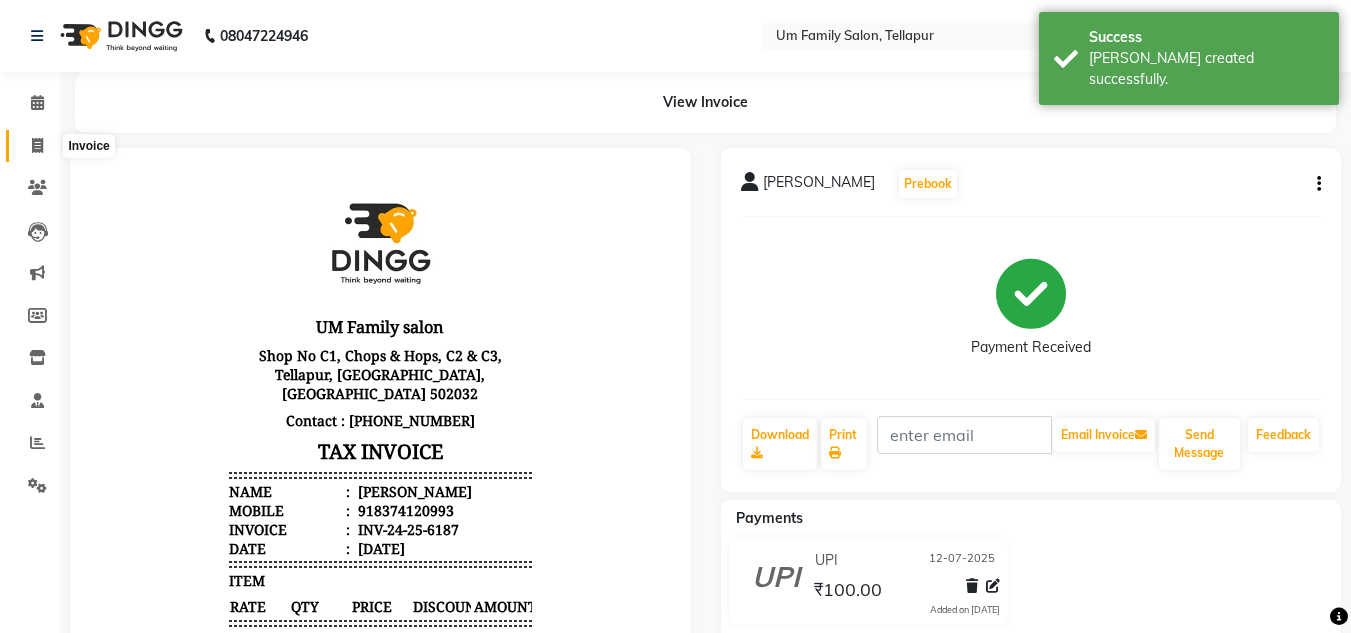 click 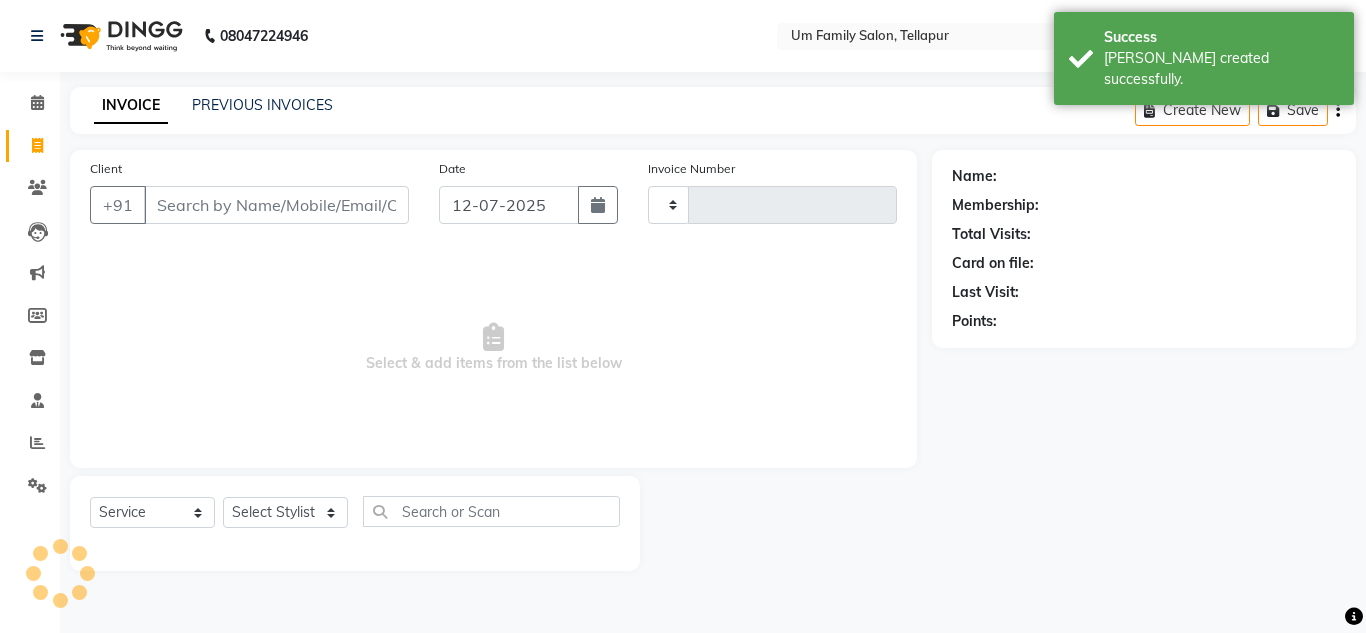 click 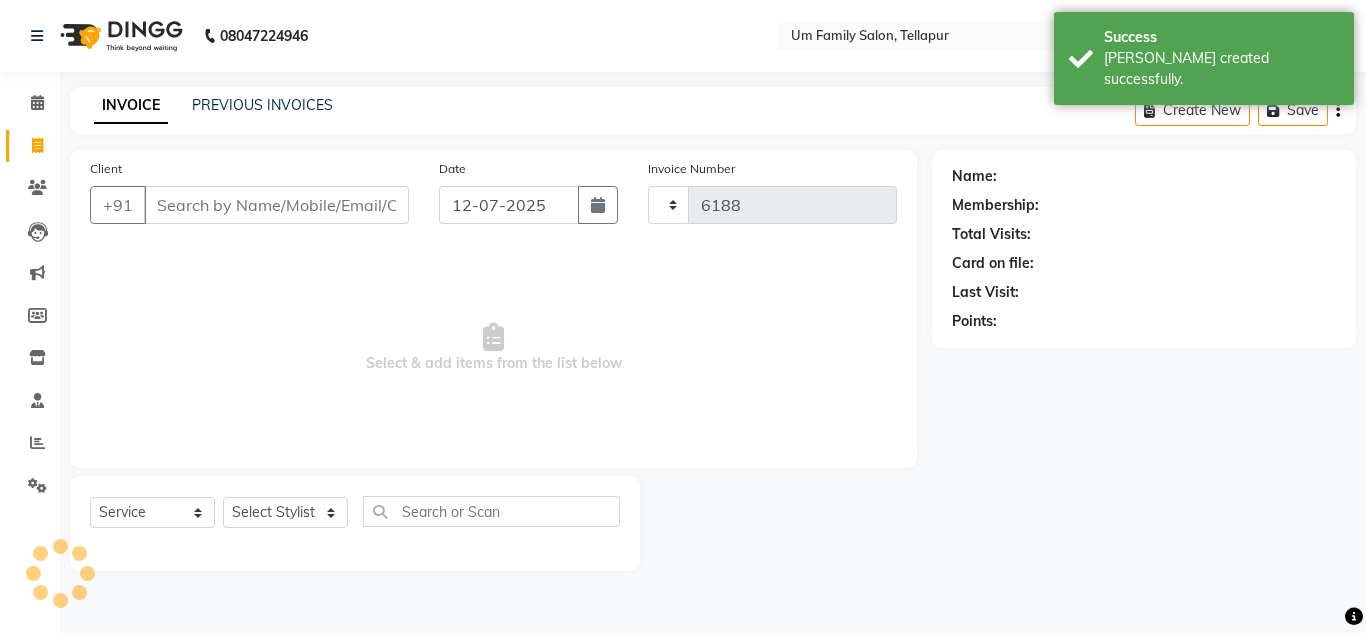 select on "service" 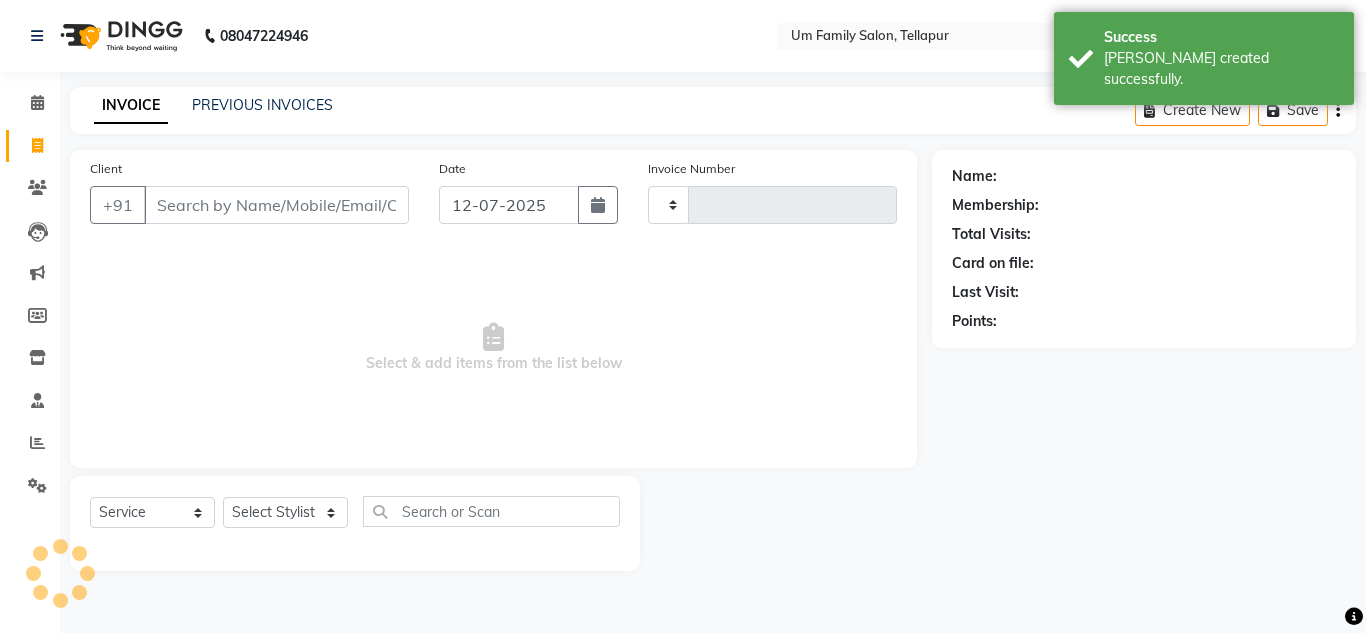 type on "6188" 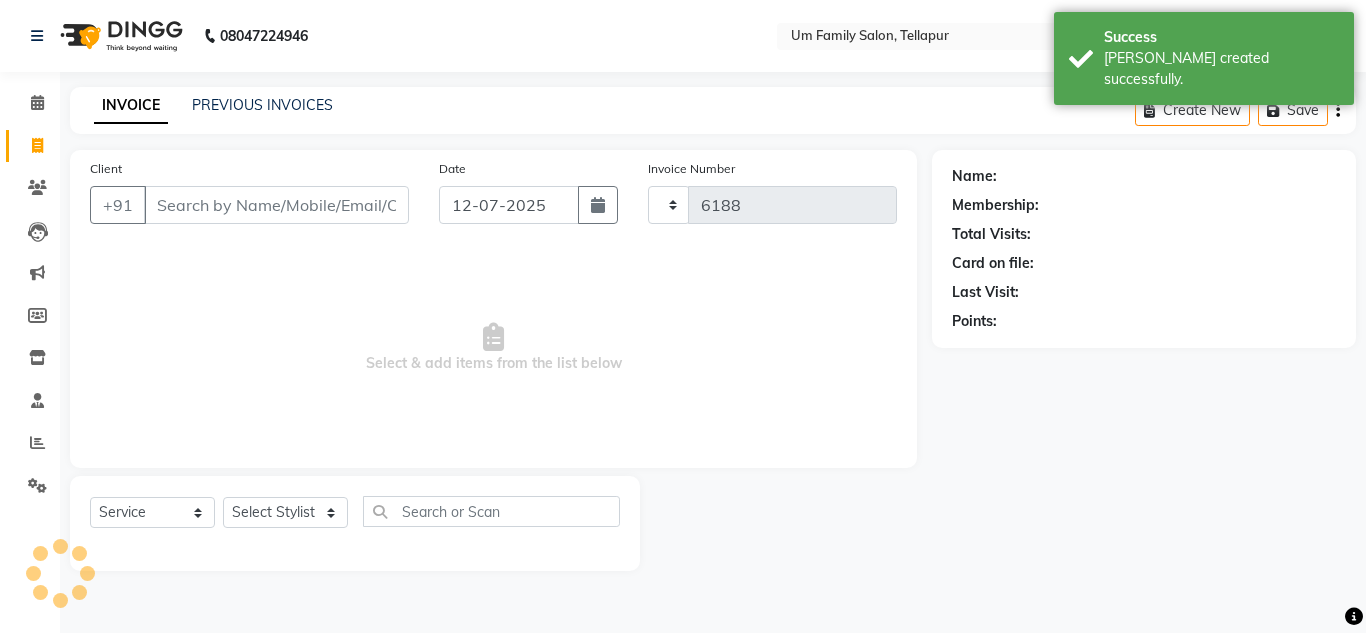 select on "5102" 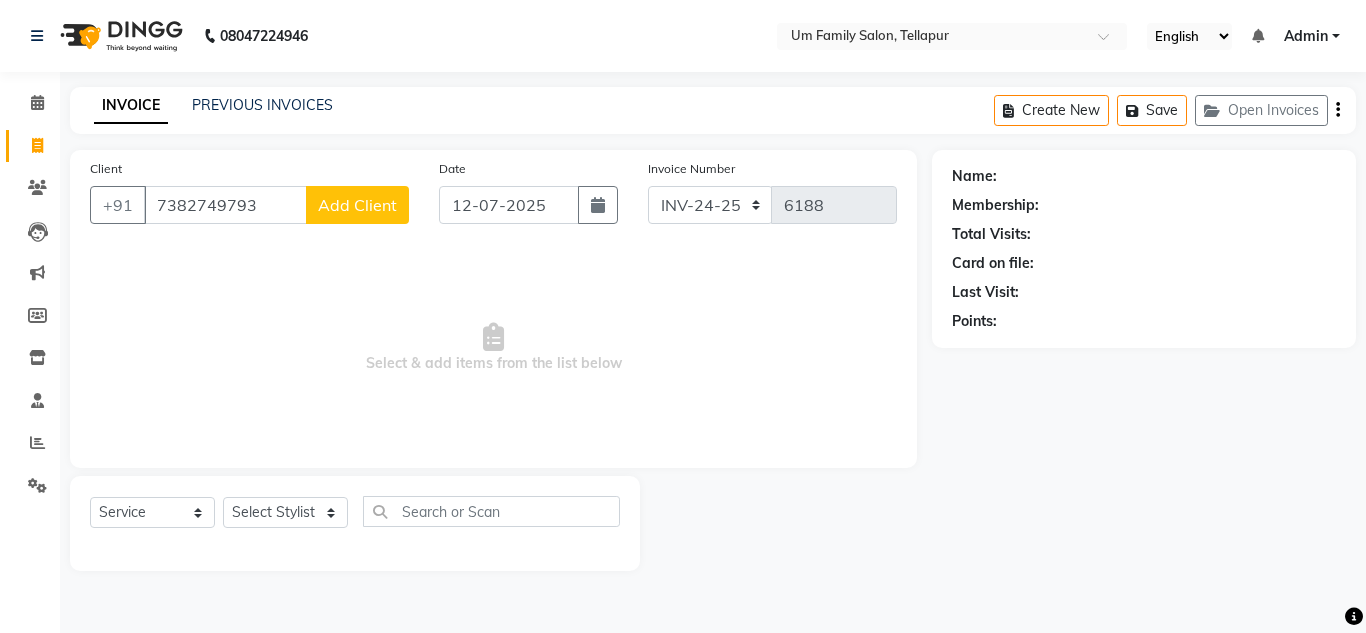 type on "7382749793" 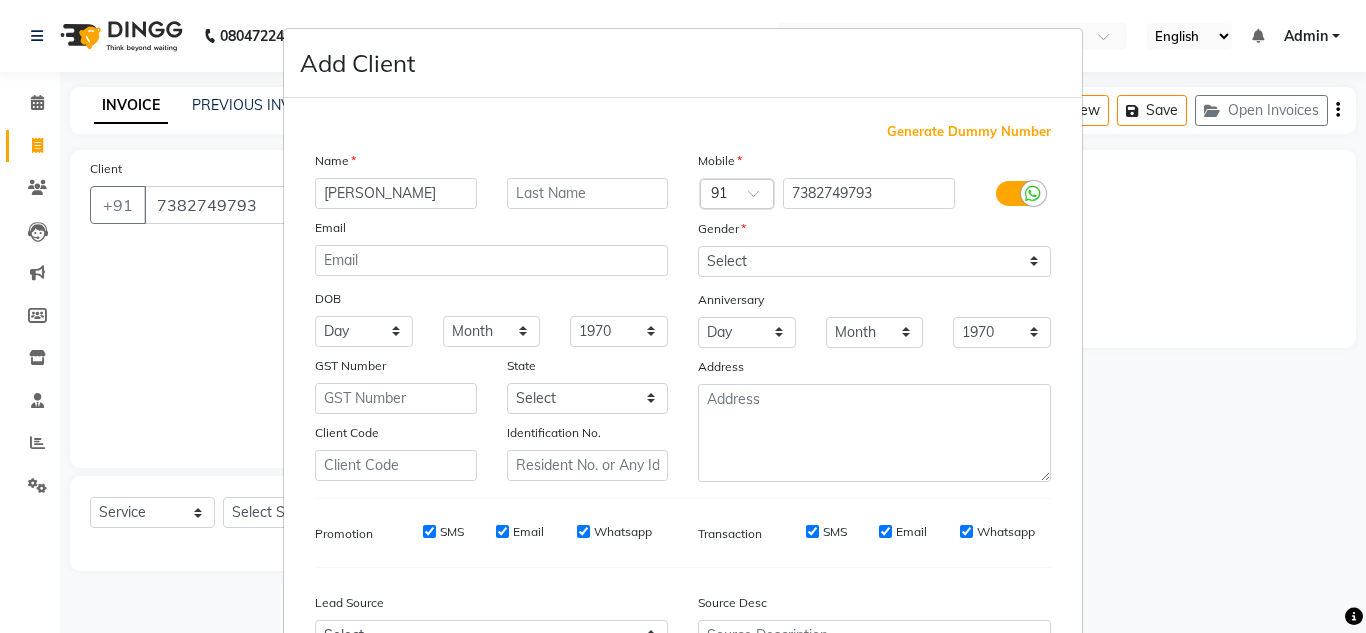type on "[PERSON_NAME]" 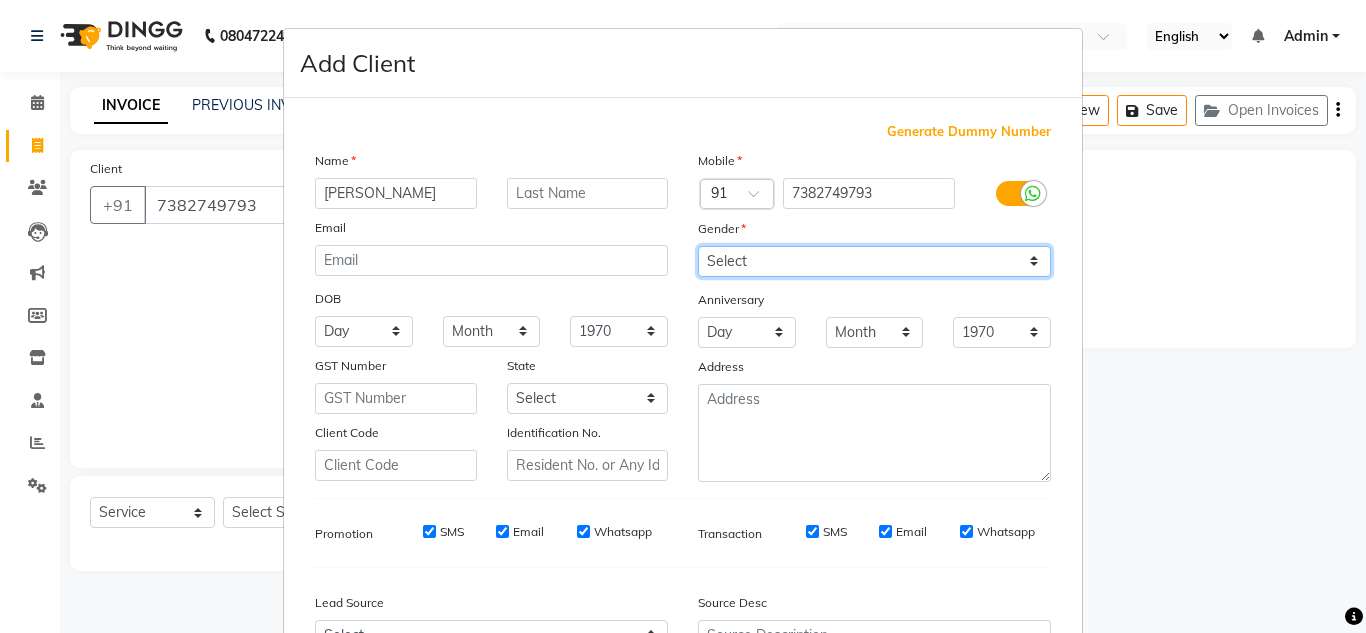click on "Select [DEMOGRAPHIC_DATA] [DEMOGRAPHIC_DATA] Other Prefer Not To Say" at bounding box center (874, 261) 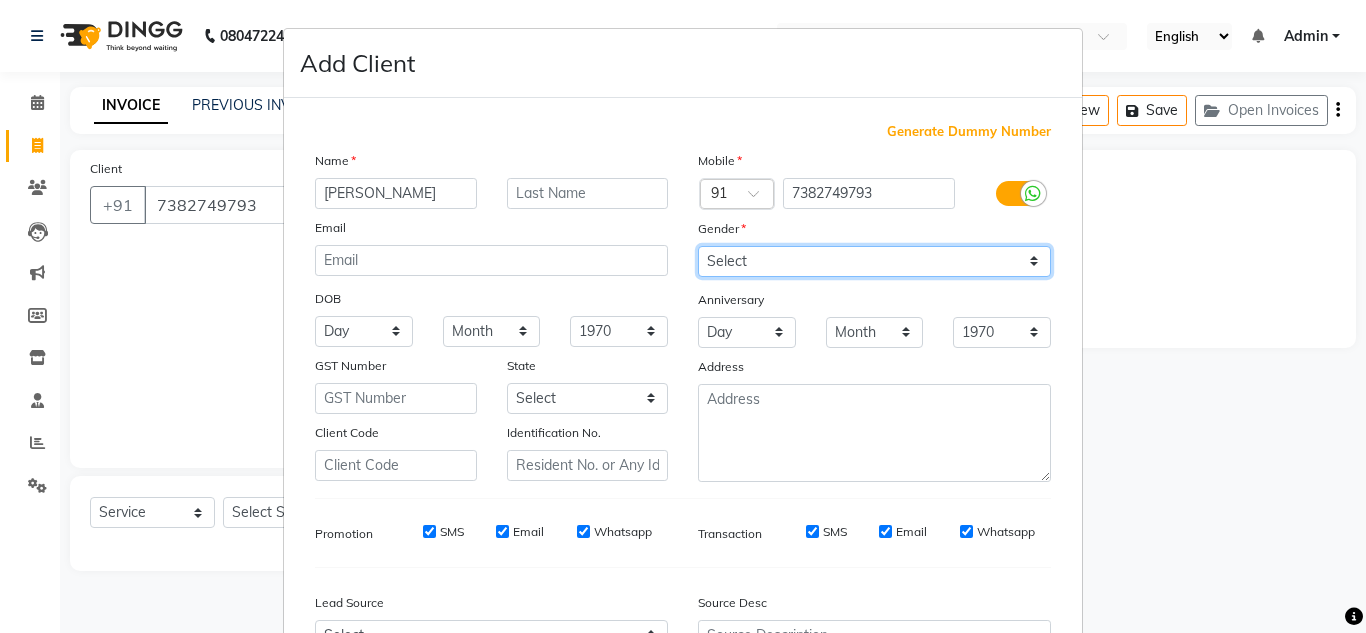 select on "[DEMOGRAPHIC_DATA]" 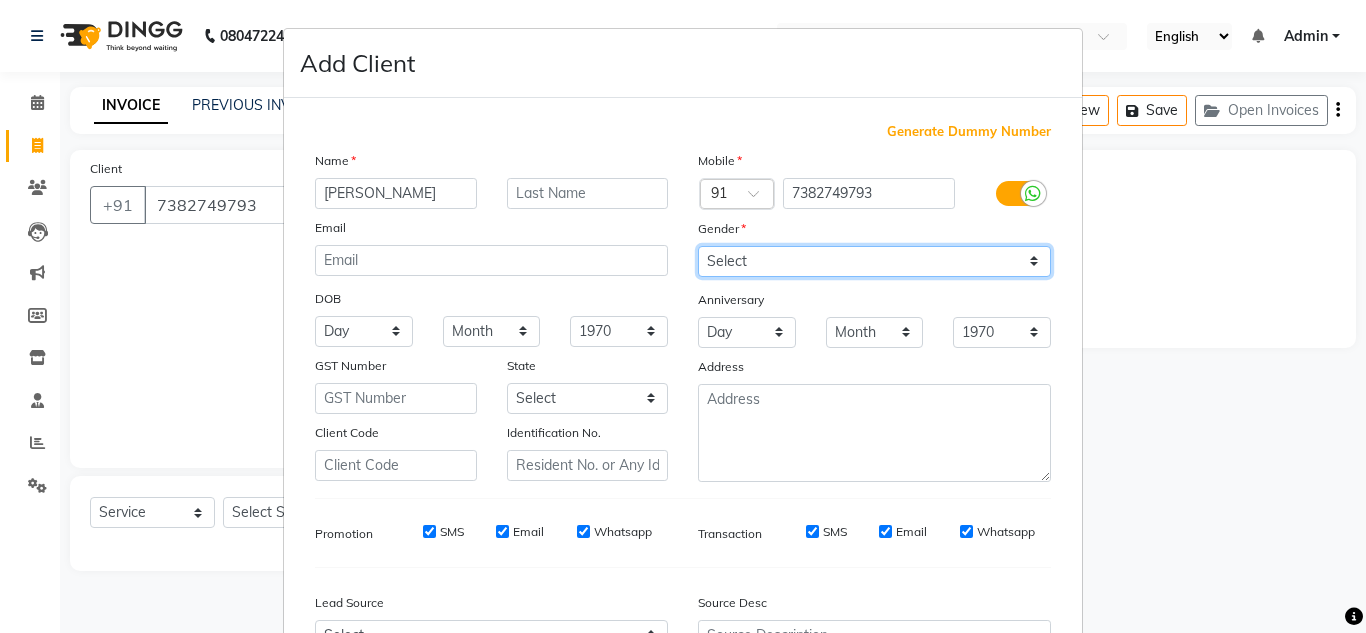 click on "Select [DEMOGRAPHIC_DATA] [DEMOGRAPHIC_DATA] Other Prefer Not To Say" at bounding box center (874, 261) 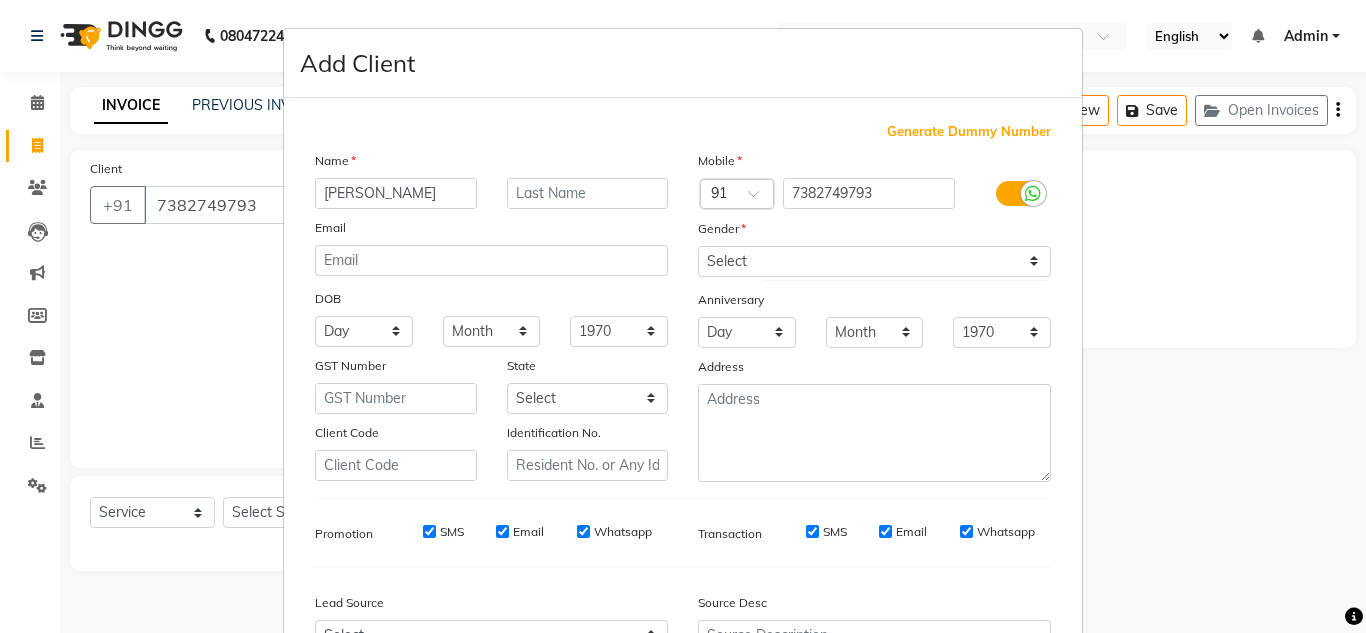 click on "Add Client Generate Dummy Number Name [PERSON_NAME] Email DOB Day 01 02 03 04 05 06 07 08 09 10 11 12 13 14 15 16 17 18 19 20 21 22 23 24 25 26 27 28 29 30 31 Month January February March April May June July August September October November [DATE] 1941 1942 1943 1944 1945 1946 1947 1948 1949 1950 1951 1952 1953 1954 1955 1956 1957 1958 1959 1960 1961 1962 1963 1964 1965 1966 1967 1968 1969 1970 1971 1972 1973 1974 1975 1976 1977 1978 1979 1980 1981 1982 1983 1984 1985 1986 1987 1988 1989 1990 1991 1992 1993 1994 1995 1996 1997 1998 1999 2000 2001 2002 2003 2004 2005 2006 2007 2008 2009 2010 2011 2012 2013 2014 2015 2016 2017 2018 2019 2020 2021 2022 2023 2024 GST Number State Select [GEOGRAPHIC_DATA] [GEOGRAPHIC_DATA] [GEOGRAPHIC_DATA] [GEOGRAPHIC_DATA] [GEOGRAPHIC_DATA] [GEOGRAPHIC_DATA] [GEOGRAPHIC_DATA] [GEOGRAPHIC_DATA] and [GEOGRAPHIC_DATA] [GEOGRAPHIC_DATA] [GEOGRAPHIC_DATA] [GEOGRAPHIC_DATA] [GEOGRAPHIC_DATA] [GEOGRAPHIC_DATA] [GEOGRAPHIC_DATA] [GEOGRAPHIC_DATA] [GEOGRAPHIC_DATA] [GEOGRAPHIC_DATA] [GEOGRAPHIC_DATA] [GEOGRAPHIC_DATA] [GEOGRAPHIC_DATA] [GEOGRAPHIC_DATA] [GEOGRAPHIC_DATA] [GEOGRAPHIC_DATA] [GEOGRAPHIC_DATA] [GEOGRAPHIC_DATA] [GEOGRAPHIC_DATA] [GEOGRAPHIC_DATA] [GEOGRAPHIC_DATA] × 91" at bounding box center (683, 316) 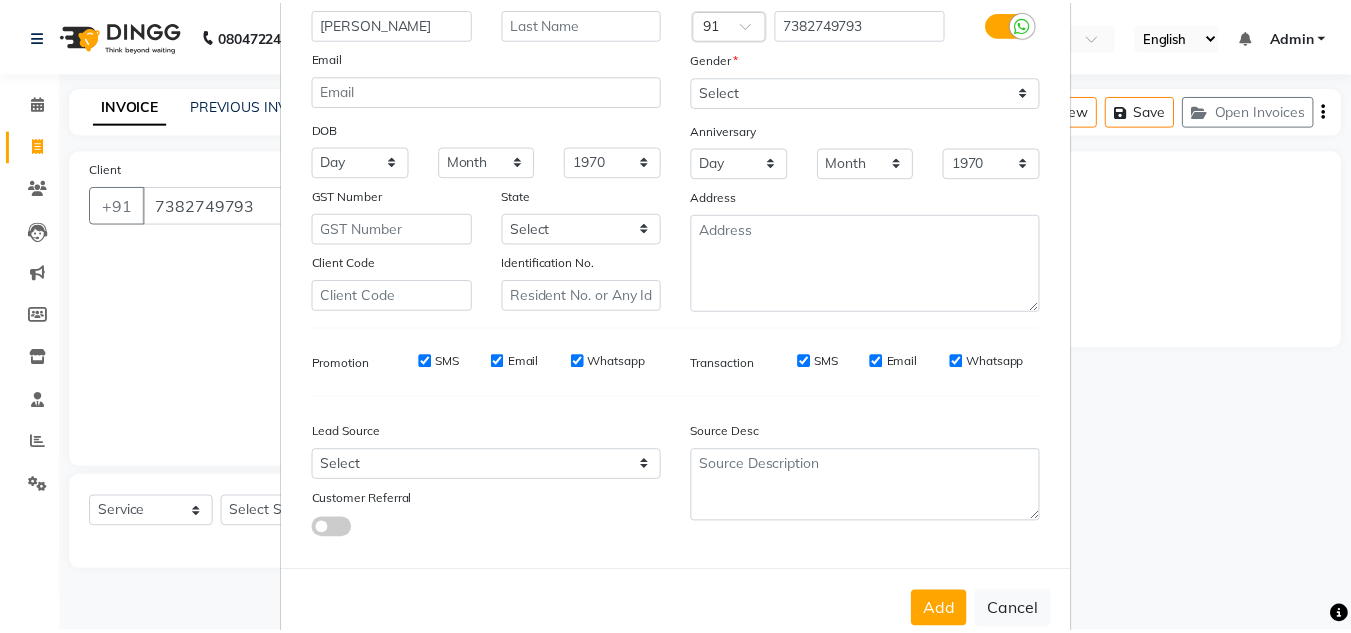 scroll, scrollTop: 216, scrollLeft: 0, axis: vertical 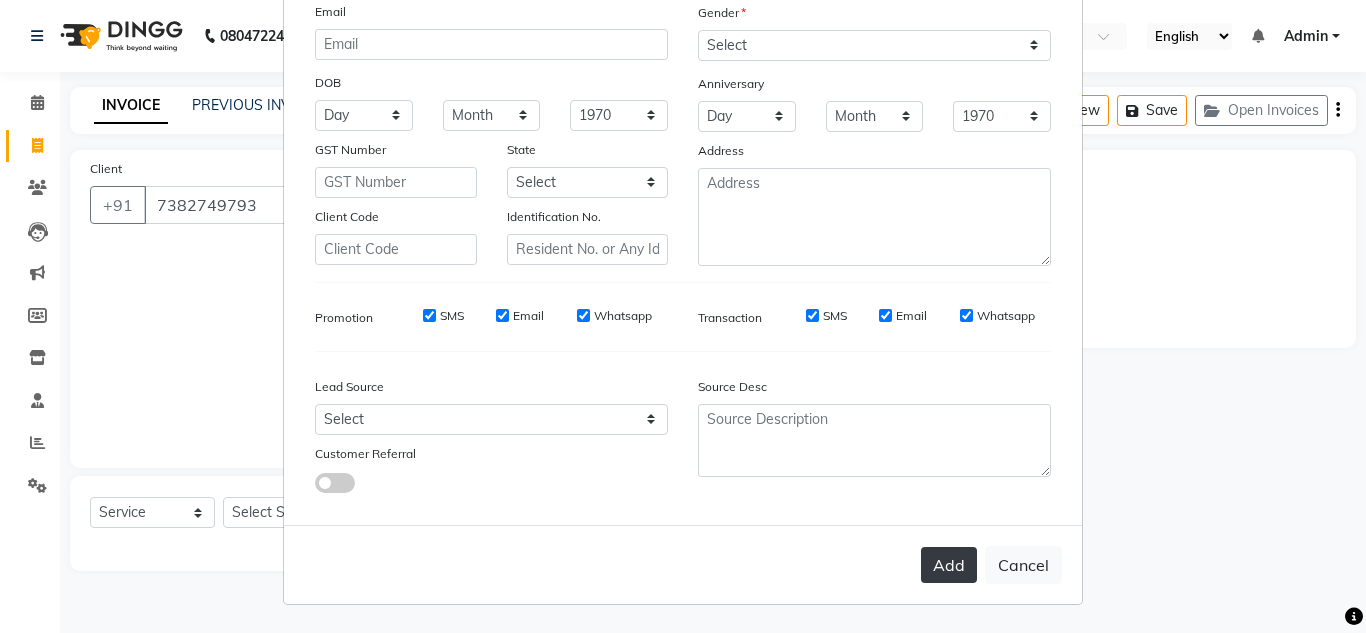 click on "Add" at bounding box center [949, 565] 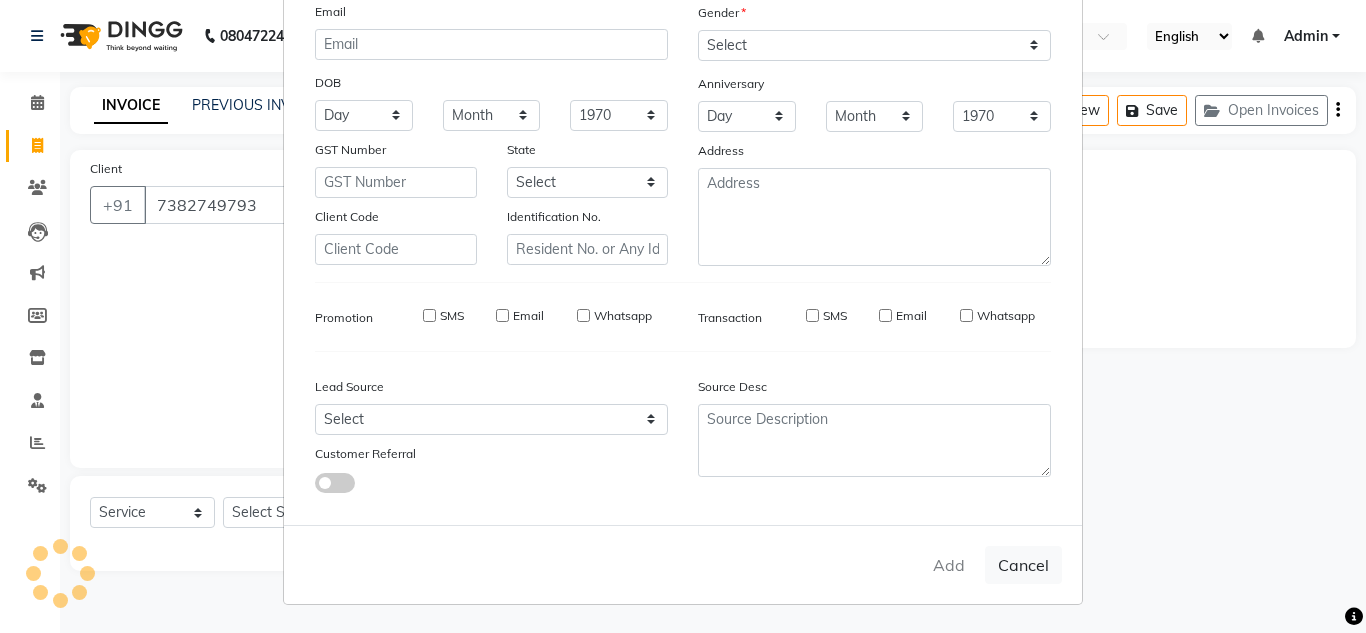 type 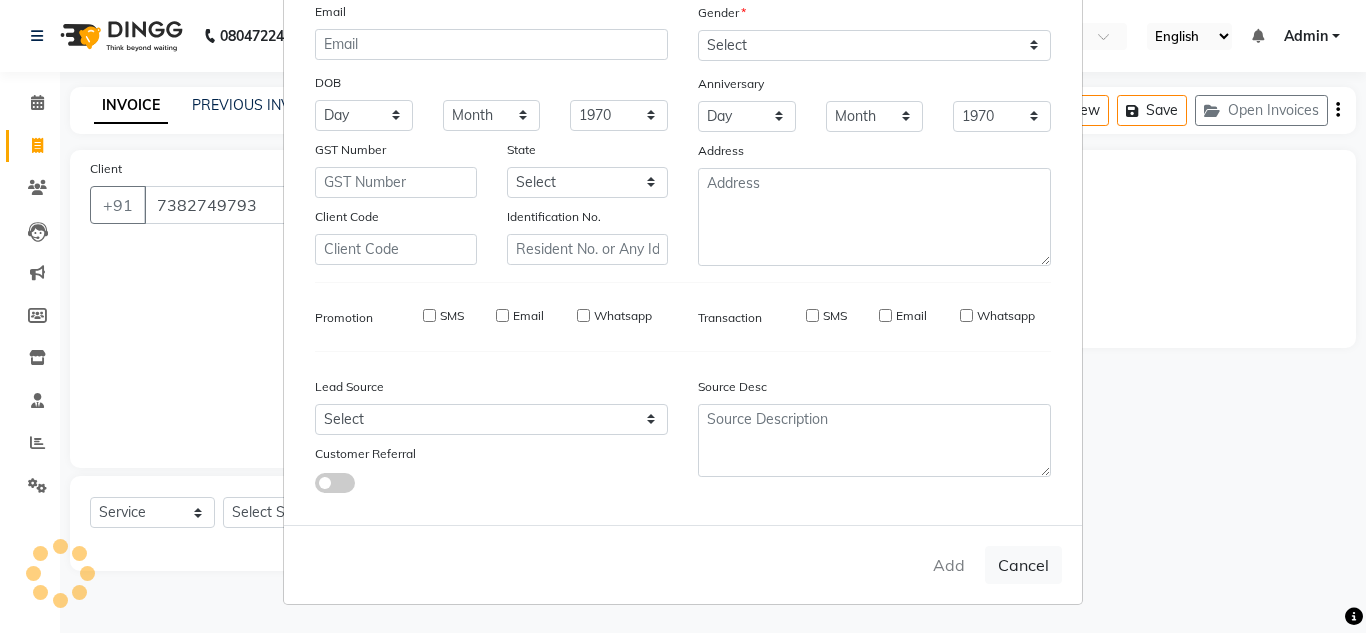 select 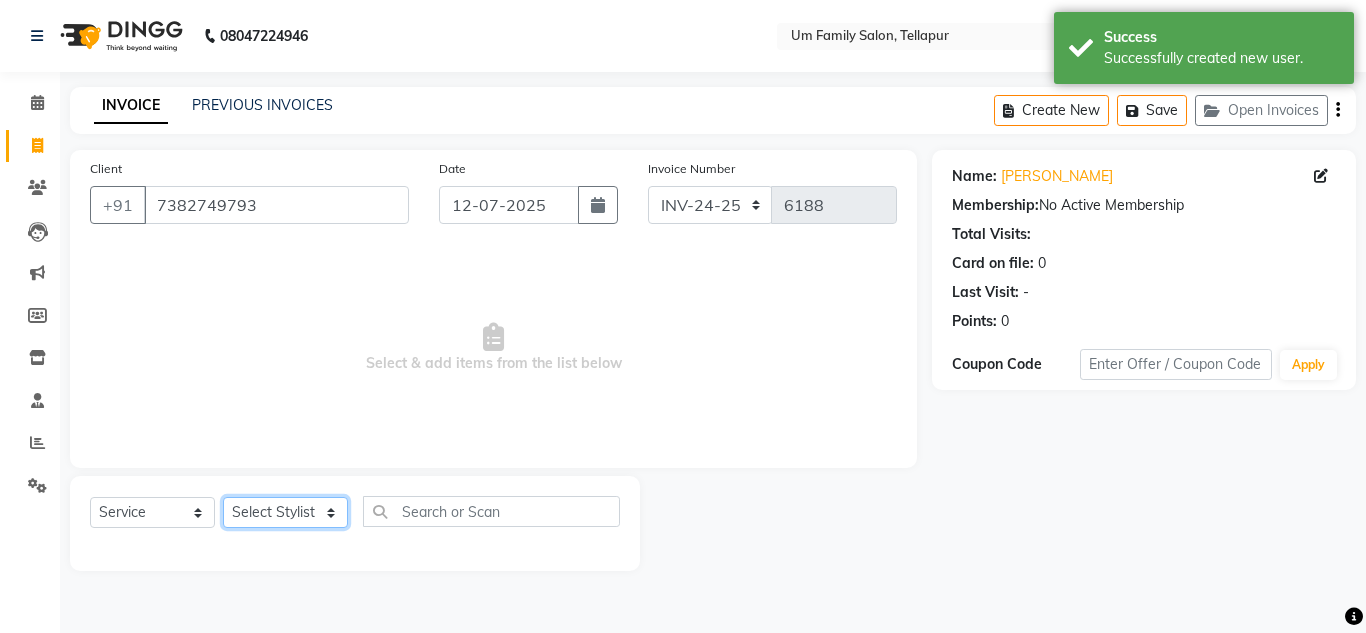 click on "Select Stylist Akash K. SAI [PERSON_NAME] [PERSON_NAME]" 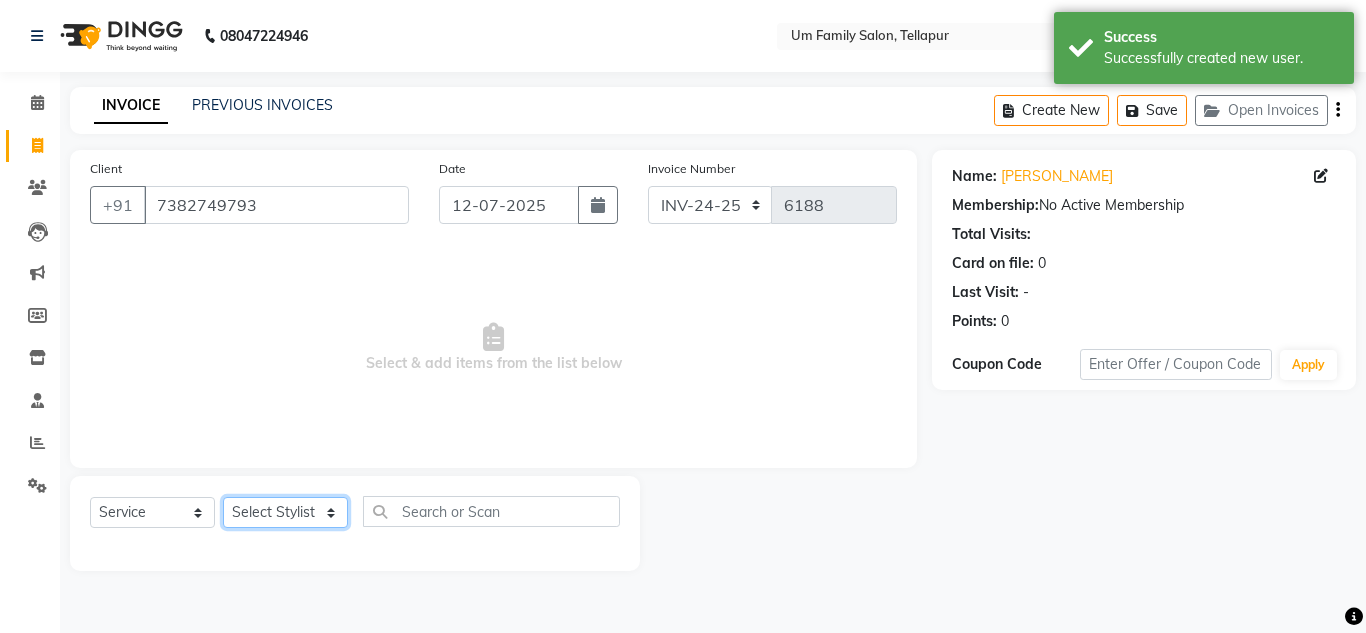 select on "32872" 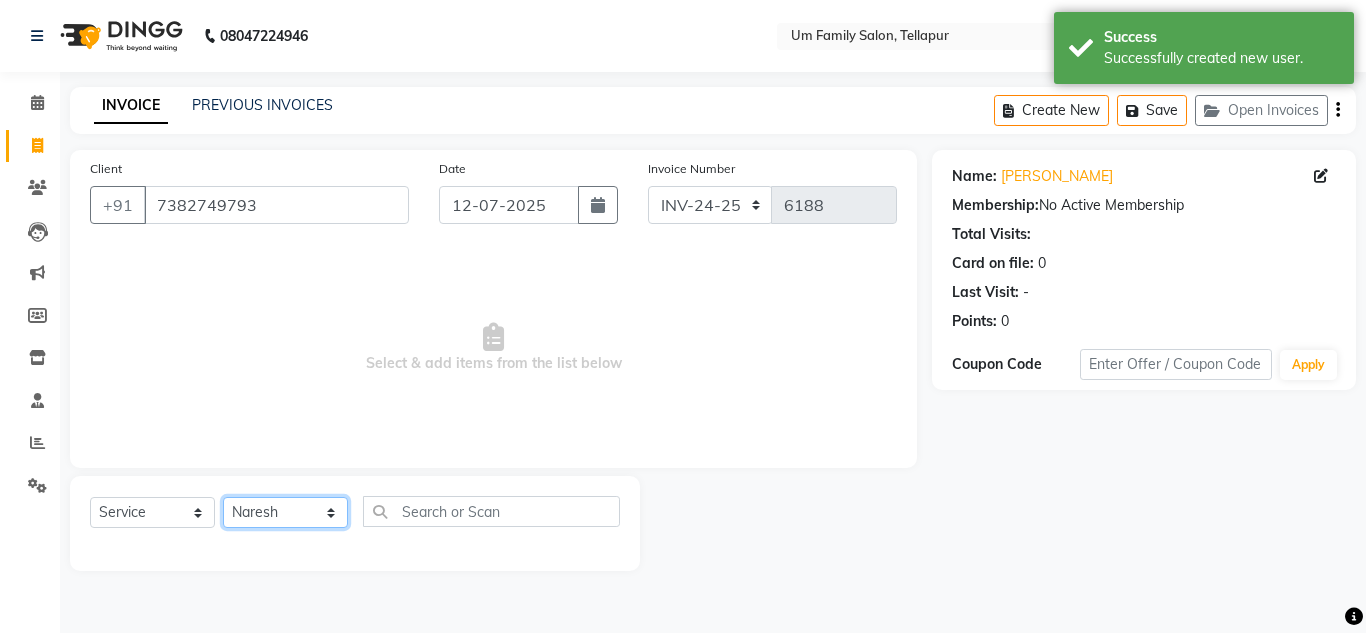 click on "Select Stylist Akash K. SAI [PERSON_NAME] [PERSON_NAME]" 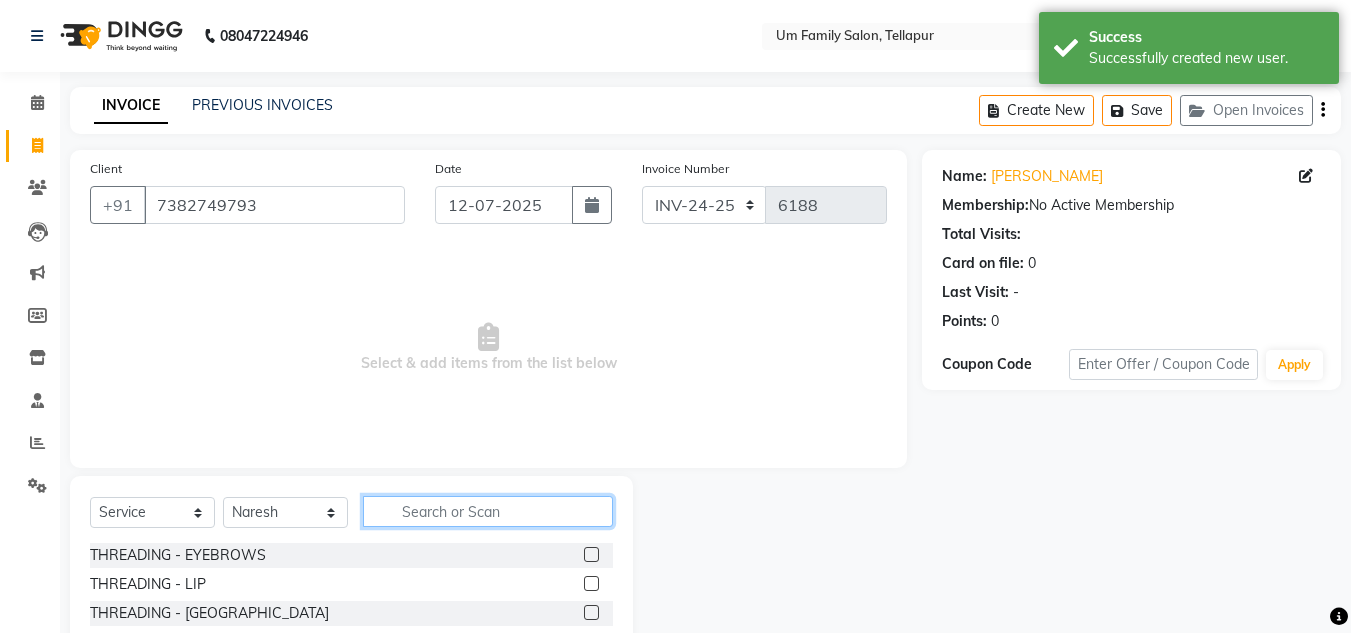 click 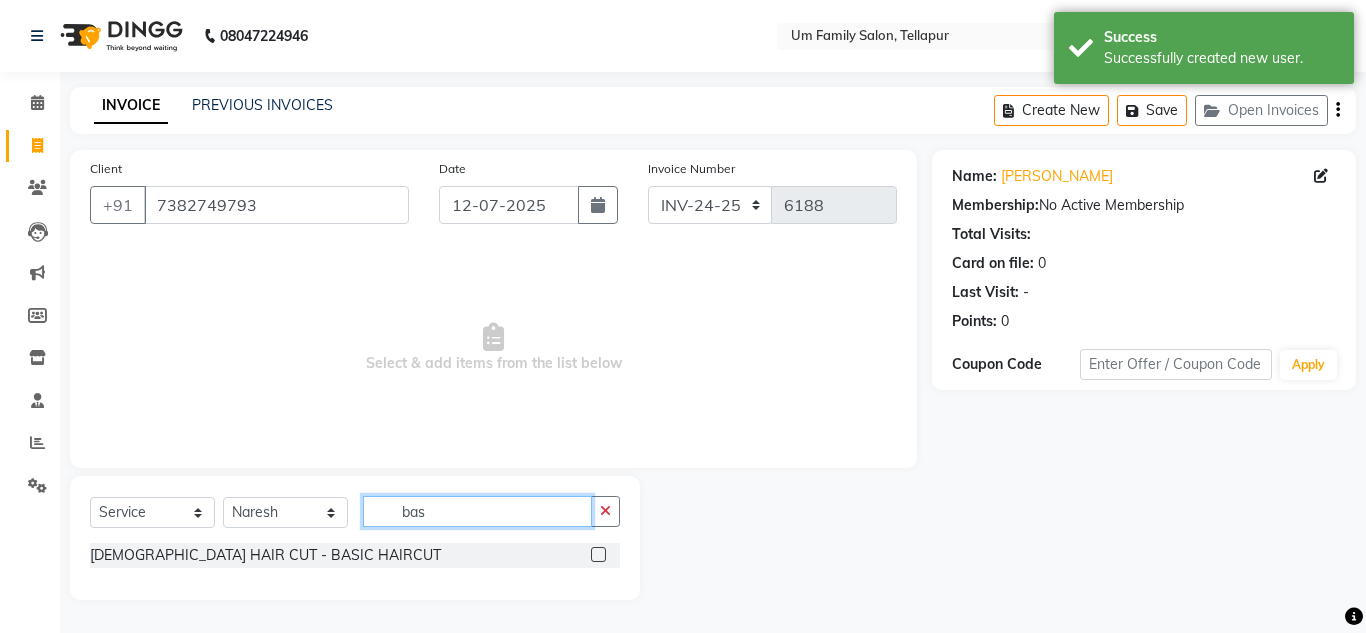 type on "bas" 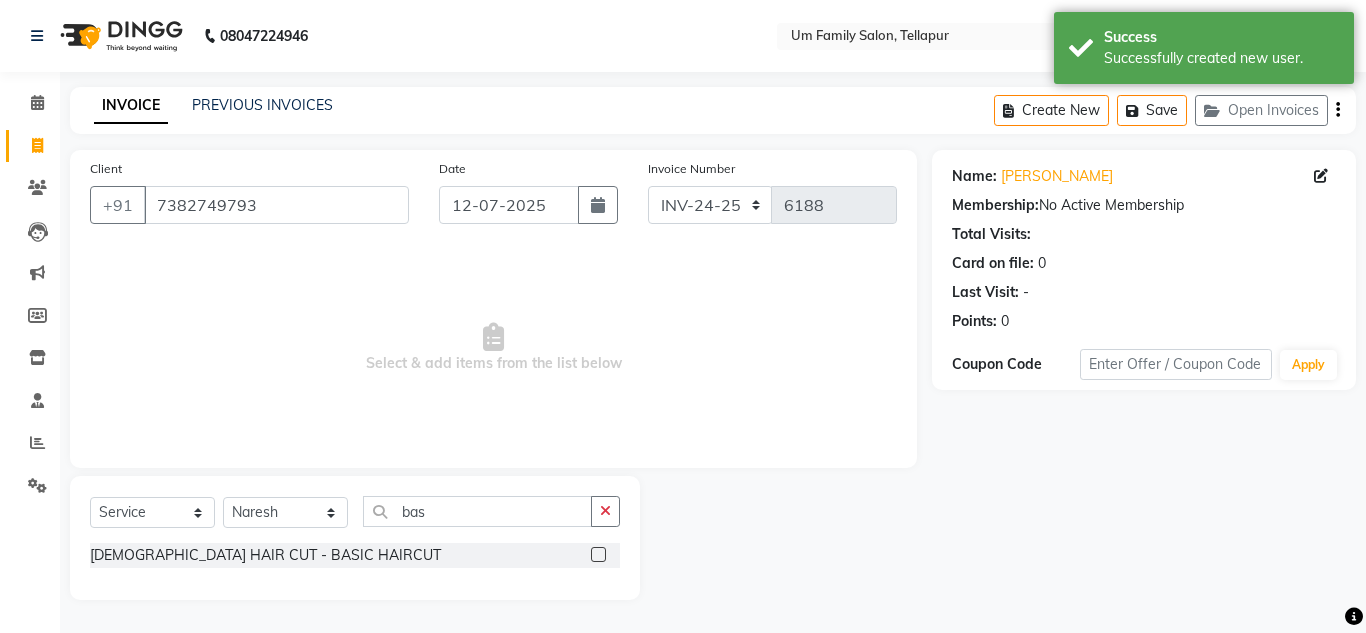 click 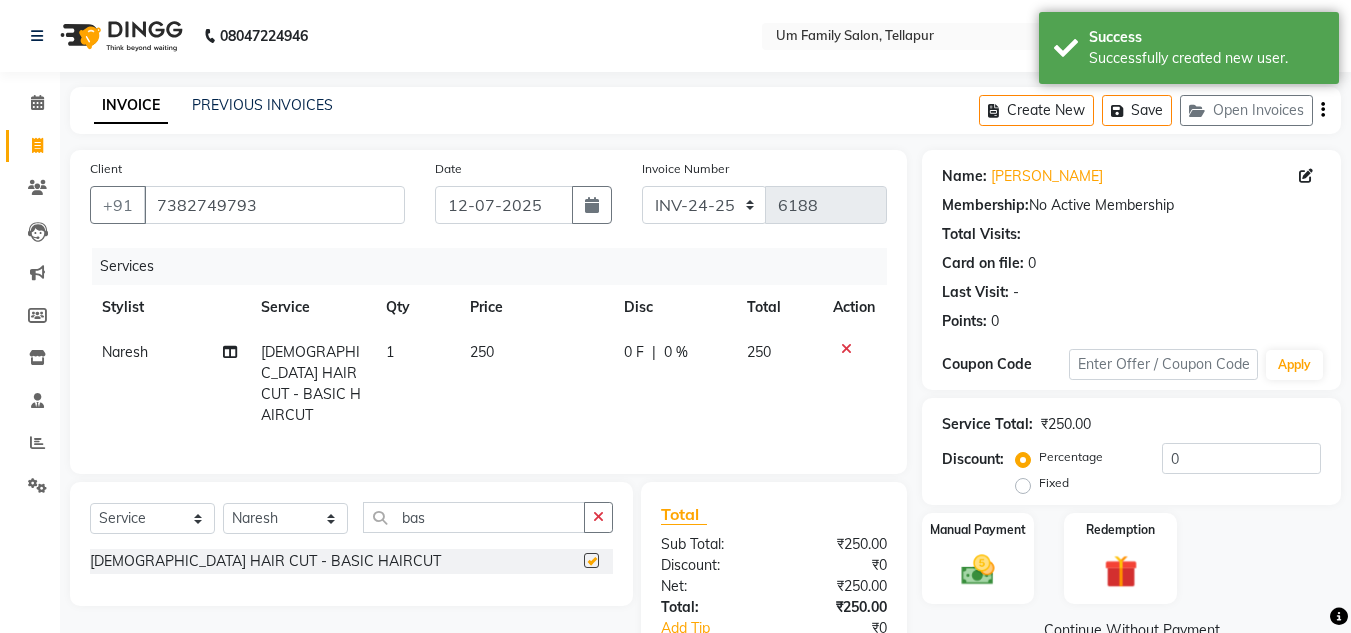 checkbox on "false" 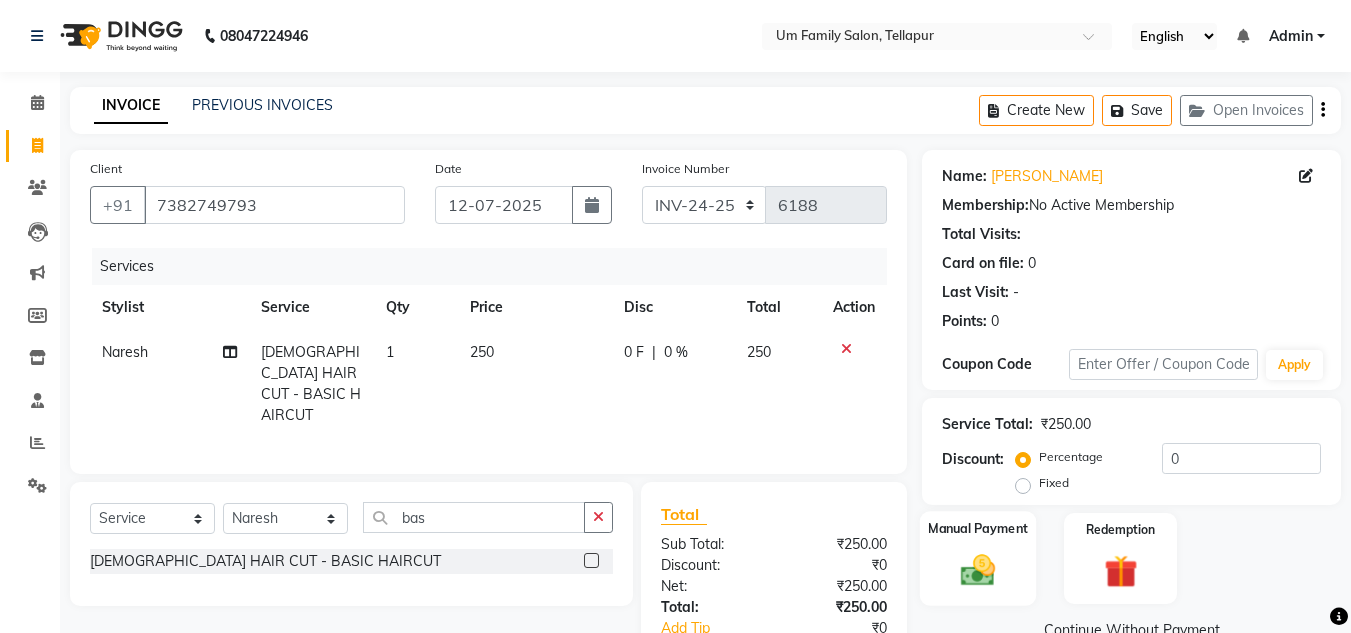 click on "Manual Payment" 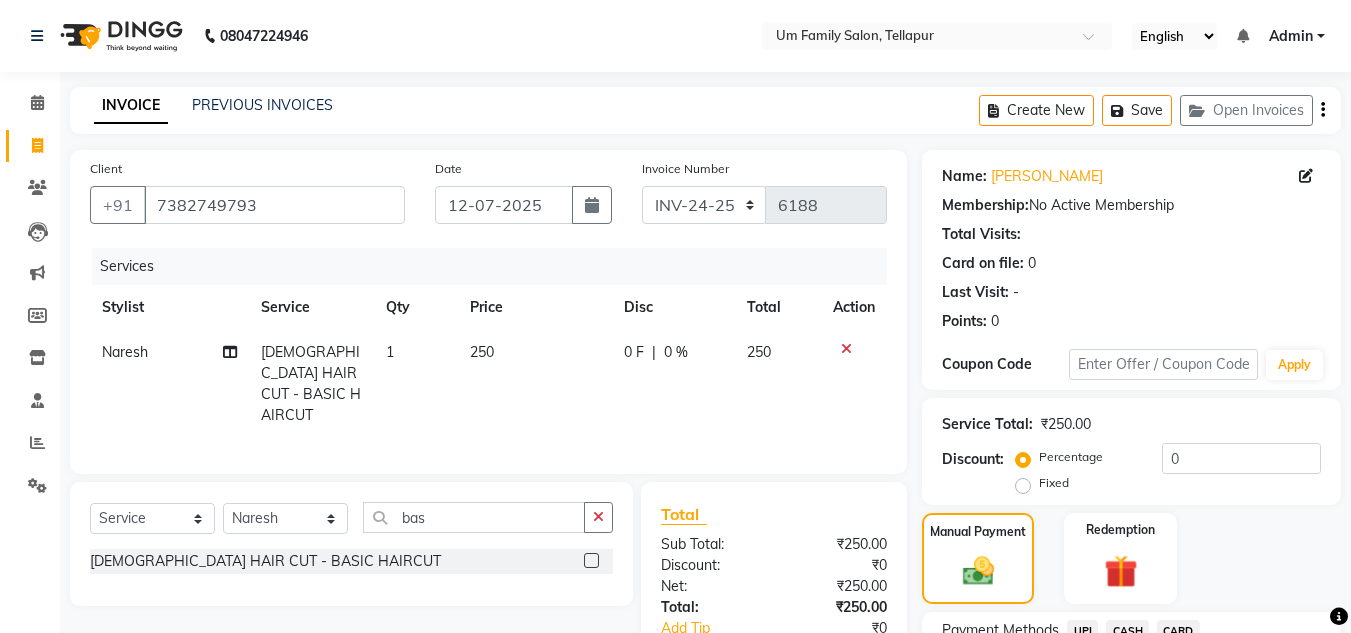 click on "UPI" 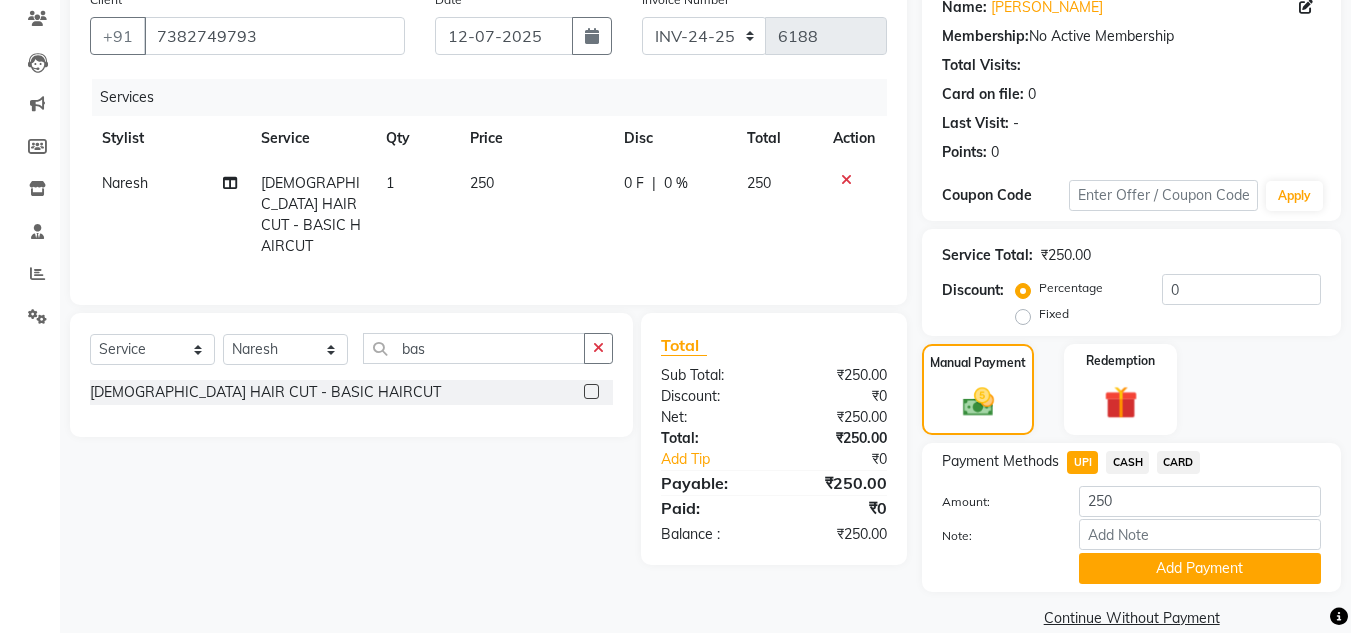 scroll, scrollTop: 199, scrollLeft: 0, axis: vertical 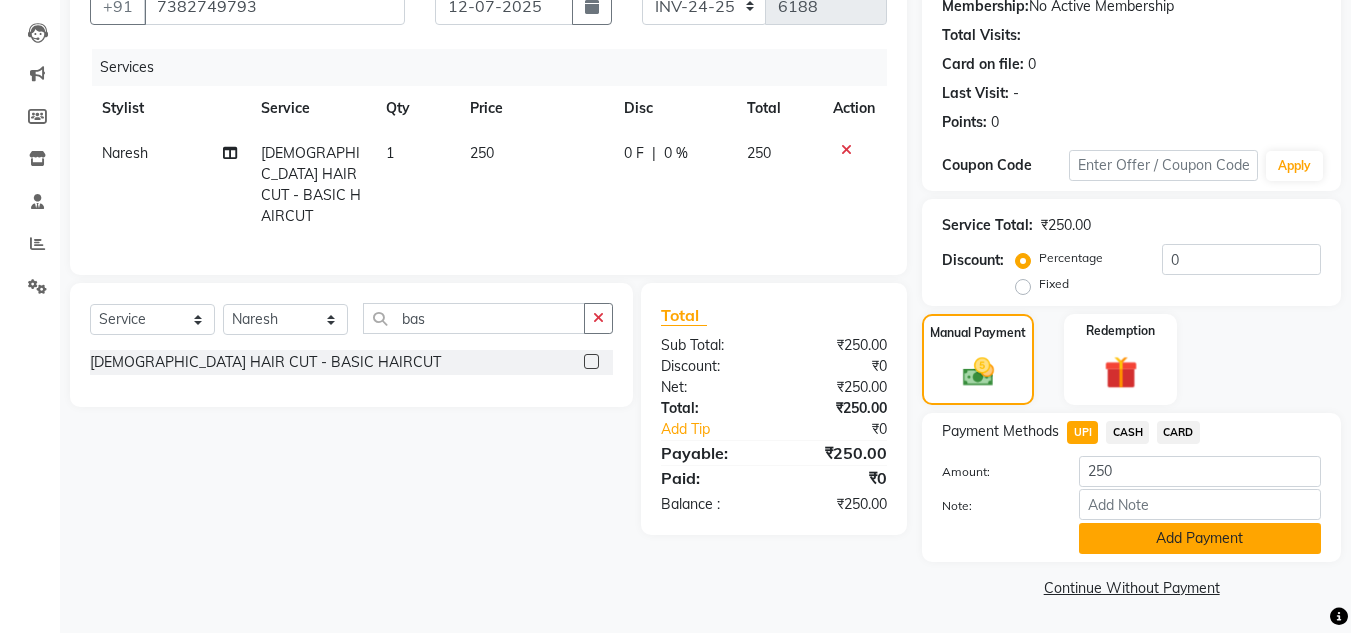 click on "Add Payment" 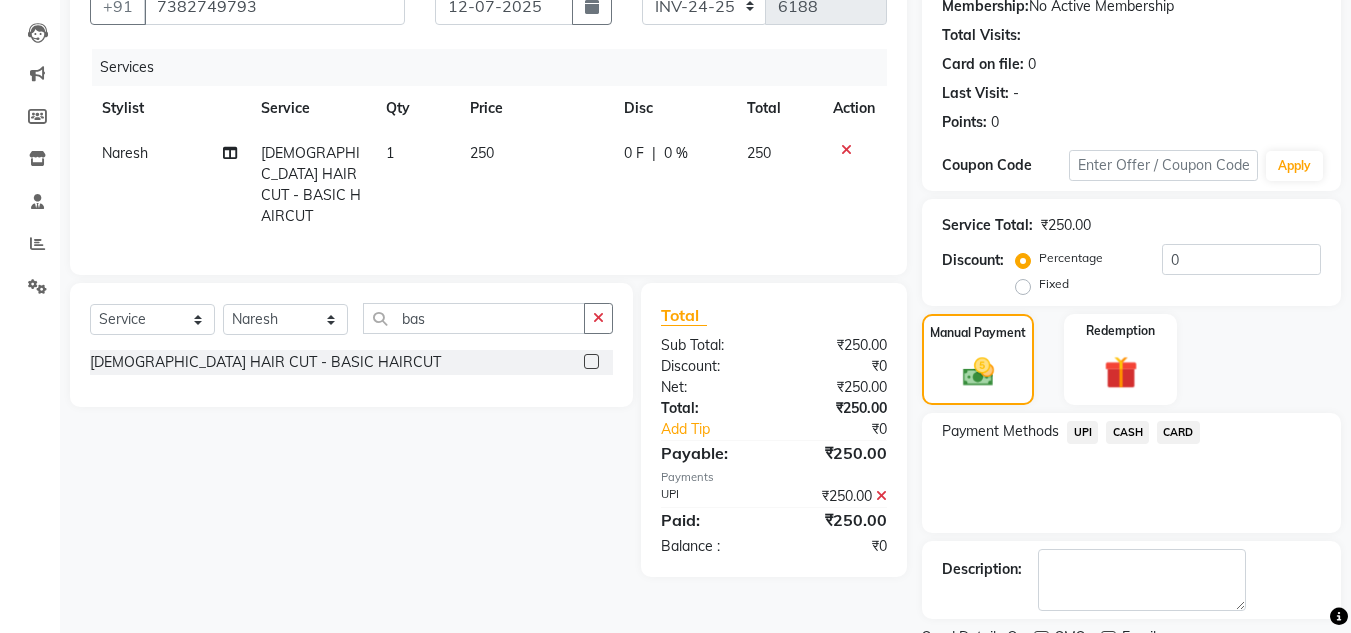 click on "Name: [PERSON_NAME]  Membership:  No Active Membership  Total Visits:   Card on file:  0 Last Visit:   - Points:   0  Coupon Code Apply Service Total:  ₹250.00  Discount:  Percentage   Fixed  0 Manual Payment Redemption Payment Methods  UPI   CASH   CARD  Description:                  Send Details On SMS Email  Checkout" 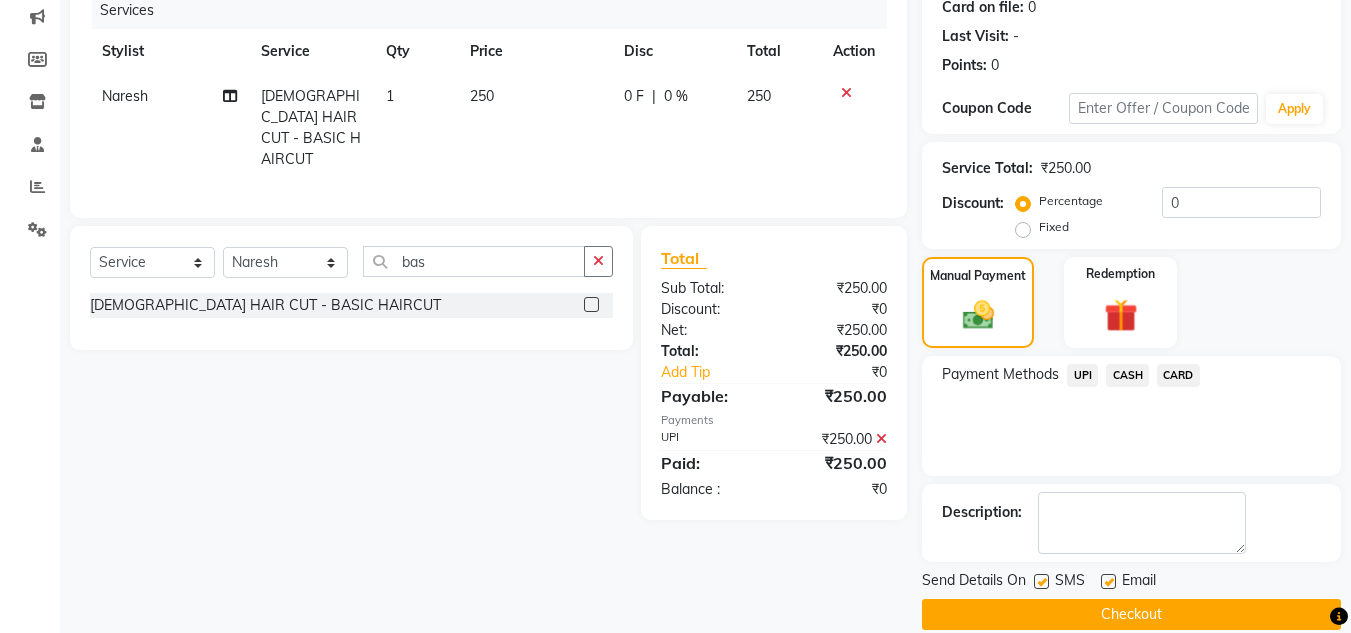 scroll, scrollTop: 283, scrollLeft: 0, axis: vertical 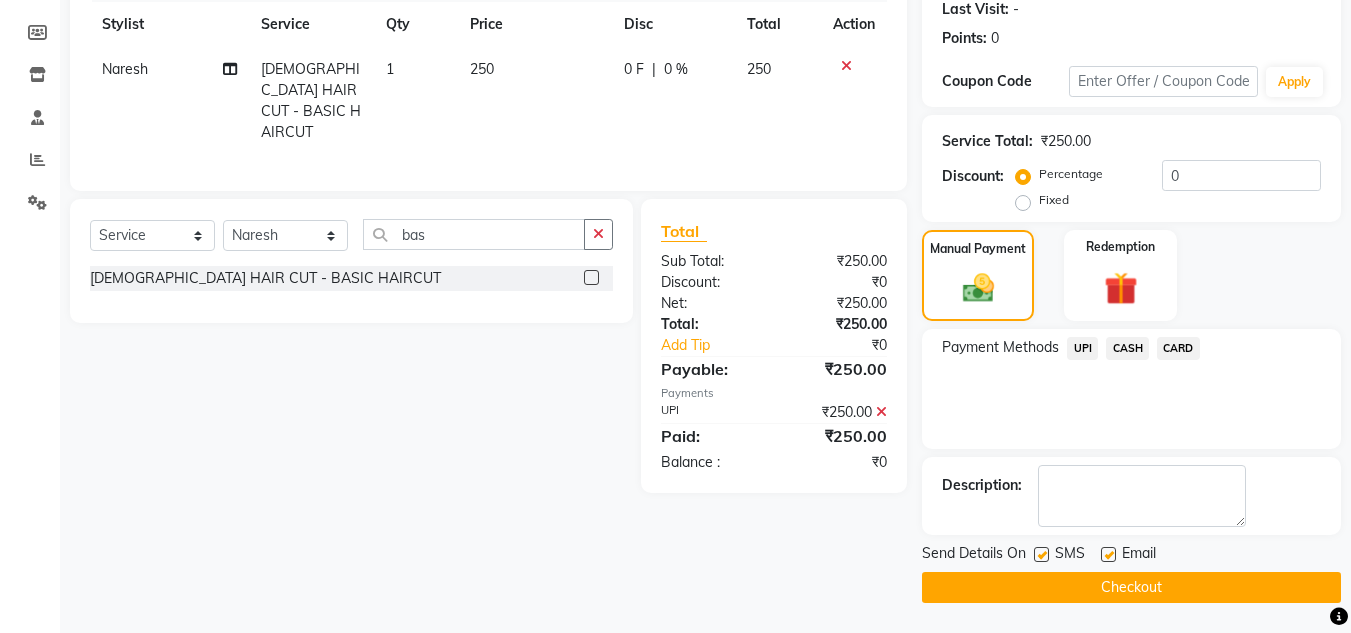 click on "Checkout" 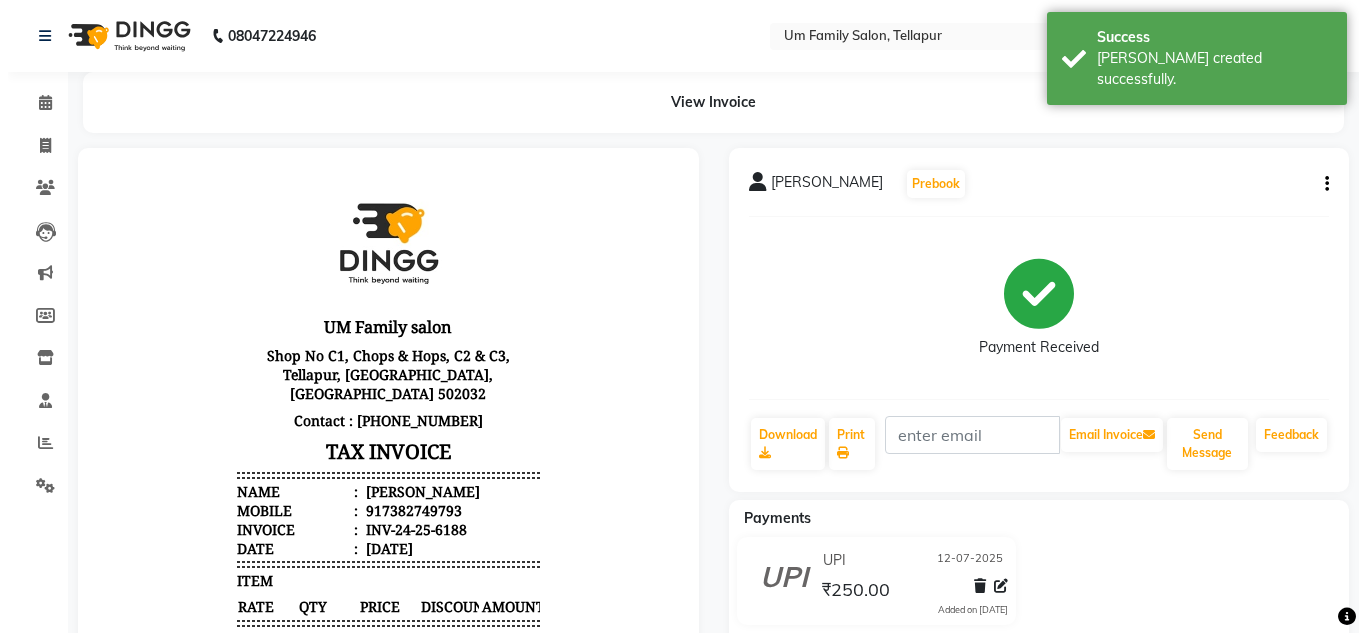 scroll, scrollTop: 0, scrollLeft: 0, axis: both 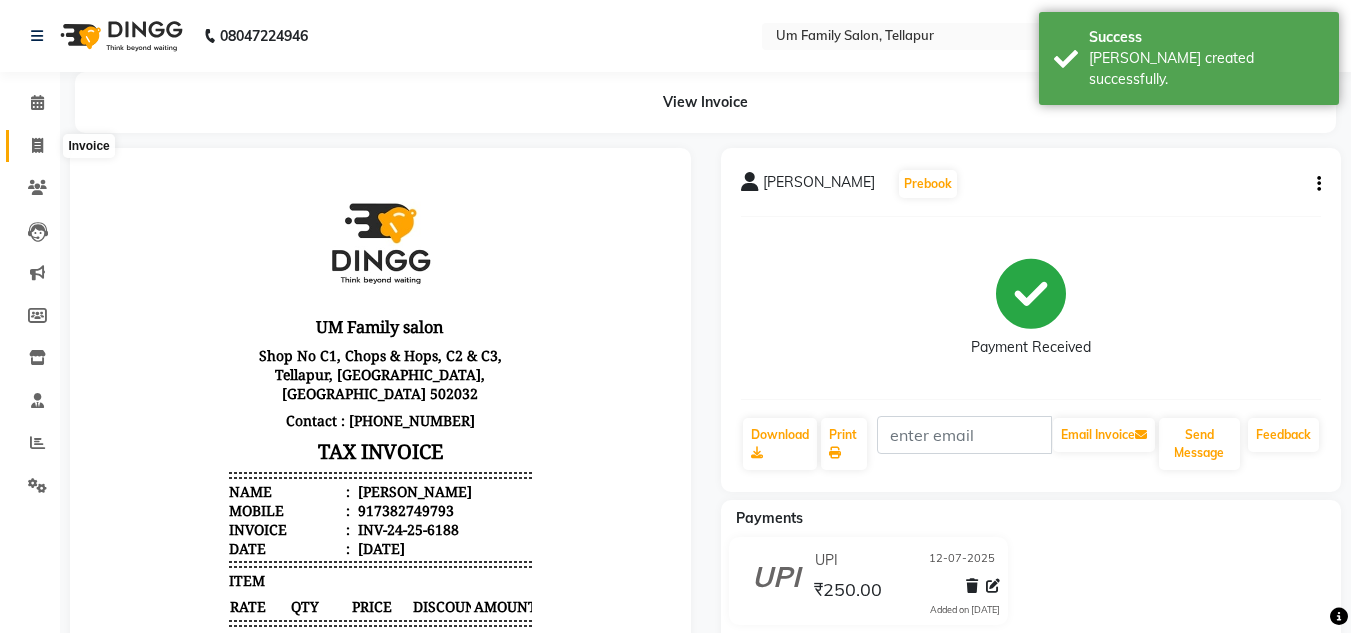 click 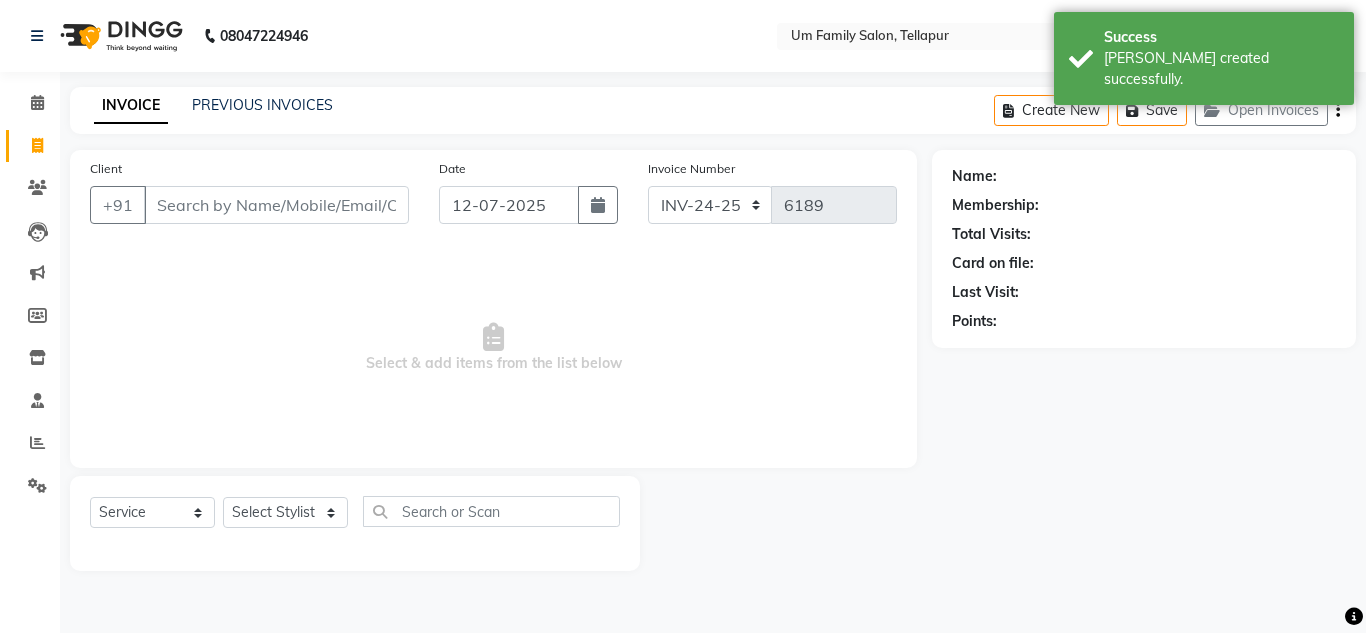 click on "Client" at bounding box center [276, 205] 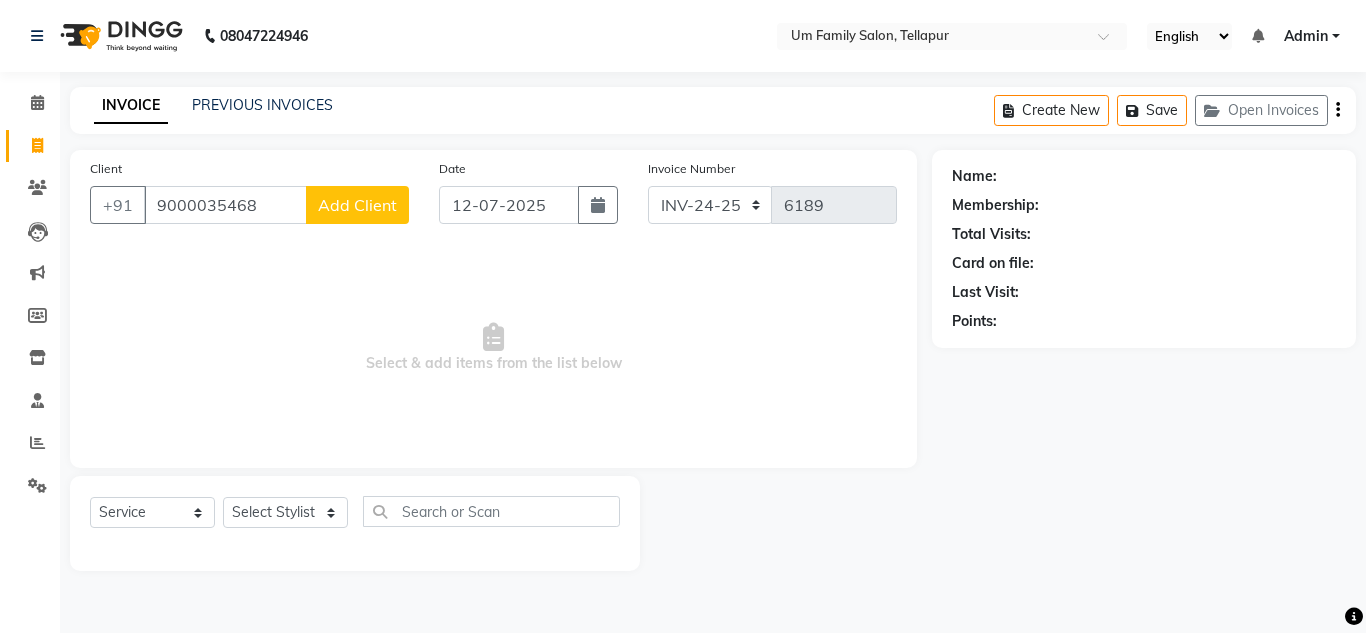 type on "9000035468" 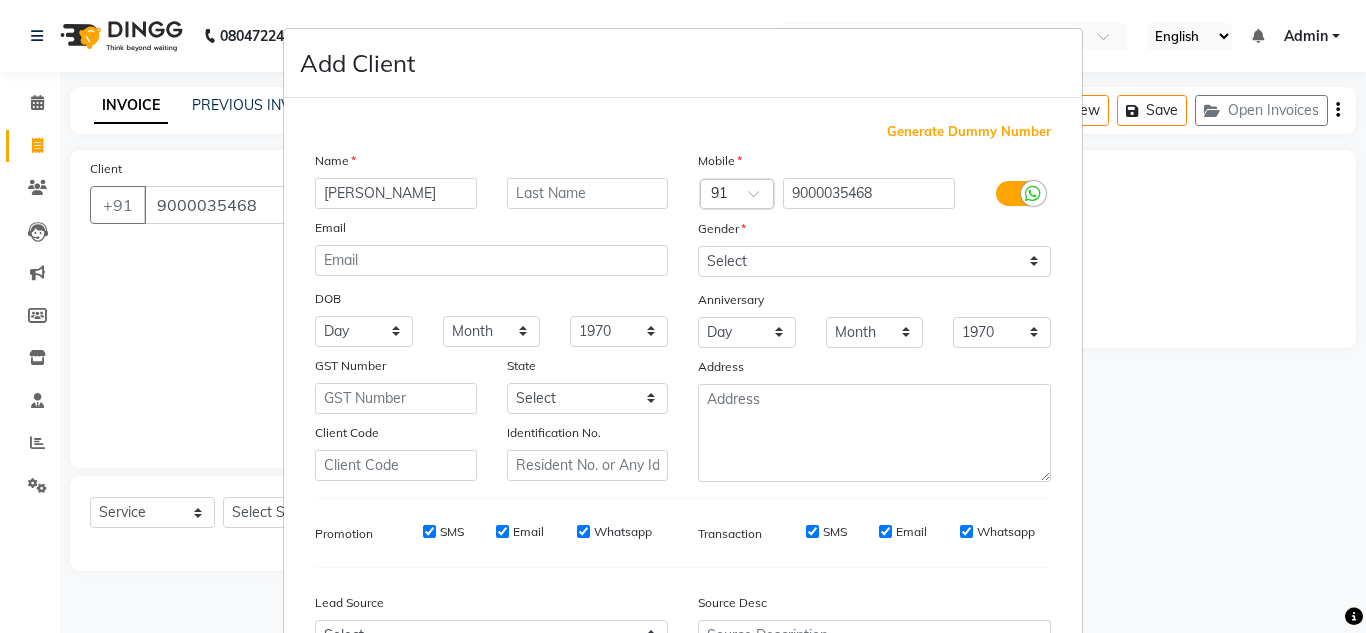 type on "[PERSON_NAME]" 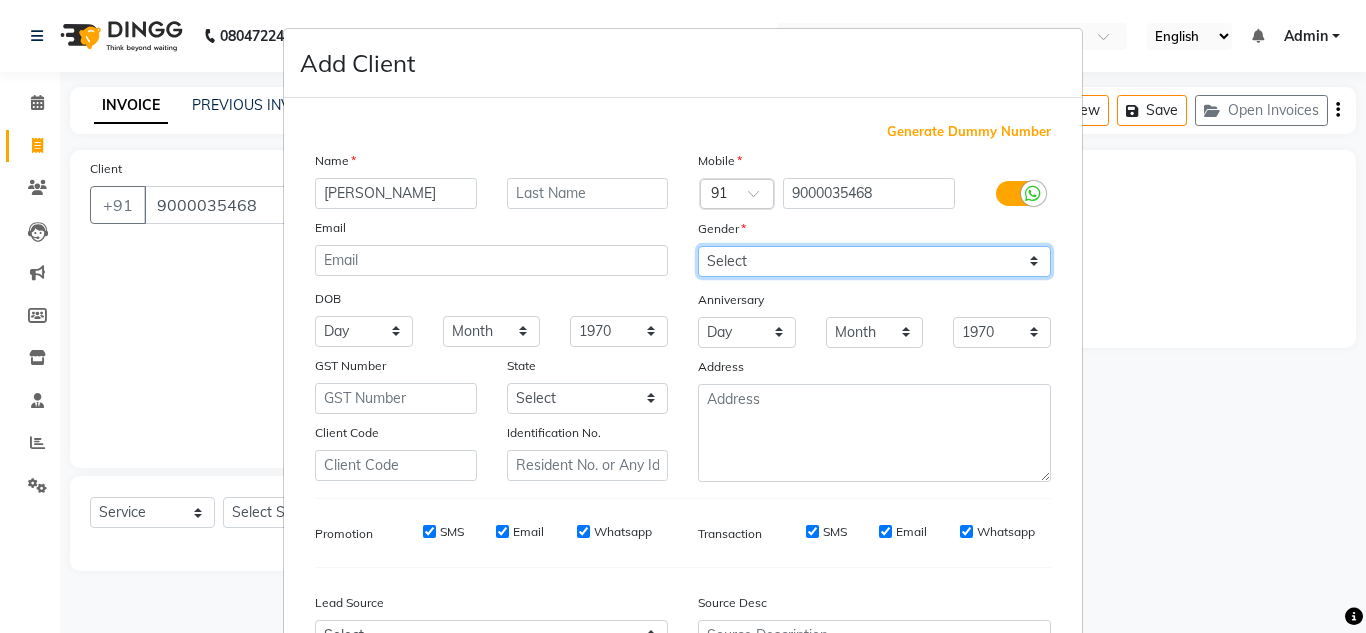 click on "Select [DEMOGRAPHIC_DATA] [DEMOGRAPHIC_DATA] Other Prefer Not To Say" at bounding box center (874, 261) 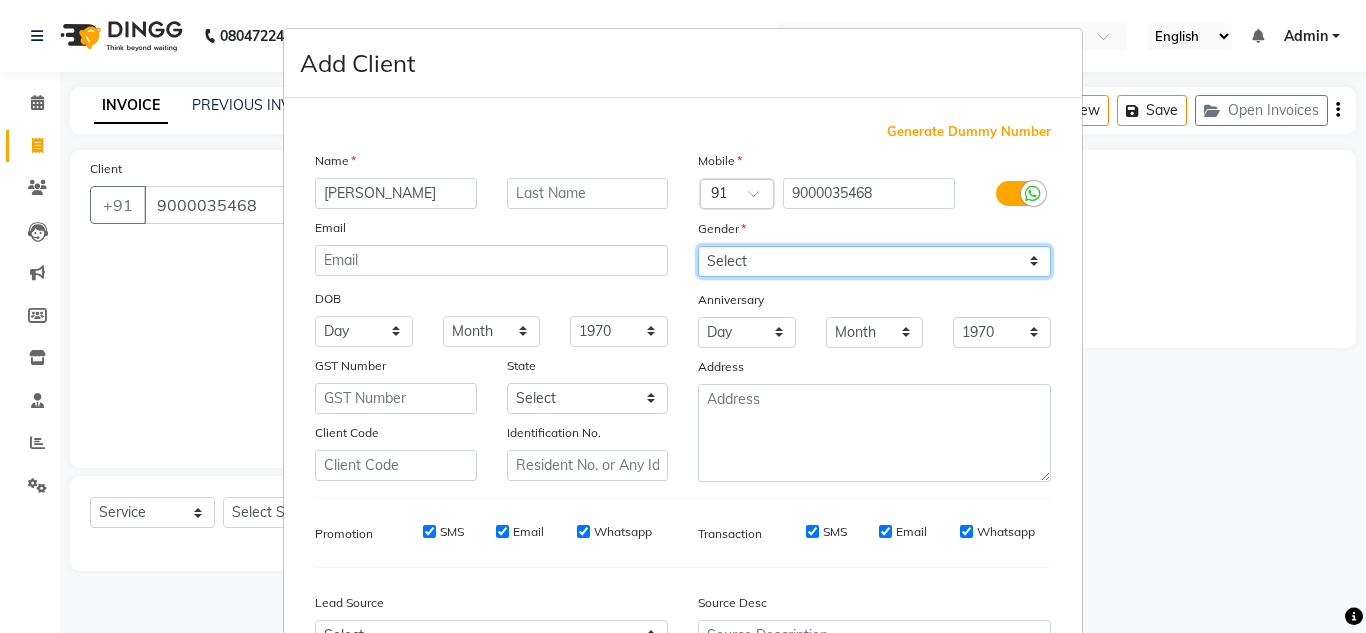 select on "[DEMOGRAPHIC_DATA]" 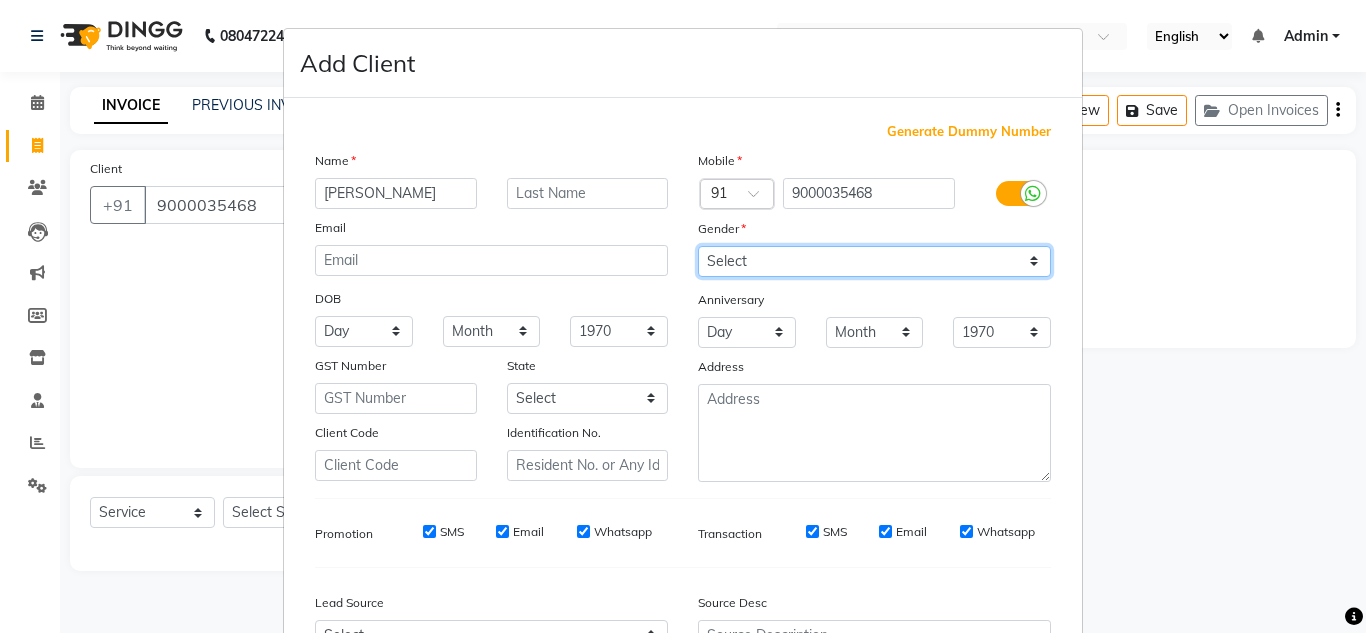 click on "Select [DEMOGRAPHIC_DATA] [DEMOGRAPHIC_DATA] Other Prefer Not To Say" at bounding box center [874, 261] 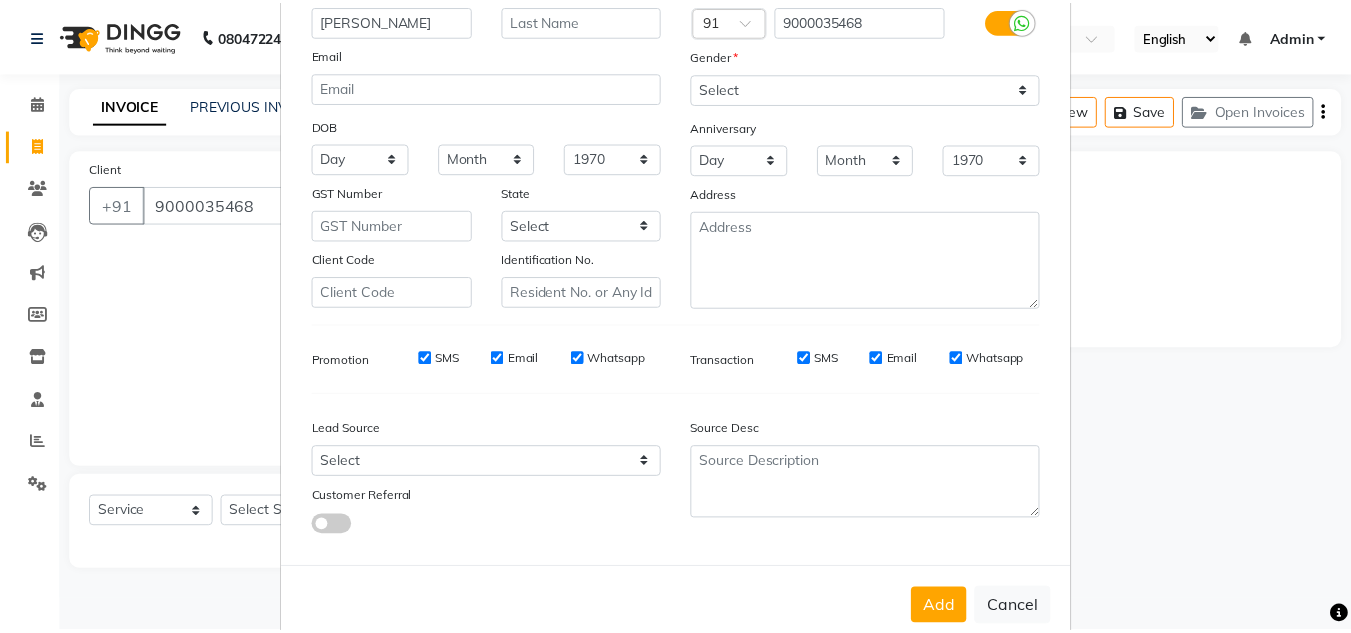 scroll, scrollTop: 216, scrollLeft: 0, axis: vertical 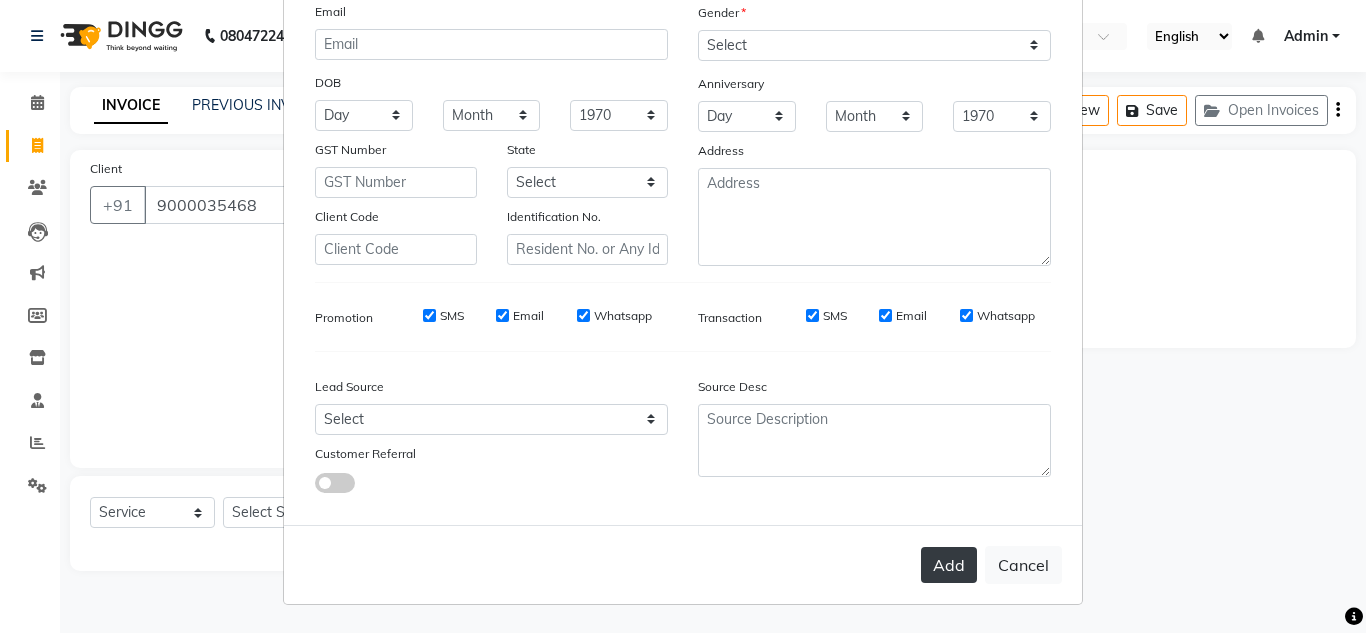 click on "Add" at bounding box center (949, 565) 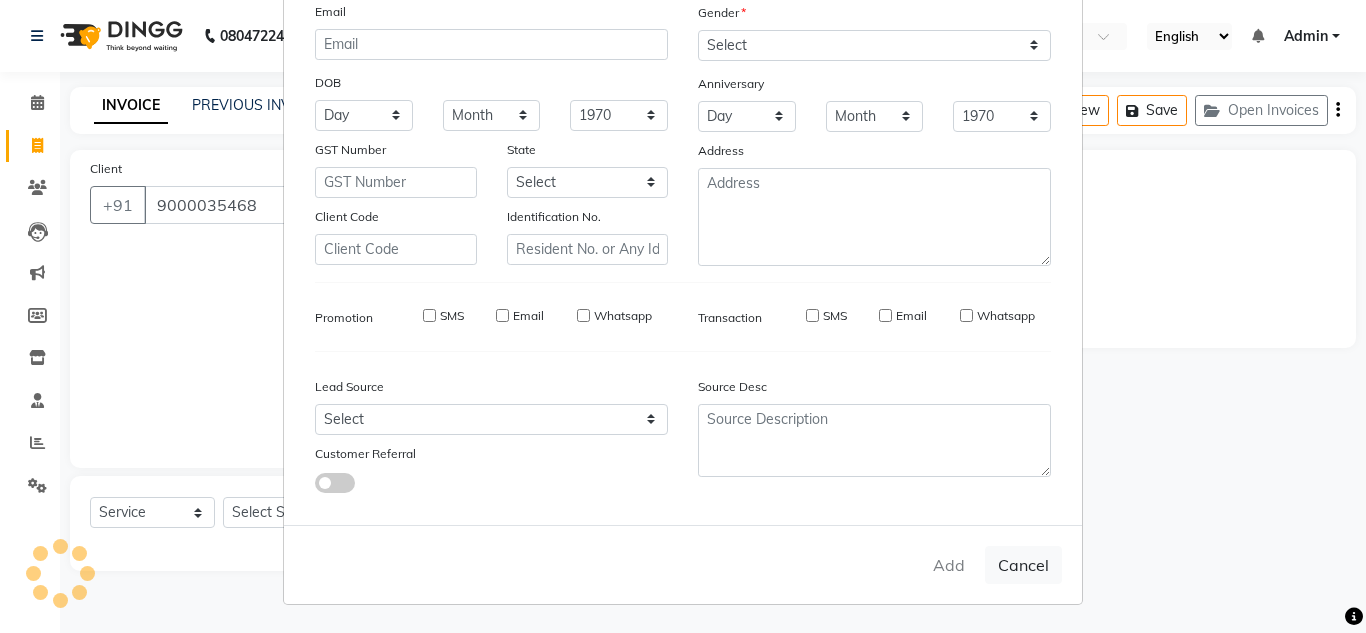 type 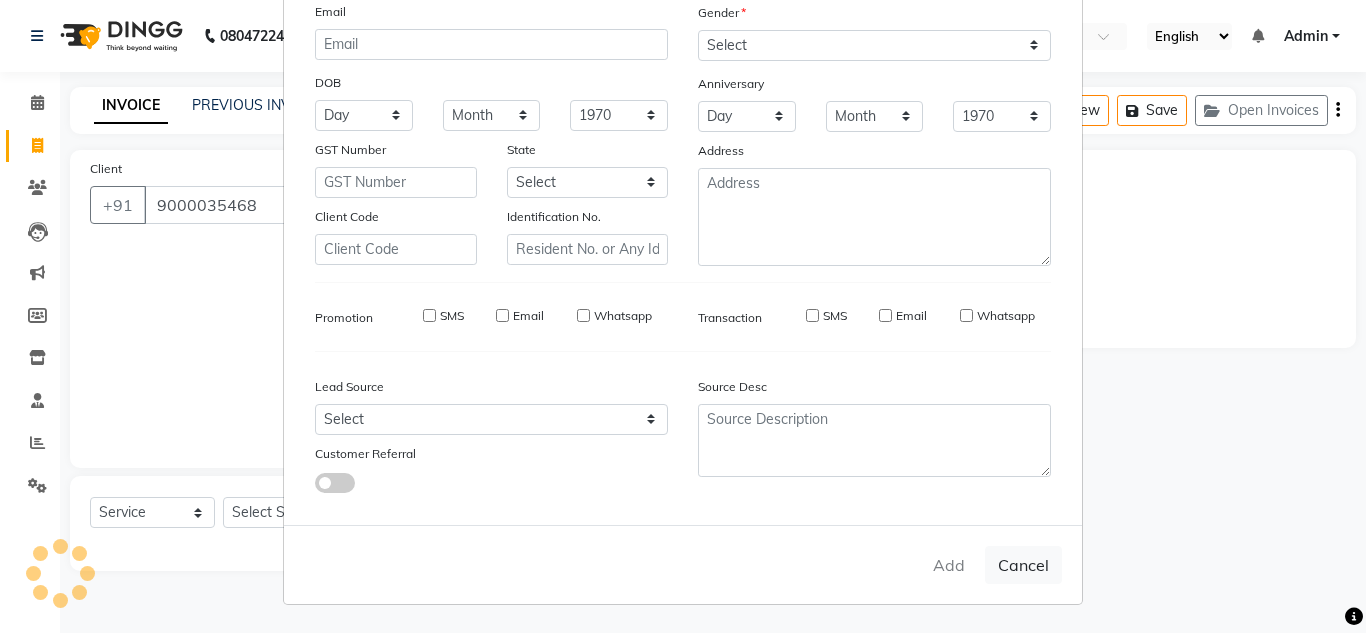 select 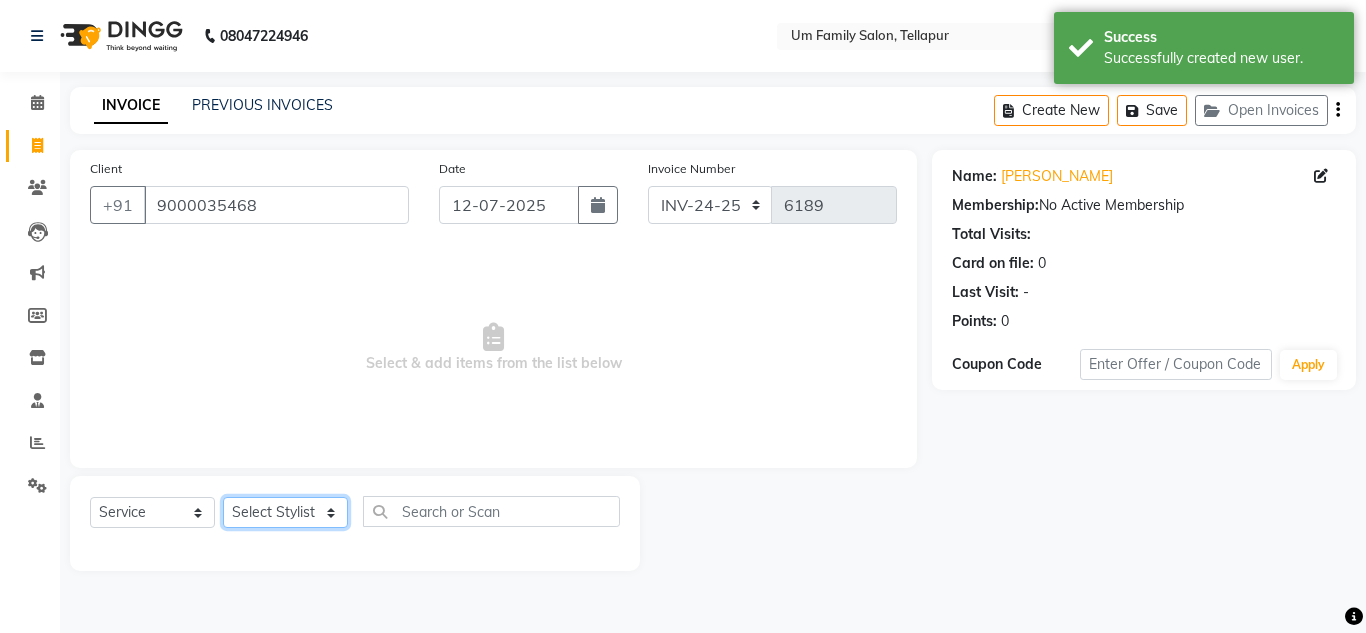click on "Select Stylist Akash K. SAI [PERSON_NAME] [PERSON_NAME]" 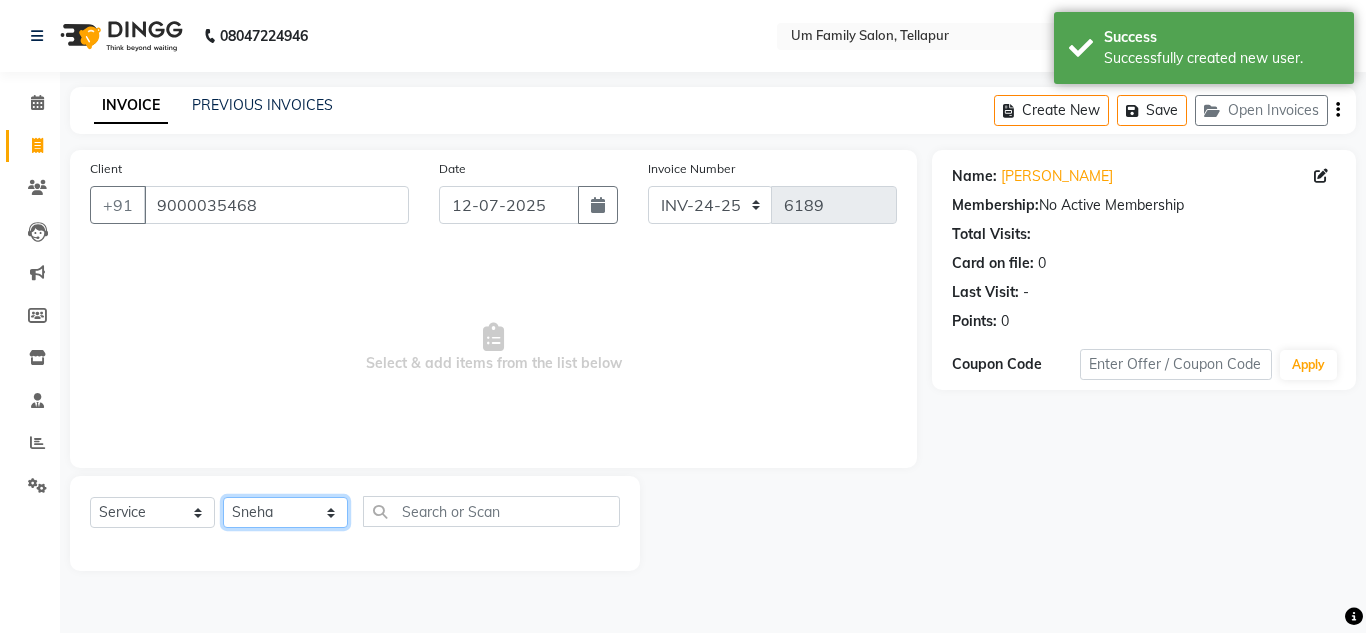 click on "Select Stylist Akash K. SAI [PERSON_NAME] [PERSON_NAME]" 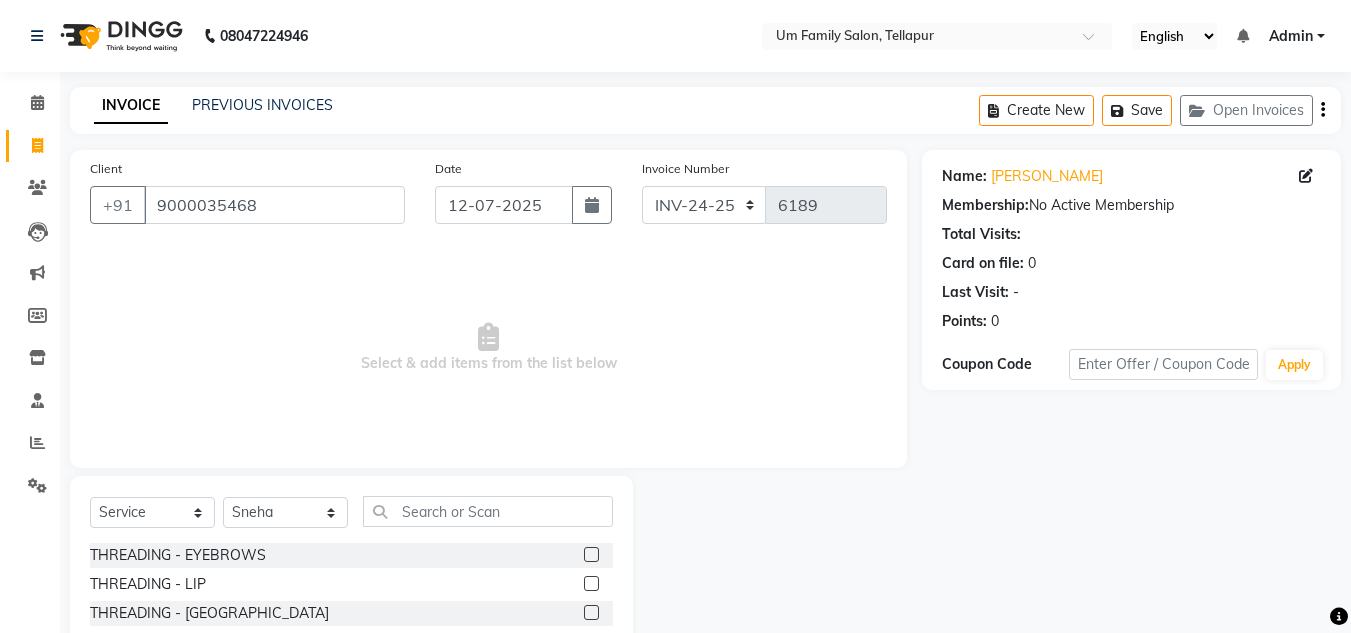 click 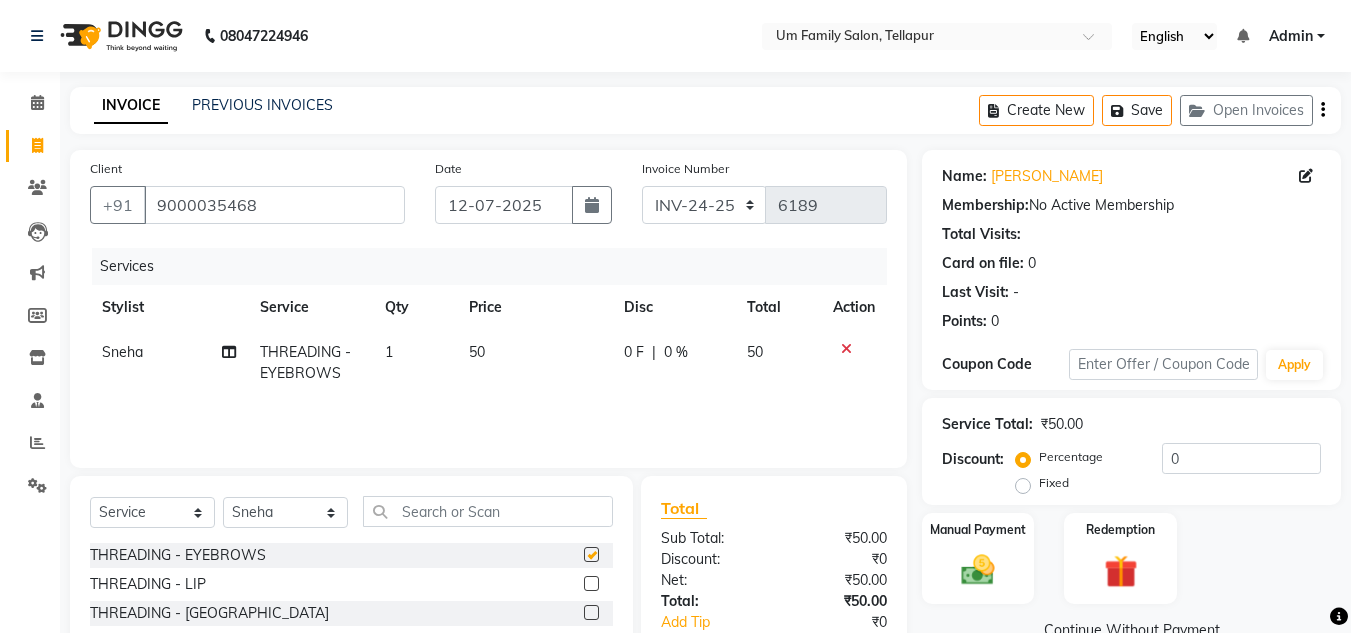 click 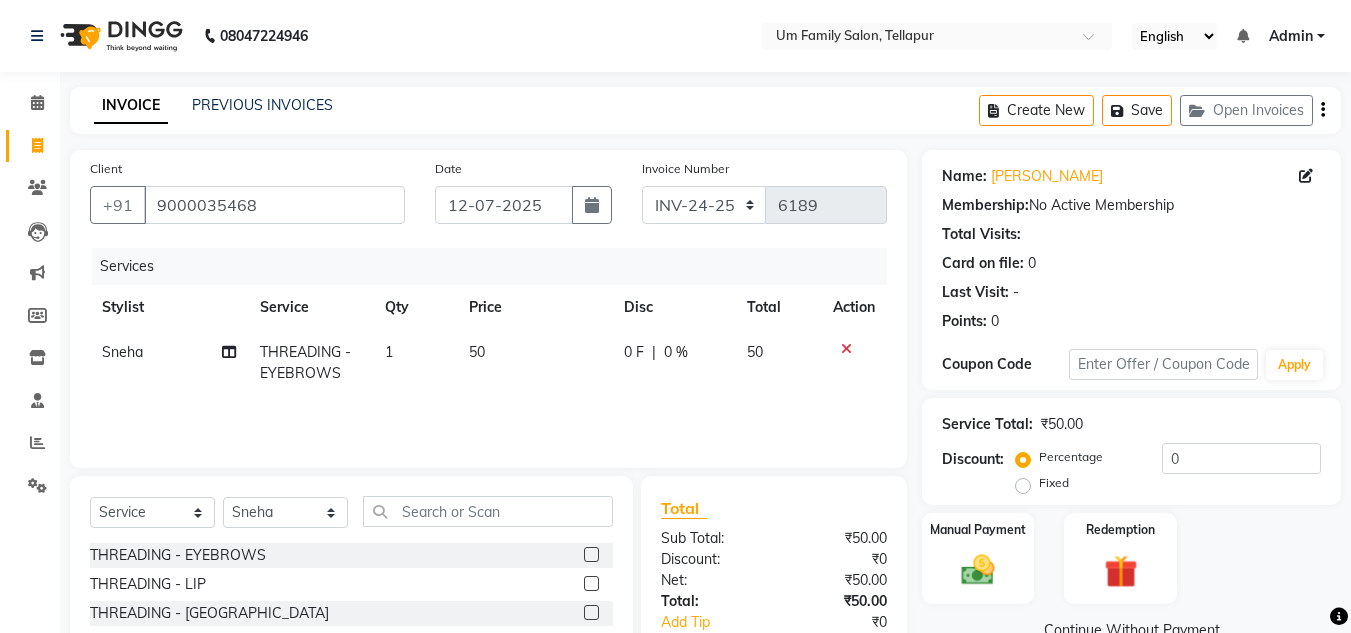 scroll, scrollTop: 168, scrollLeft: 0, axis: vertical 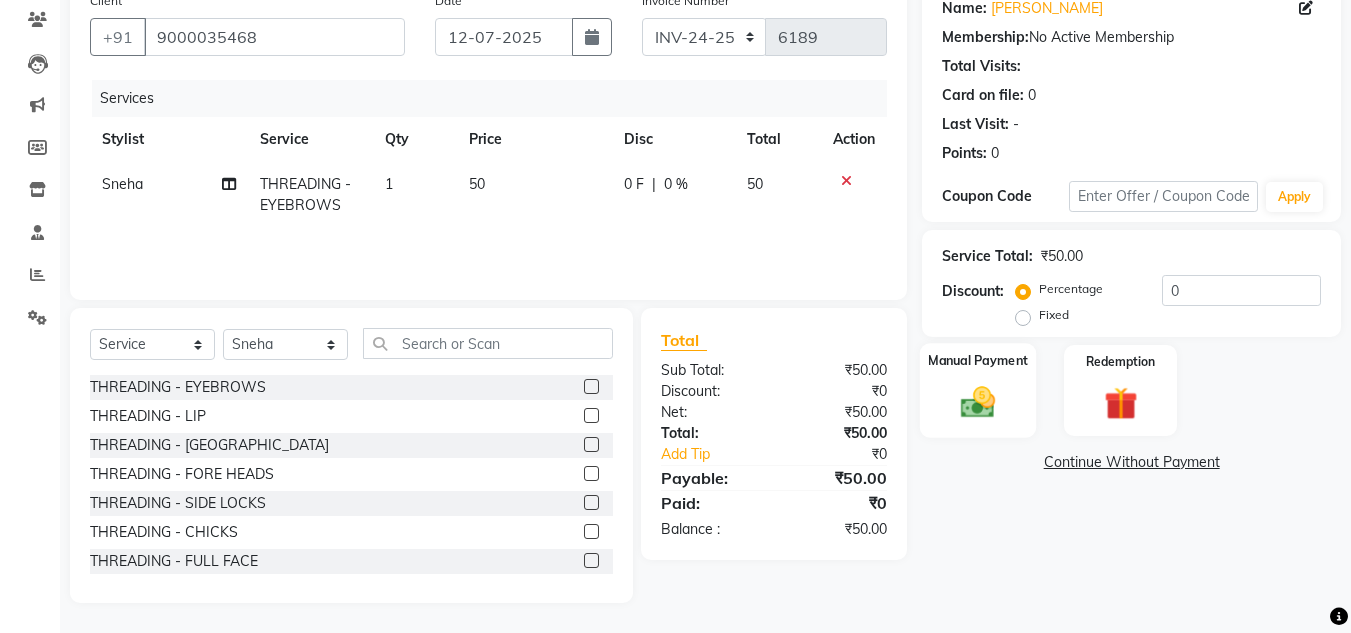 click 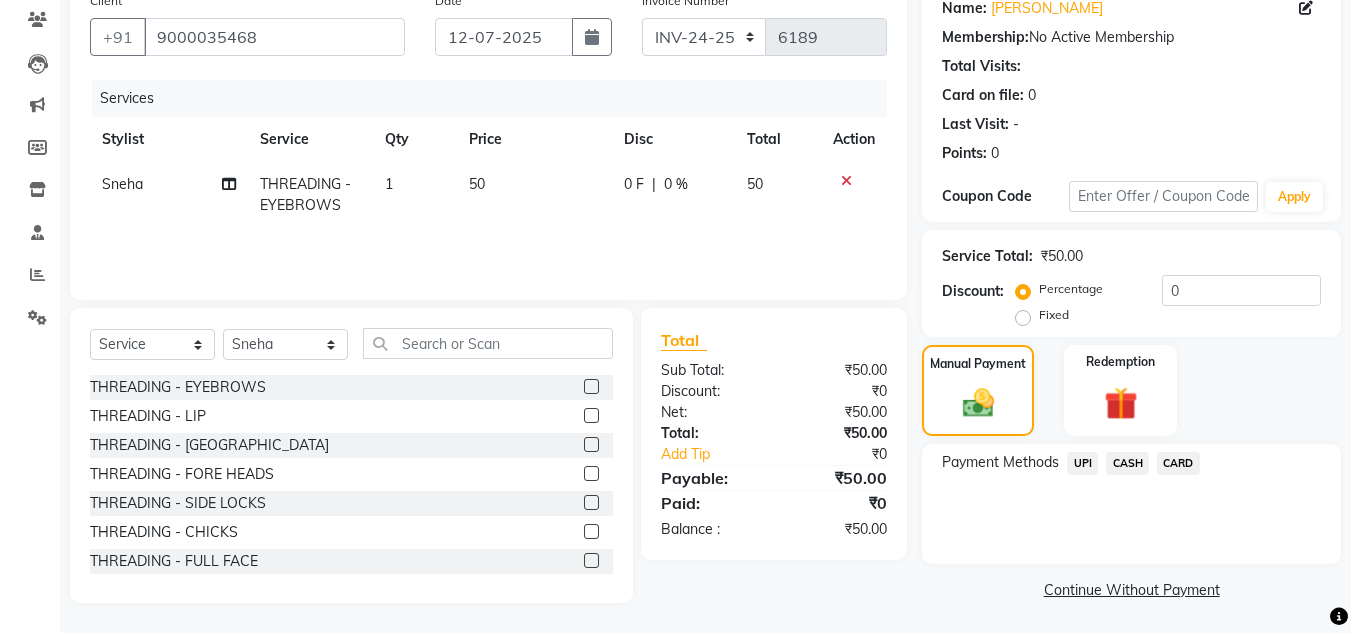 click 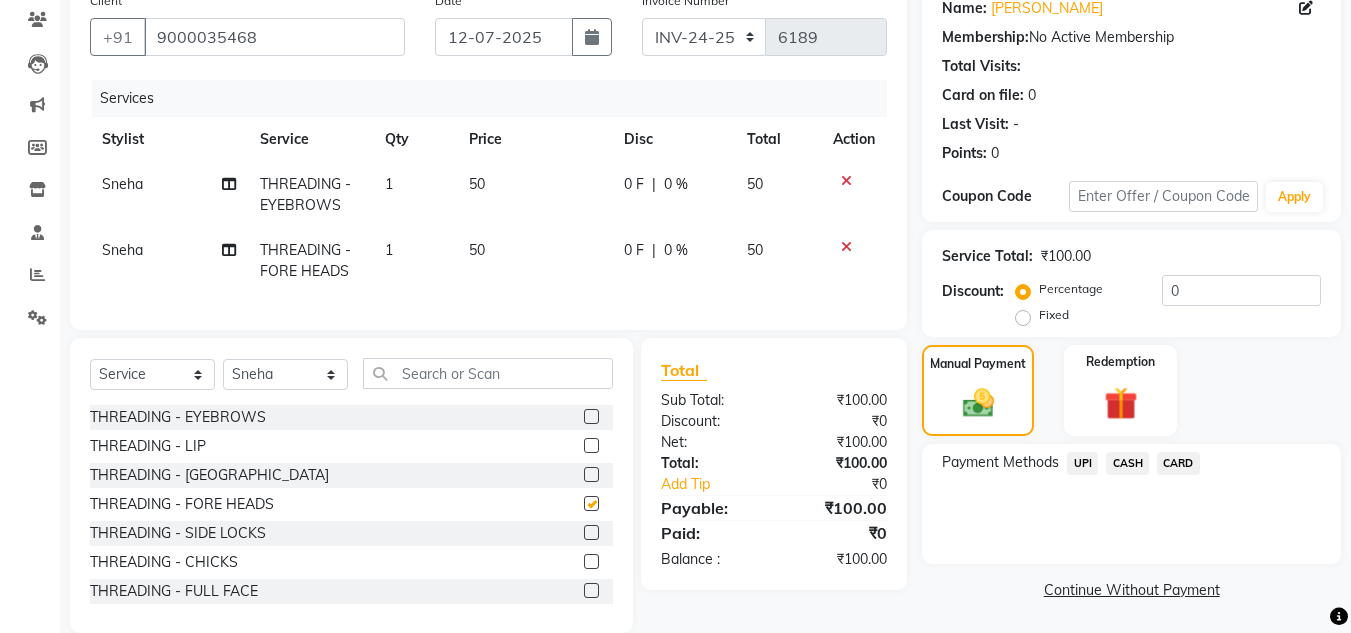 checkbox on "false" 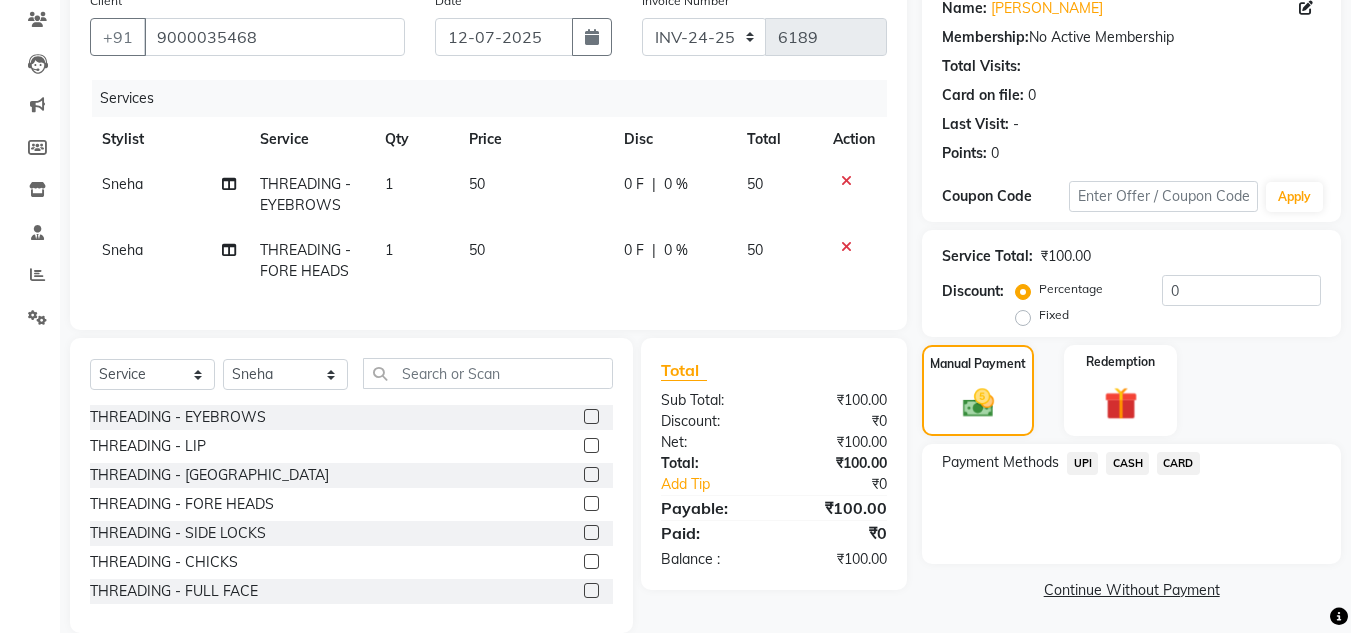 click on "UPI" 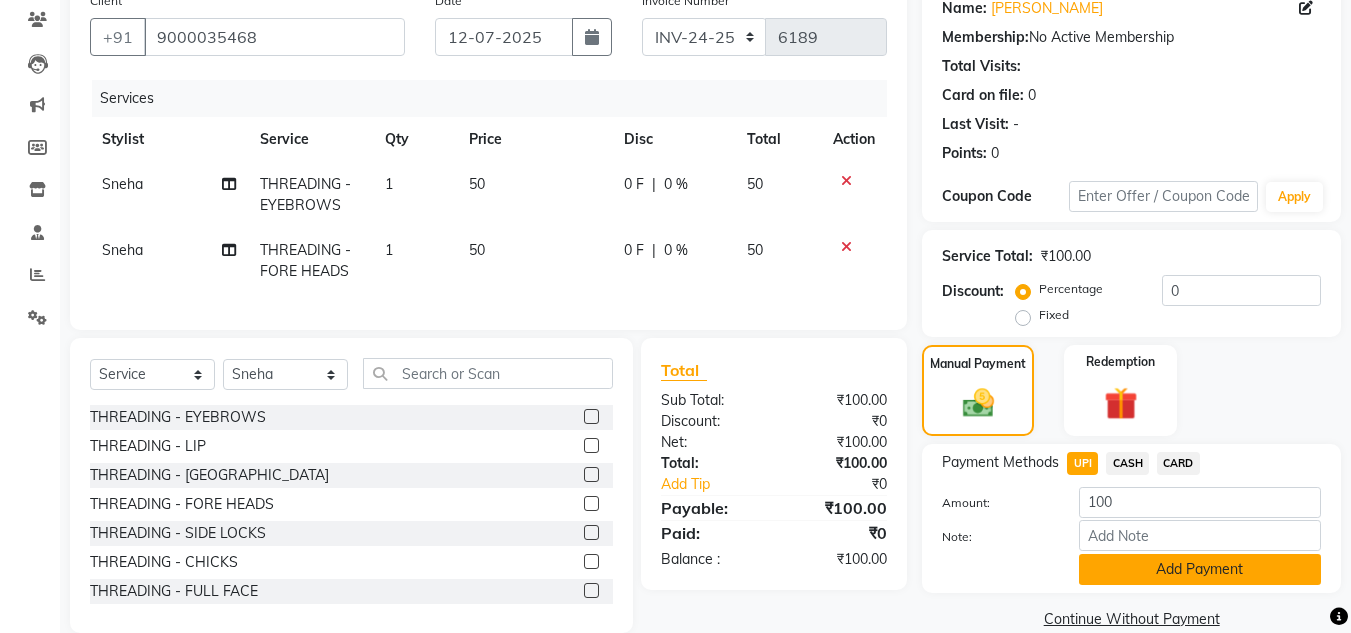 click on "Add Payment" 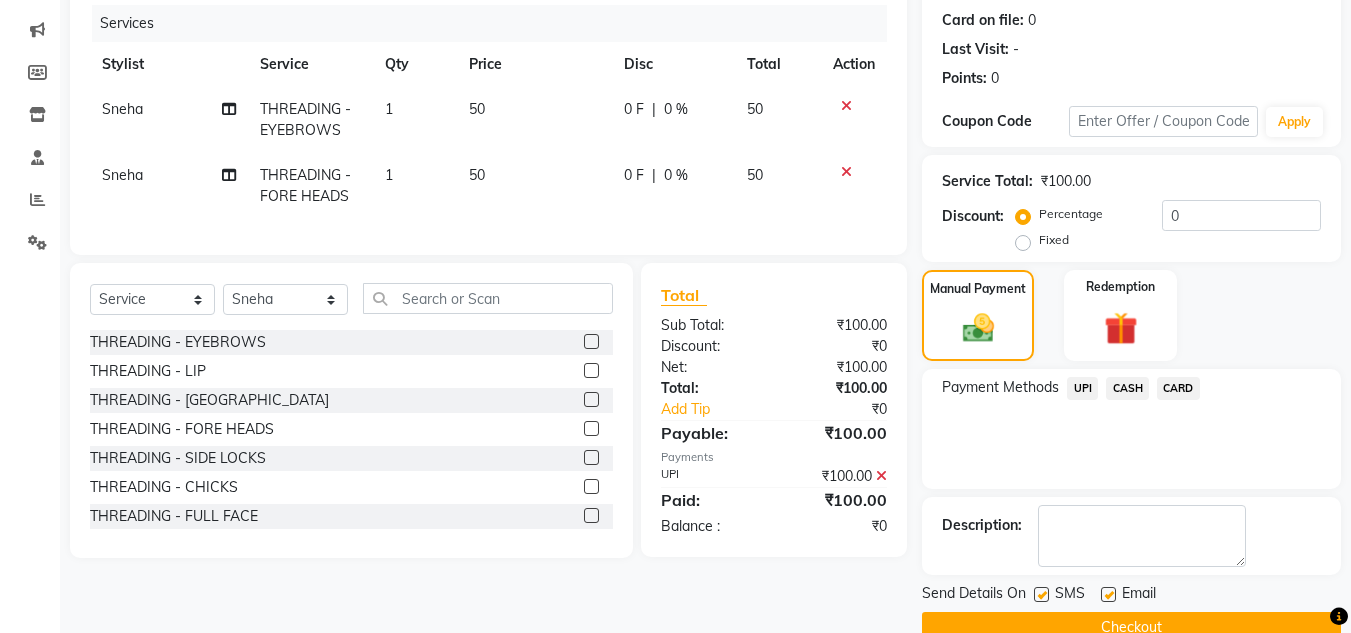 scroll, scrollTop: 283, scrollLeft: 0, axis: vertical 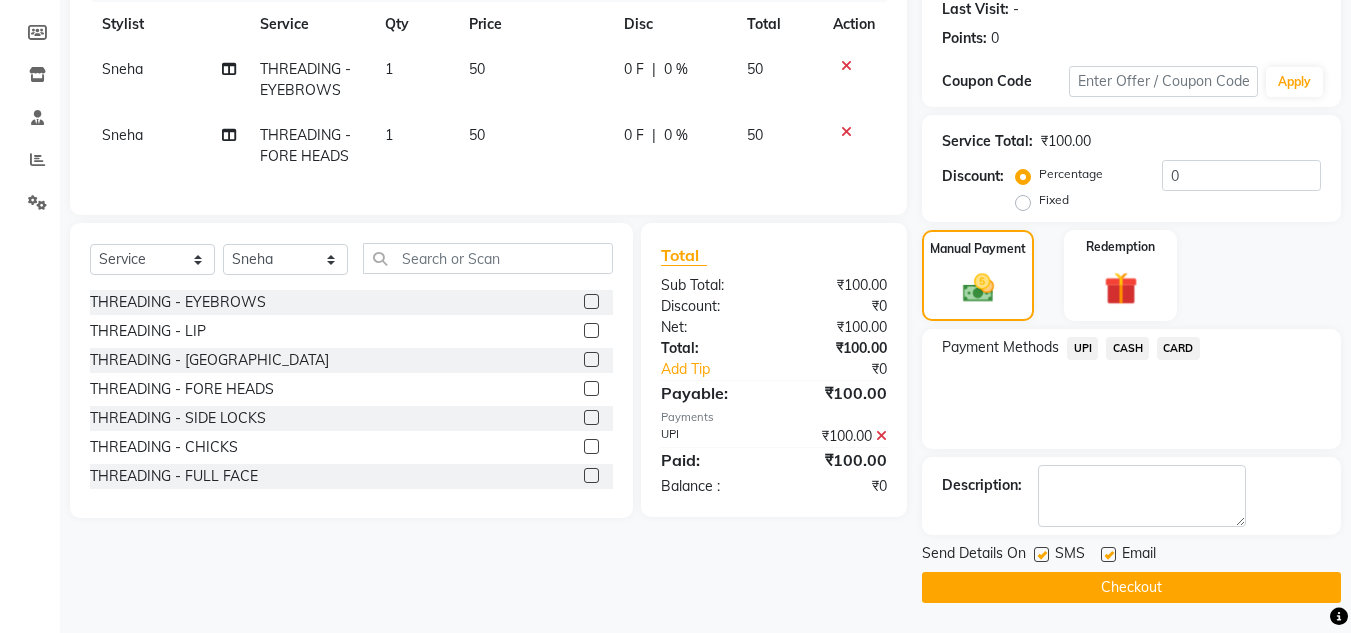 click on "Checkout" 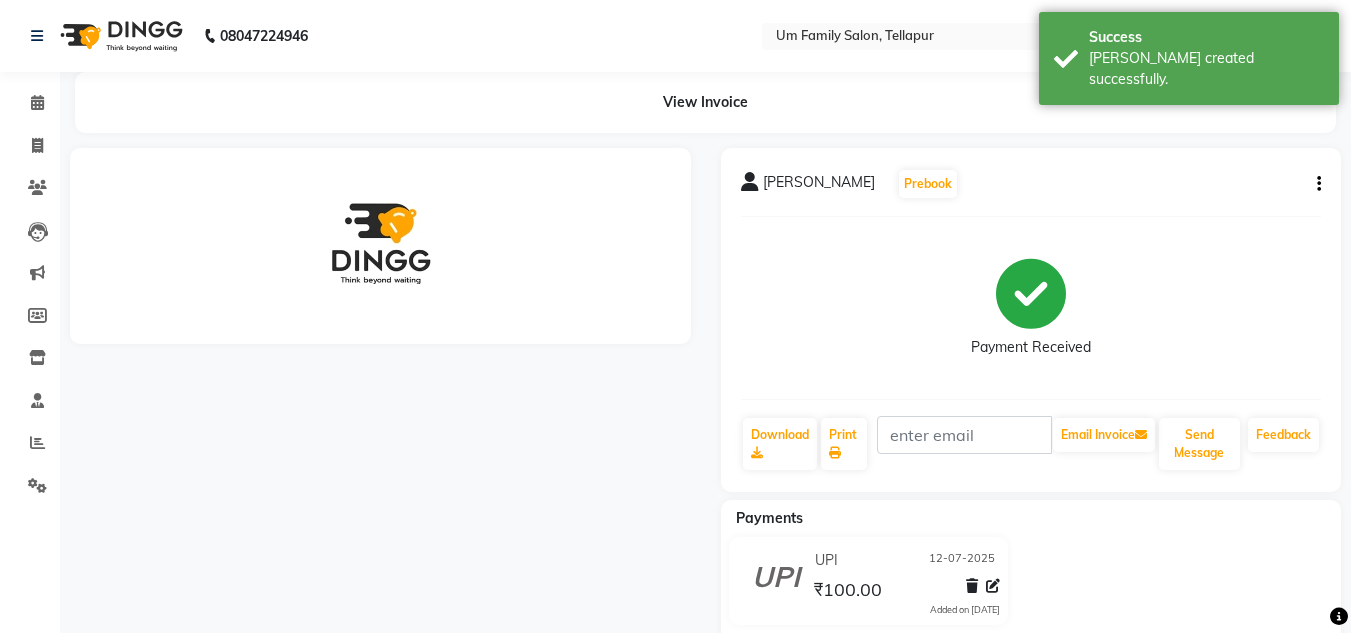 scroll, scrollTop: 0, scrollLeft: 0, axis: both 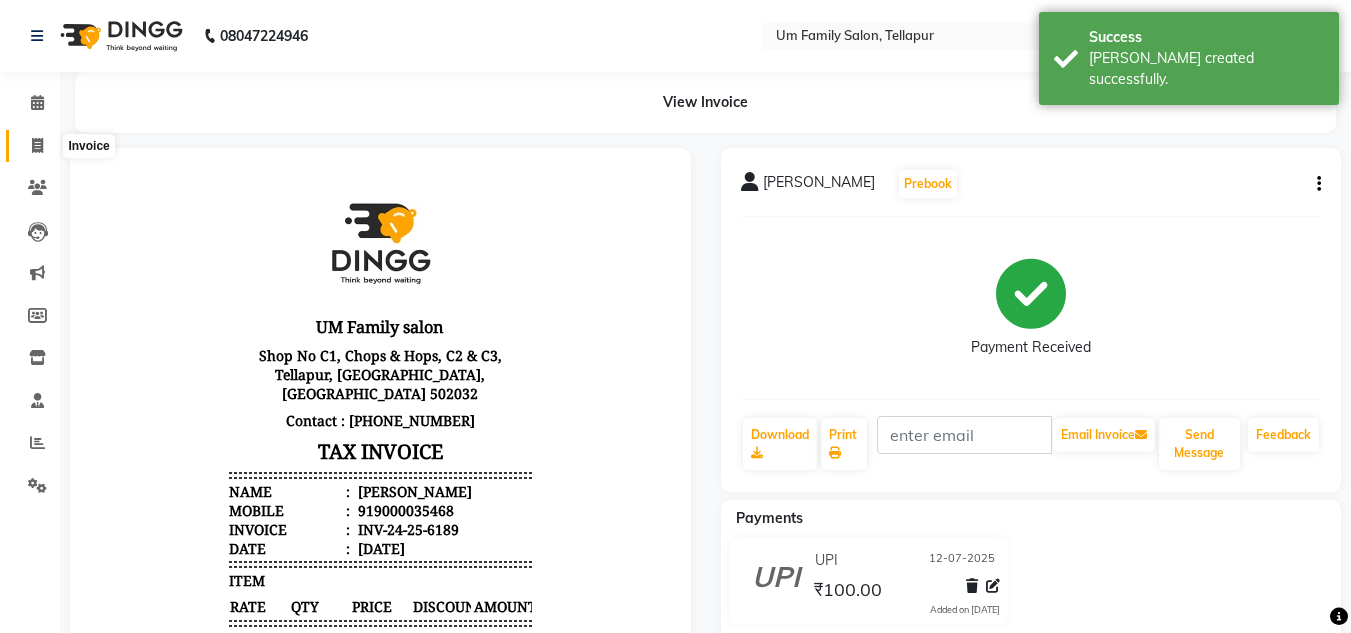 click 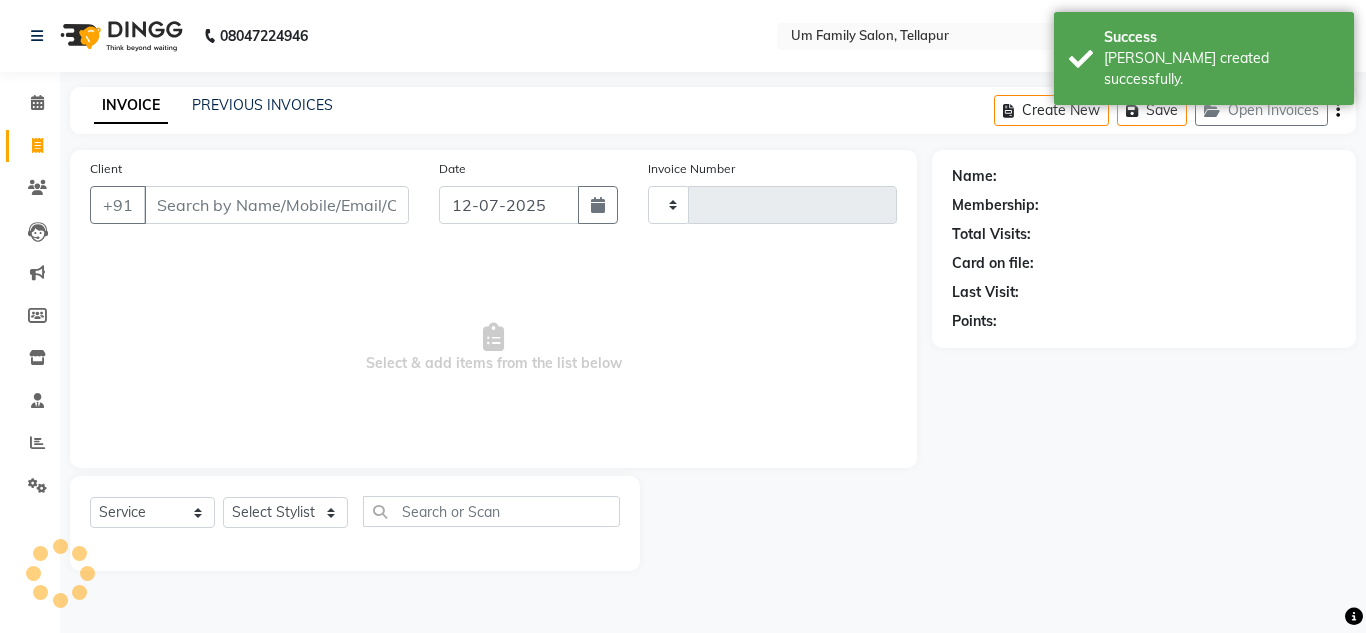 type on "6190" 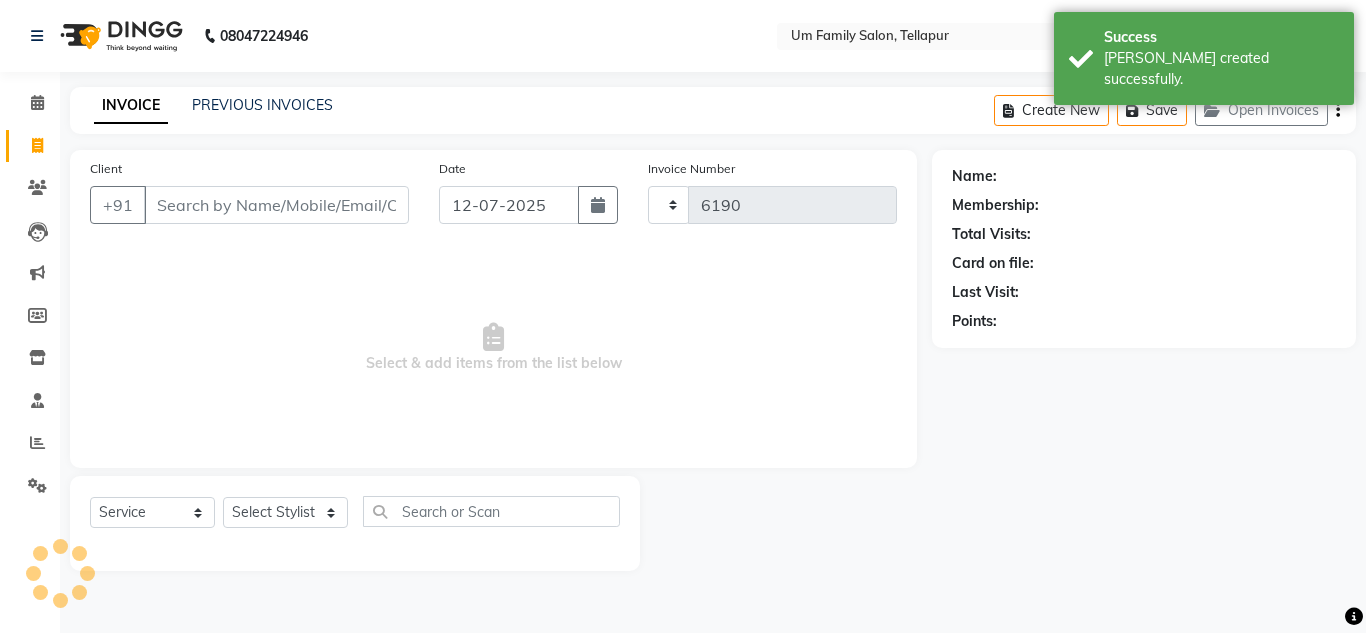 select on "5102" 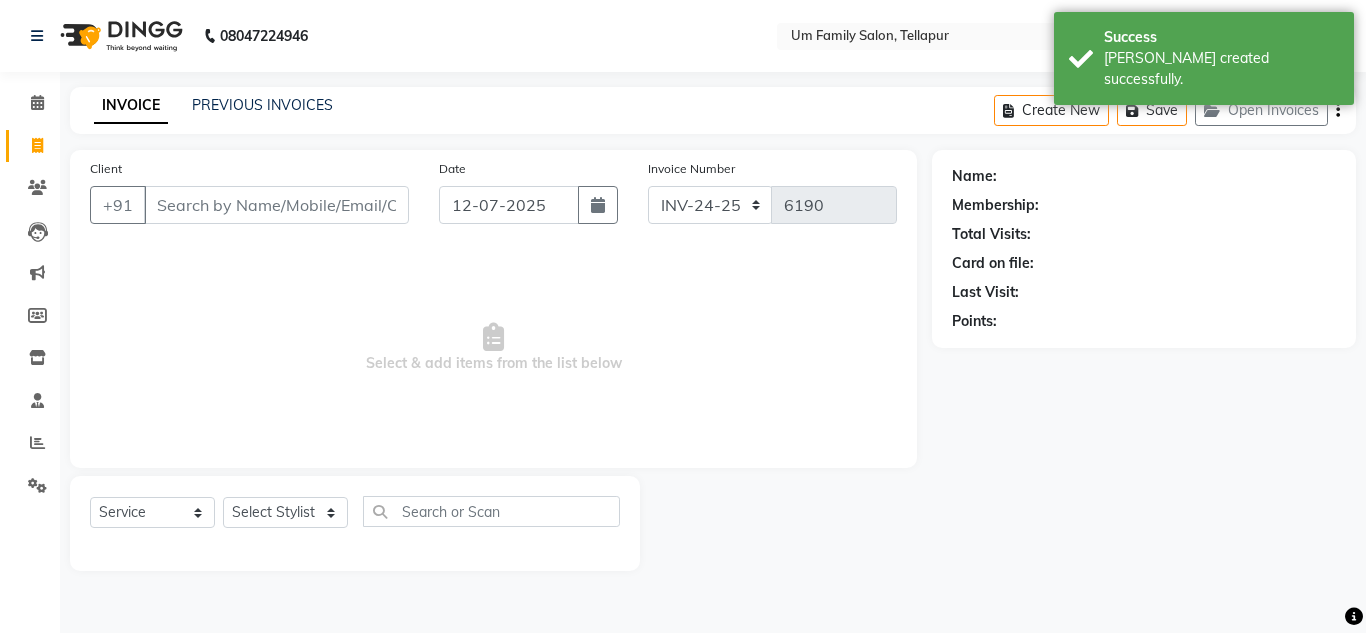 click 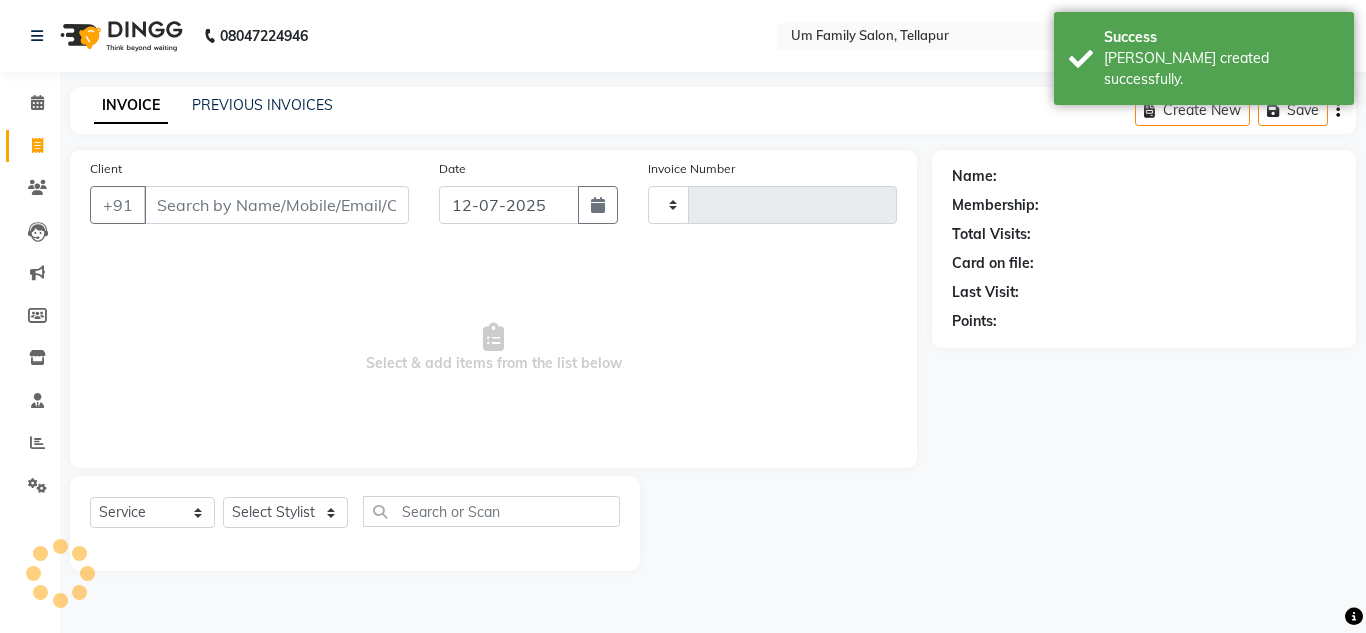 type on "6190" 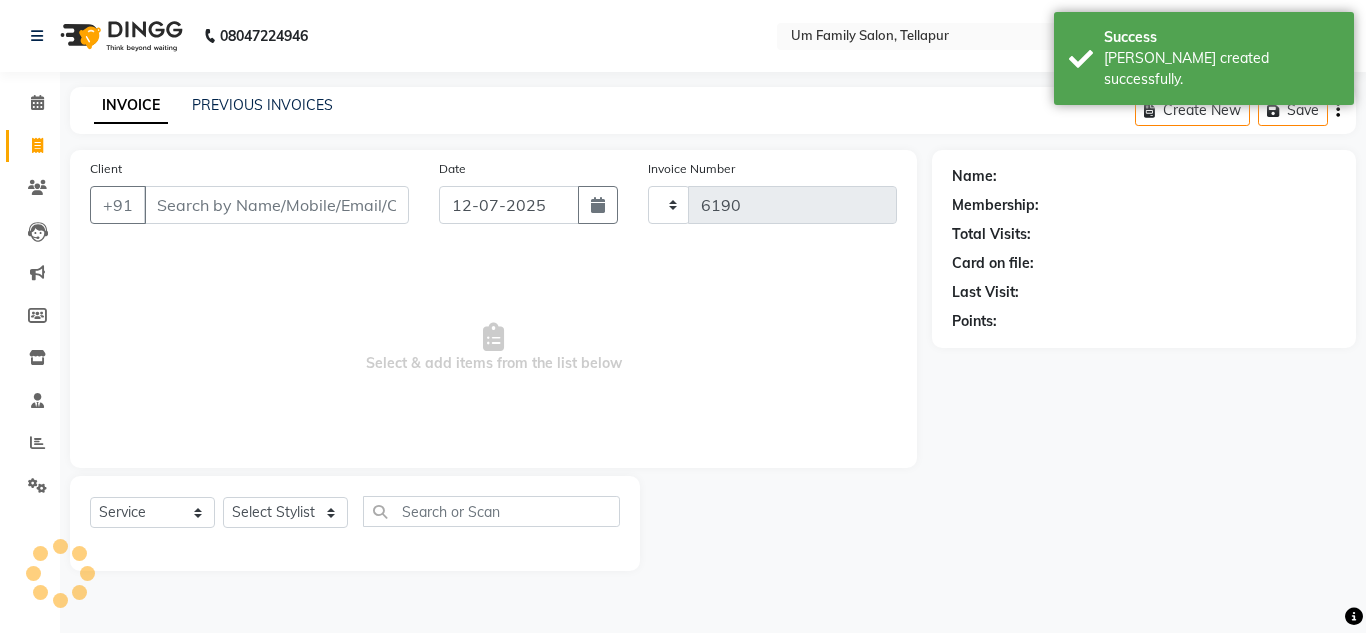 select on "5102" 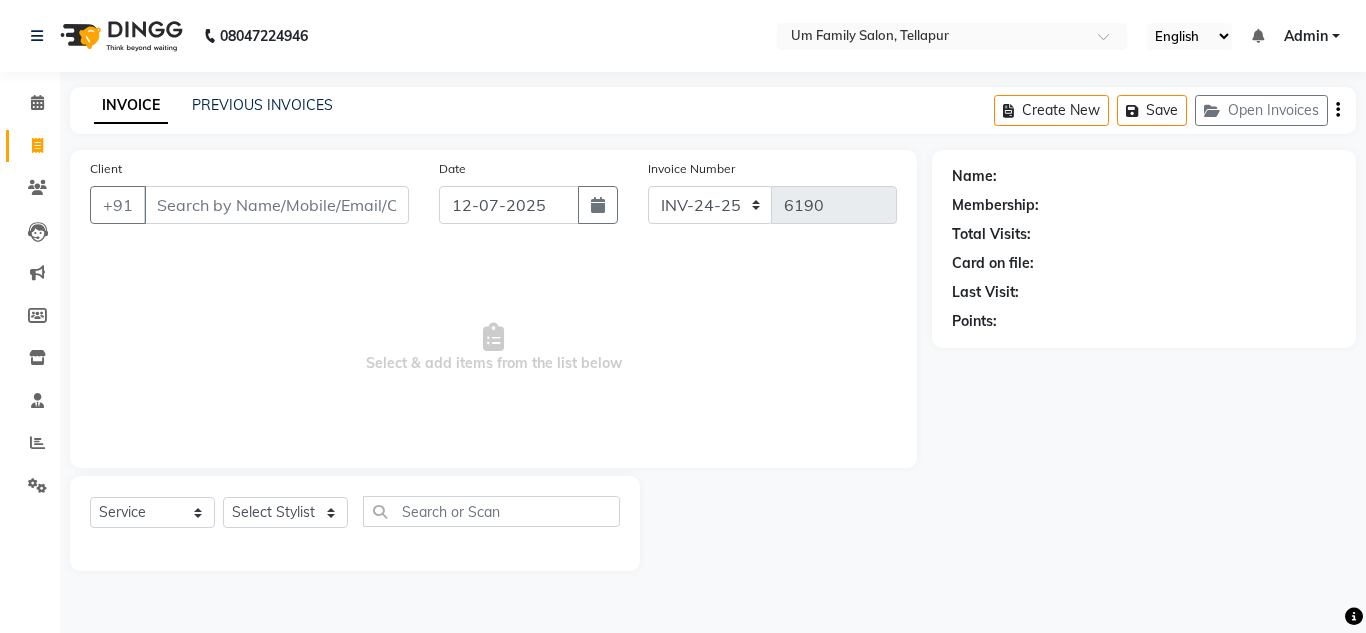 click on "Client" at bounding box center [276, 205] 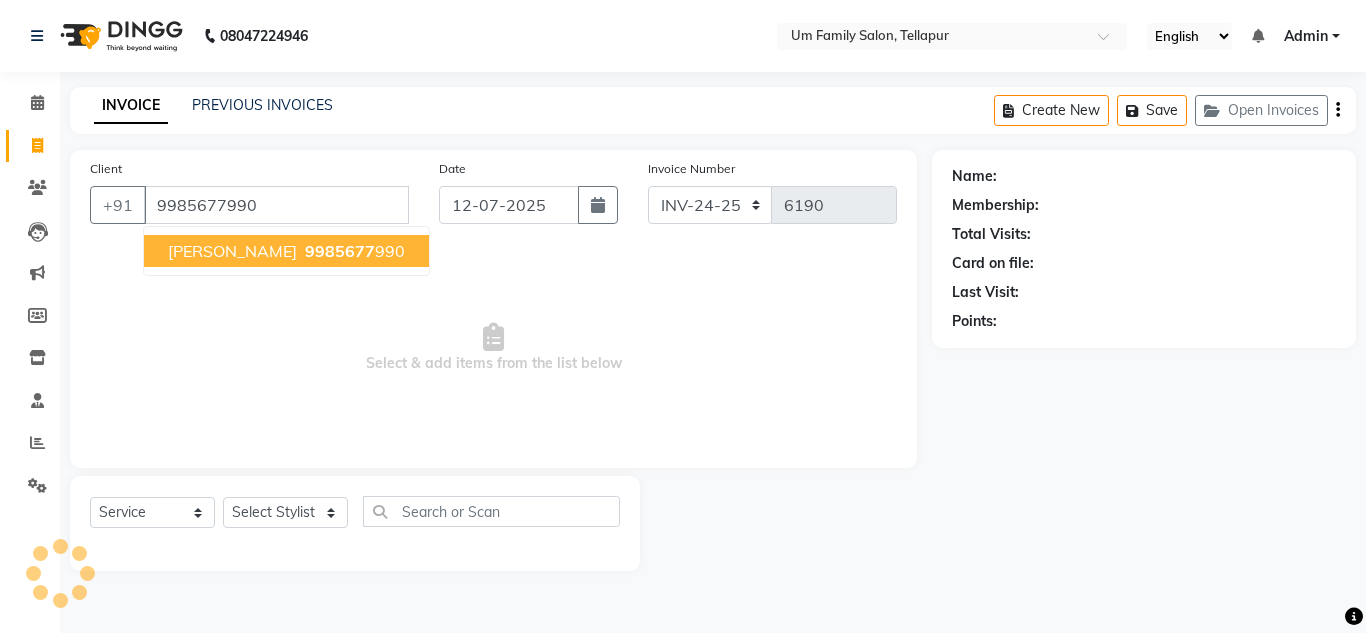 type on "9985677990" 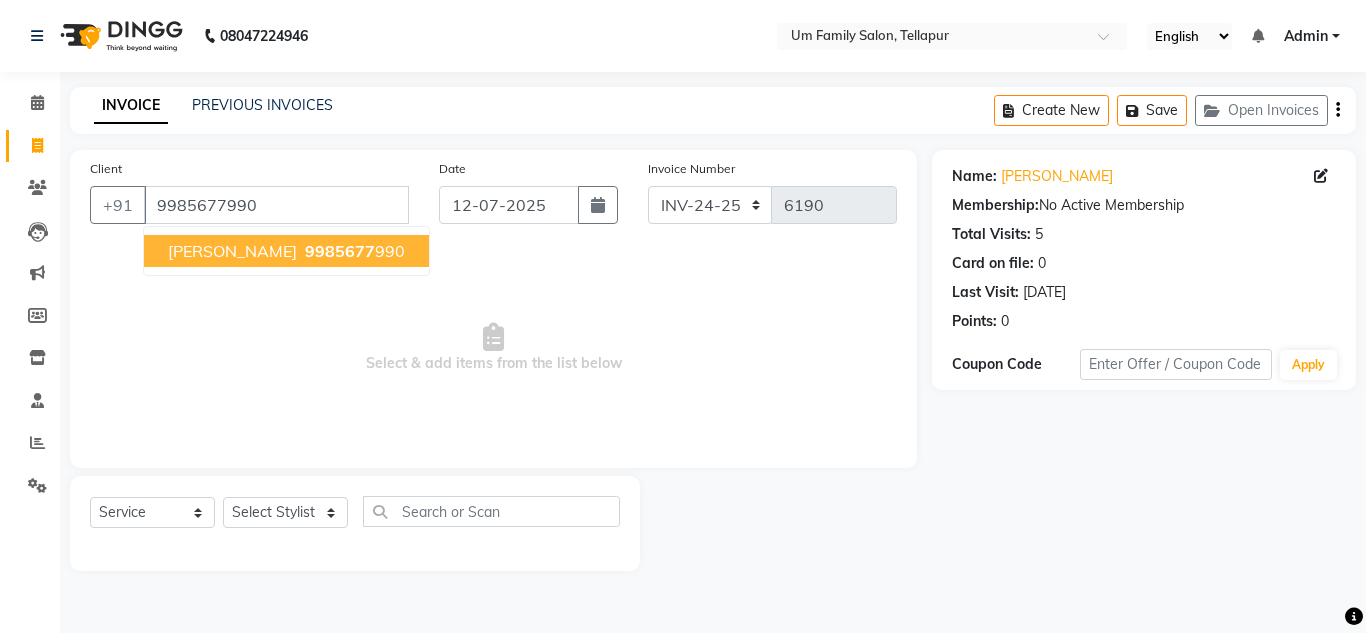 click on "9985677" at bounding box center [340, 251] 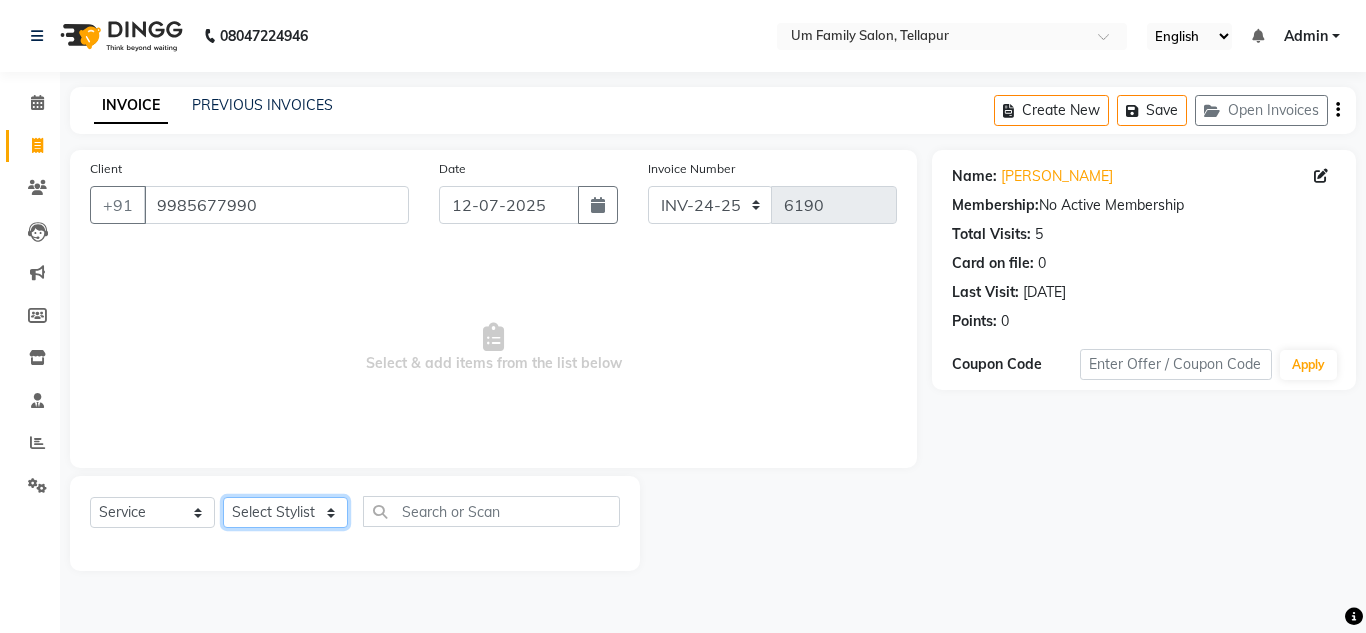 click on "Select Stylist Akash K. SAI [PERSON_NAME] [PERSON_NAME]" 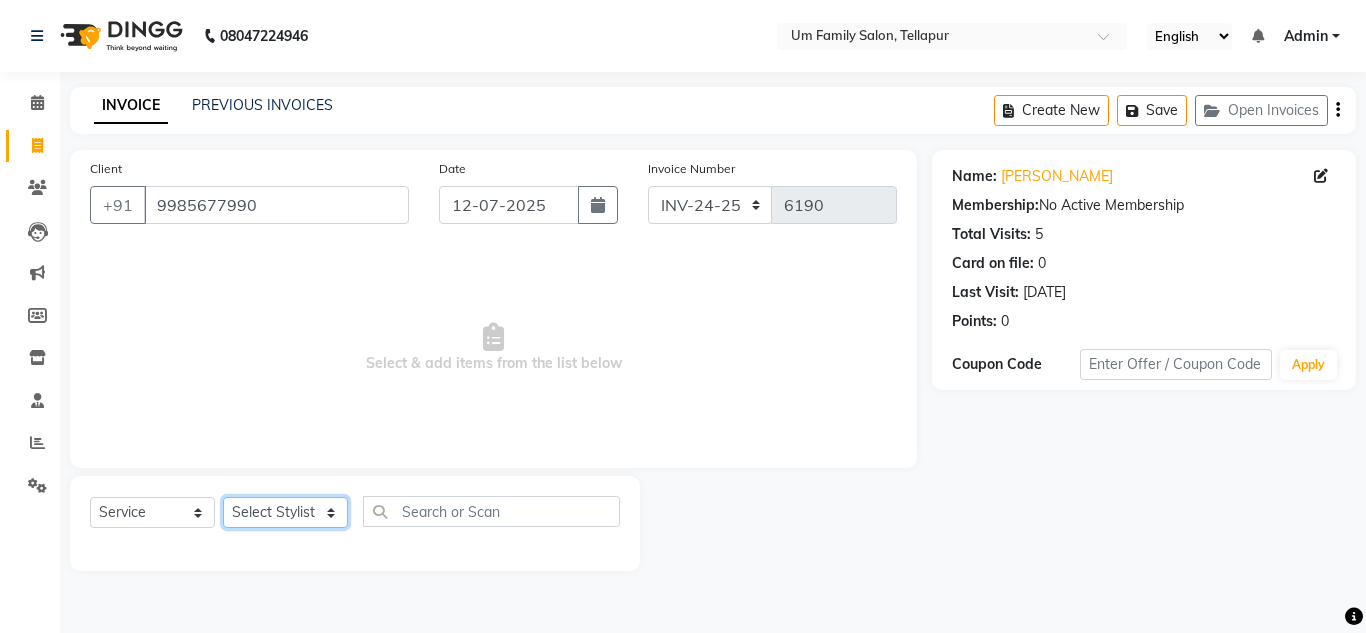 select on "53917" 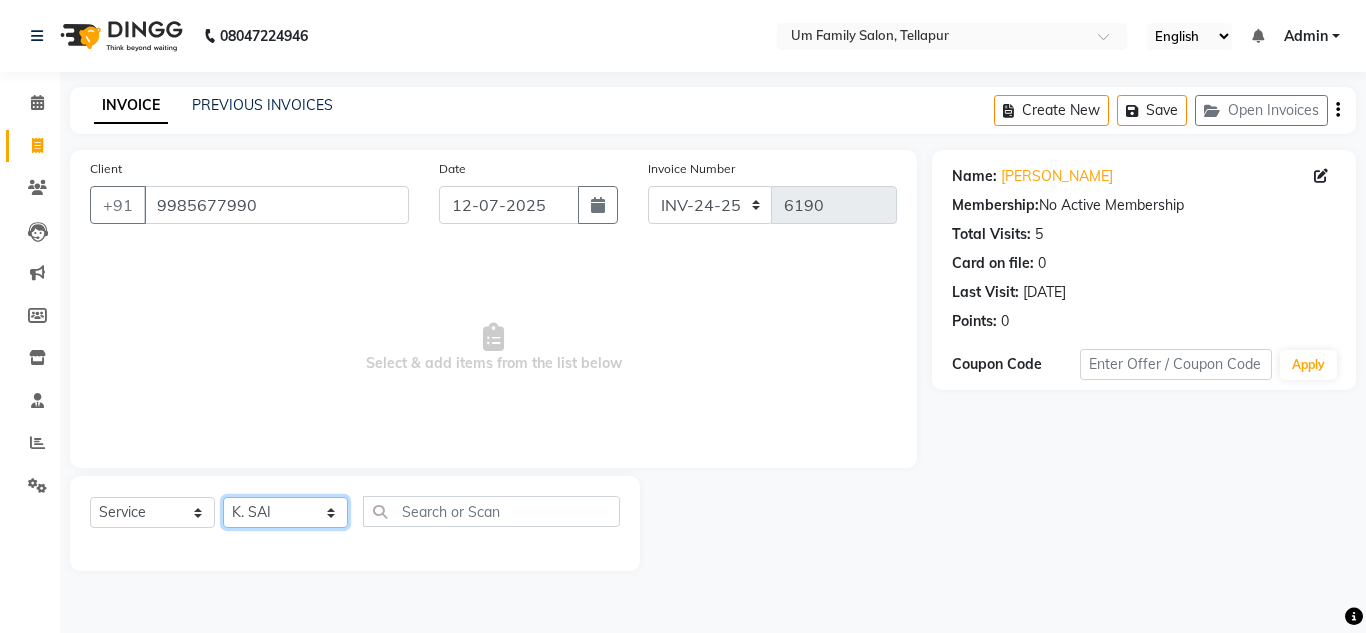 click on "Select Stylist Akash K. SAI [PERSON_NAME] [PERSON_NAME]" 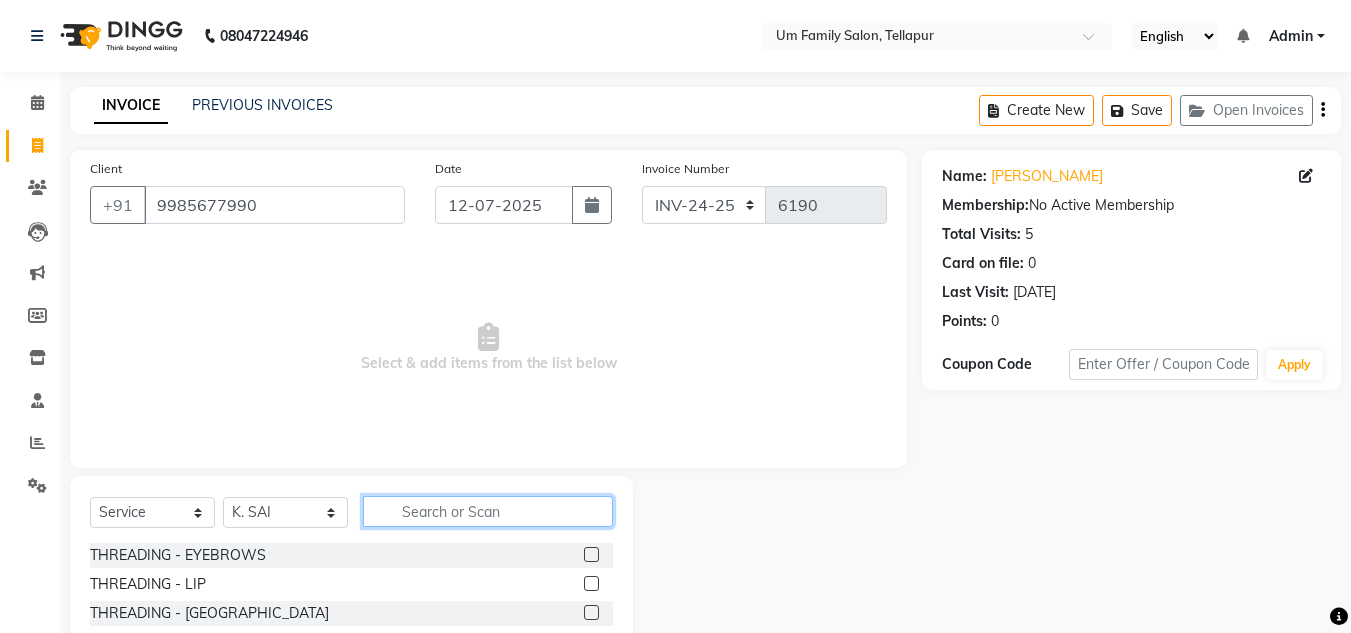 click 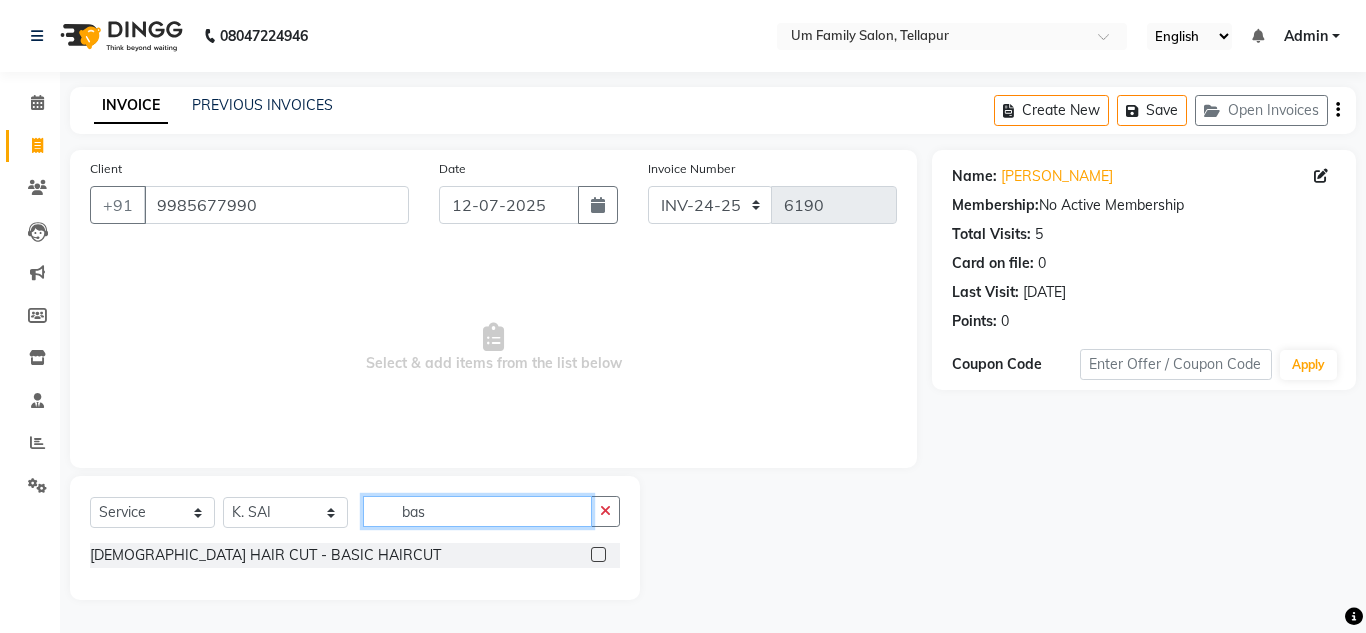 type on "bas" 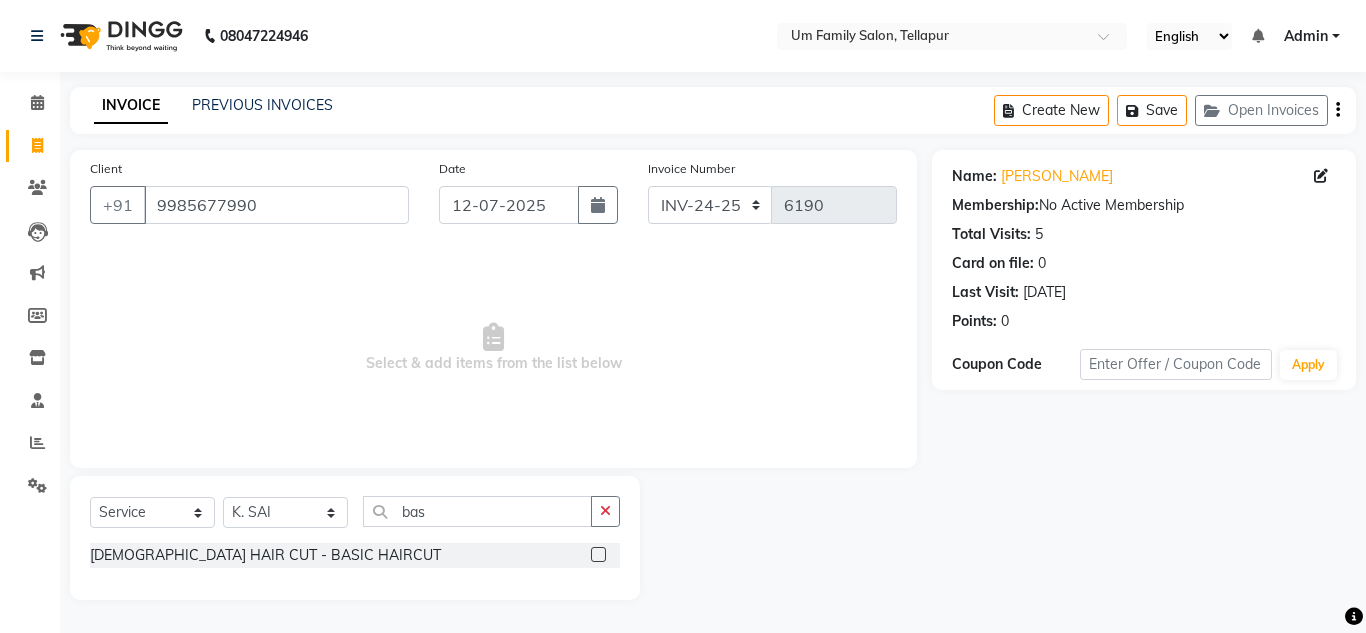 click 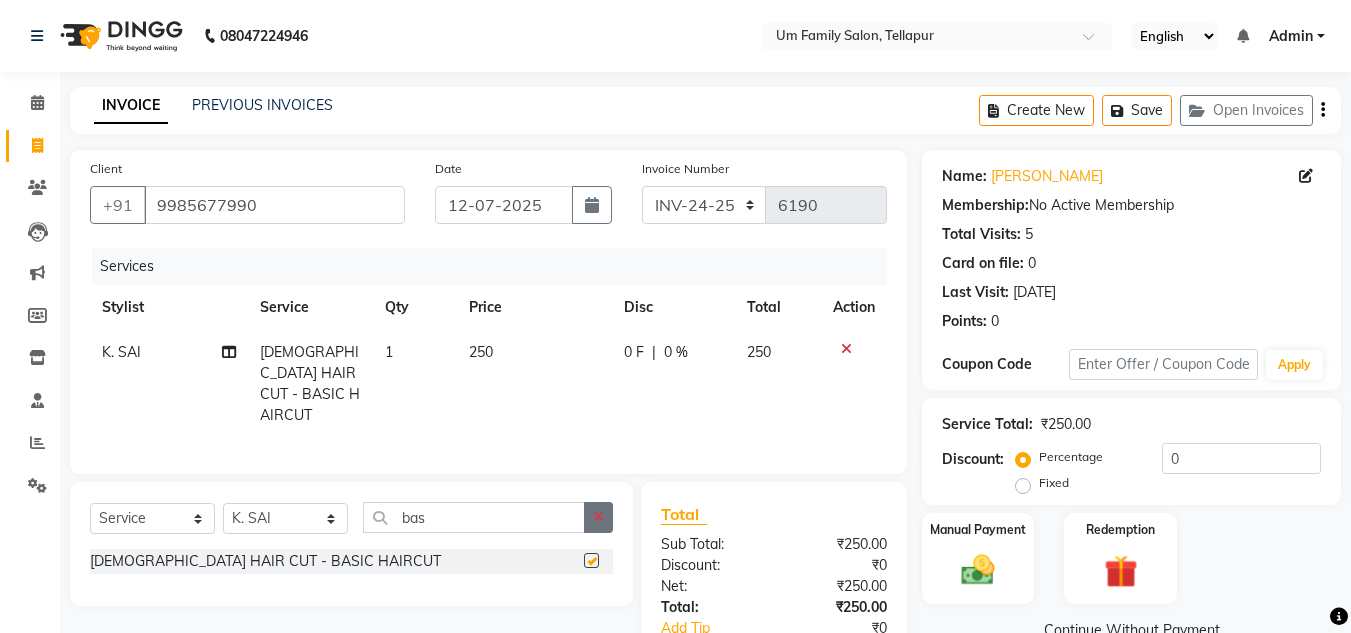 checkbox on "false" 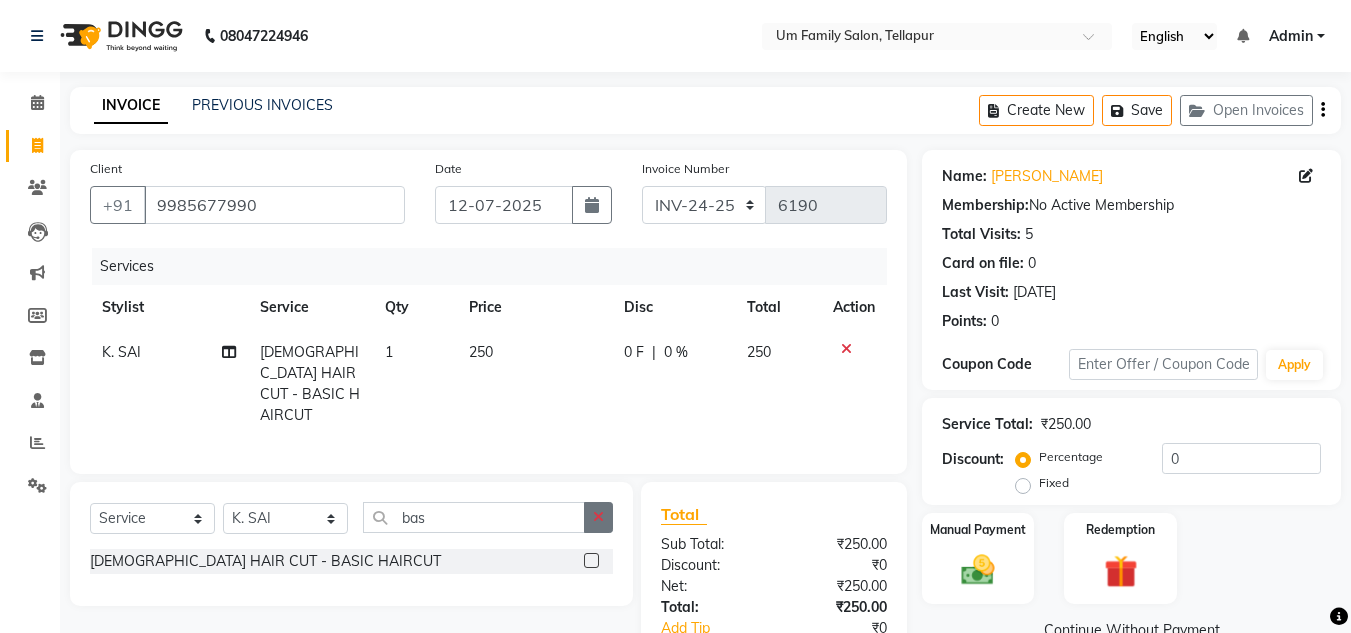 click 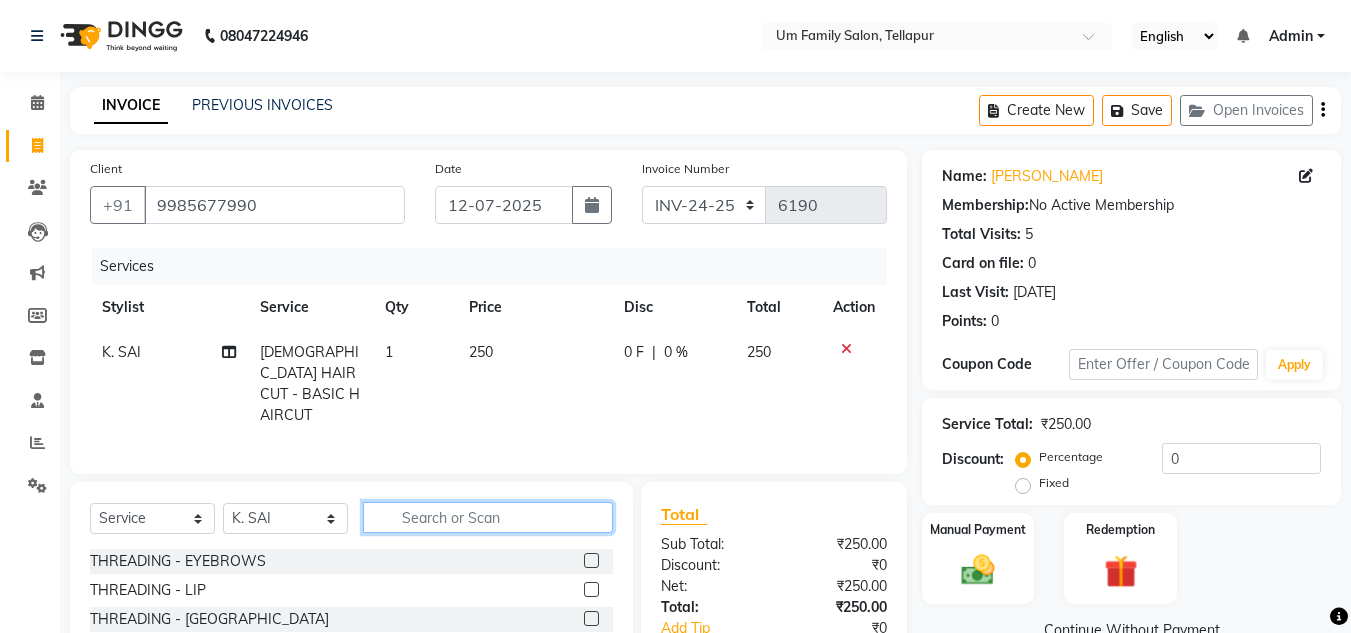 click 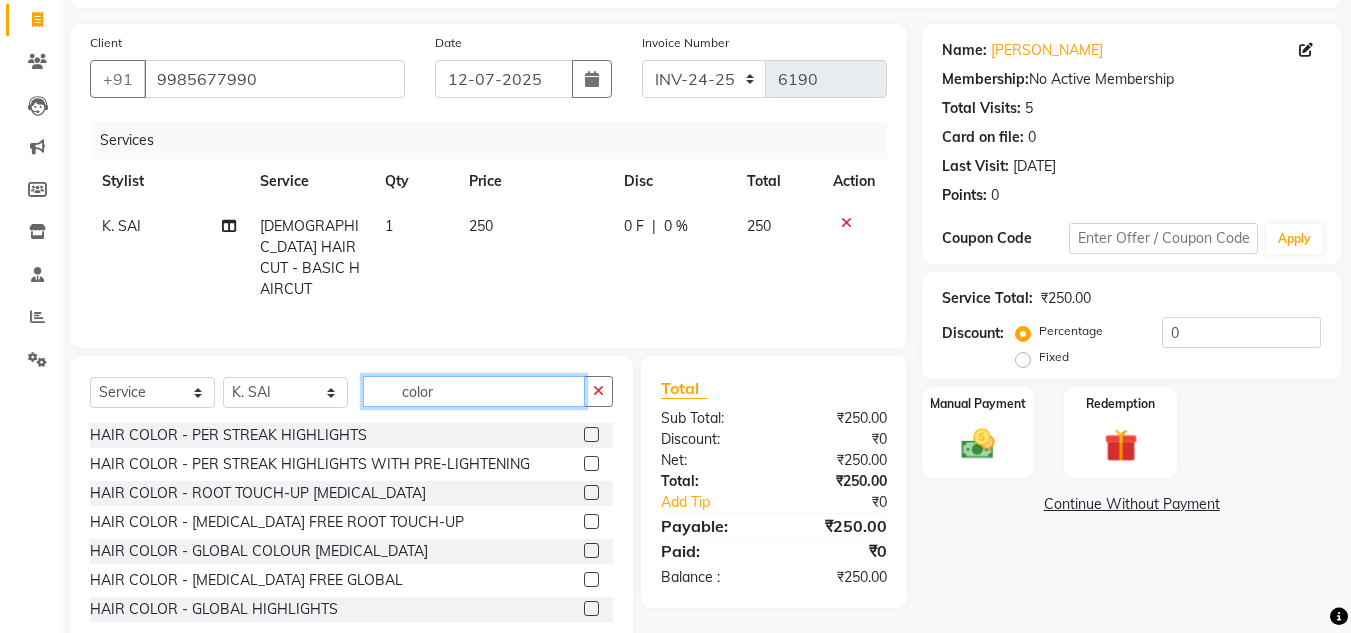 scroll, scrollTop: 168, scrollLeft: 0, axis: vertical 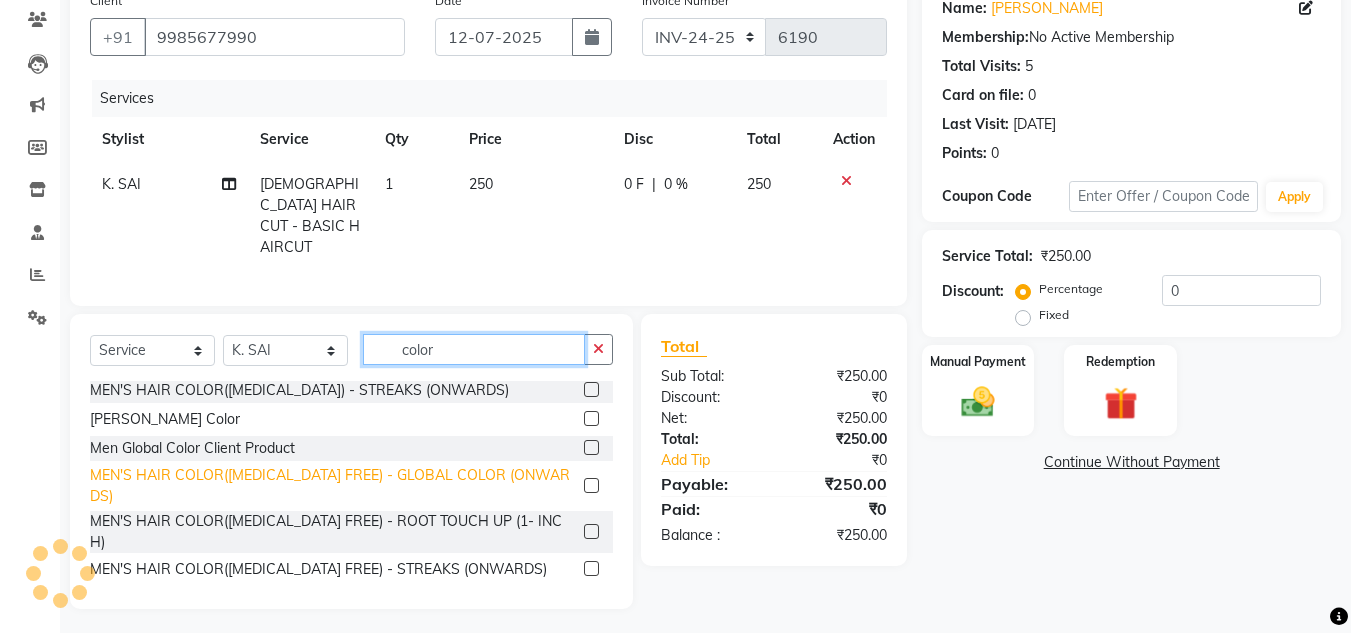 type on "color" 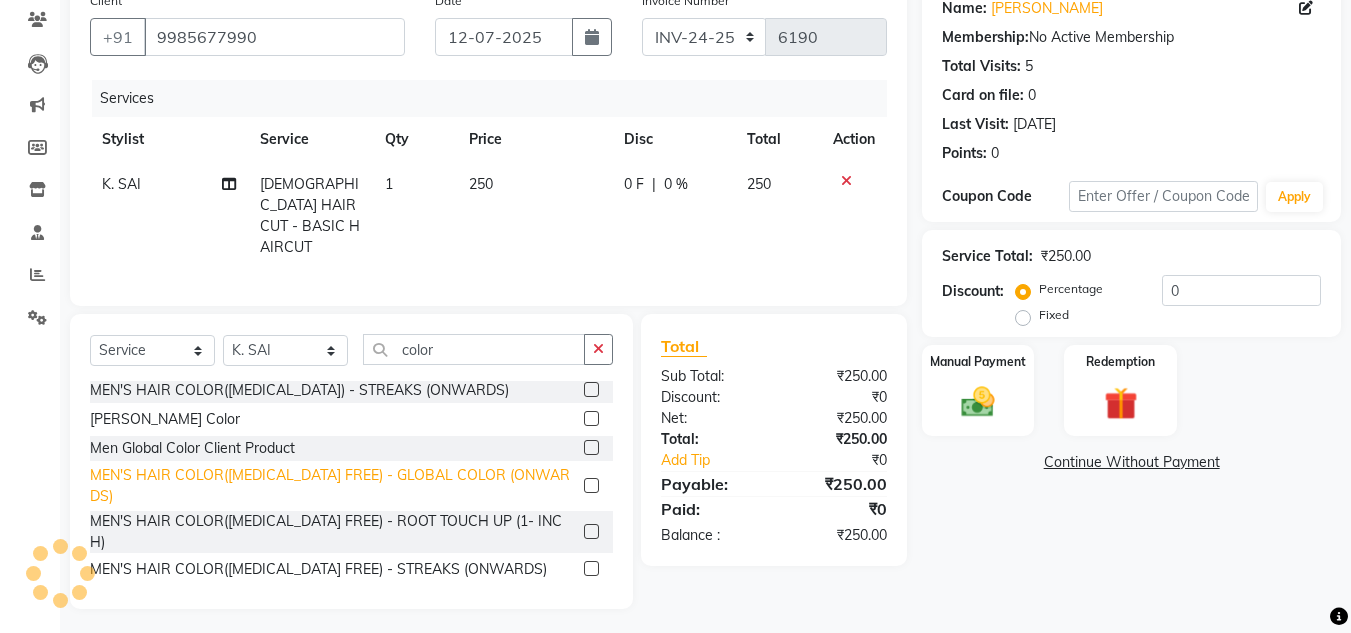 click on "MEN'S HAIR COLOR([MEDICAL_DATA] FREE) - GLOBAL COLOR (ONWARDS)" 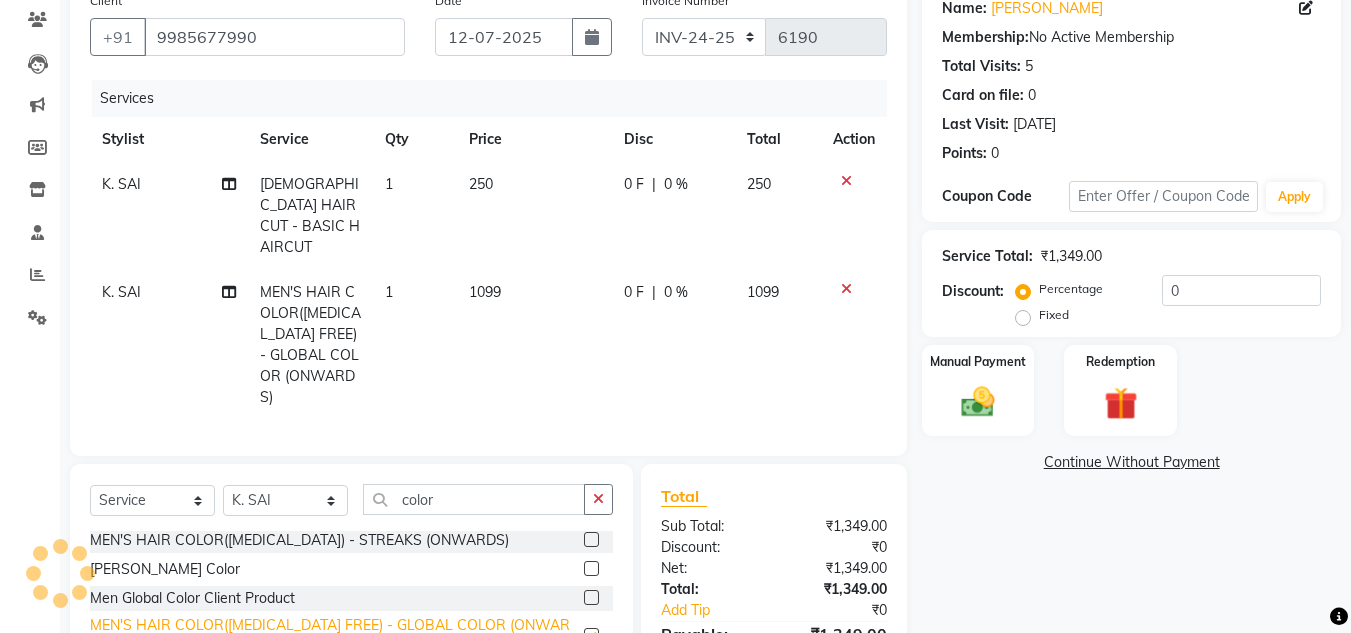 checkbox on "false" 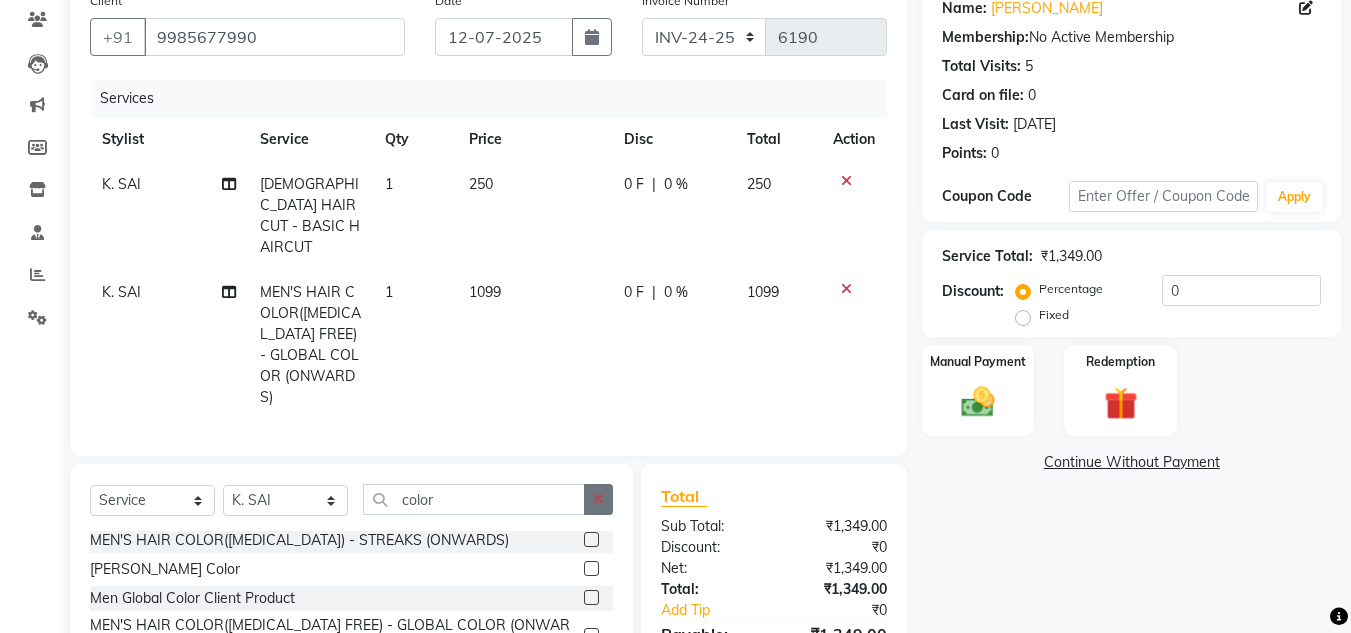 click 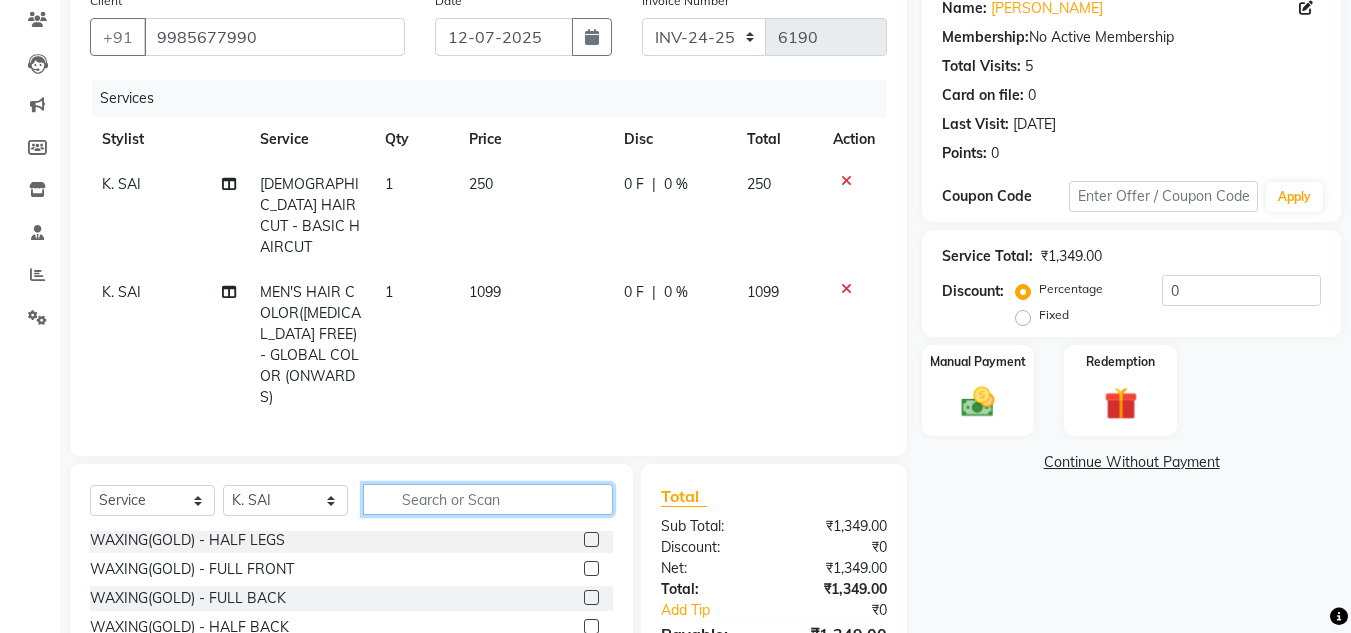 click 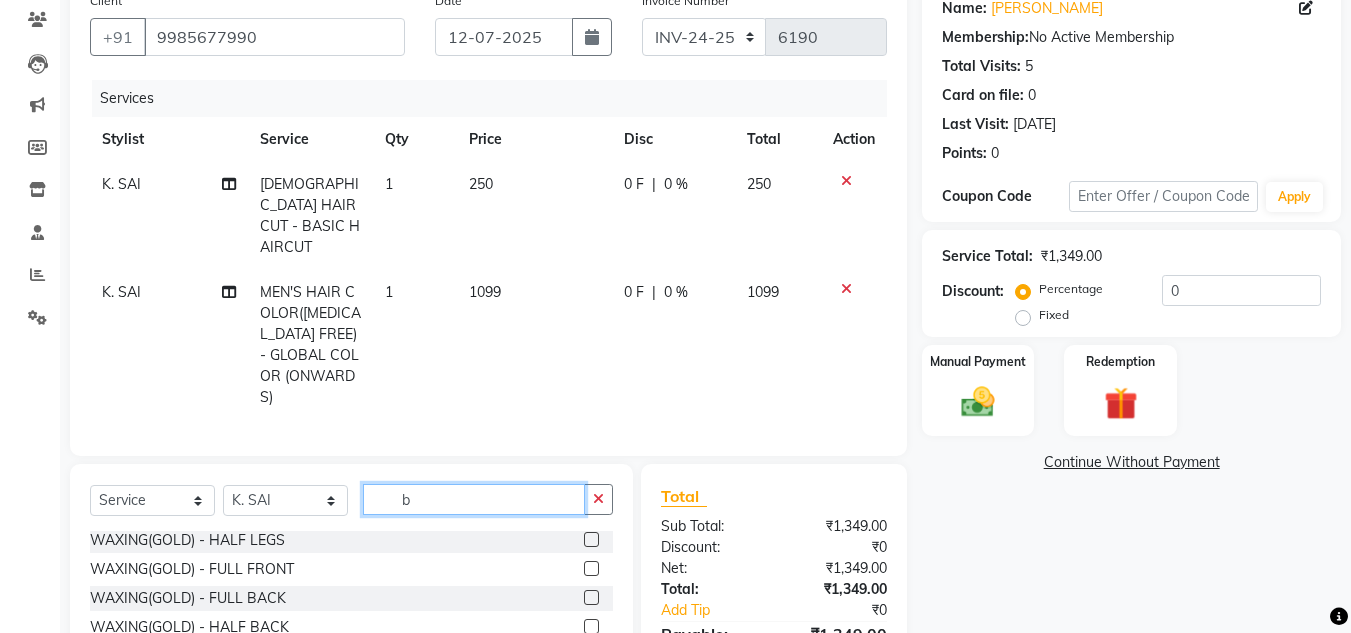 scroll, scrollTop: 0, scrollLeft: 0, axis: both 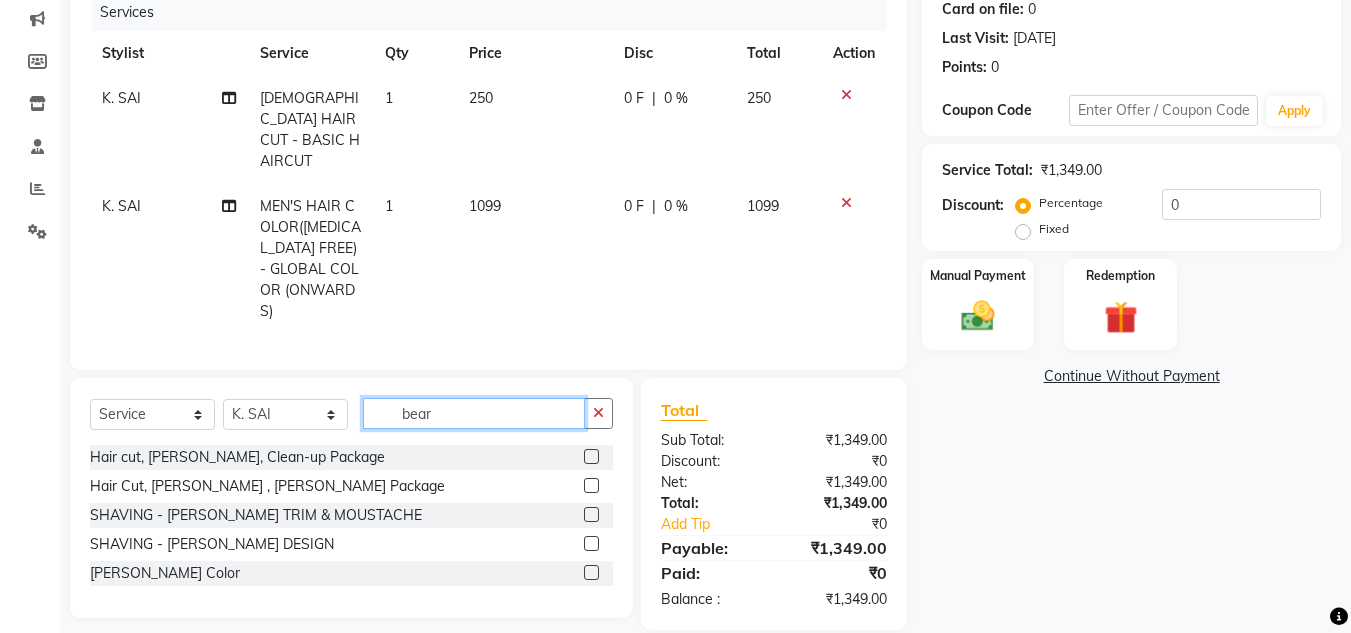 type on "bear" 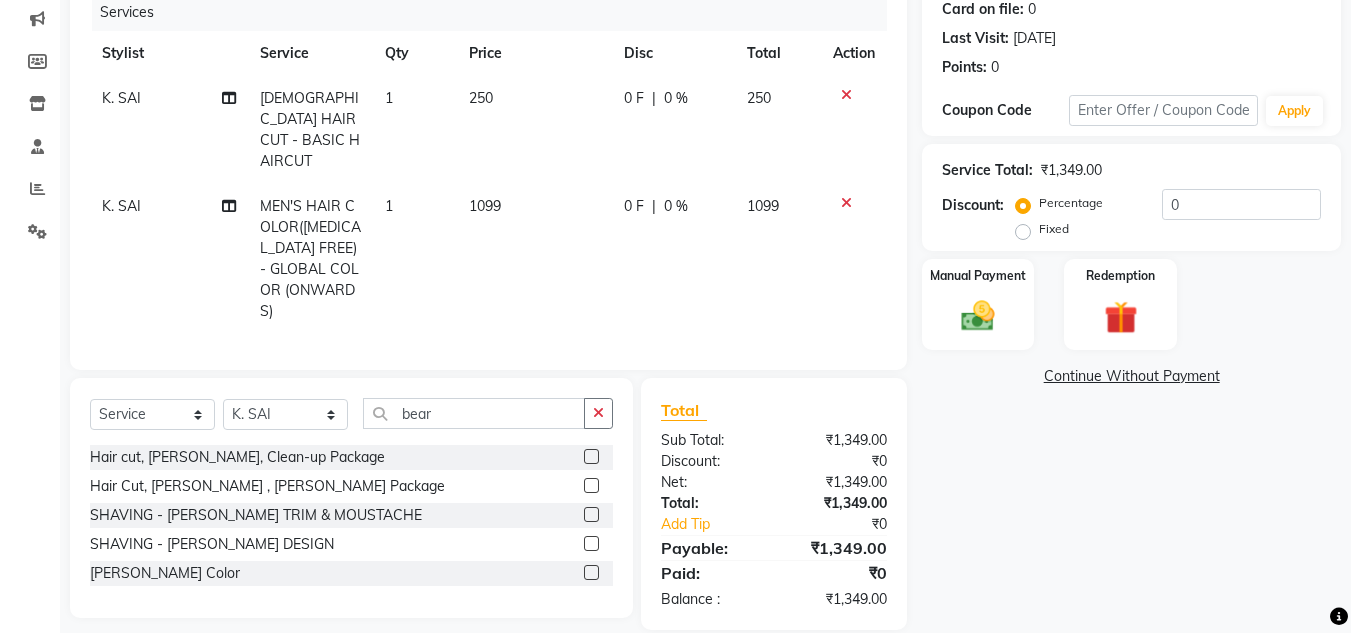 click 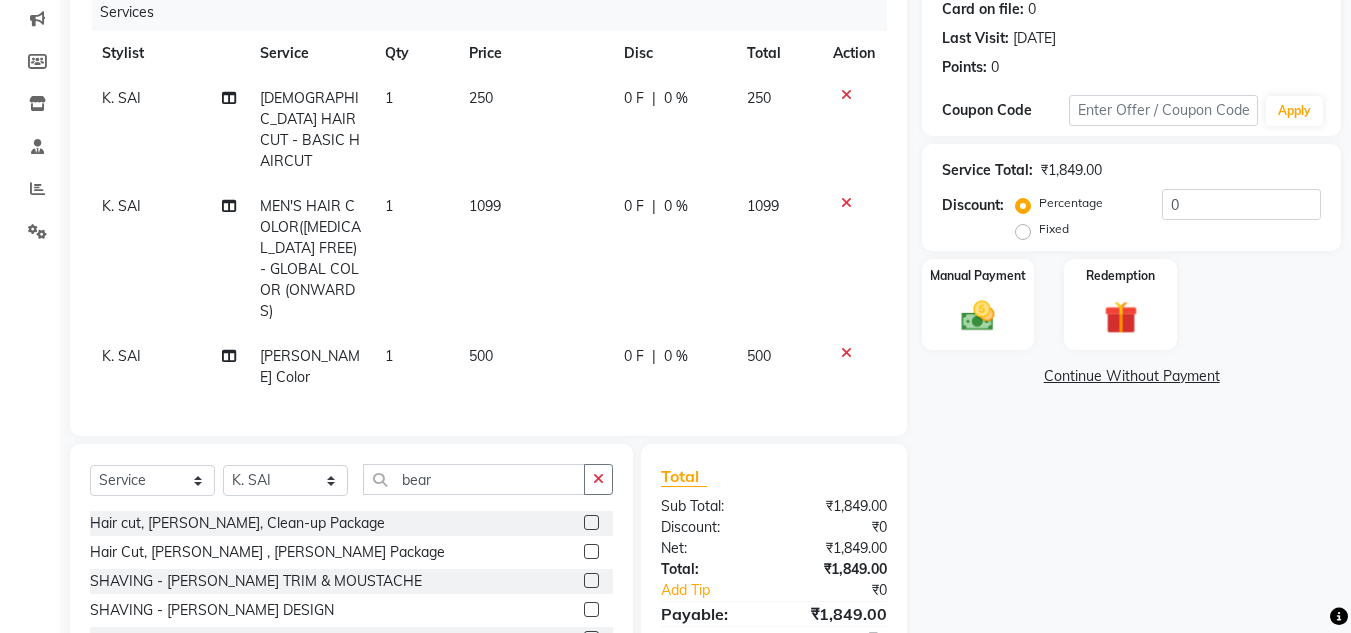 checkbox on "false" 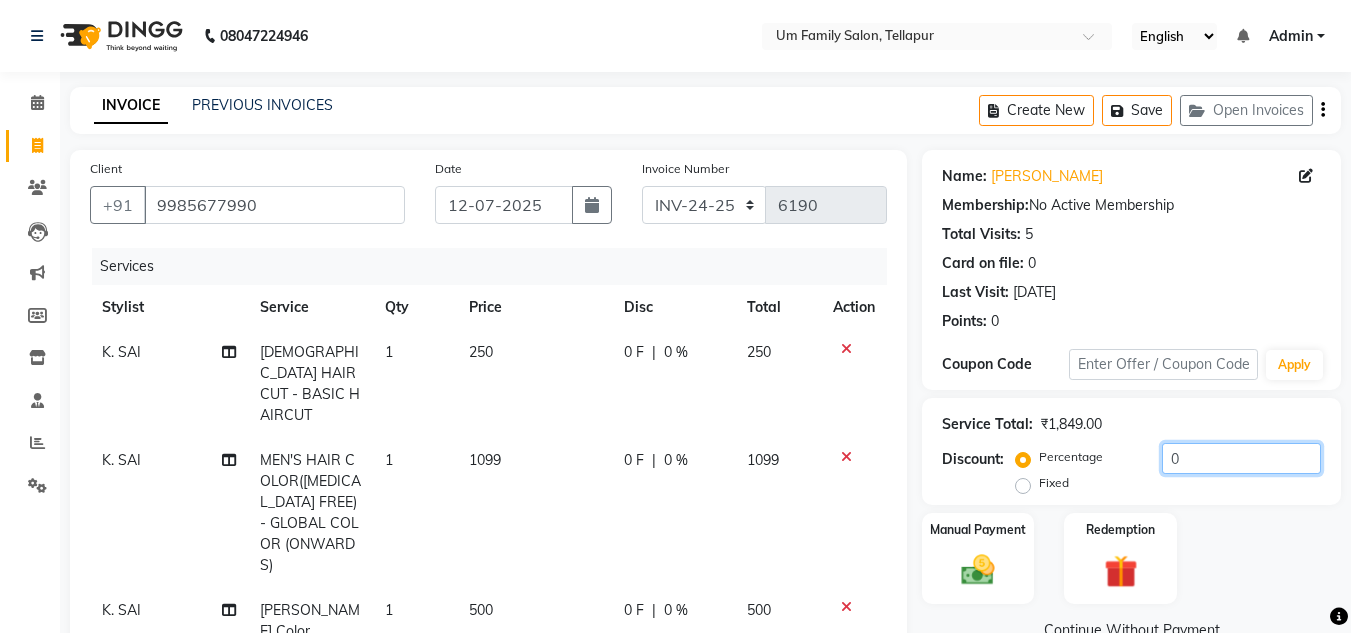 click on "0" 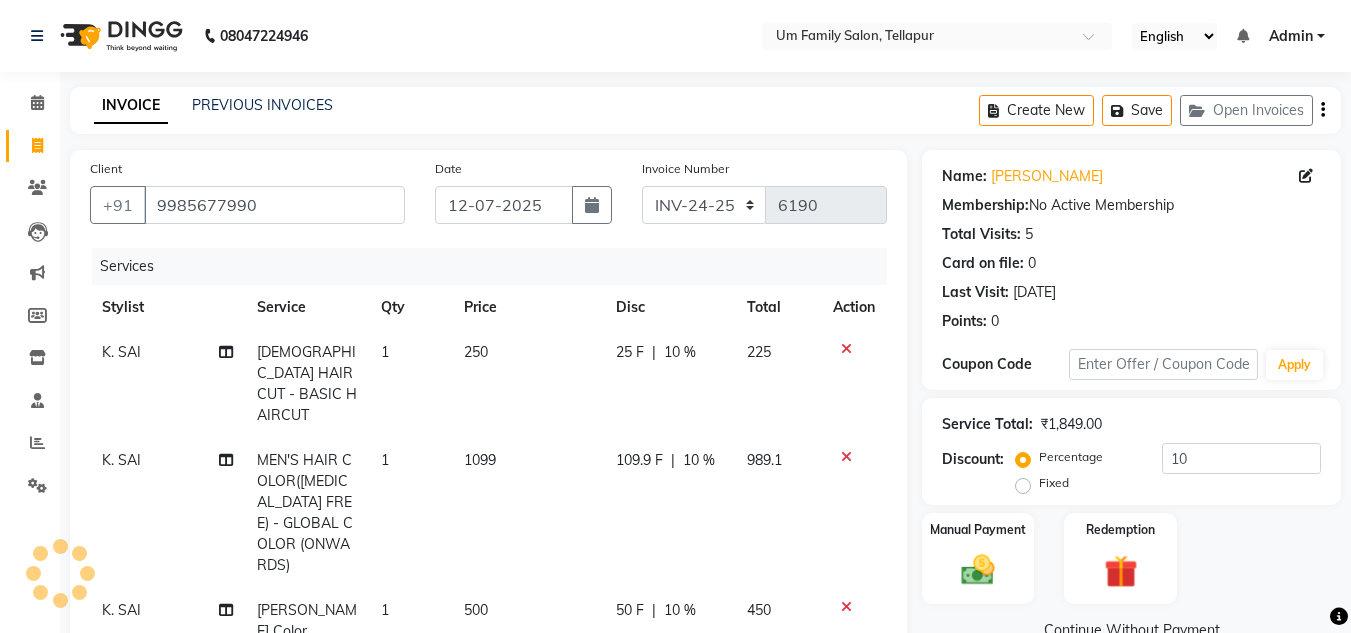 click on "Manual Payment Redemption" 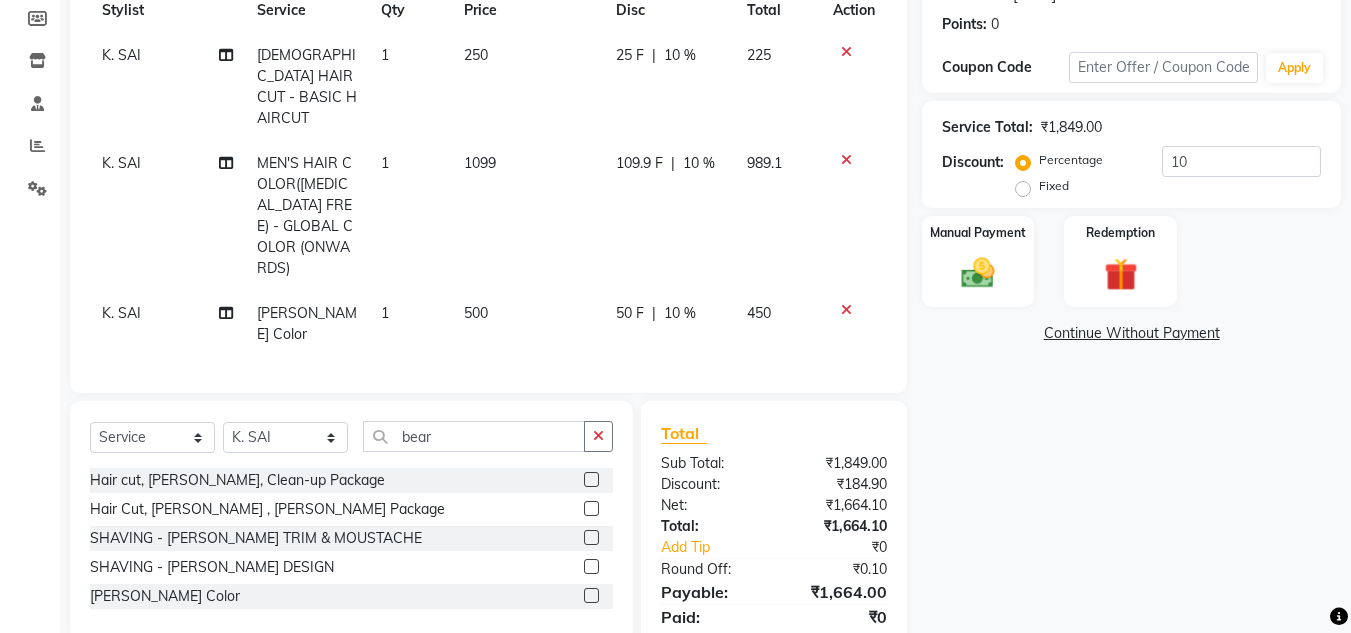 scroll, scrollTop: 320, scrollLeft: 0, axis: vertical 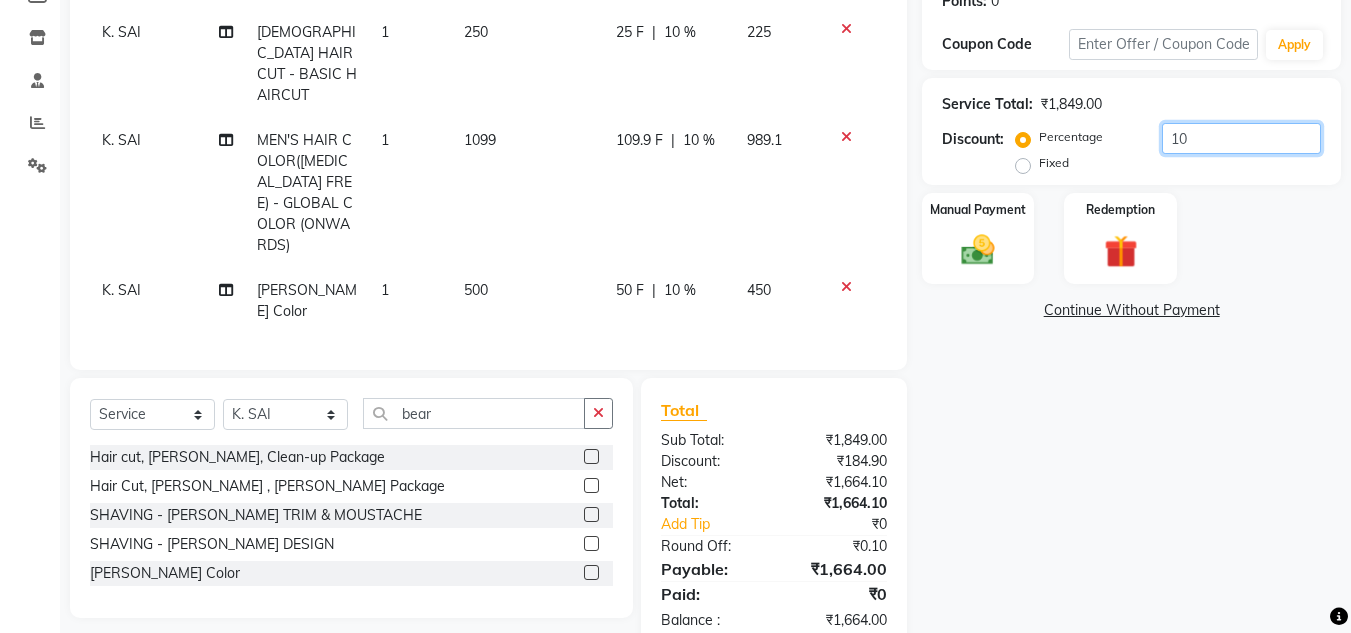 click on "10" 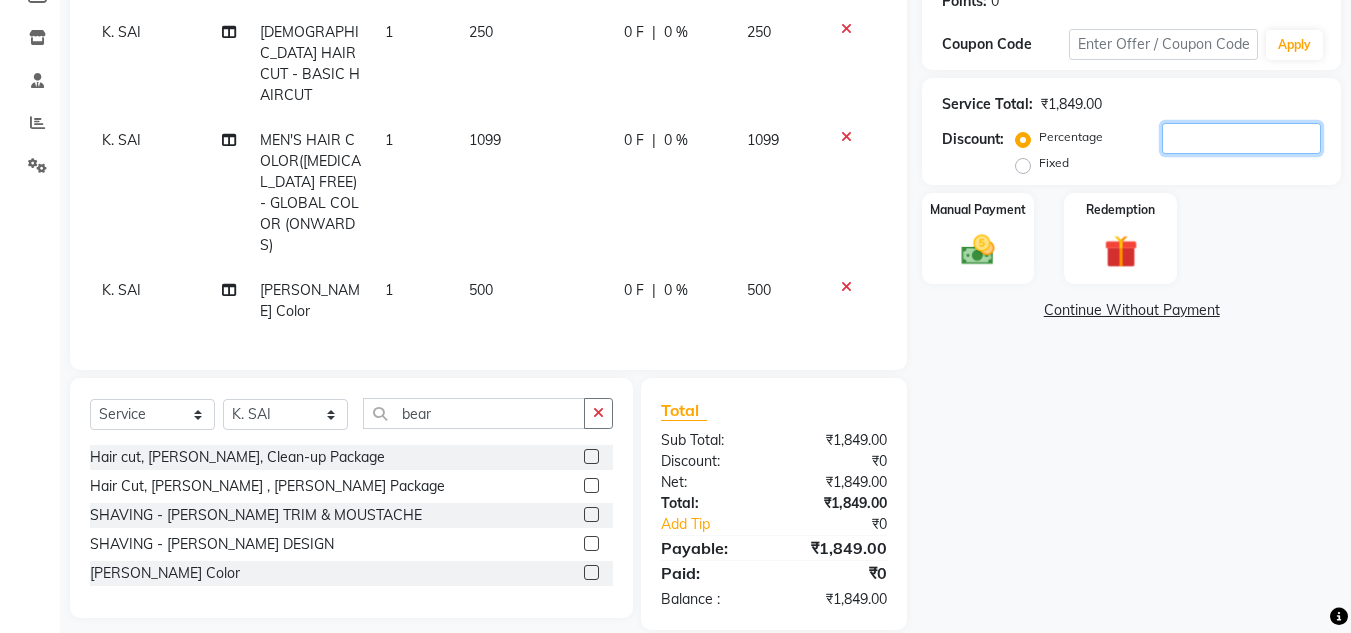 scroll, scrollTop: 299, scrollLeft: 0, axis: vertical 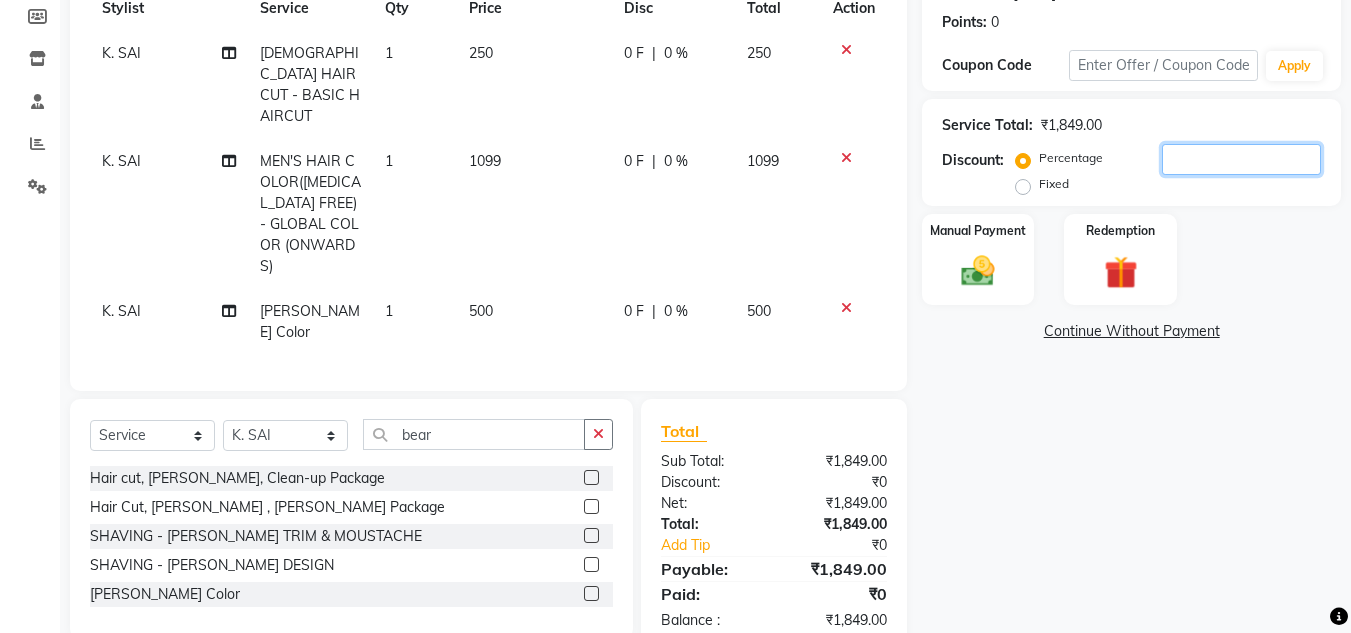 type 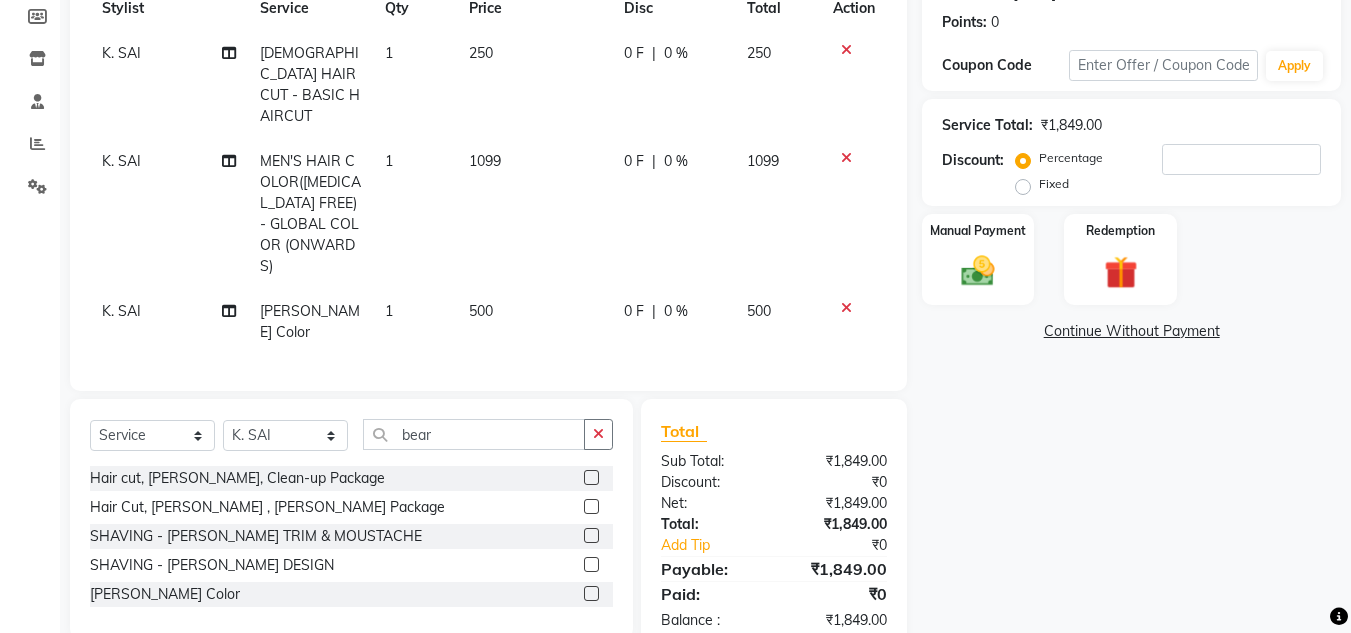 click on "Name: [PERSON_NAME]  Membership:  No Active Membership  Total Visits:  5 Card on file:  0 Last Visit:   [DATE] Points:   0  Coupon Code Apply Service Total:  ₹1,849.00  Discount:  Percentage   Fixed  Manual Payment Redemption  Continue Without Payment" 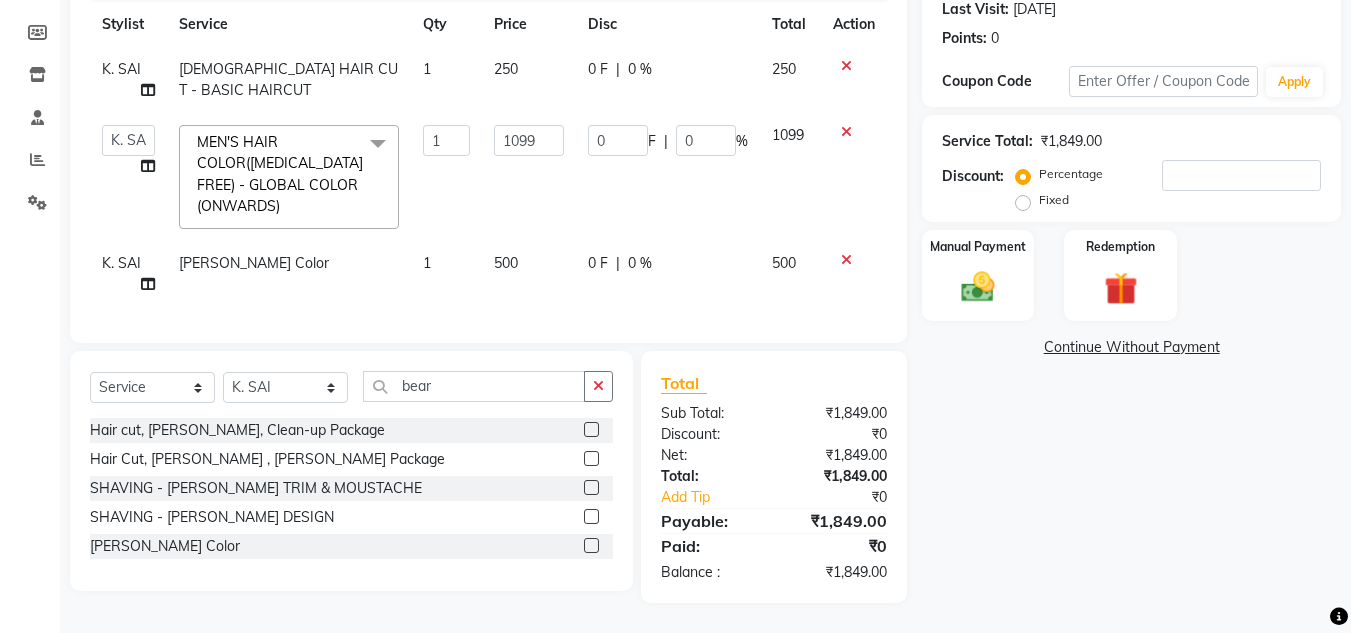 scroll, scrollTop: 277, scrollLeft: 0, axis: vertical 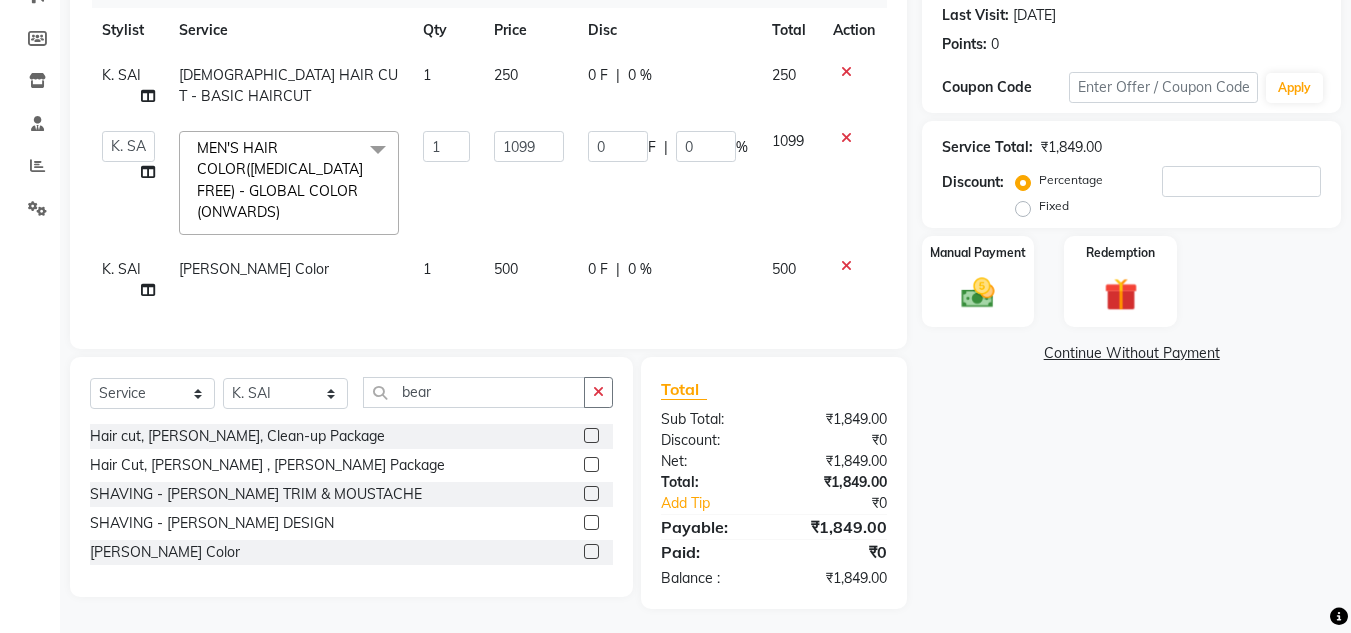 click on "1099" 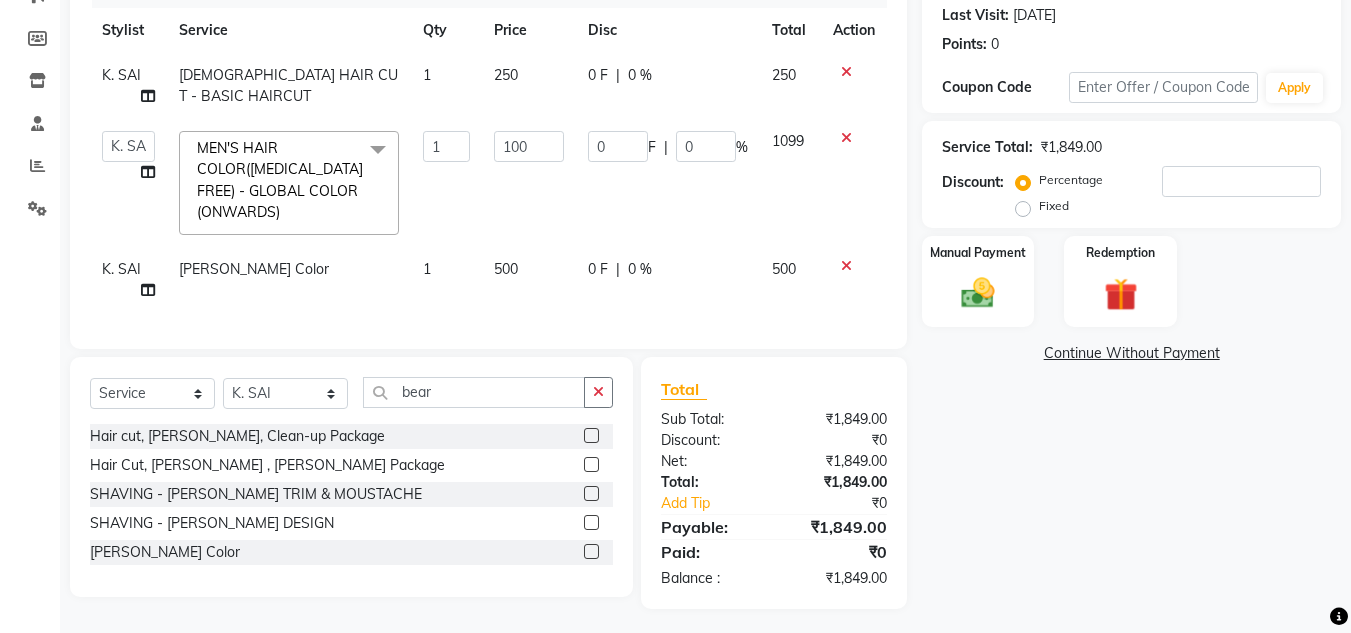 type on "1000" 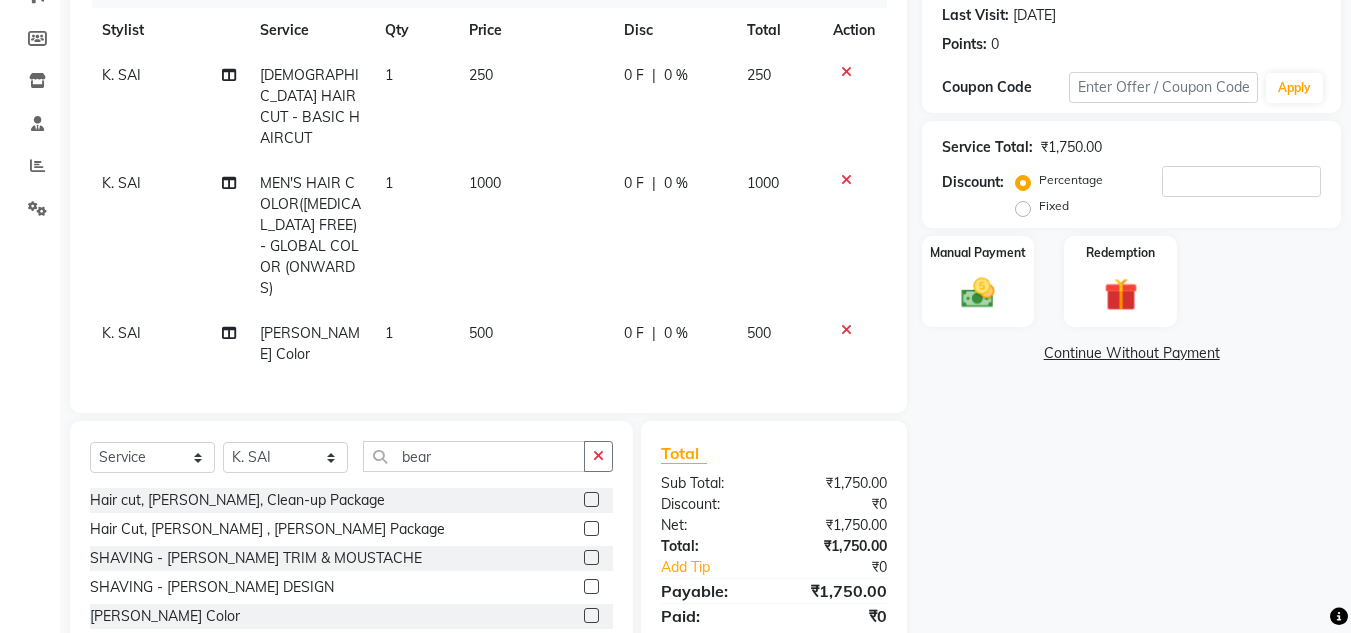 click on "Name: [PERSON_NAME]  Membership:  No Active Membership  Total Visits:  5 Card on file:  0 Last Visit:   [DATE] Points:   0  Coupon Code Apply Service Total:  ₹1,750.00  Discount:  Percentage   Fixed  Manual Payment Redemption  Continue Without Payment" 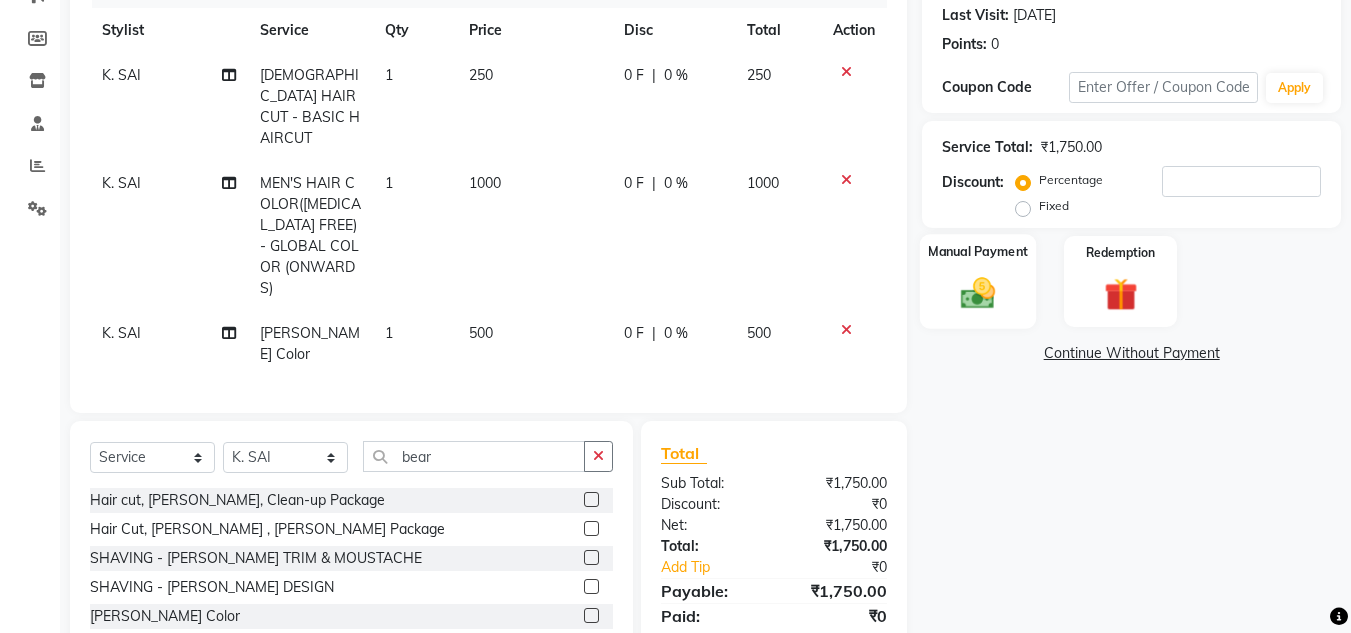 click 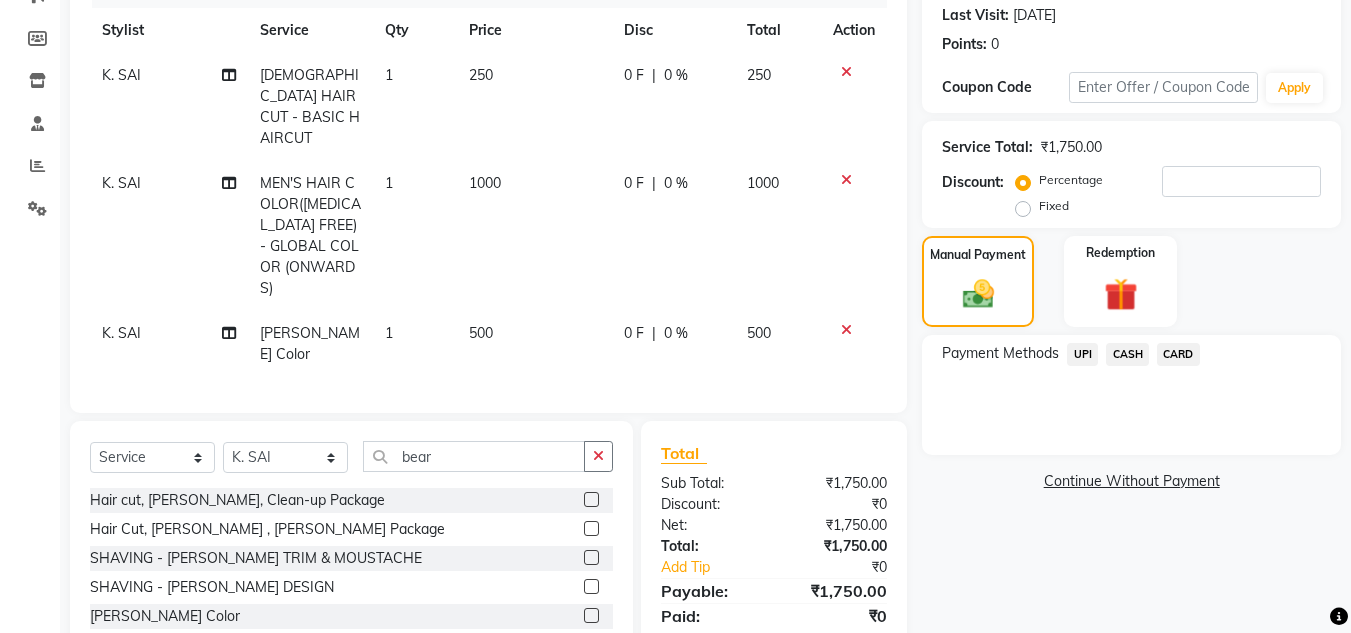 click on "UPI" 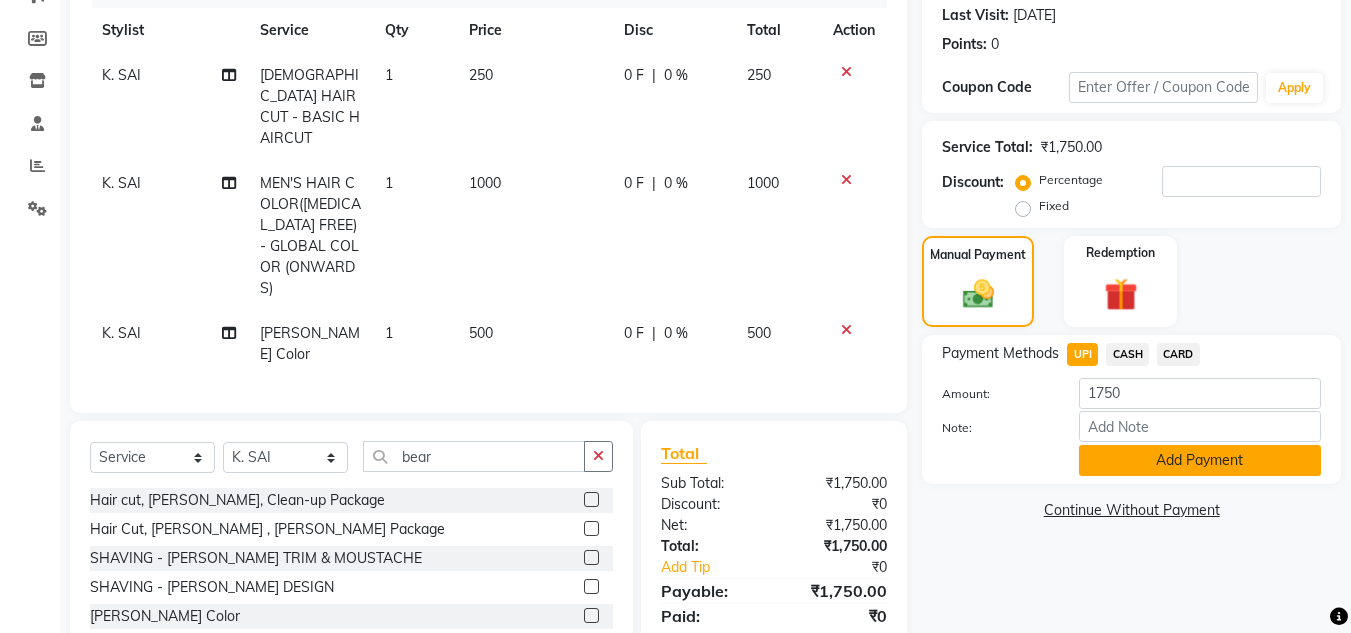 click on "Add Payment" 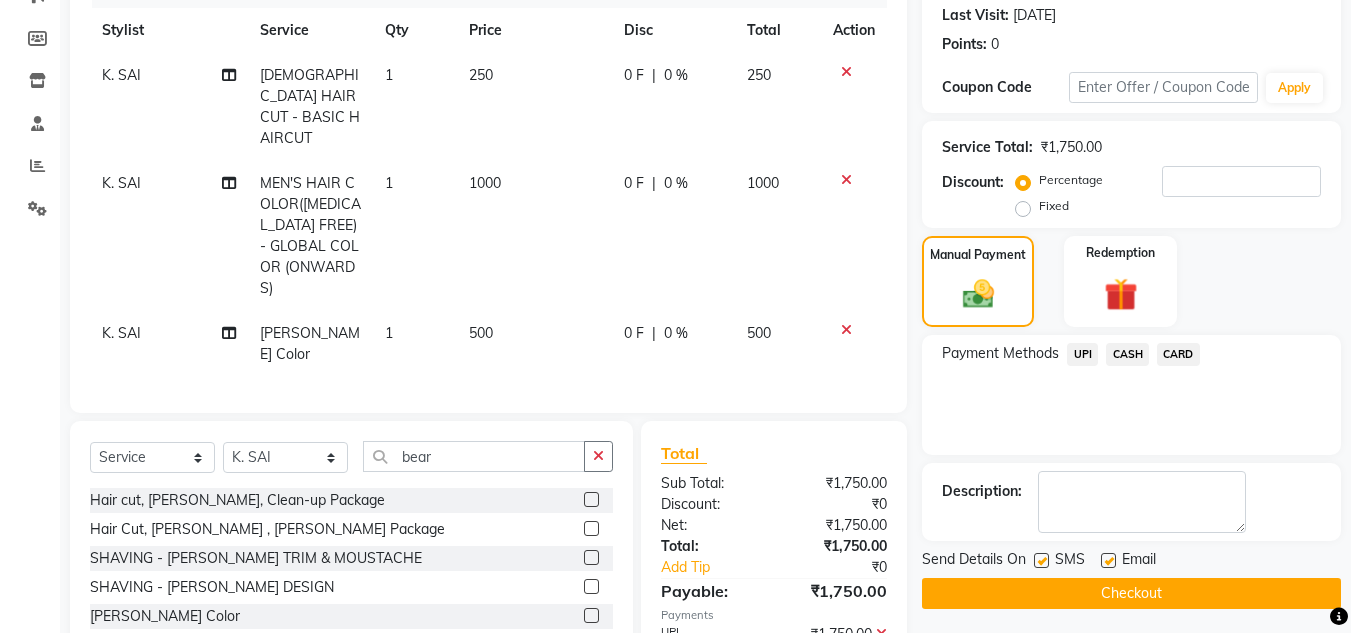 click on "Checkout" 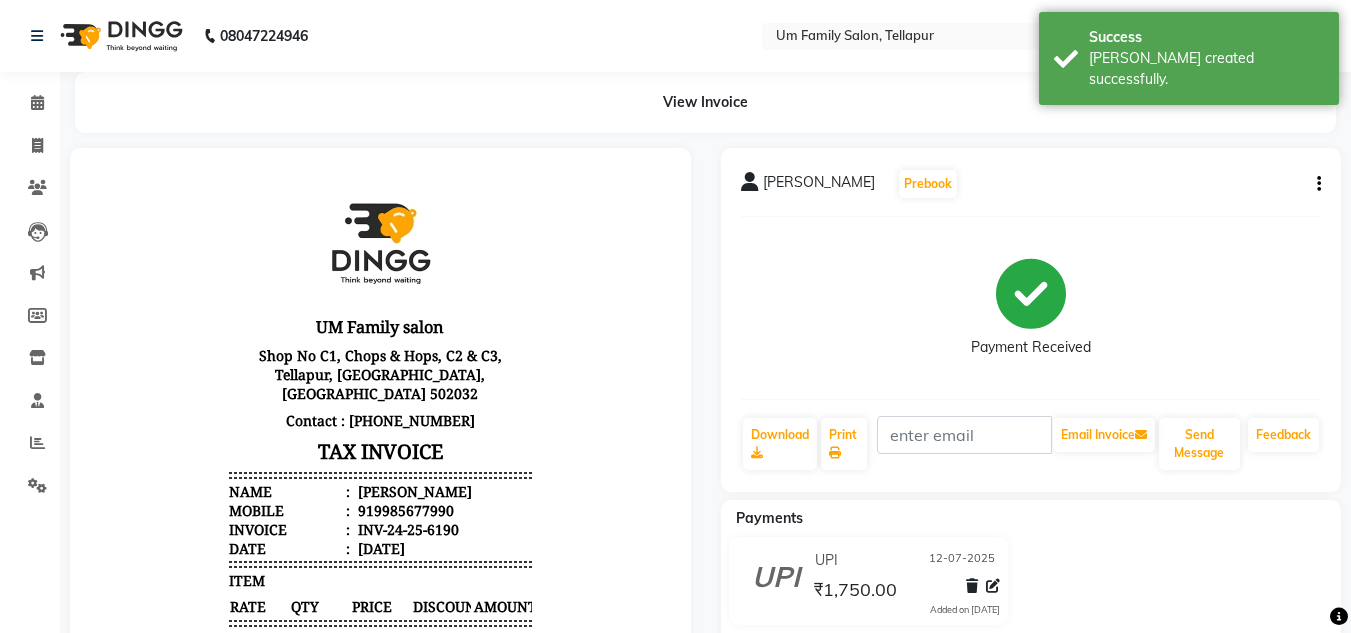 scroll, scrollTop: 0, scrollLeft: 0, axis: both 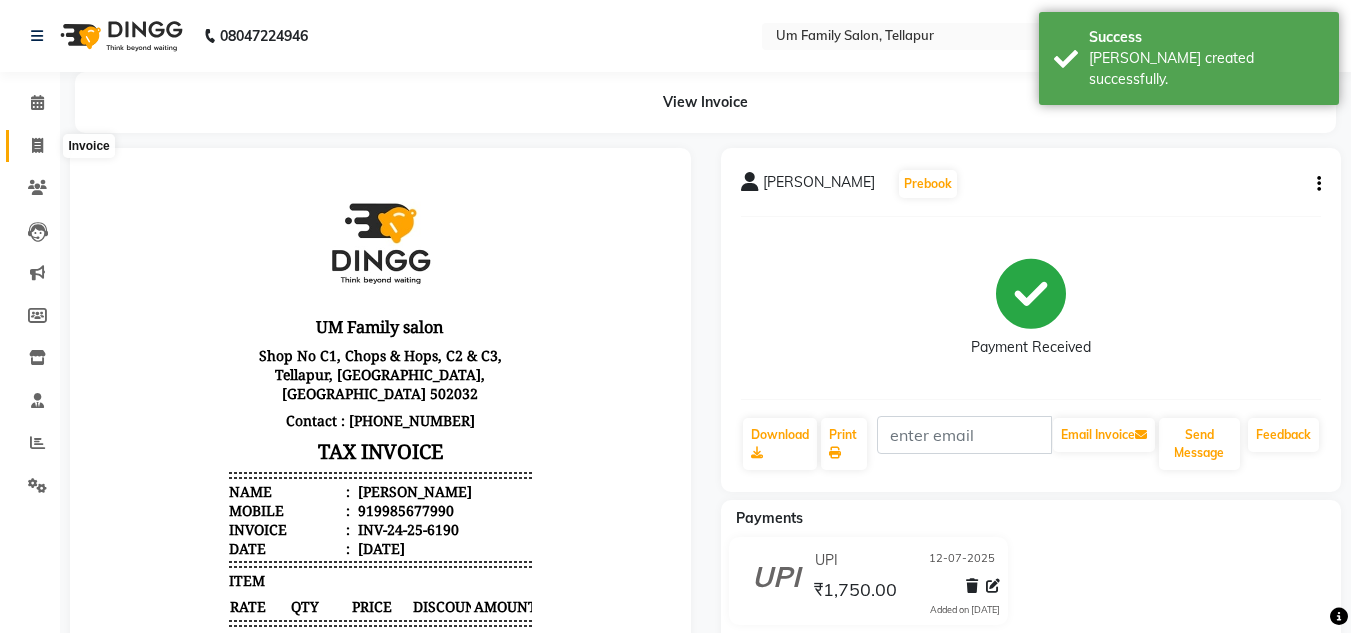 click 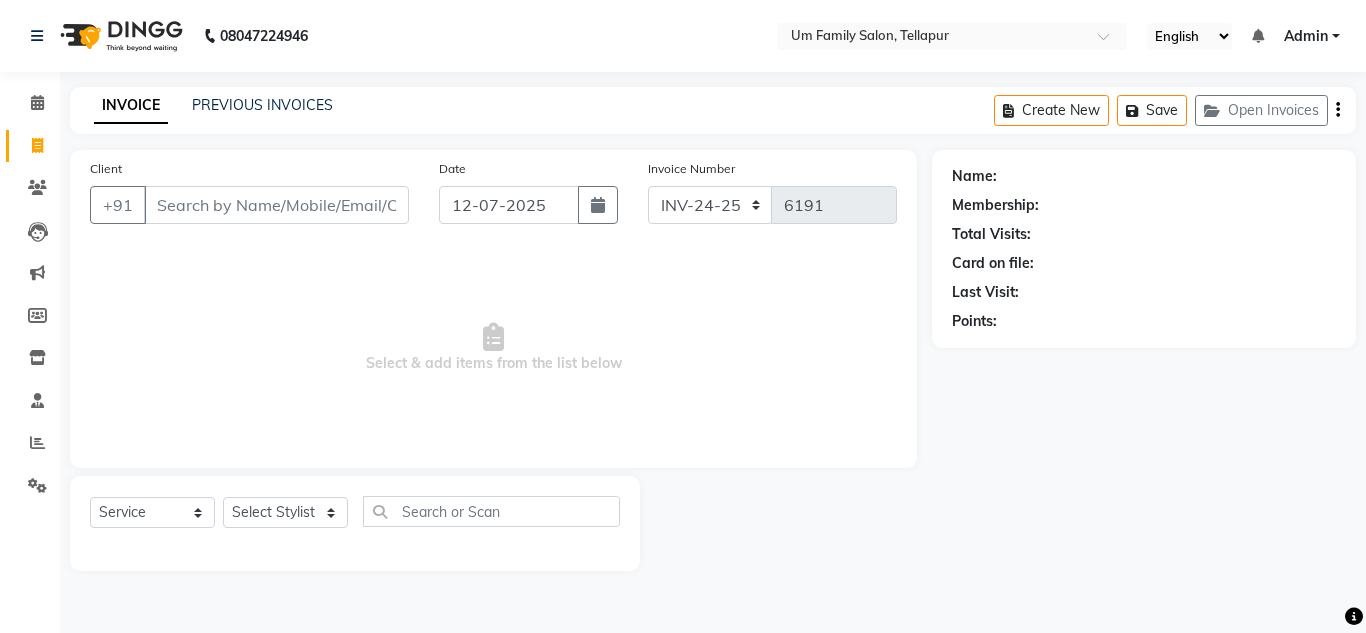 click on "Client" at bounding box center [276, 205] 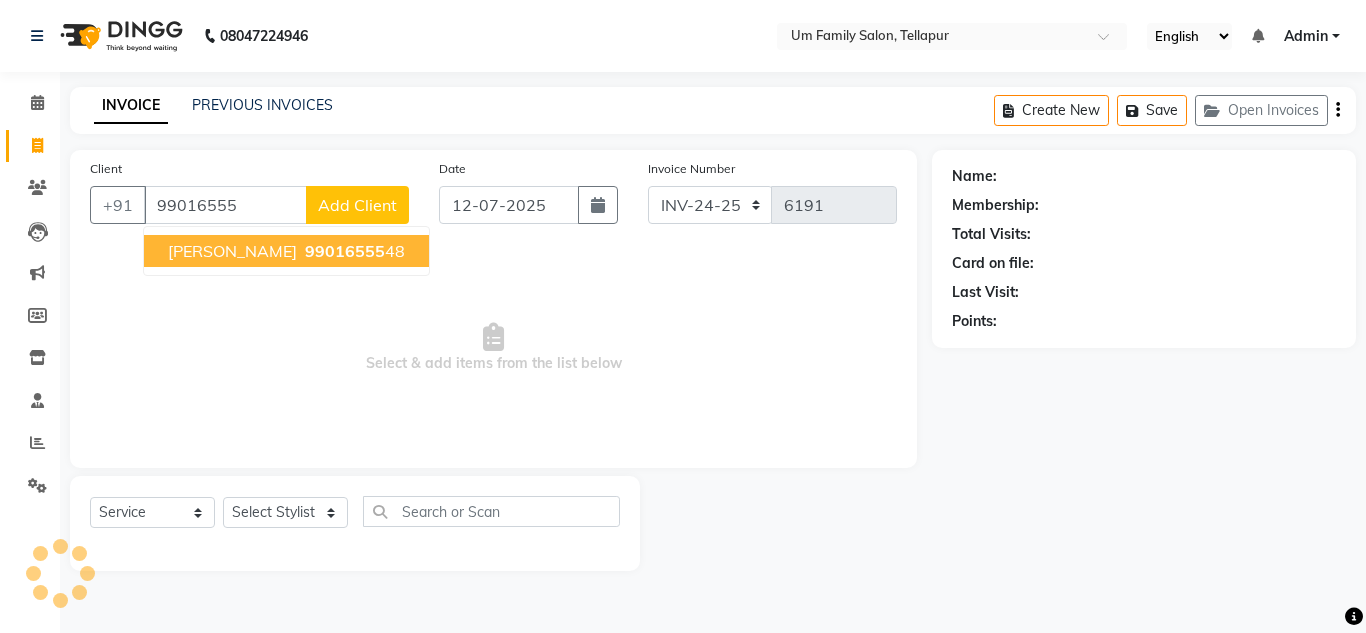 click on "99016555 48" at bounding box center (353, 251) 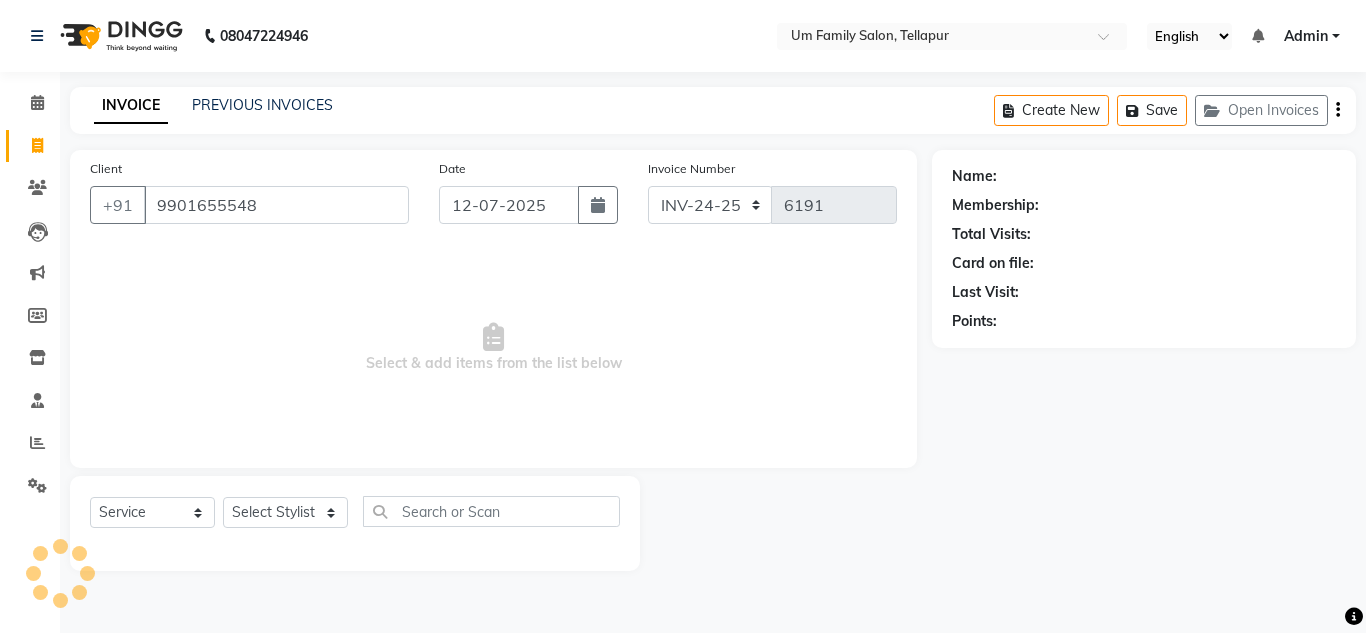 type on "9901655548" 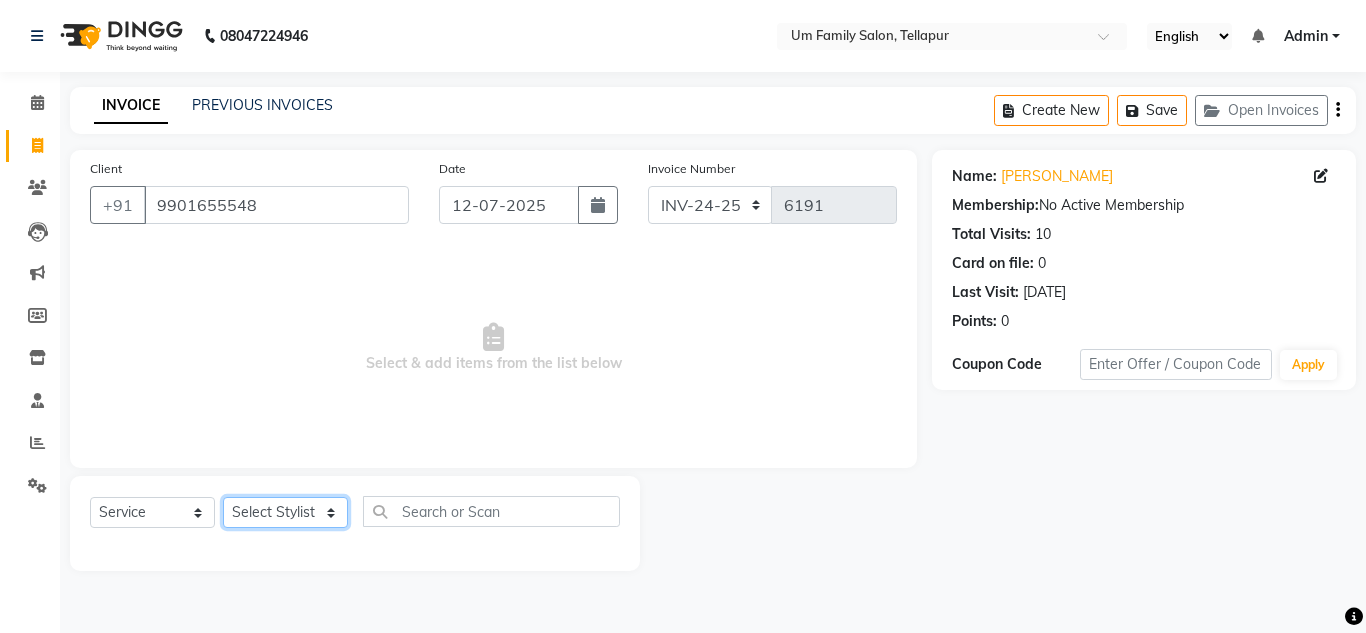 click on "Select Stylist Akash K. SAI [PERSON_NAME] [PERSON_NAME]" 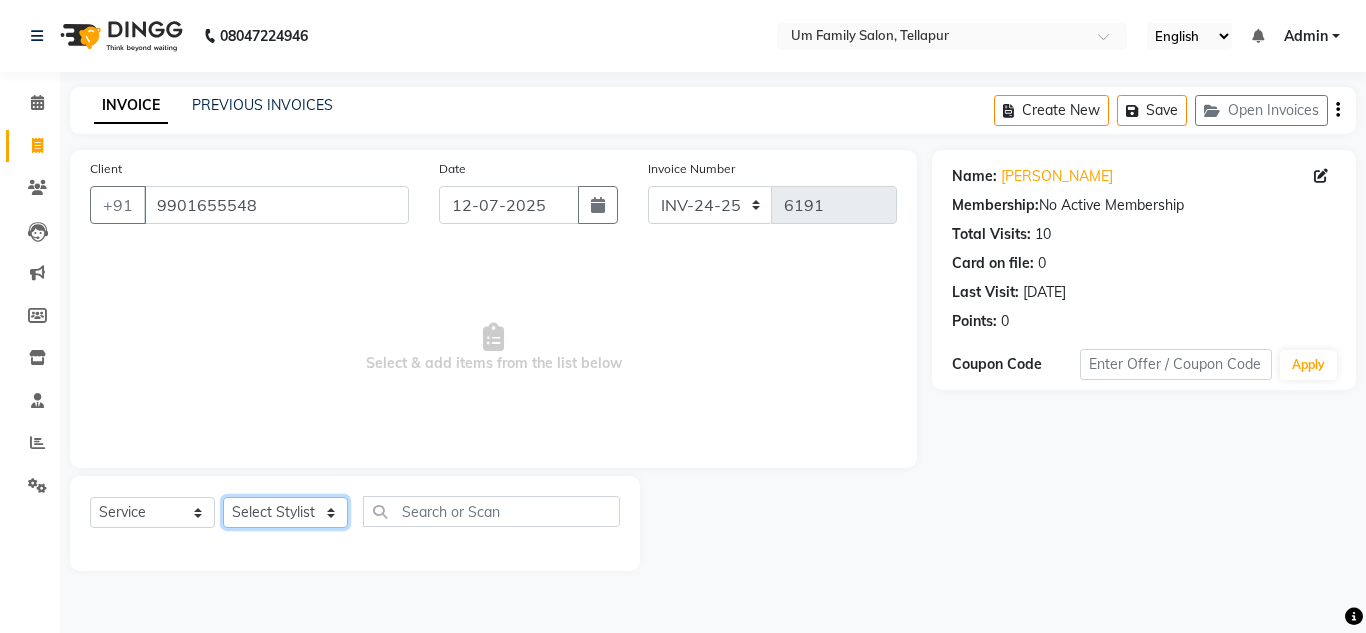 click on "Select Stylist Akash K. SAI [PERSON_NAME] [PERSON_NAME]" 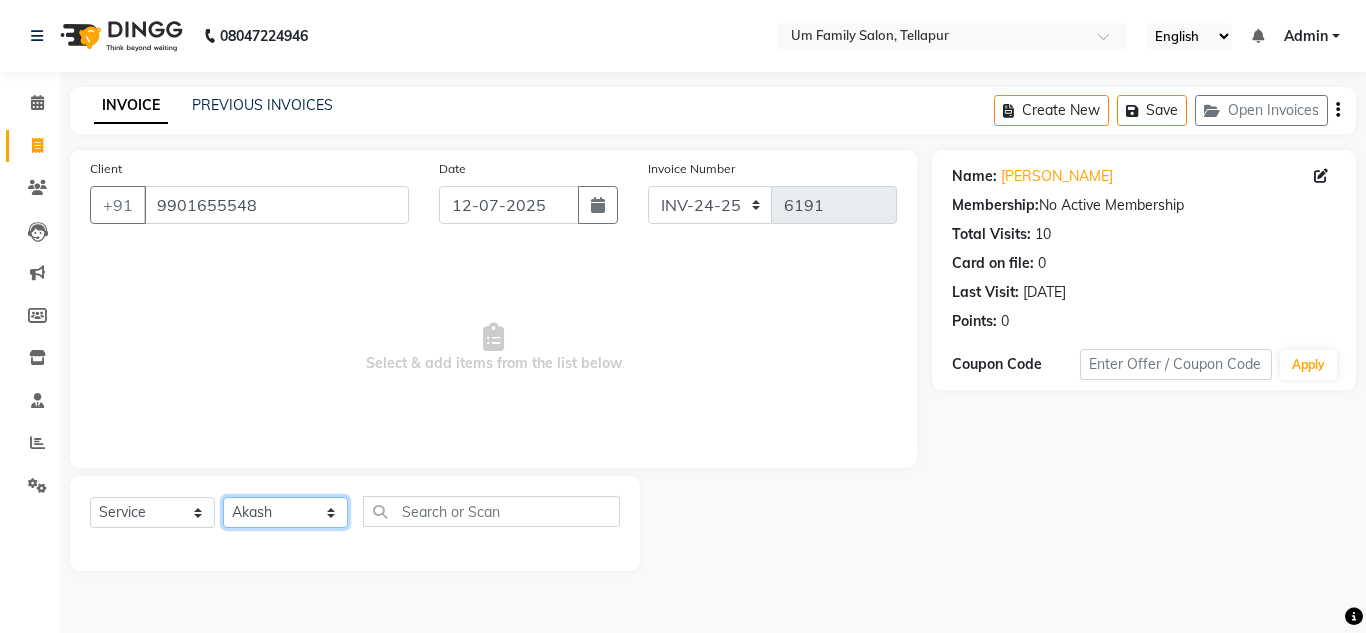 click on "Select Stylist Akash K. SAI [PERSON_NAME] [PERSON_NAME]" 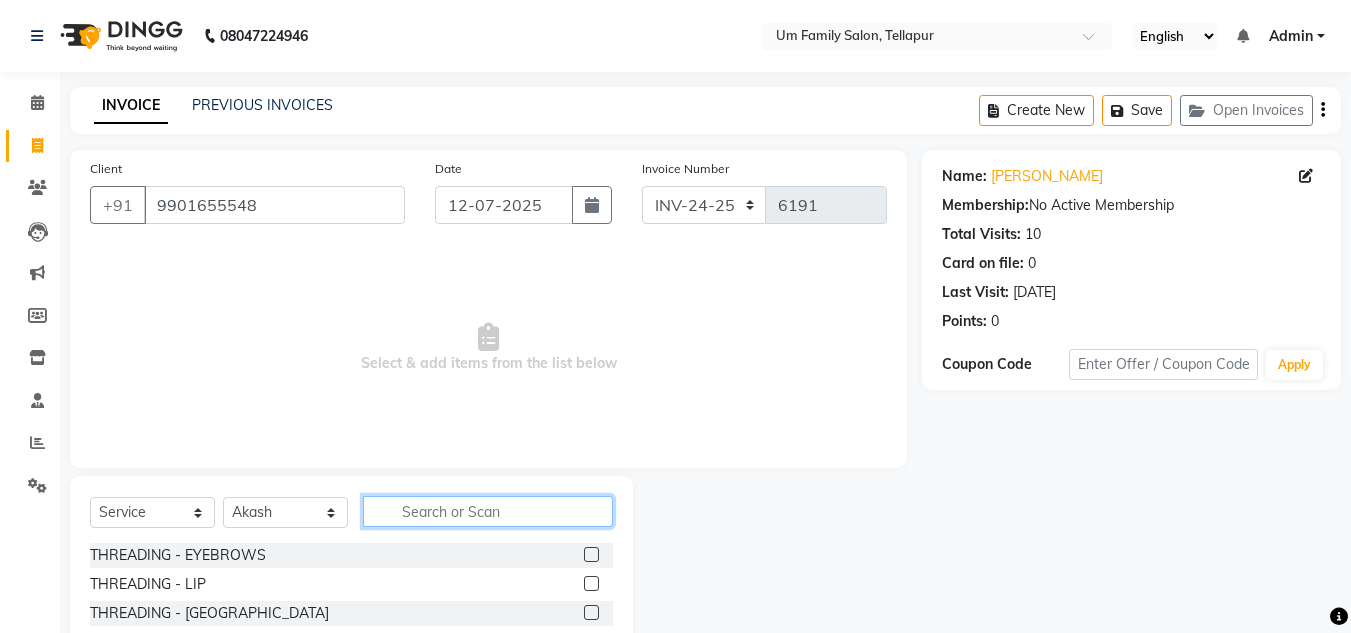 click 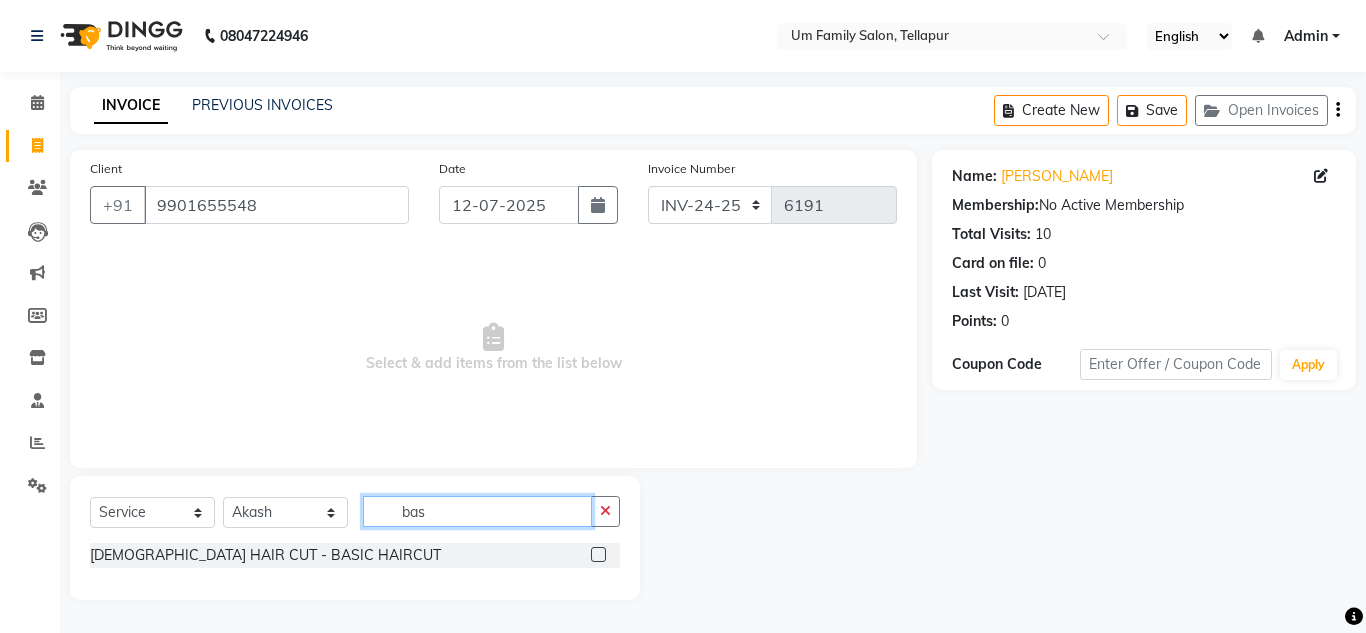 type on "bas" 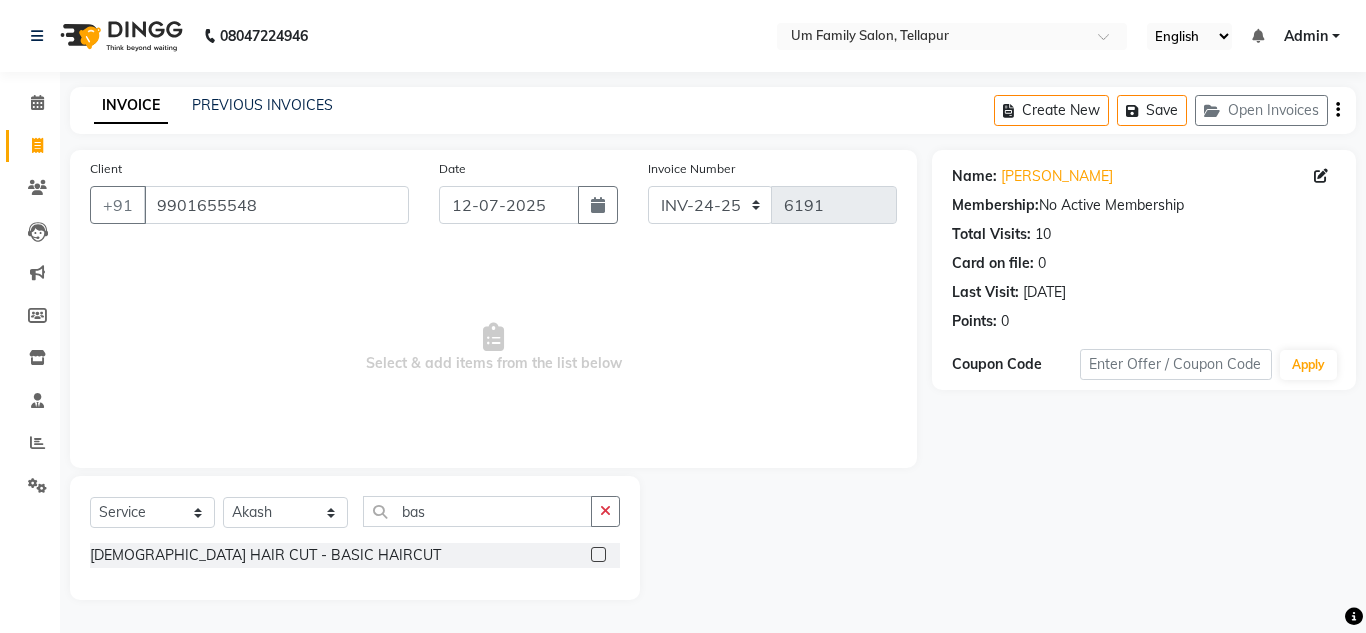 click 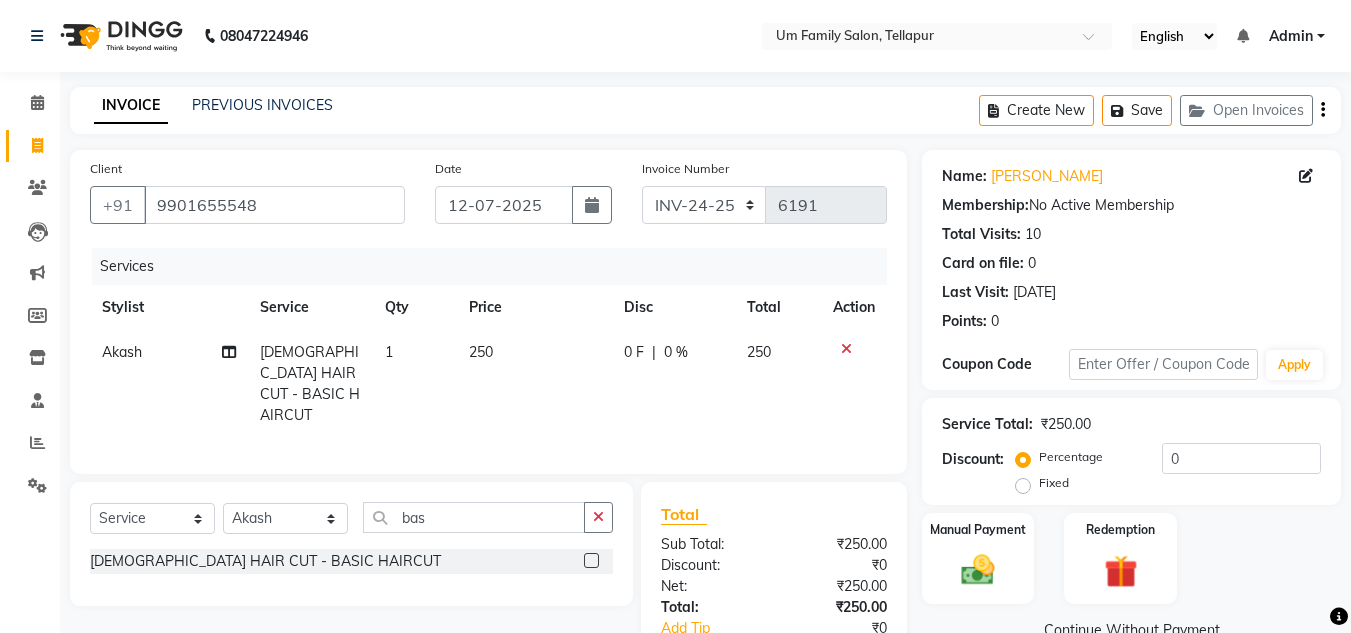 click 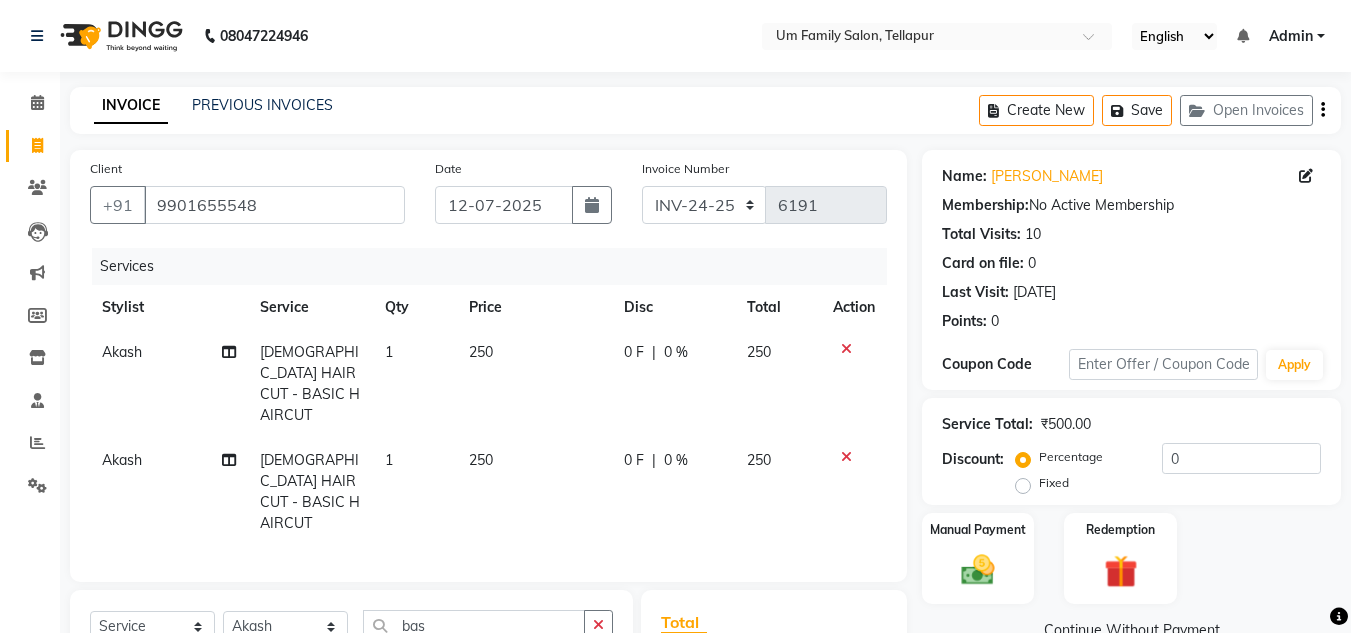 click on "Client [PHONE_NUMBER] Date [DATE] Invoice Number INV-24-25 V/2025 V/[PHONE_NUMBER] Services Stylist Service Qty Price Disc Total Action Akash [DEMOGRAPHIC_DATA] HAIR CUT - BASIC HAIRCUT 1 250 0 F | 0 % 250 Akash [DEMOGRAPHIC_DATA] HAIR CUT - BASIC HAIRCUT 1 250 0 F | 0 % 250" 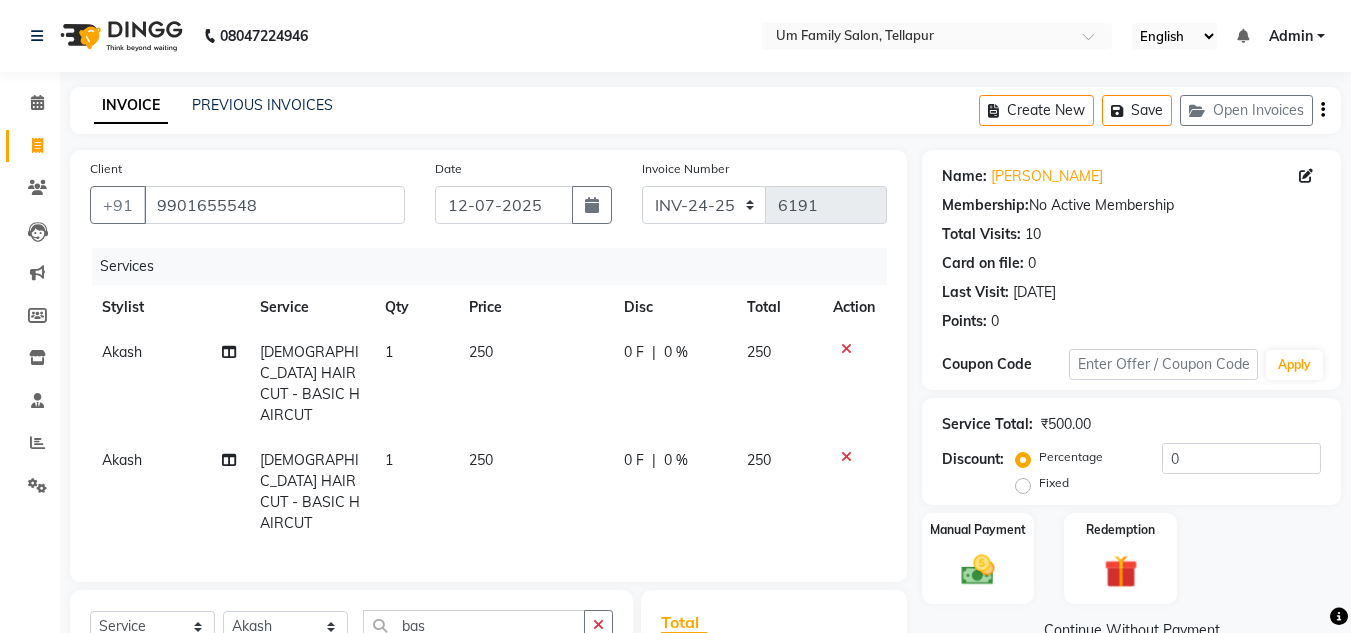 click 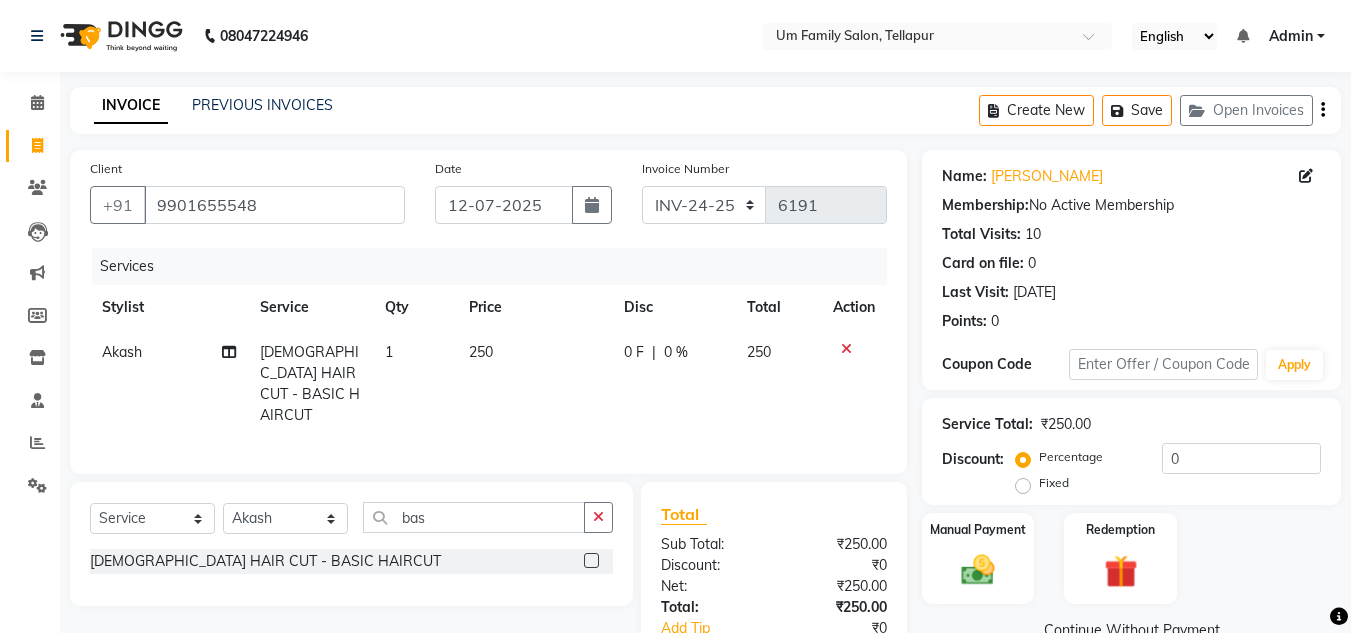 click on "0 F" 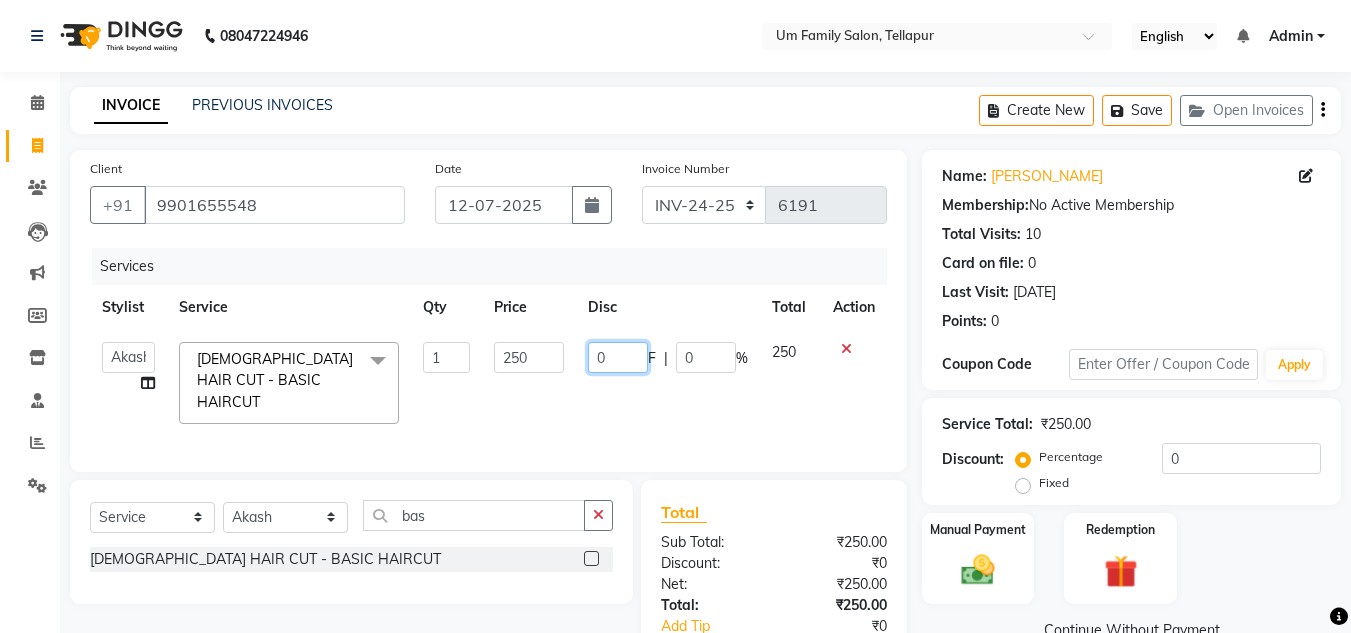 click on "0" 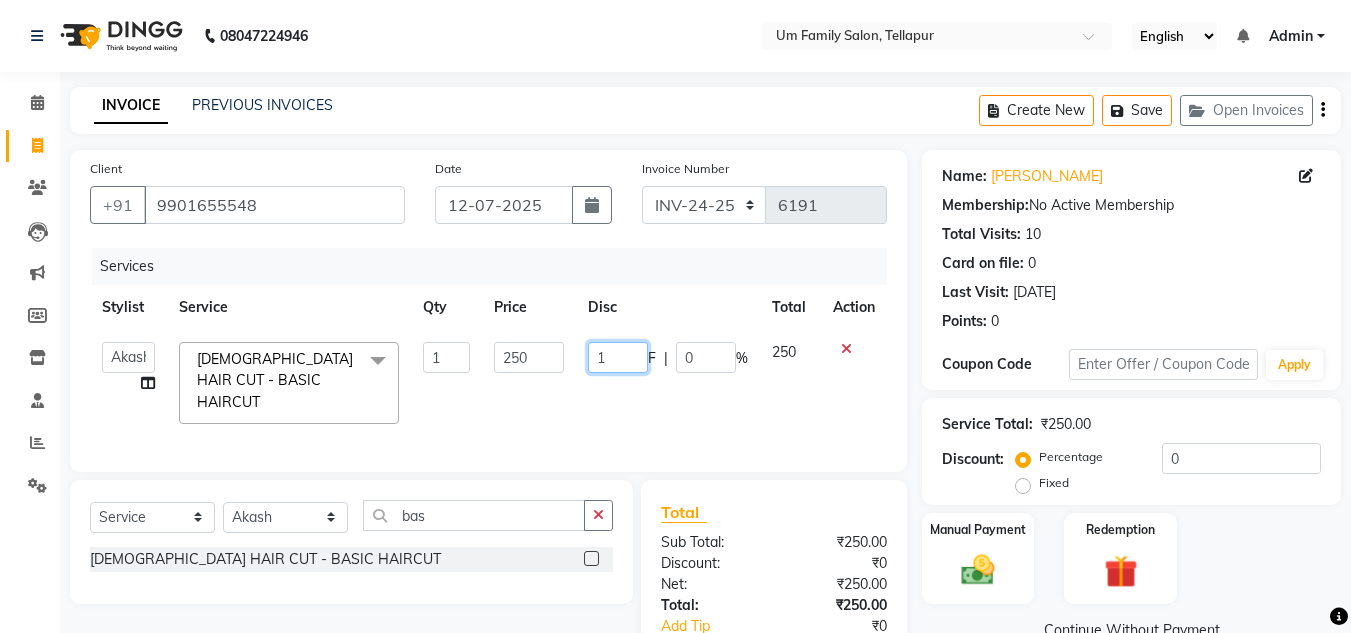 type on "15" 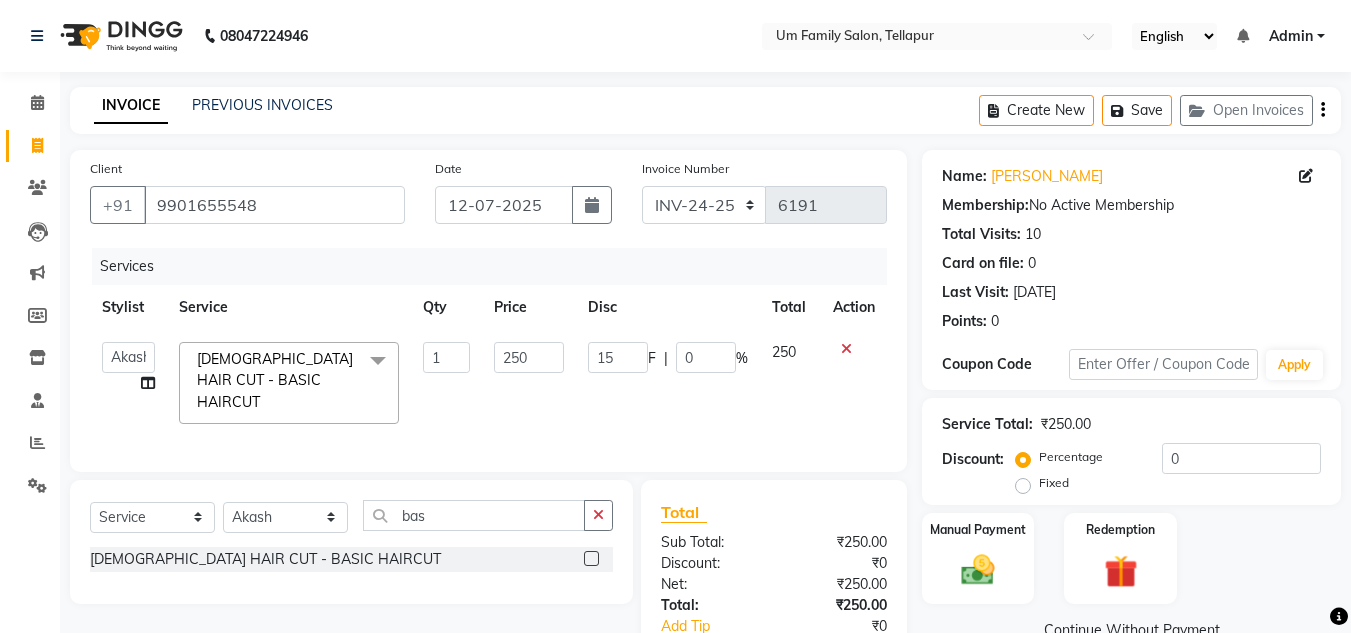 click on "Manual Payment Redemption" 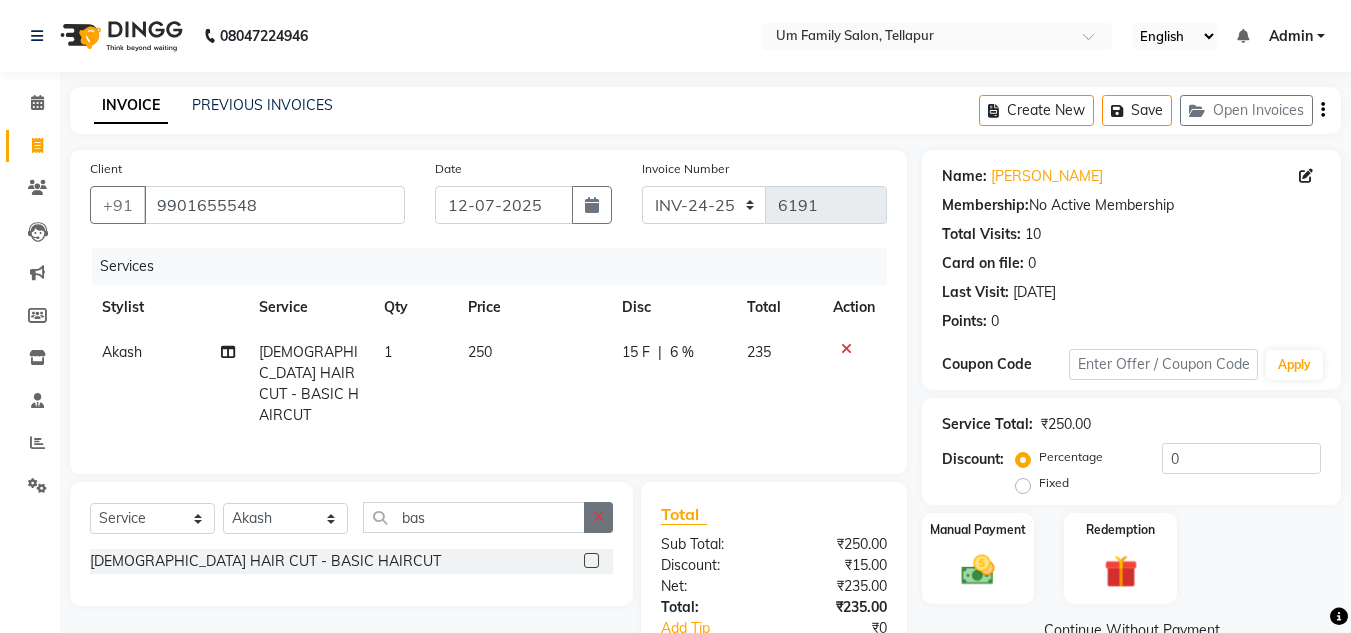 click 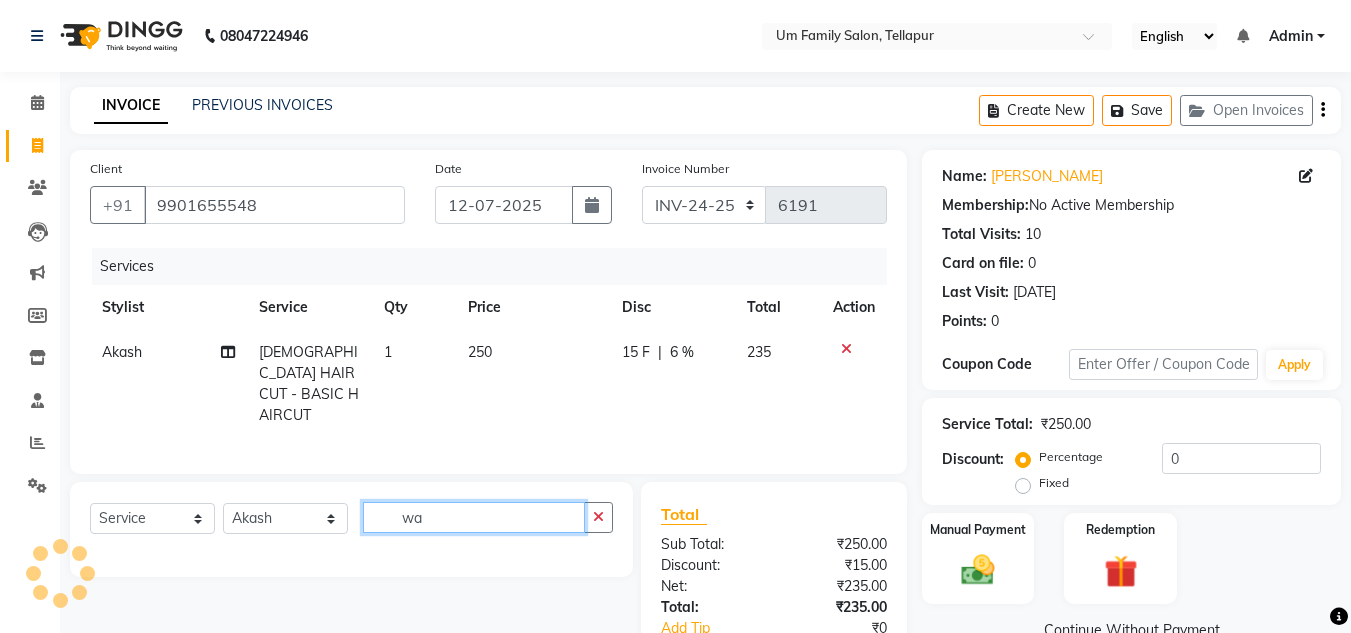 type on "w" 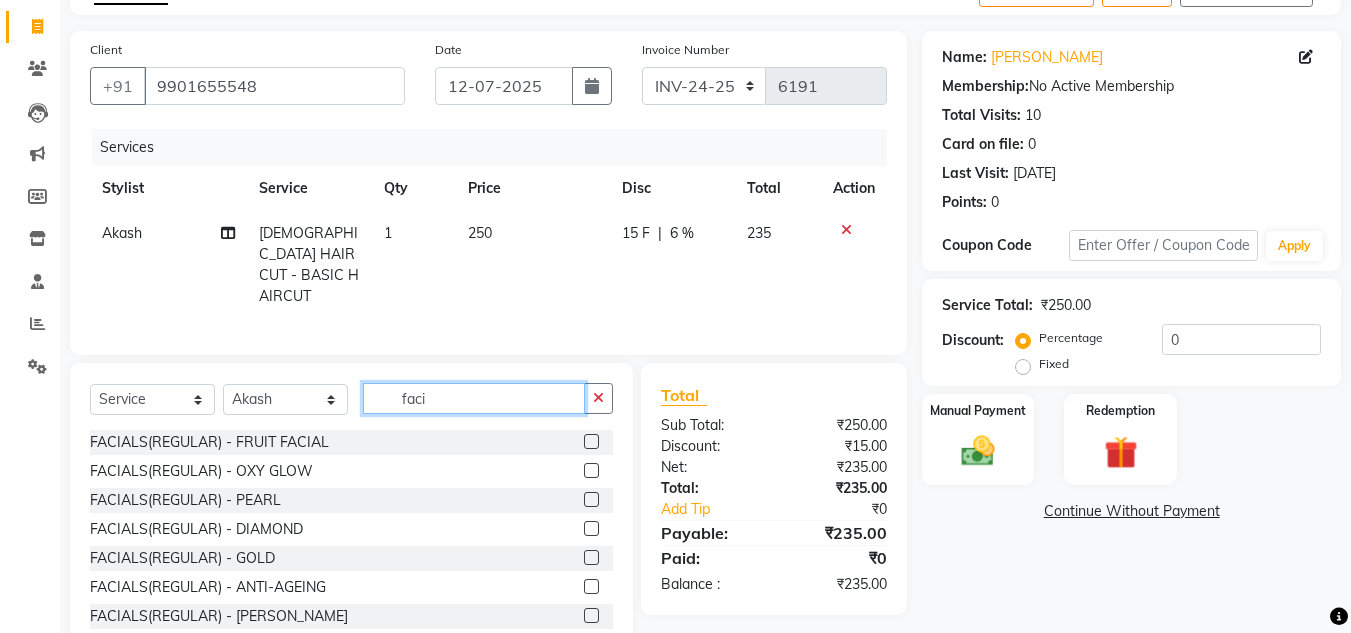 scroll, scrollTop: 168, scrollLeft: 0, axis: vertical 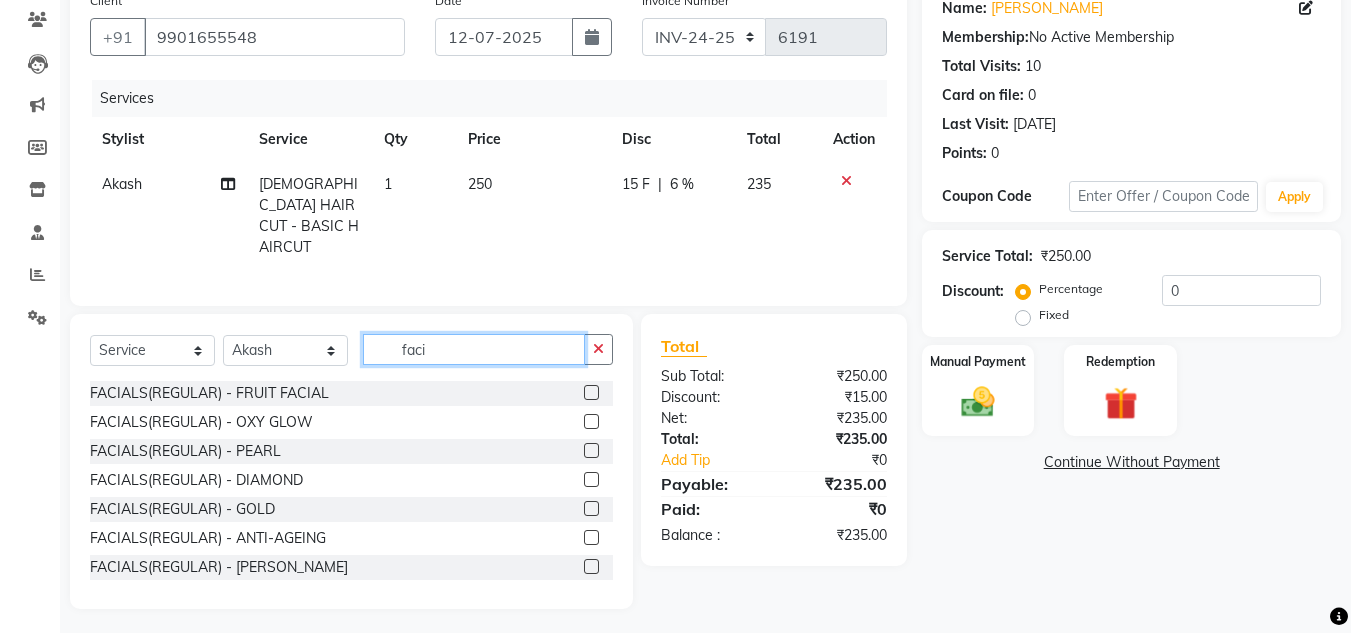 type on "faci" 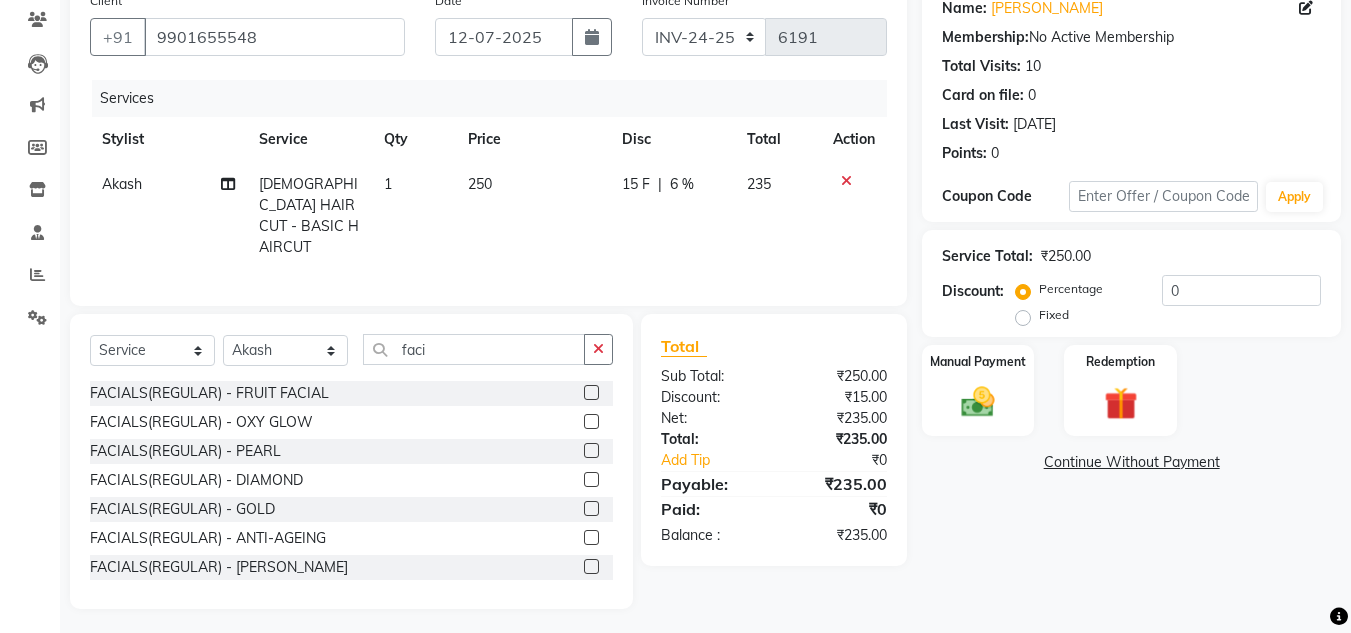click 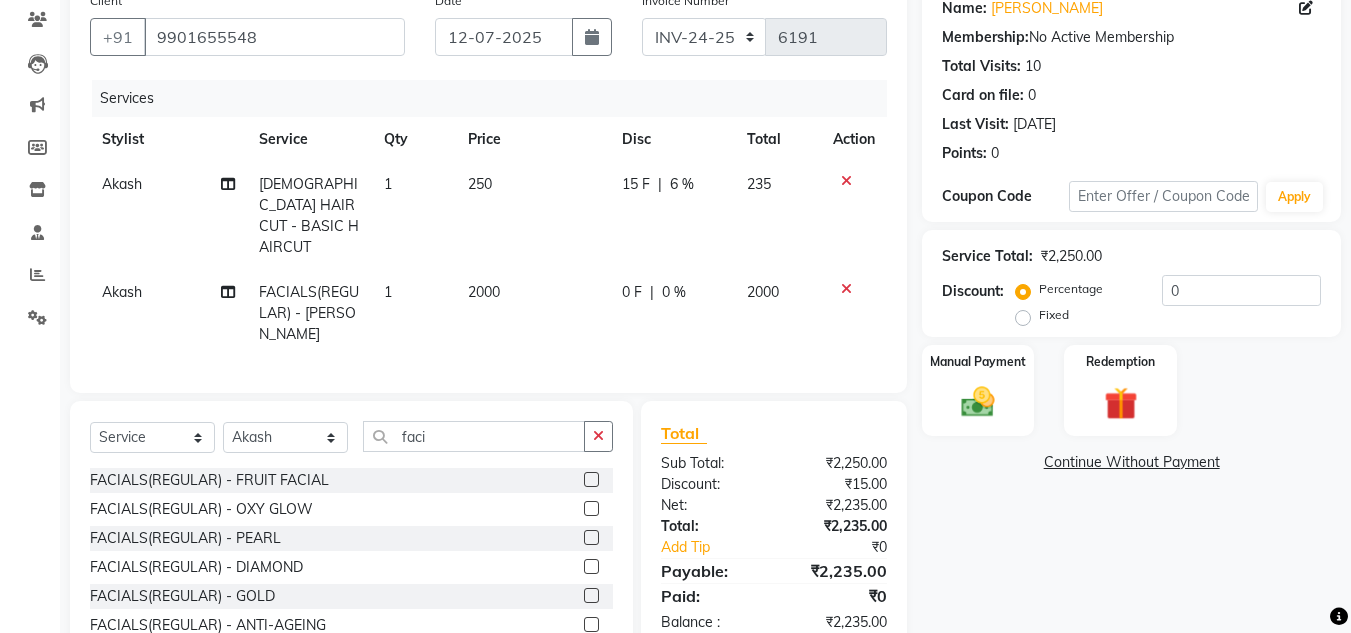 checkbox on "false" 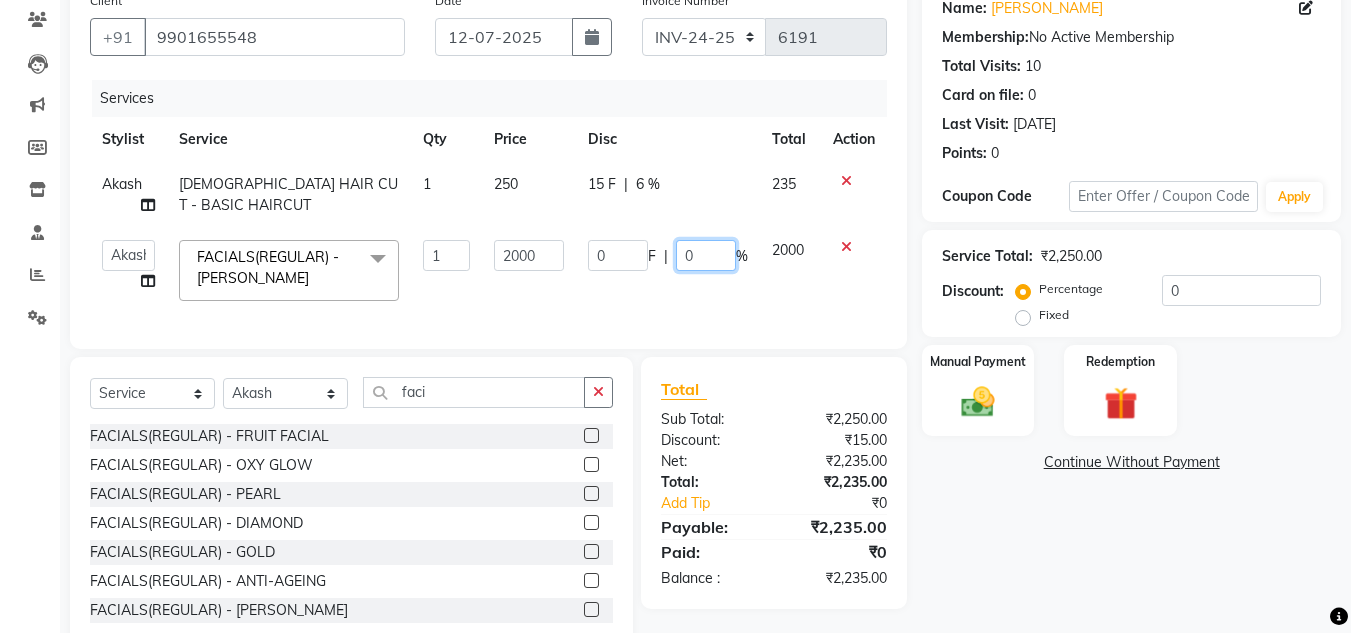 click on "0" 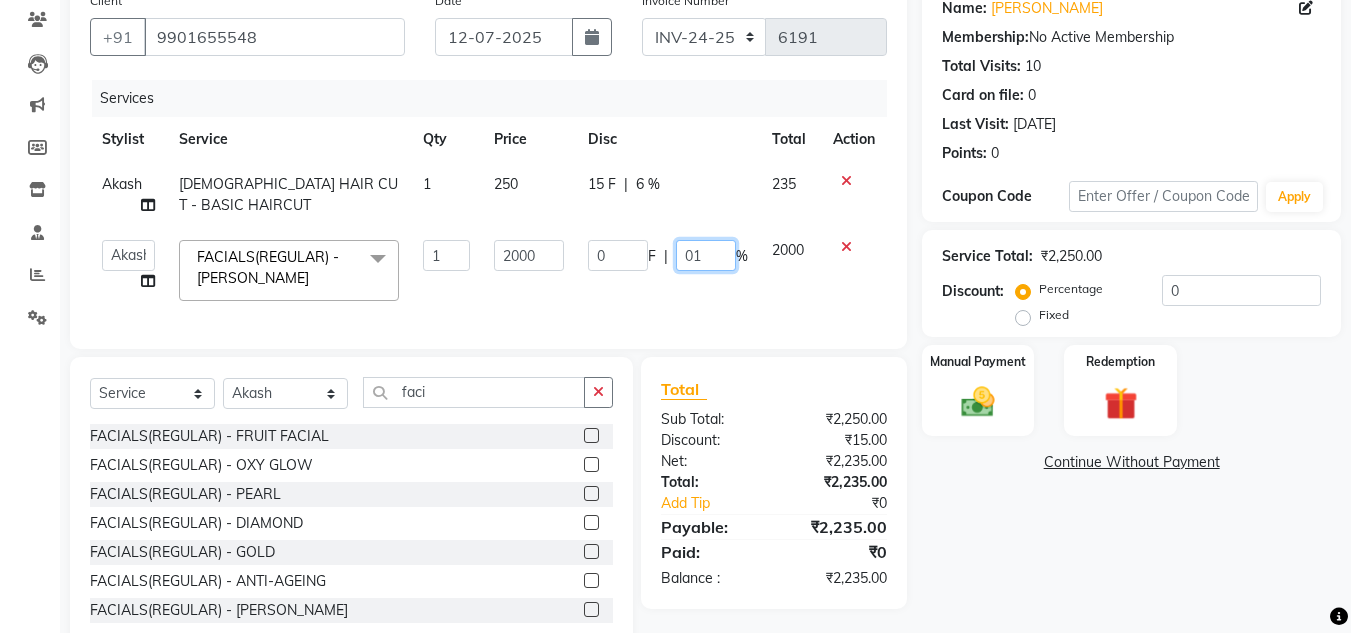 type on "0" 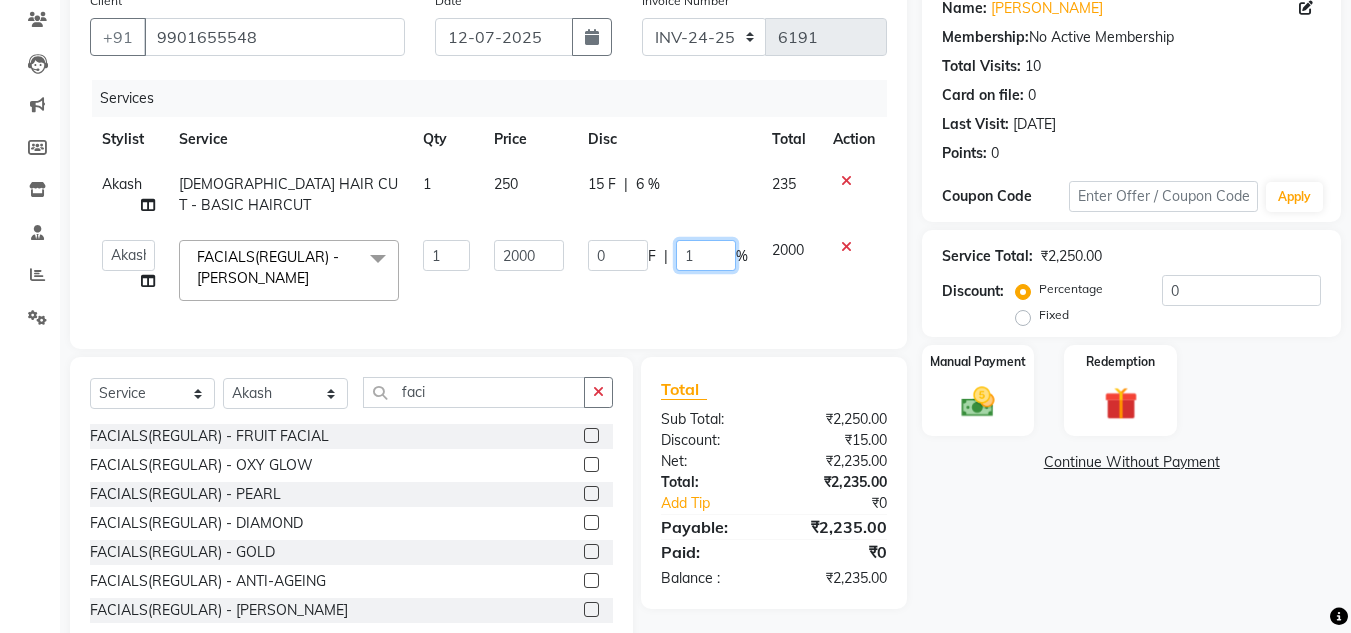 type on "10" 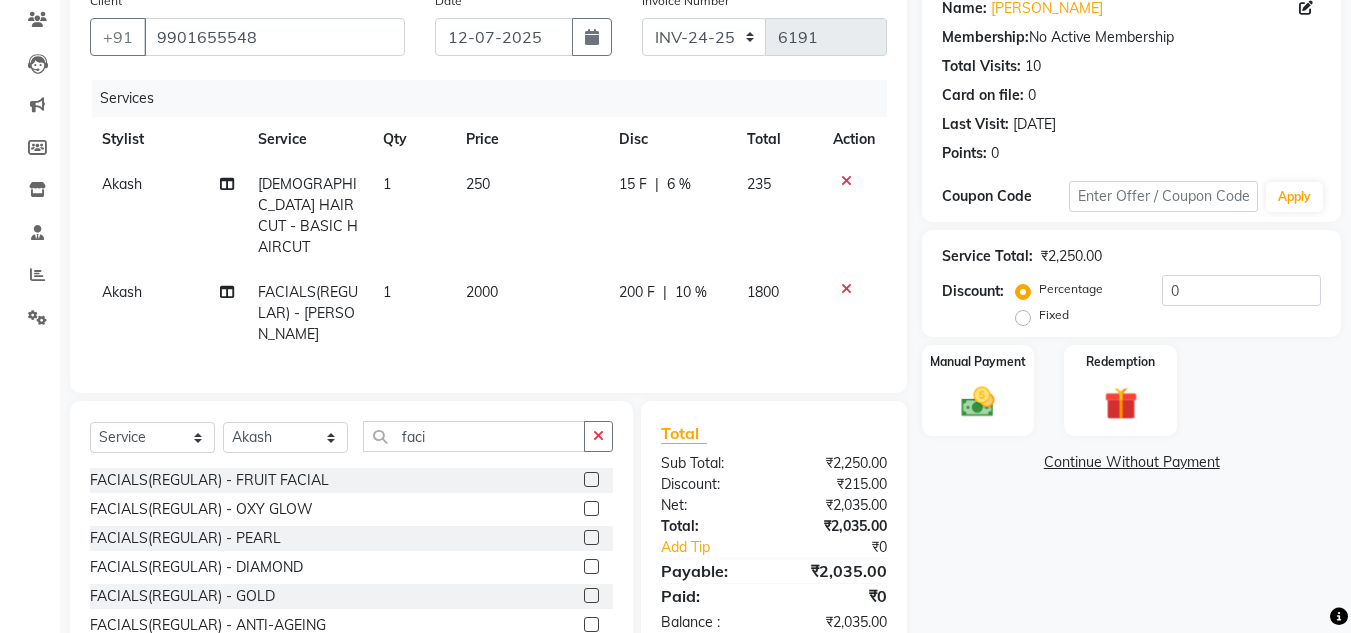 click on "Name: [PERSON_NAME] Membership:  No Active Membership  Total Visits:  10 Card on file:  0 Last Visit:   [DATE] Points:   0  Coupon Code Apply Service Total:  ₹2,250.00  Discount:  Percentage   Fixed  0 Manual Payment Redemption  Continue Without Payment" 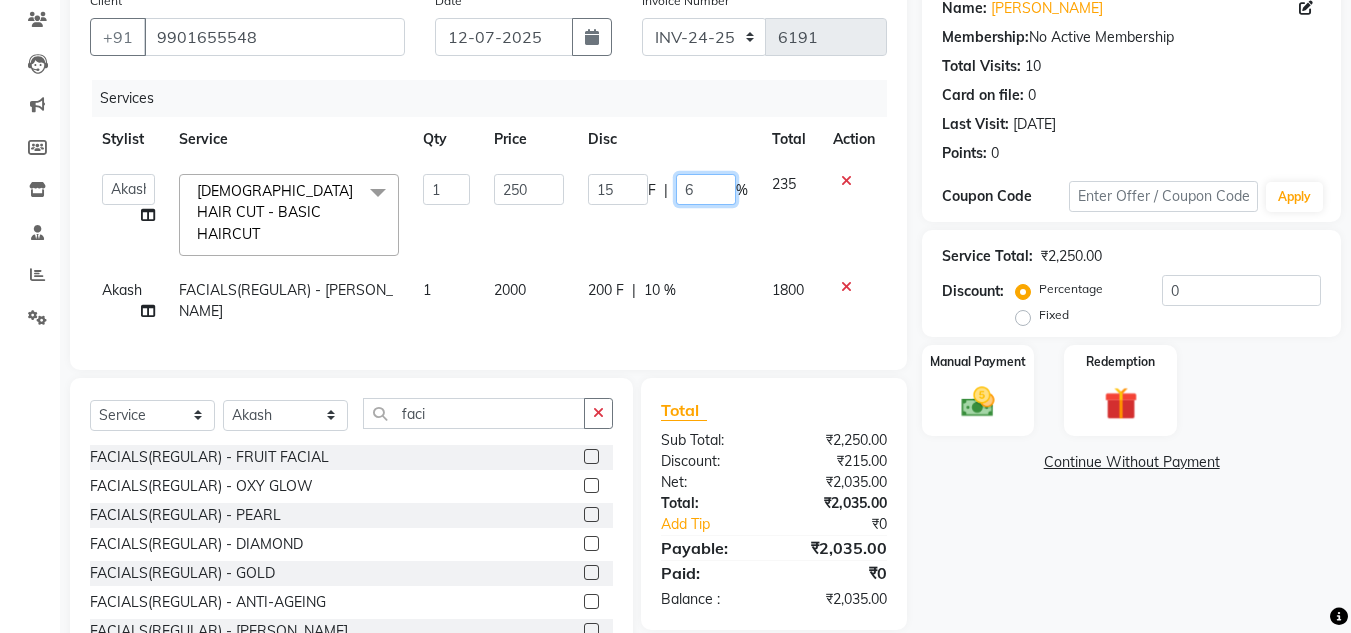 click on "6" 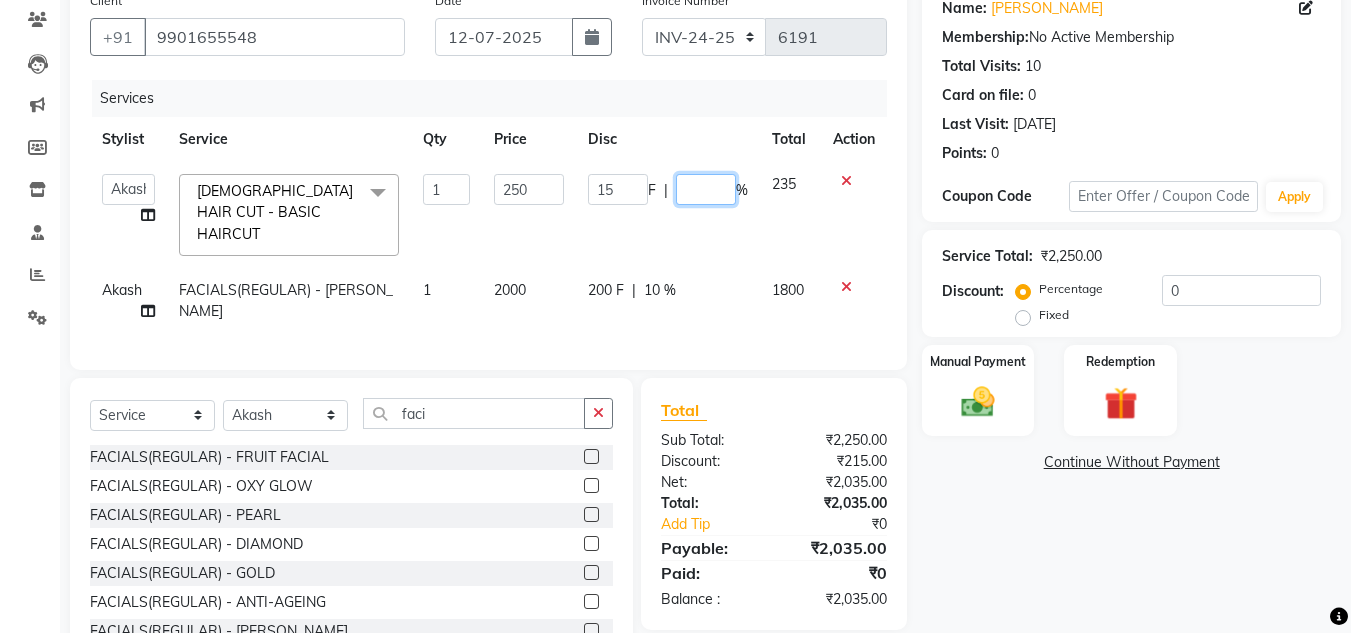 type on "0" 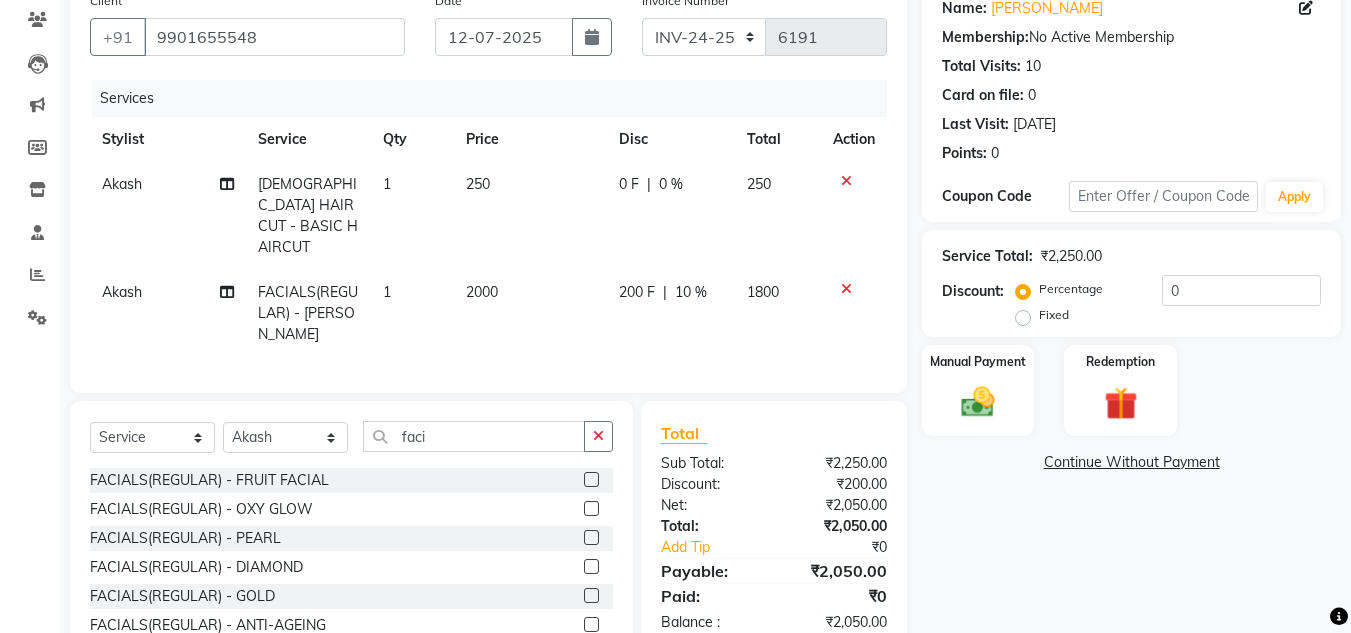 click on "Name: [PERSON_NAME] Membership:  No Active Membership  Total Visits:  10 Card on file:  0 Last Visit:   [DATE] Points:   0  Coupon Code Apply Service Total:  ₹2,250.00  Discount:  Percentage   Fixed  0 Manual Payment Redemption  Continue Without Payment" 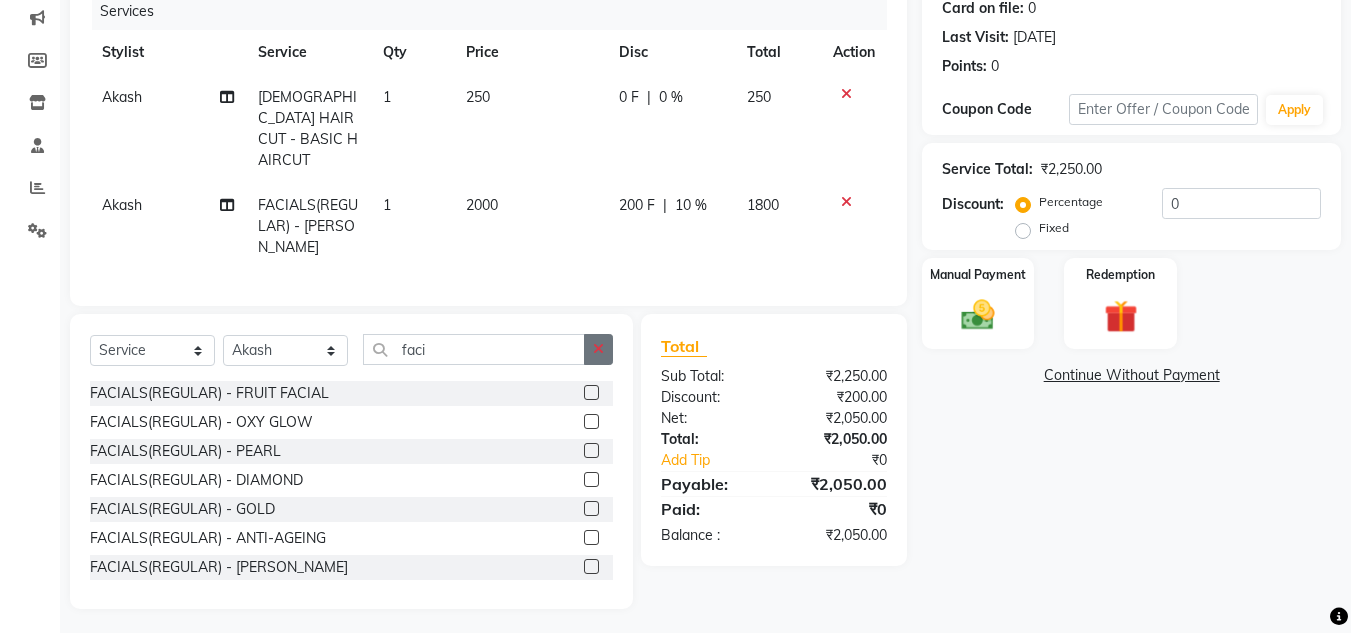click 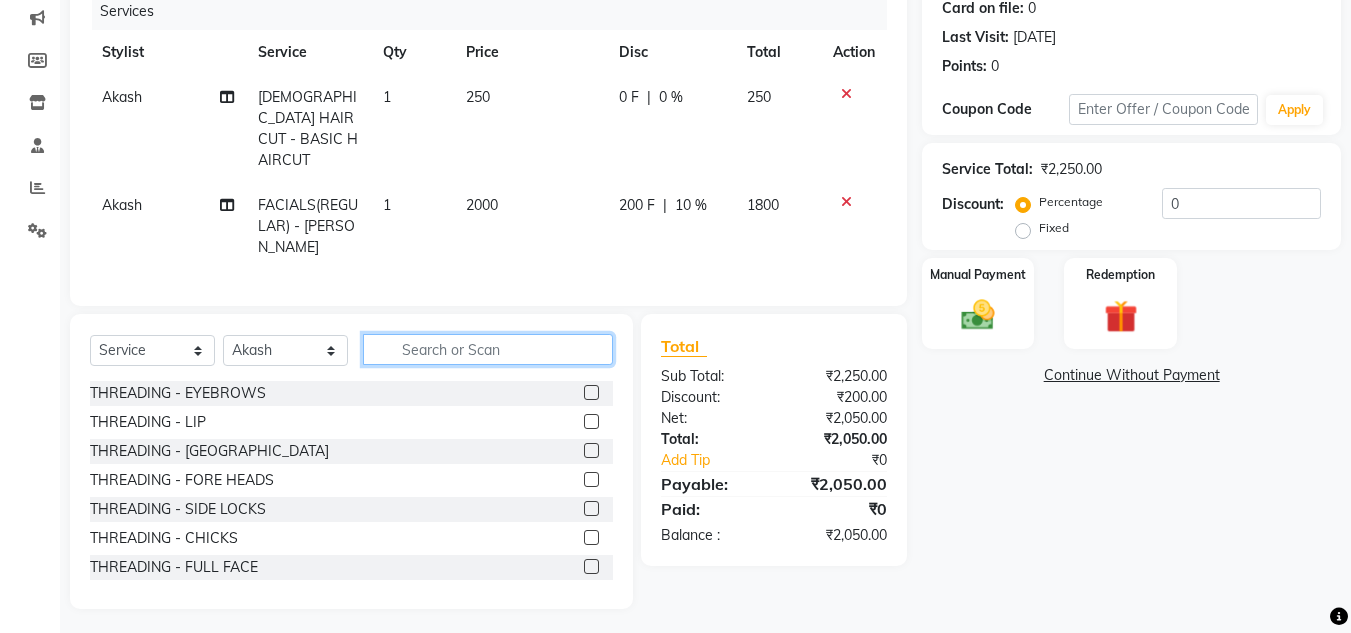 click 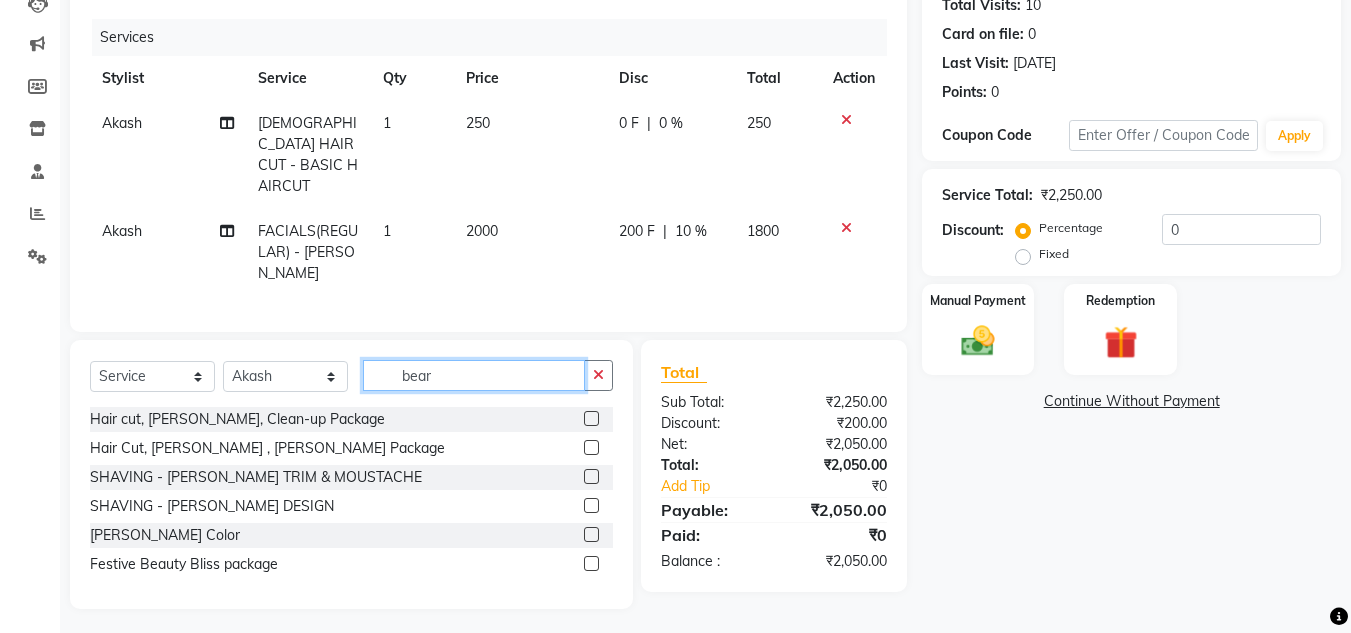 scroll, scrollTop: 212, scrollLeft: 0, axis: vertical 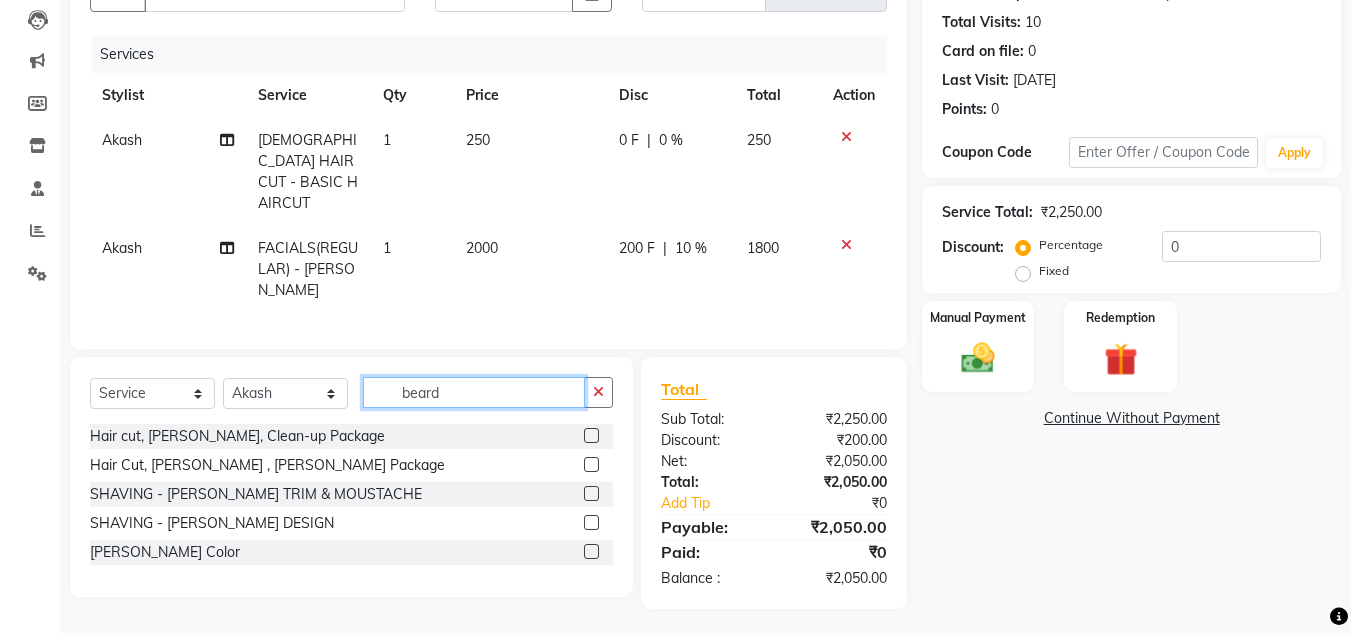 type on "beard" 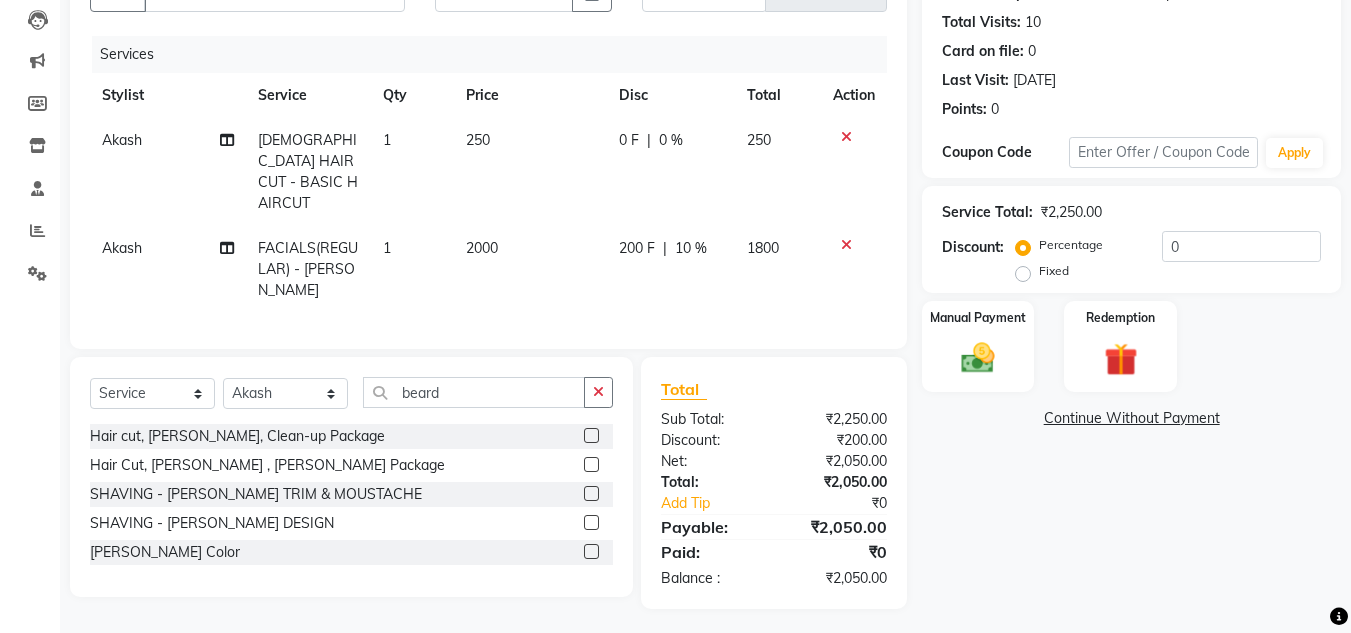 click 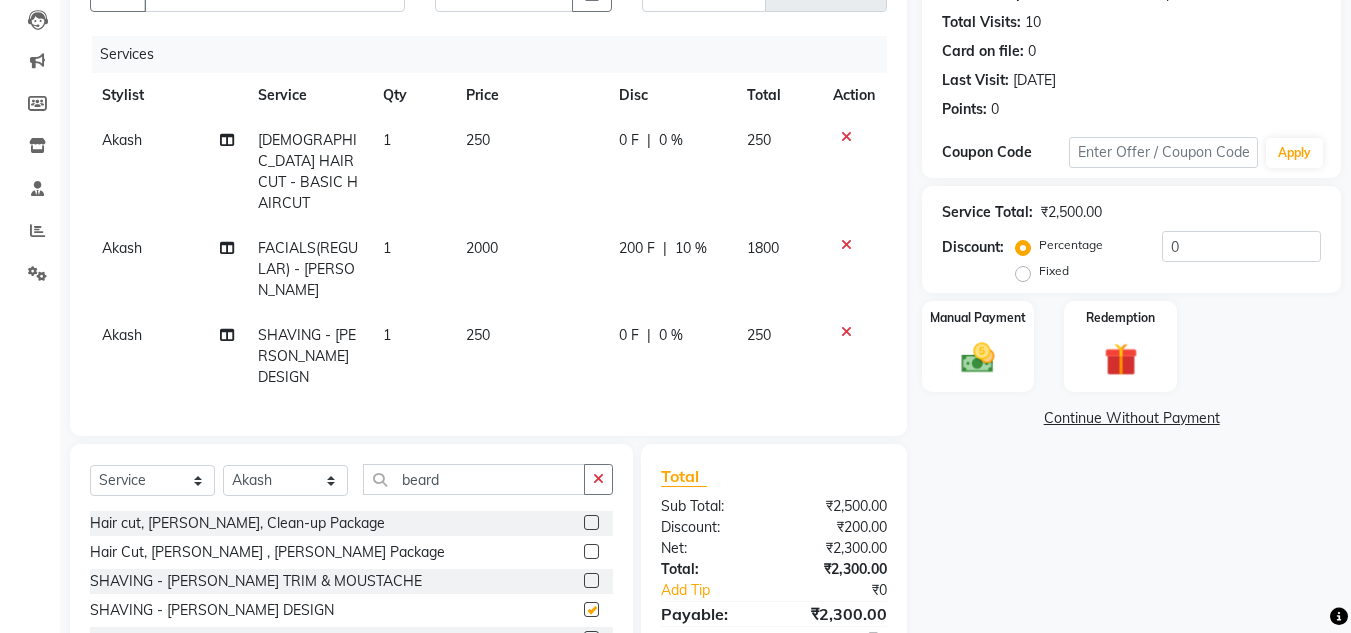checkbox on "false" 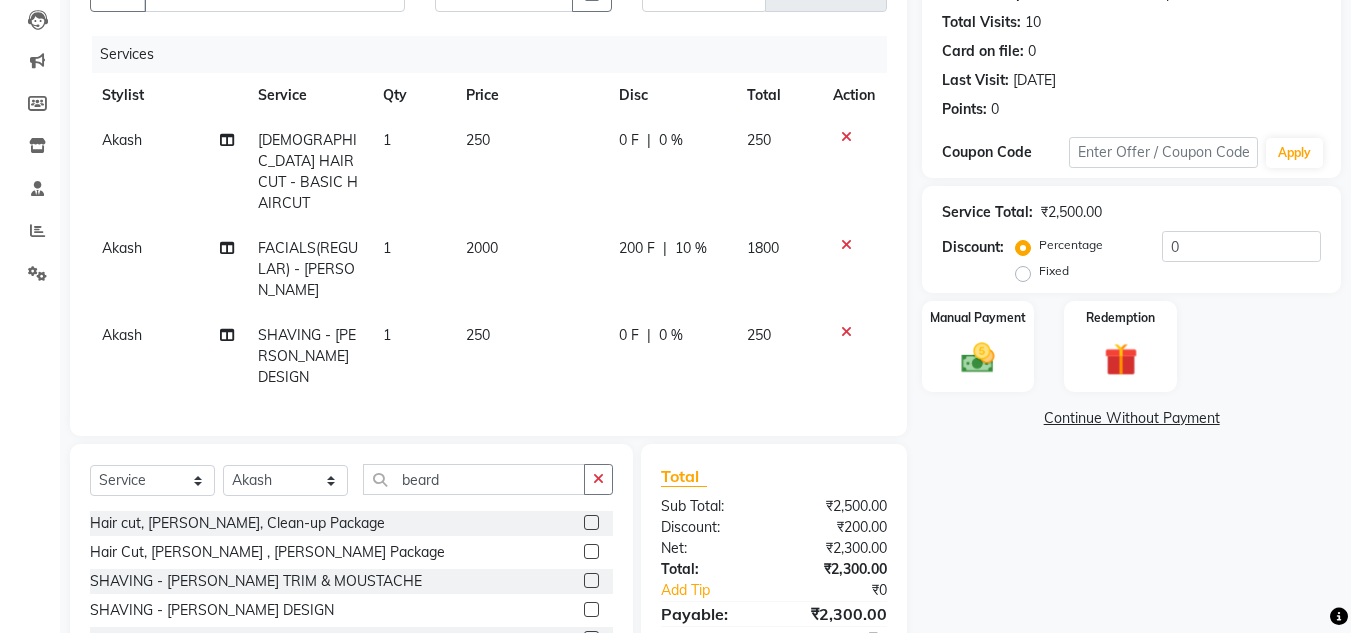 click on "0 F" 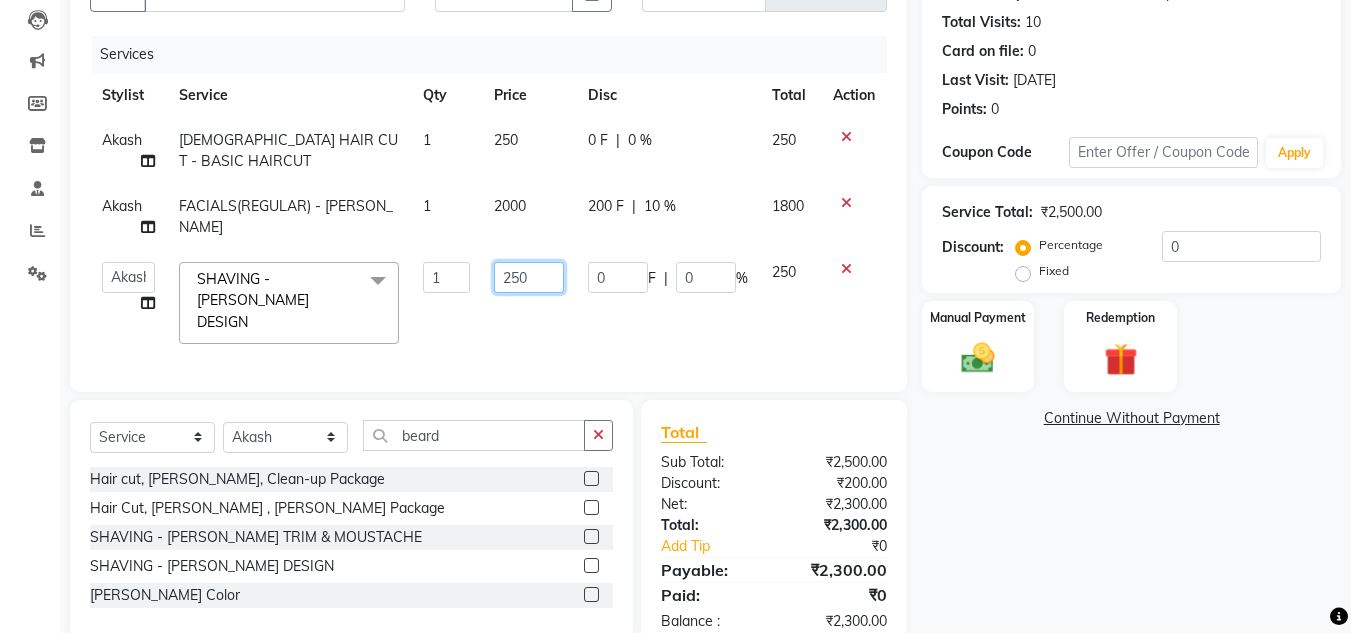 click on "250" 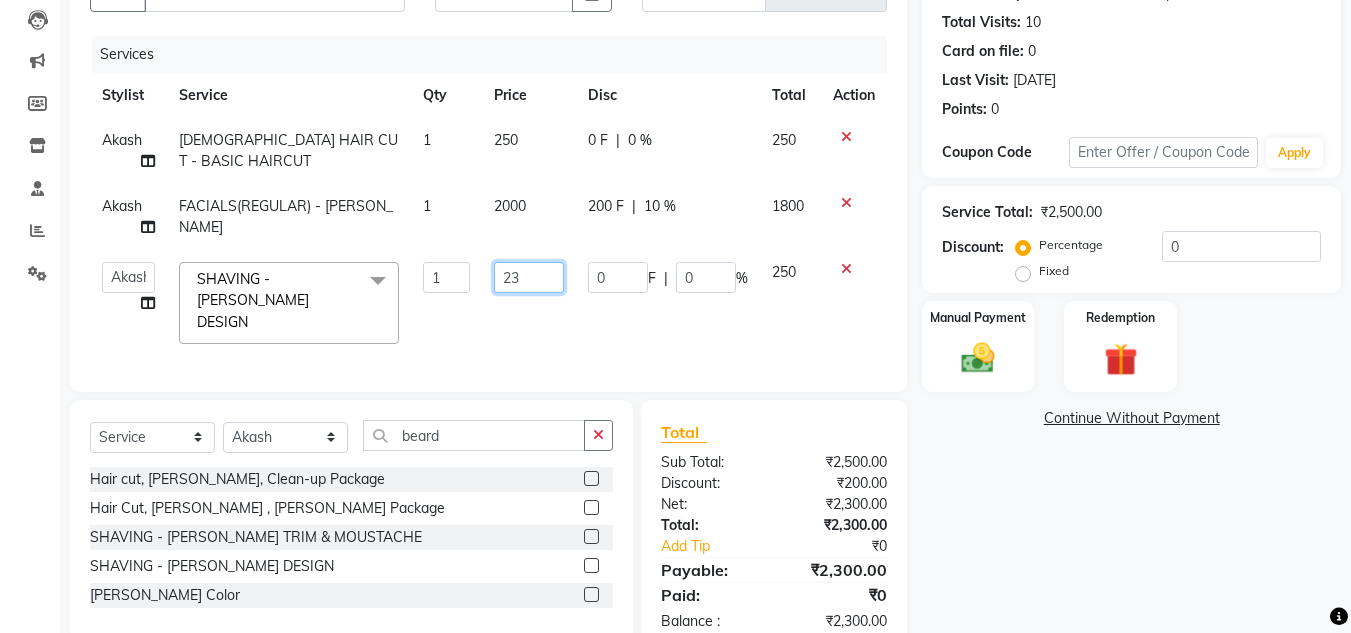 type on "235" 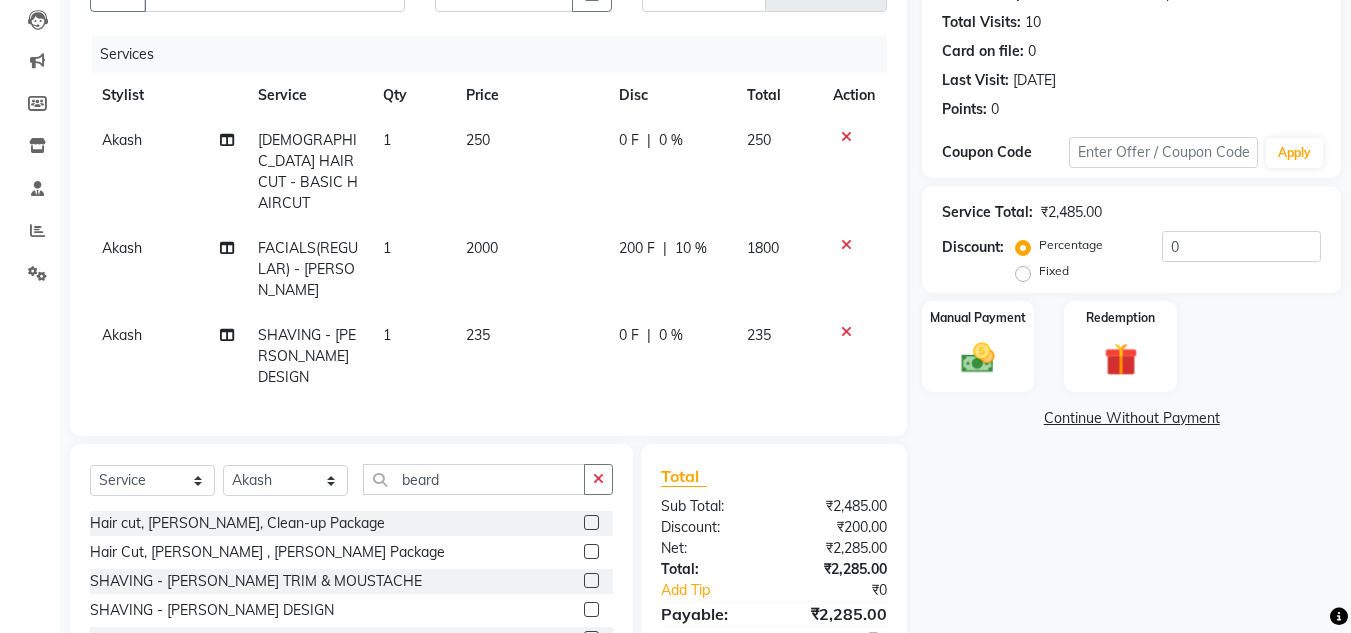 click on "Name: [PERSON_NAME] Membership:  No Active Membership  Total Visits:  10 Card on file:  0 Last Visit:   [DATE] Points:   0  Coupon Code Apply Service Total:  ₹2,485.00  Discount:  Percentage   Fixed  0 Manual Payment Redemption  Continue Without Payment" 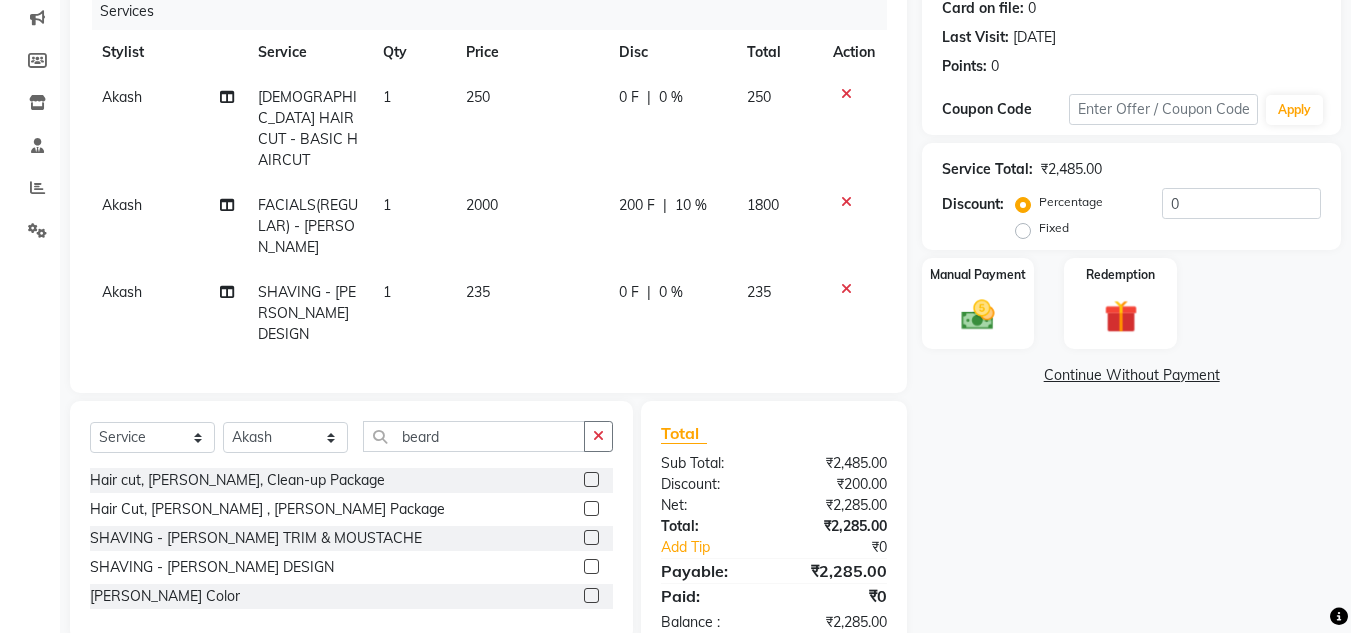 scroll, scrollTop: 278, scrollLeft: 0, axis: vertical 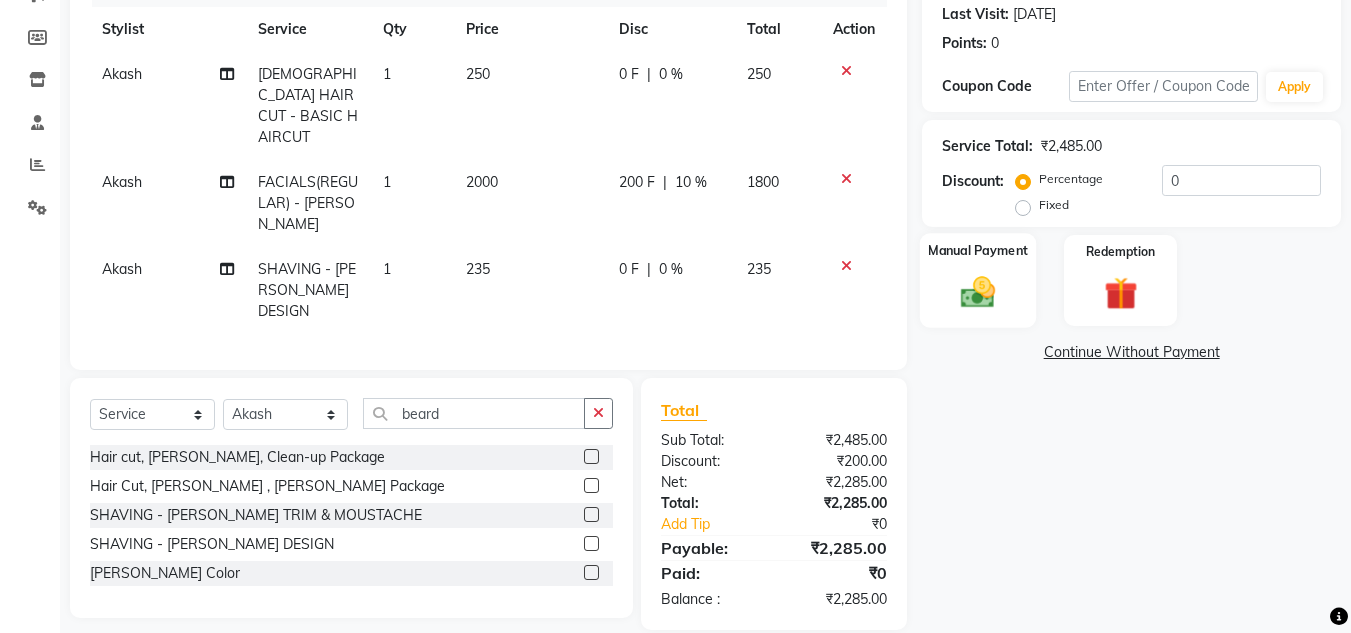 click 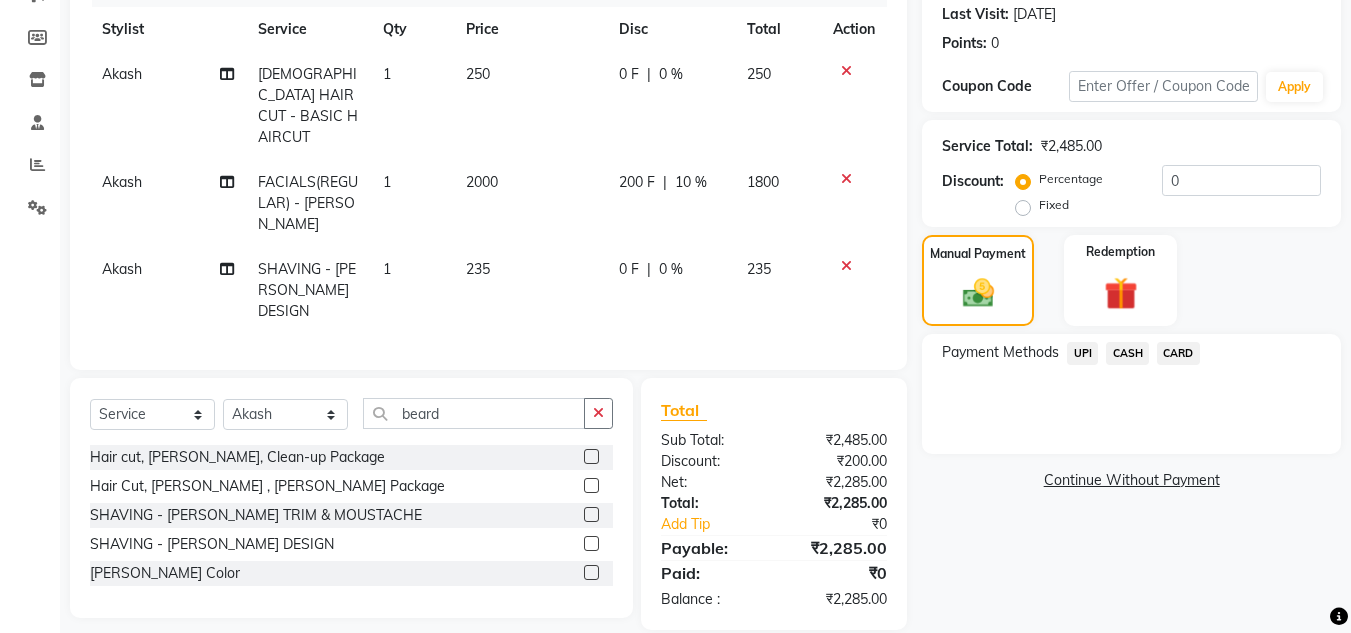 click on "UPI" 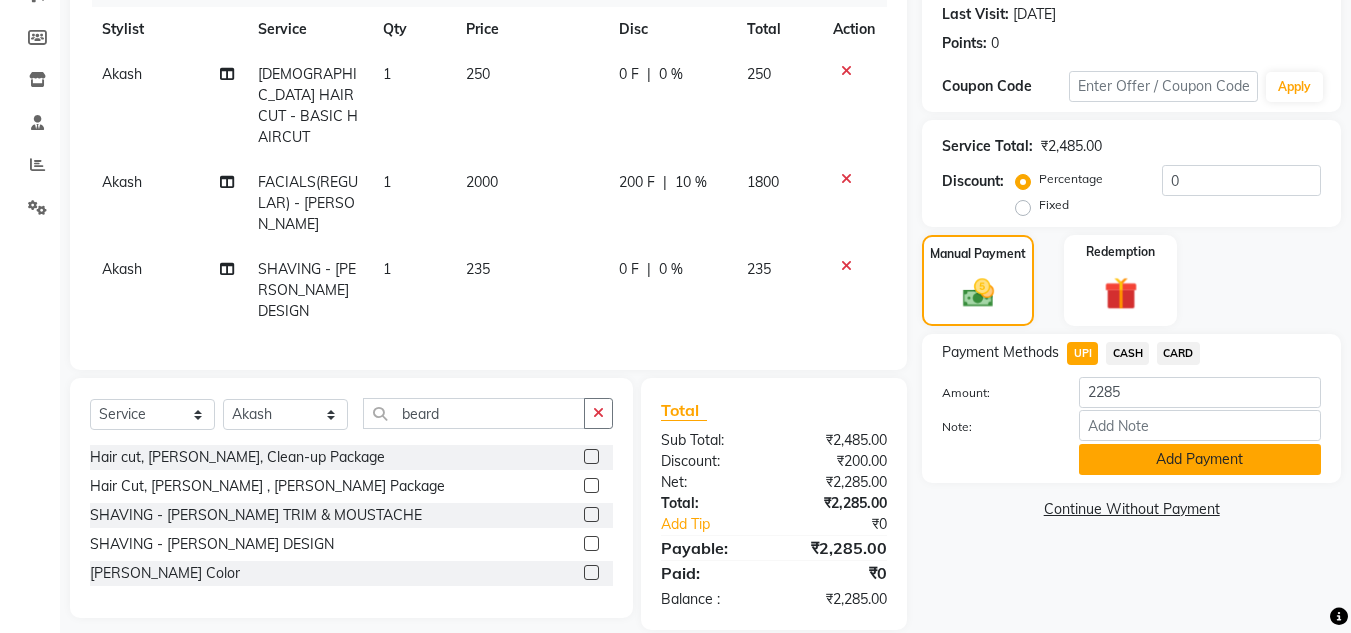 click on "Add Payment" 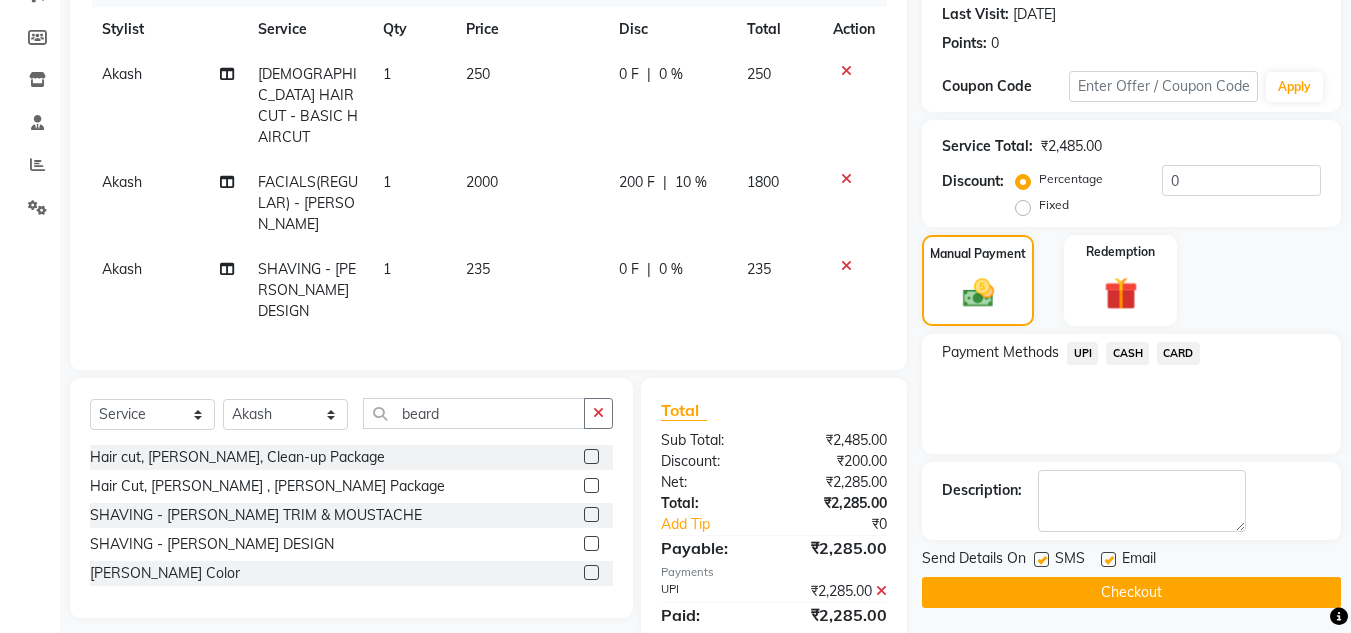 click on "Checkout" 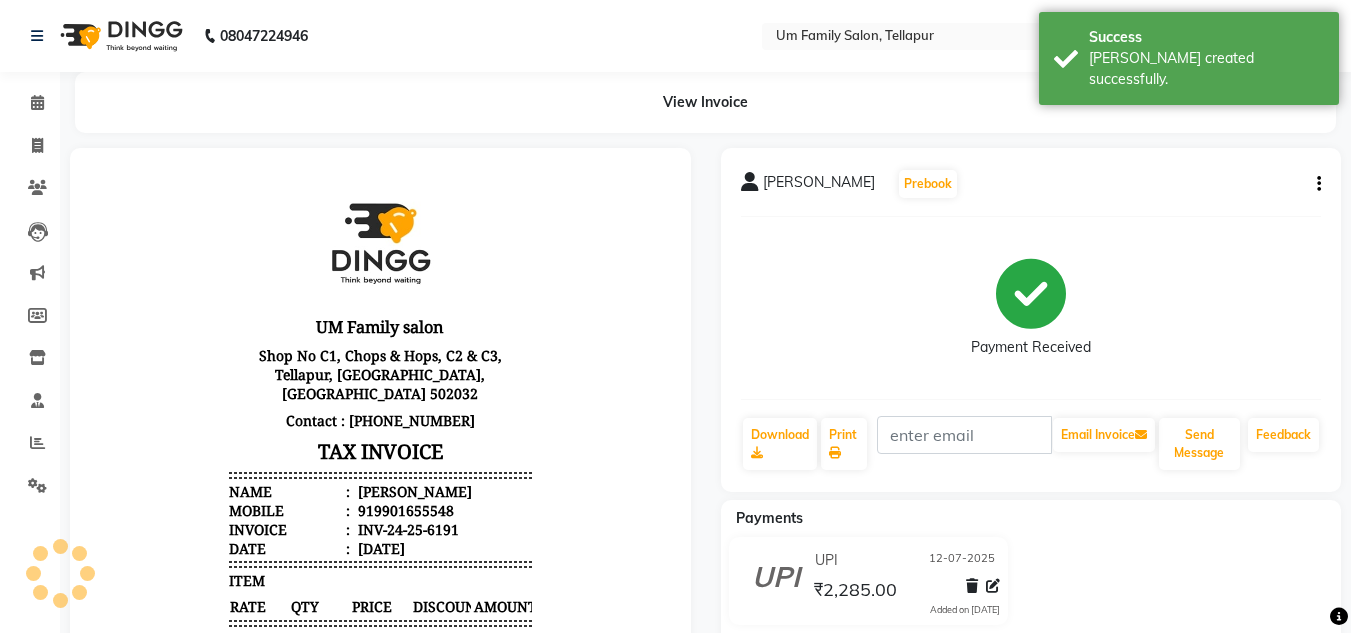 scroll, scrollTop: 0, scrollLeft: 0, axis: both 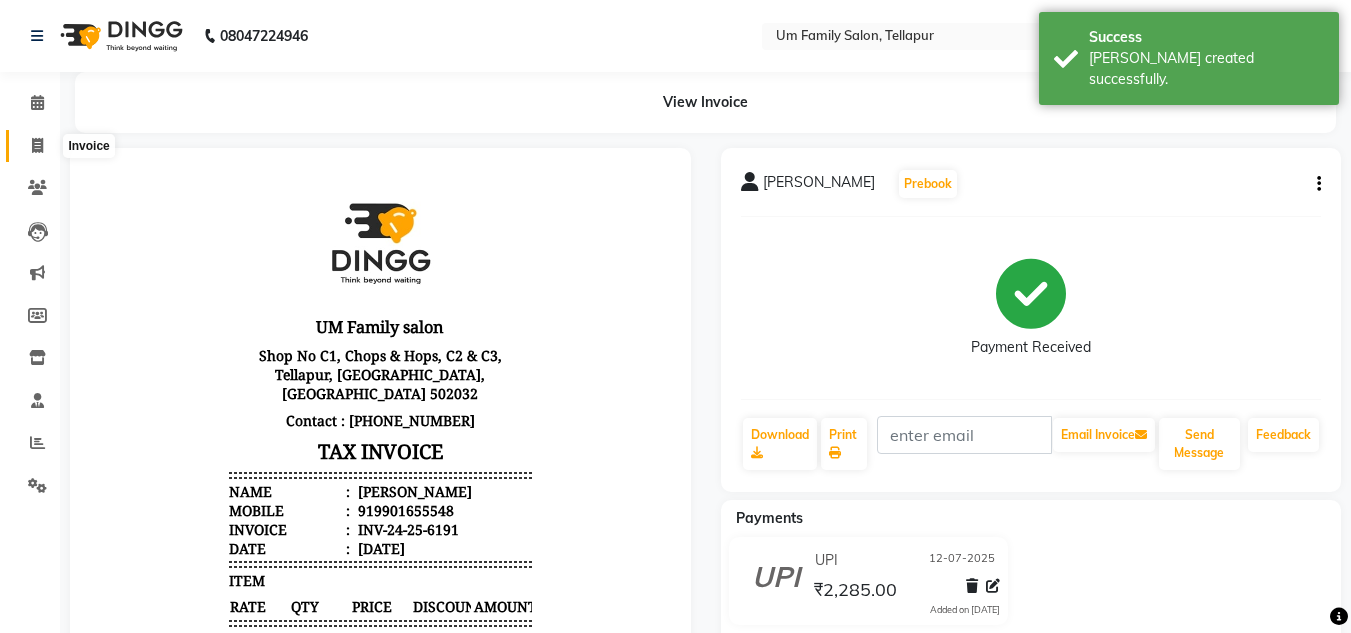 click 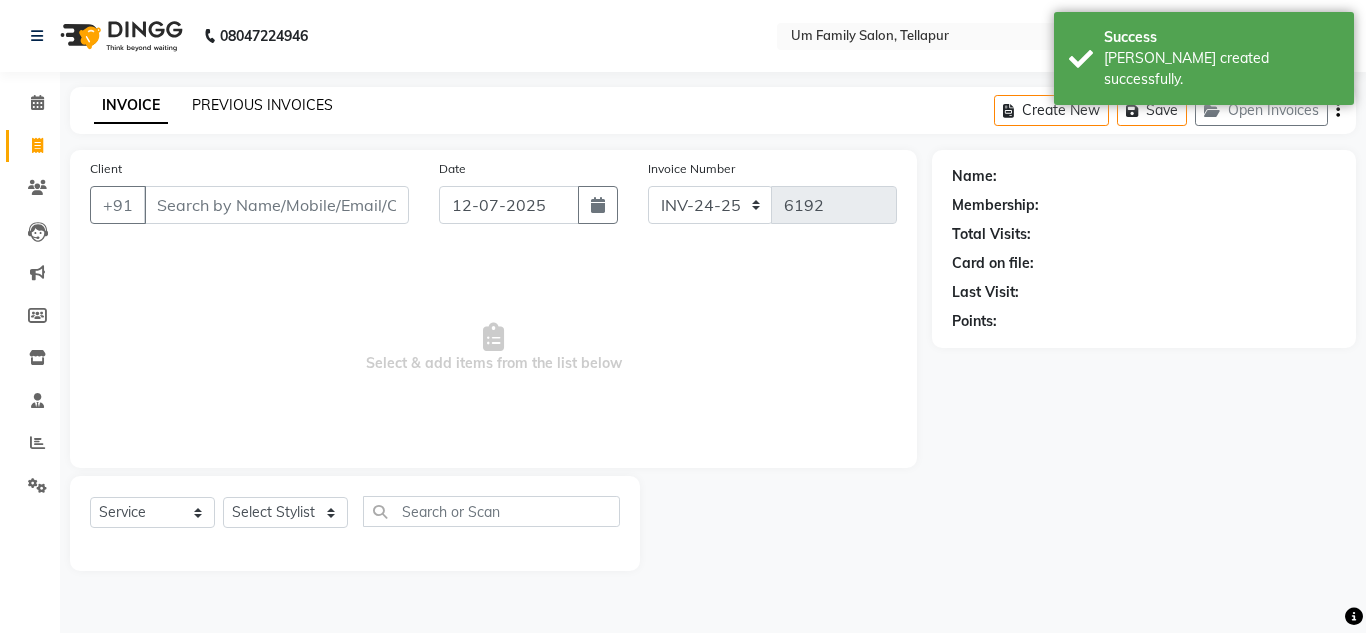 click on "PREVIOUS INVOICES" 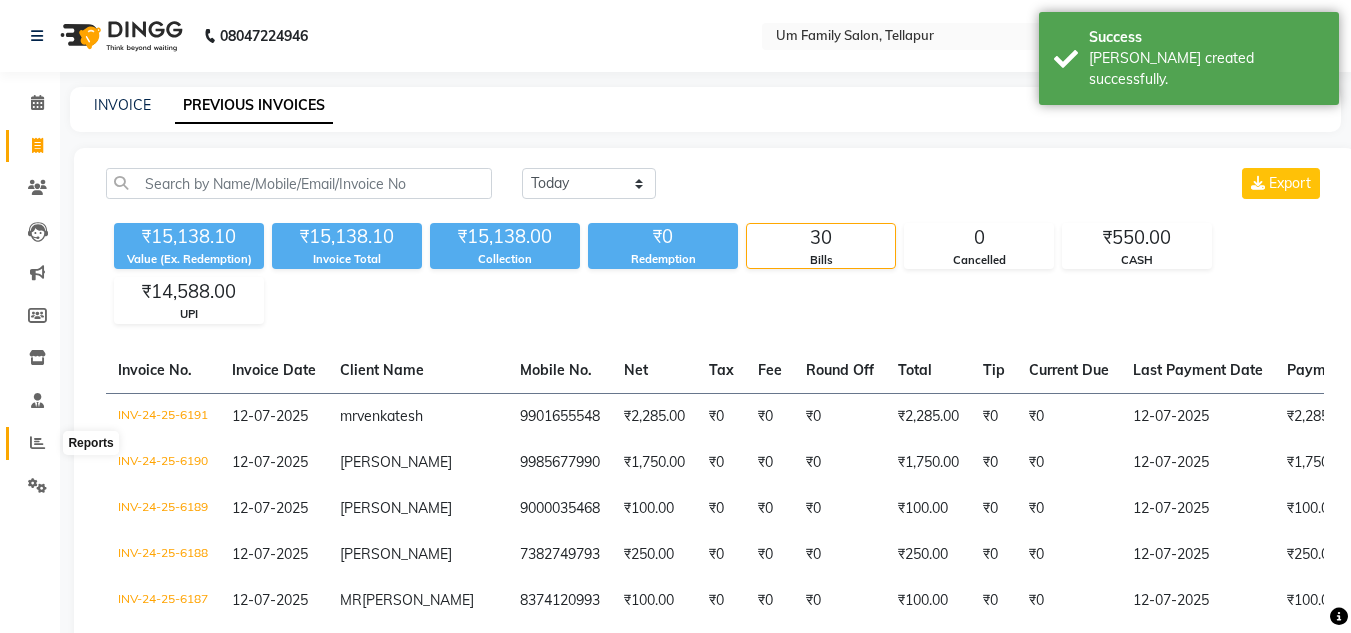 click 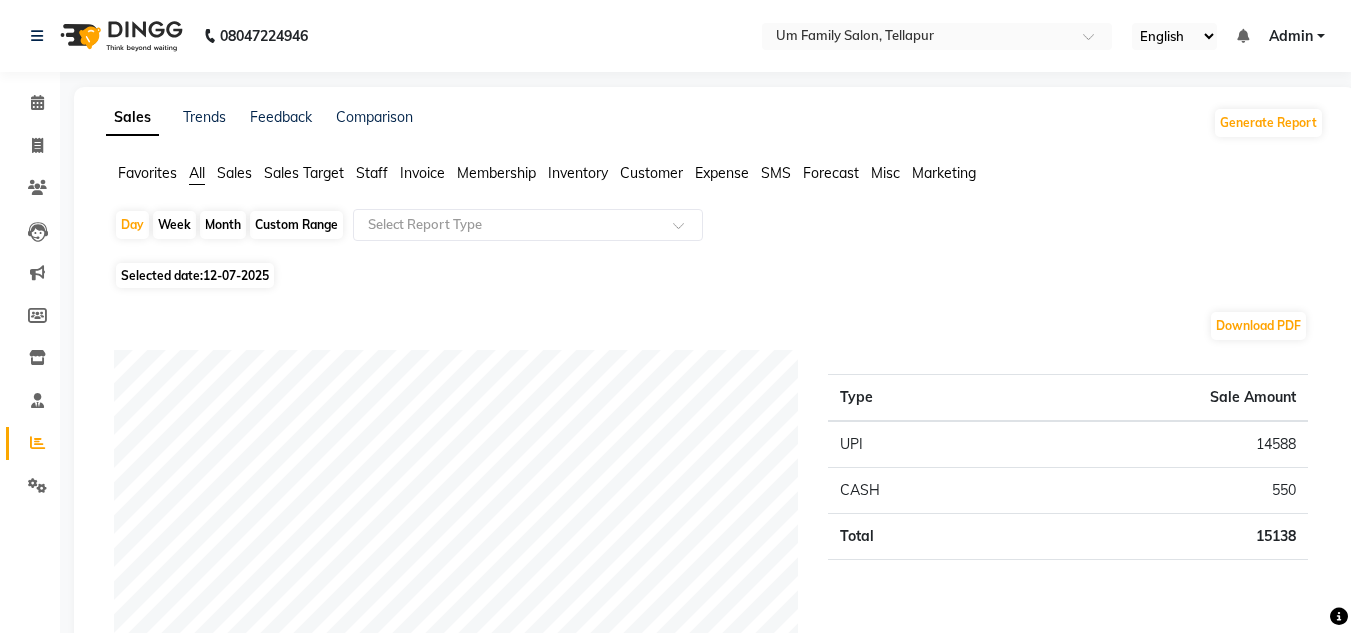click on "Month" 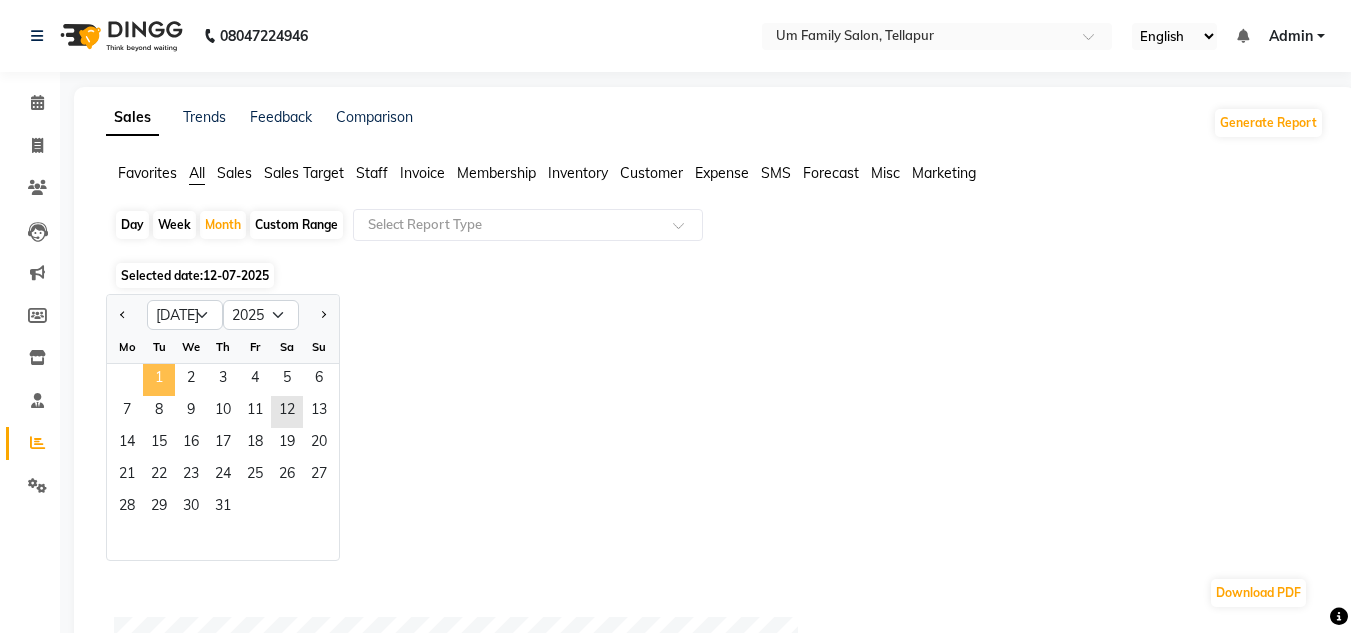click on "1" 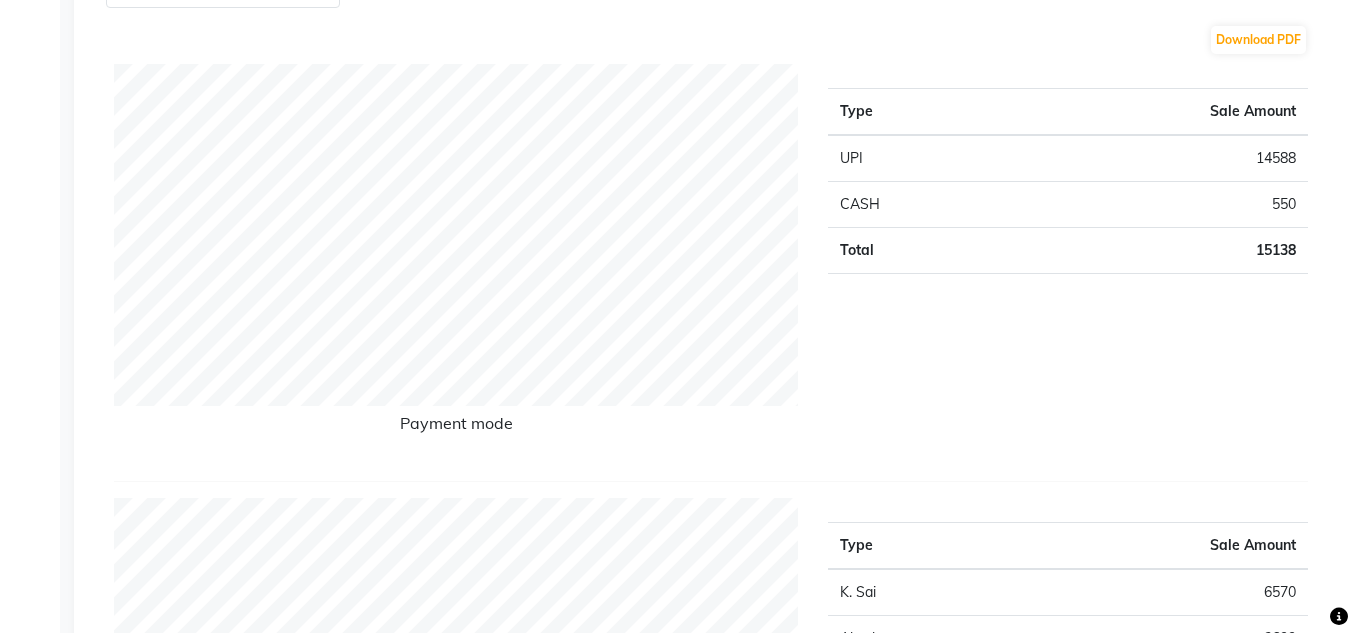 scroll, scrollTop: 1106, scrollLeft: 0, axis: vertical 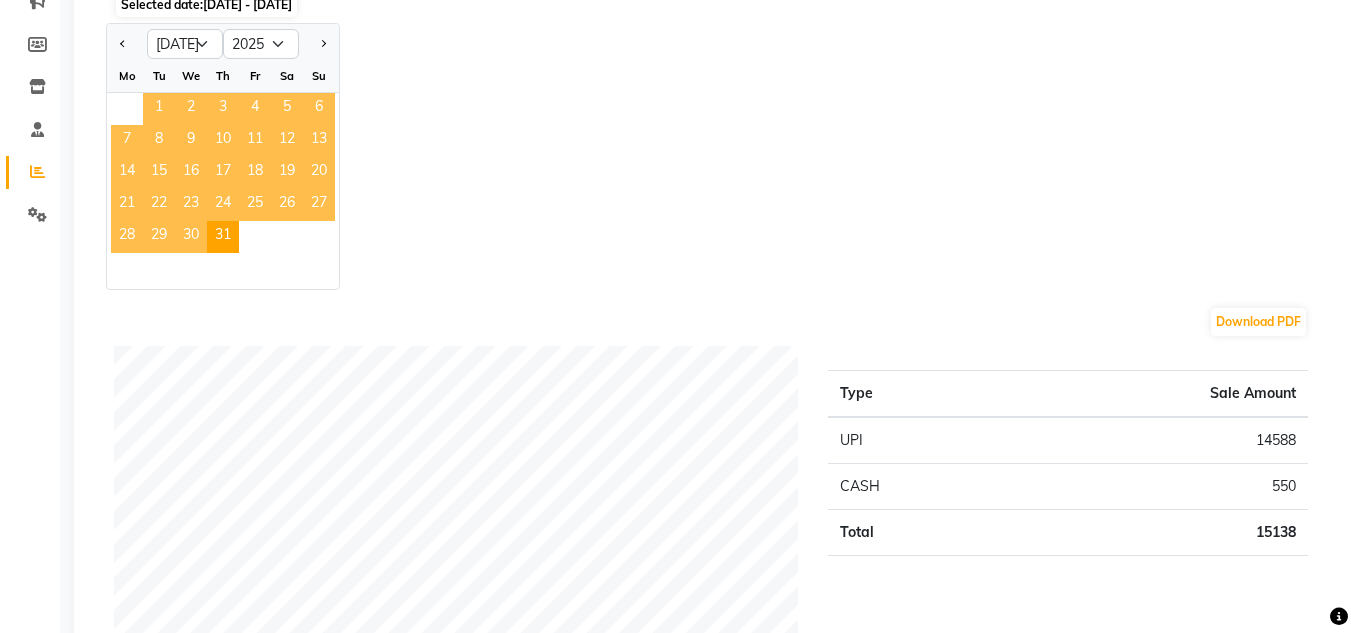 click on "1" 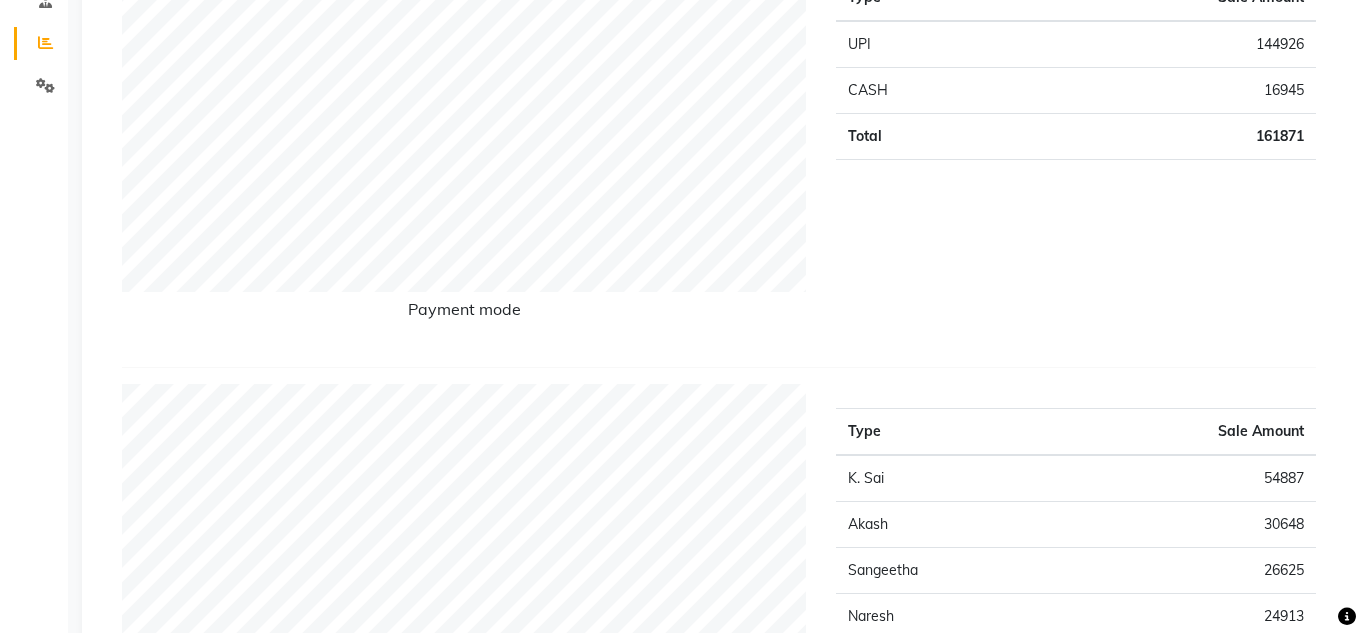 scroll, scrollTop: 0, scrollLeft: 0, axis: both 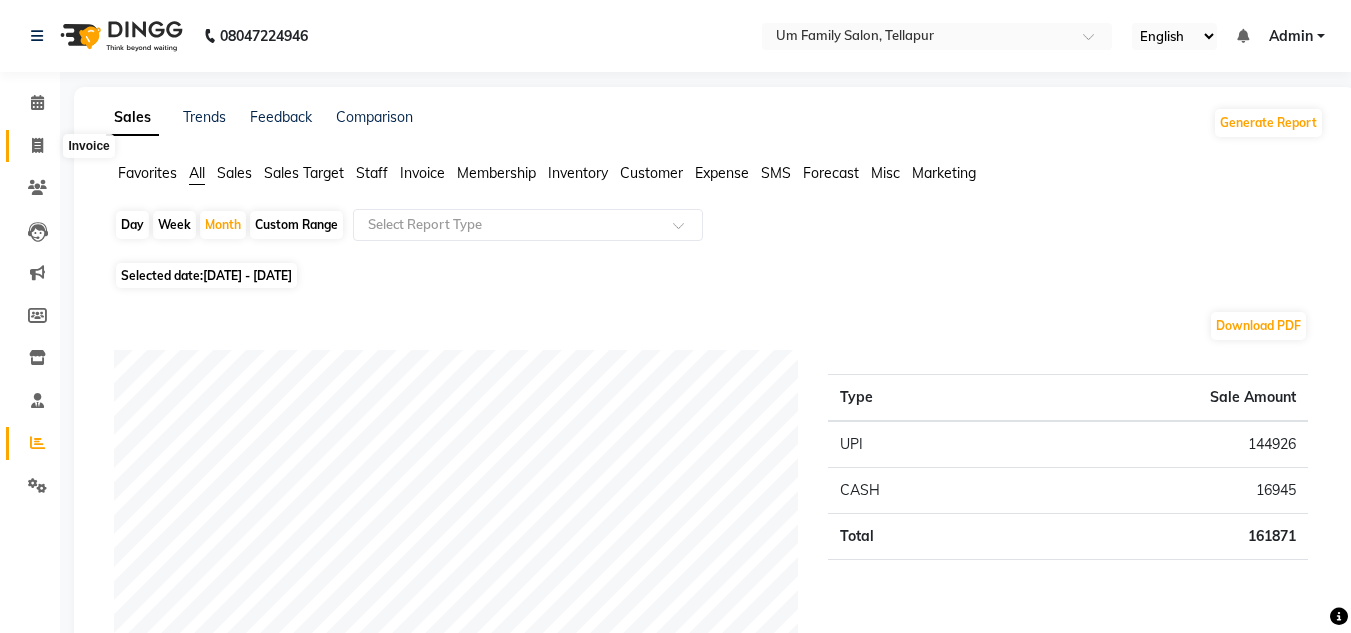 click 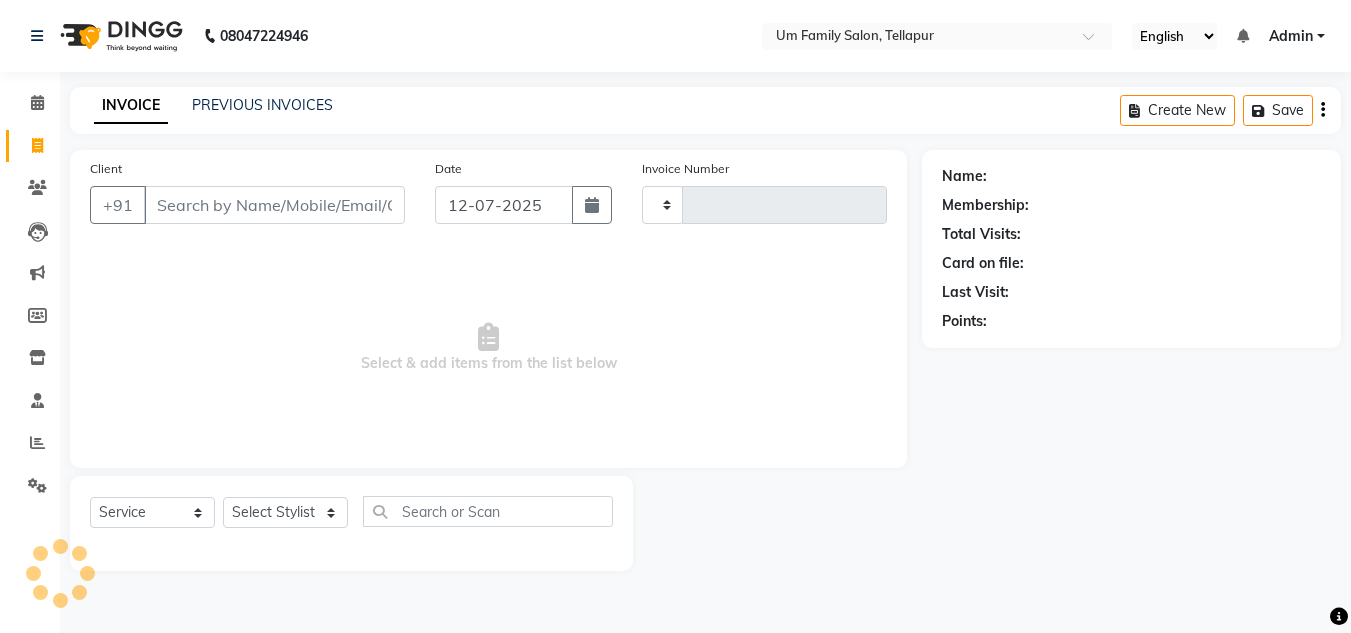type on "6192" 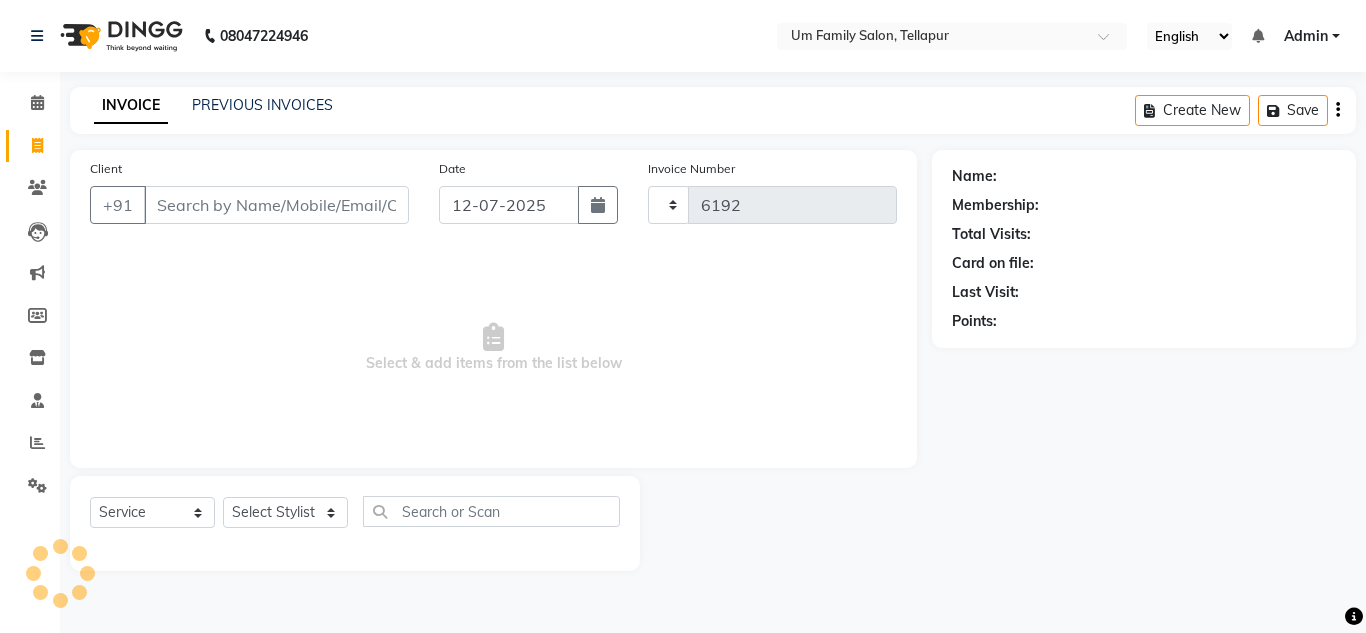 select on "5102" 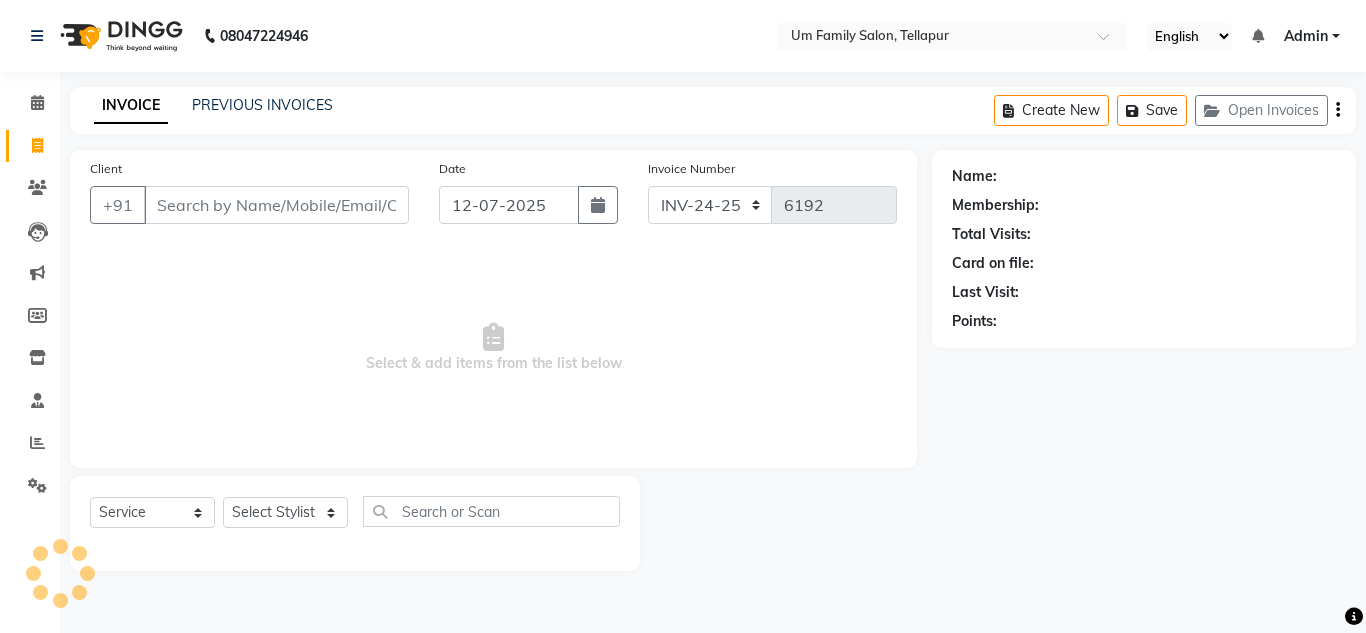 click 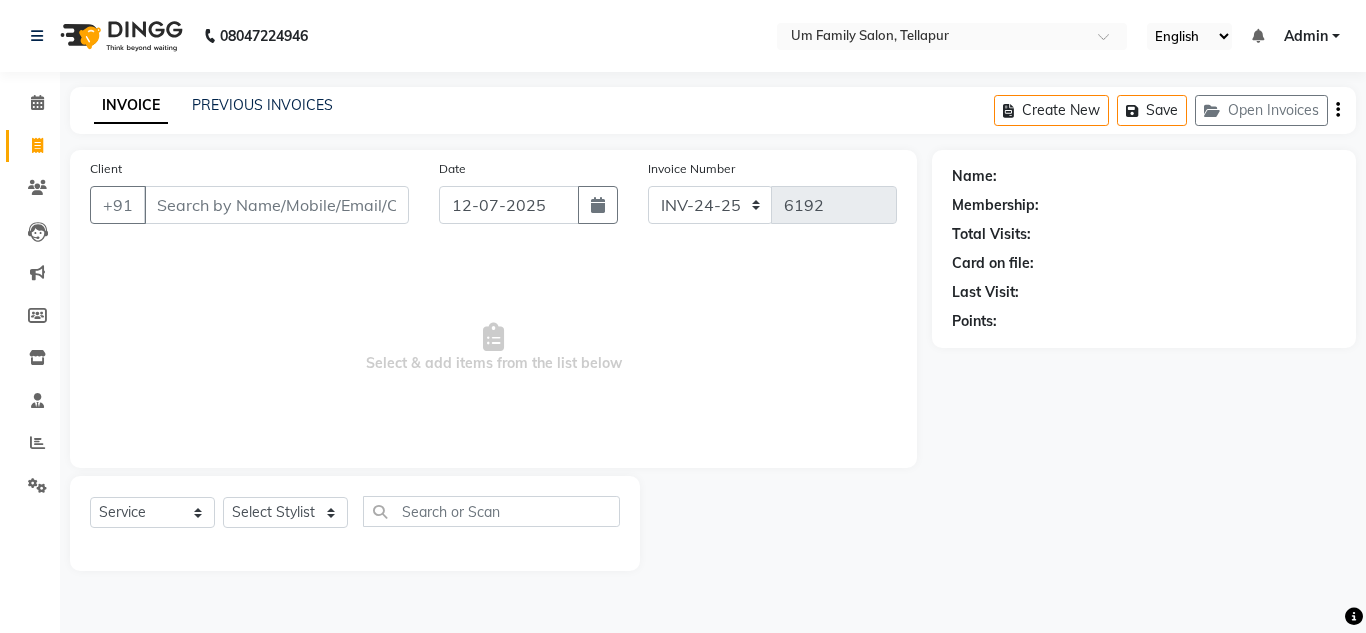 click 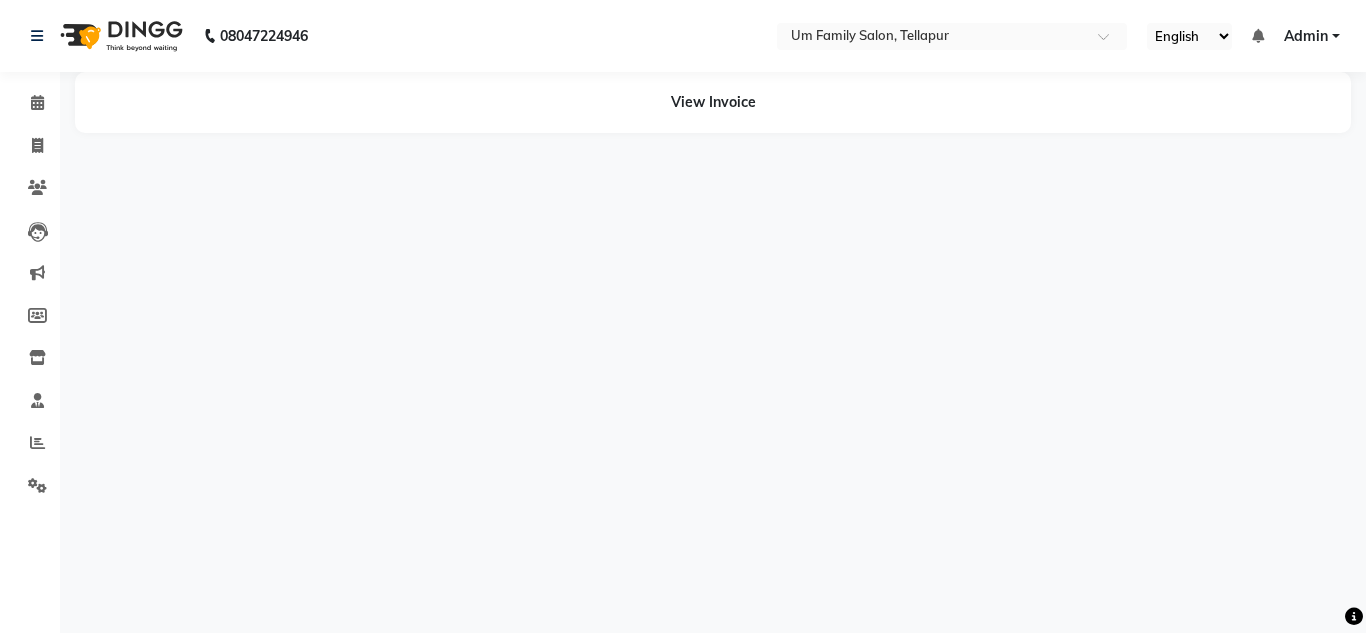 select on "service" 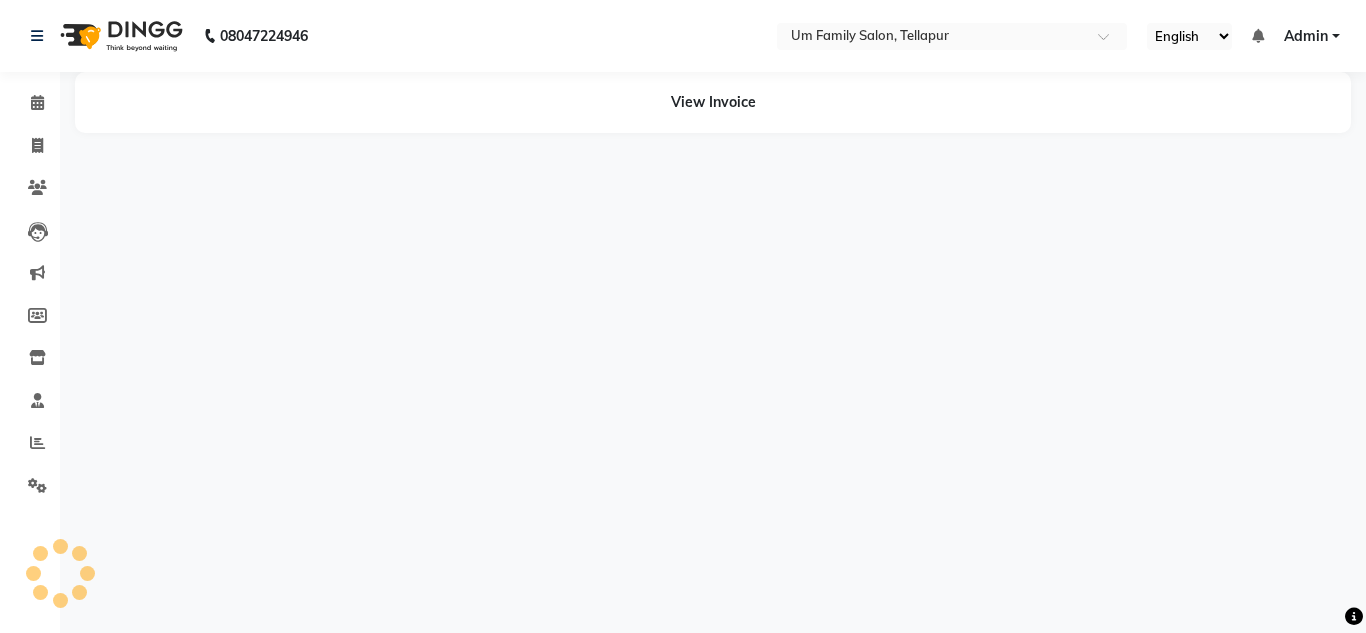 select on "service" 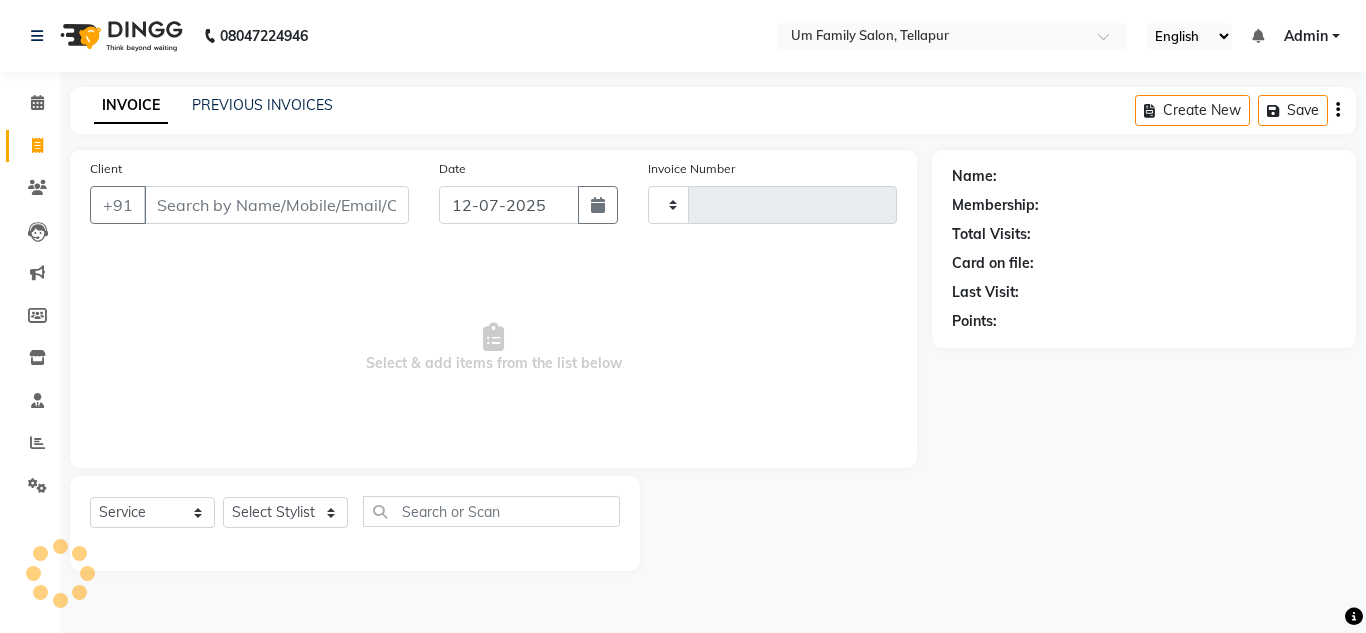 type on "6192" 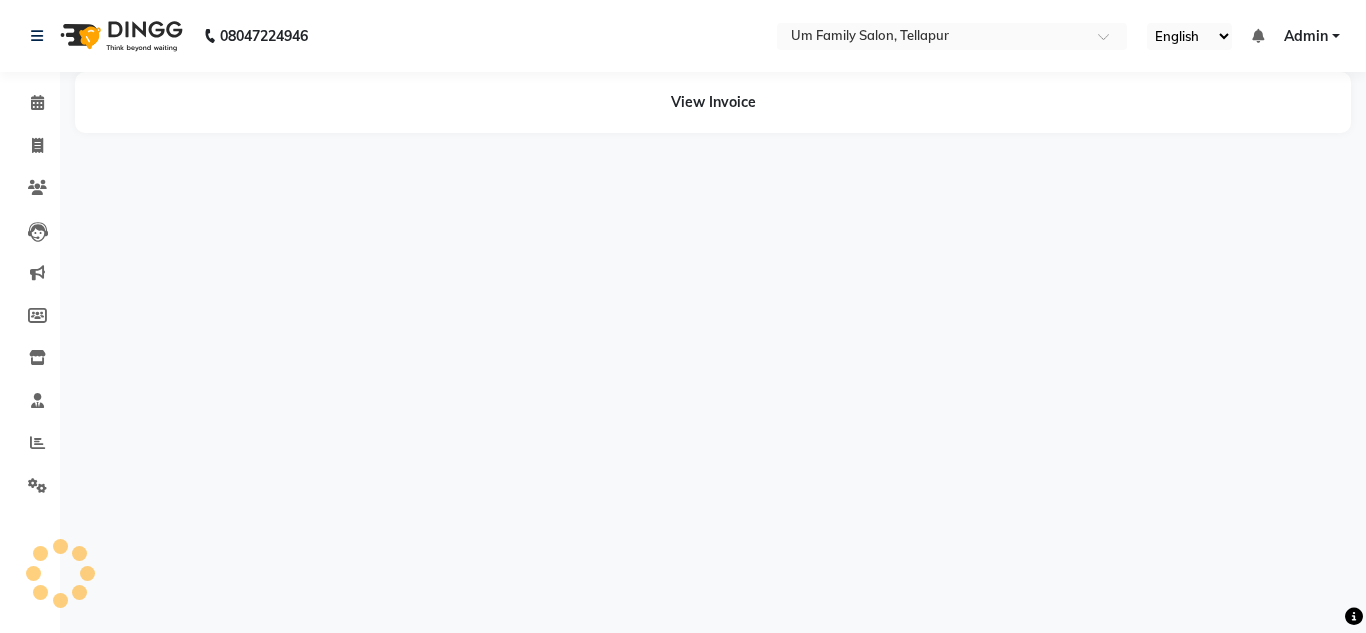 type 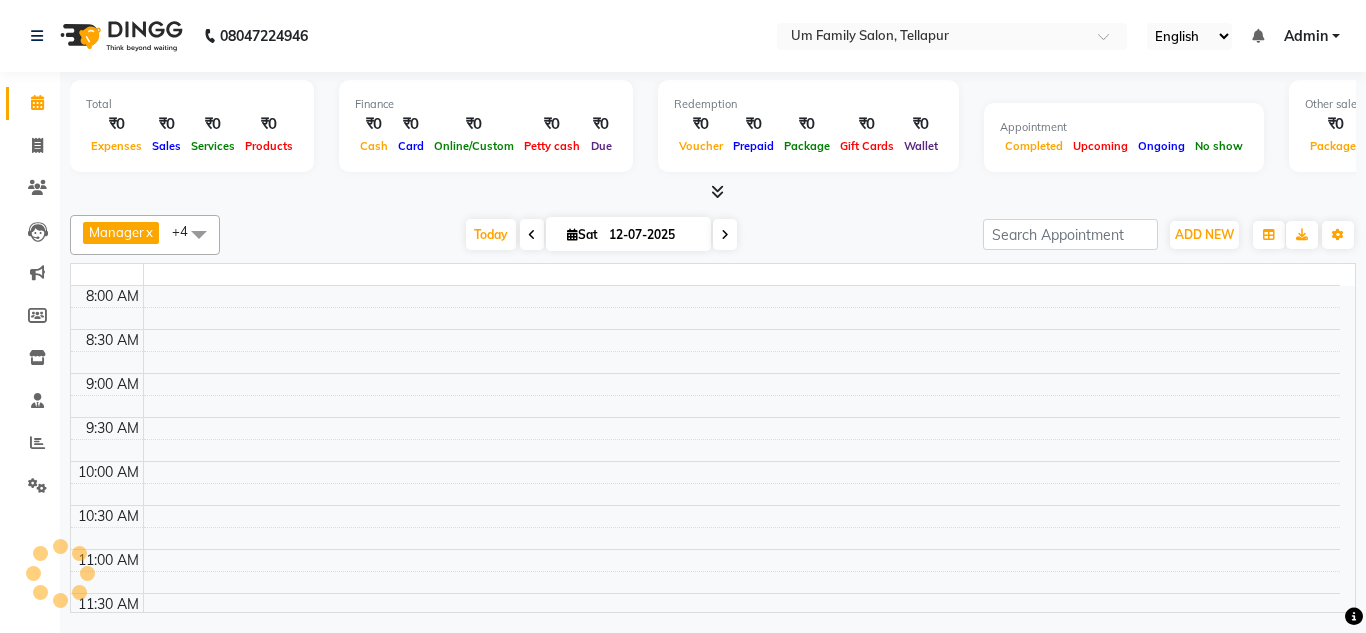 scroll, scrollTop: 0, scrollLeft: 0, axis: both 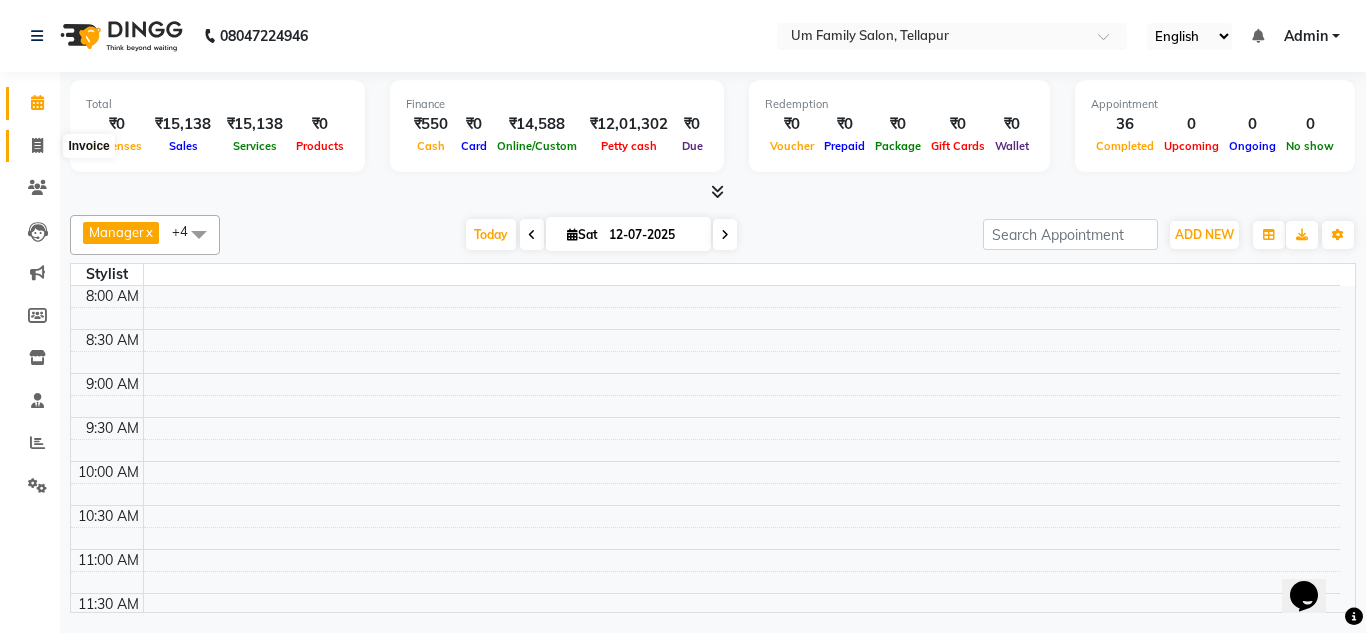 click 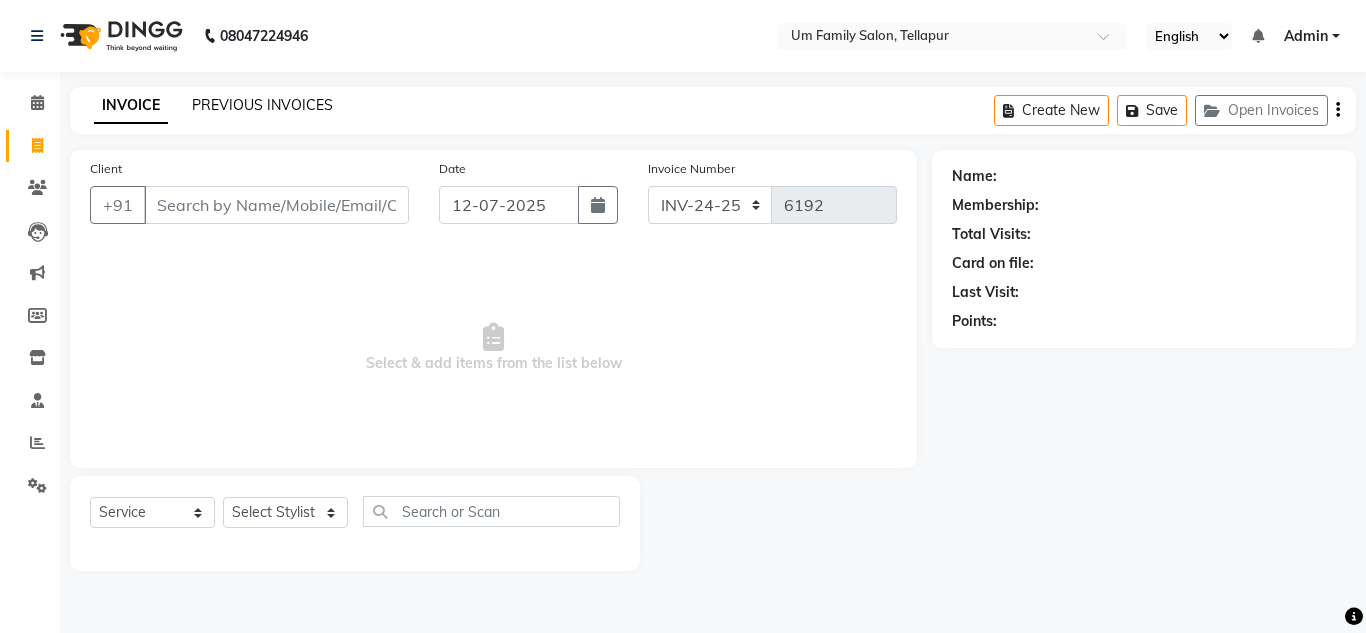 click on "PREVIOUS INVOICES" 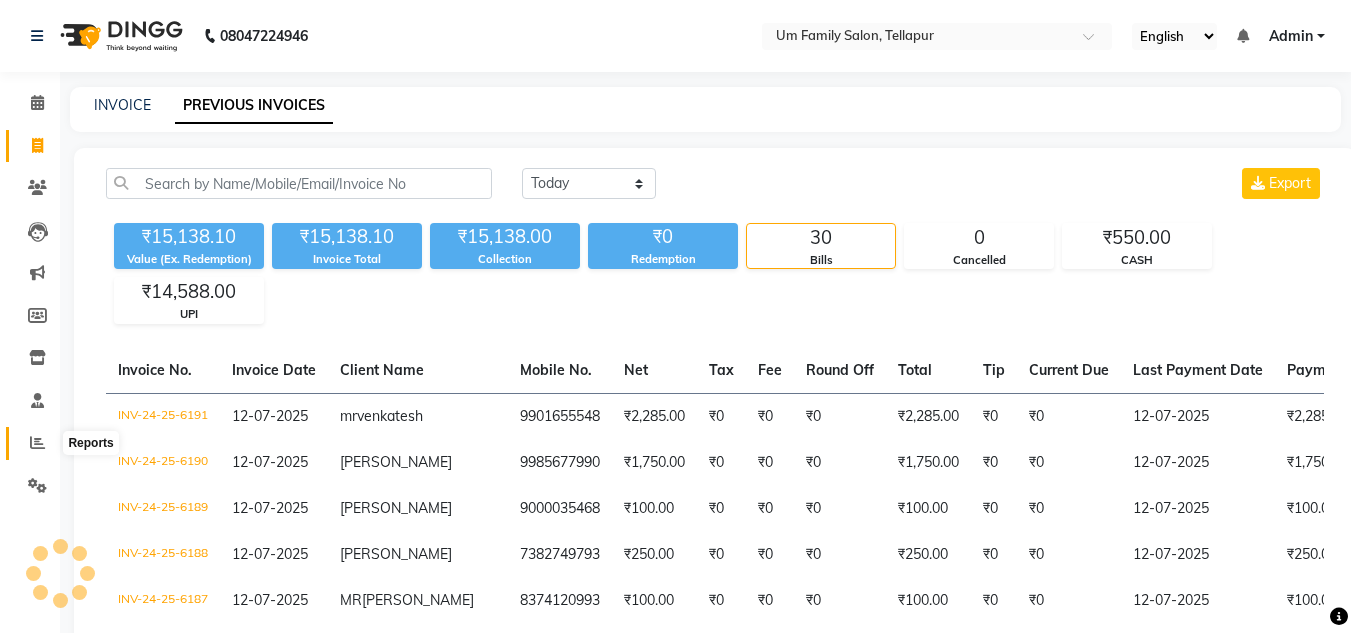 click 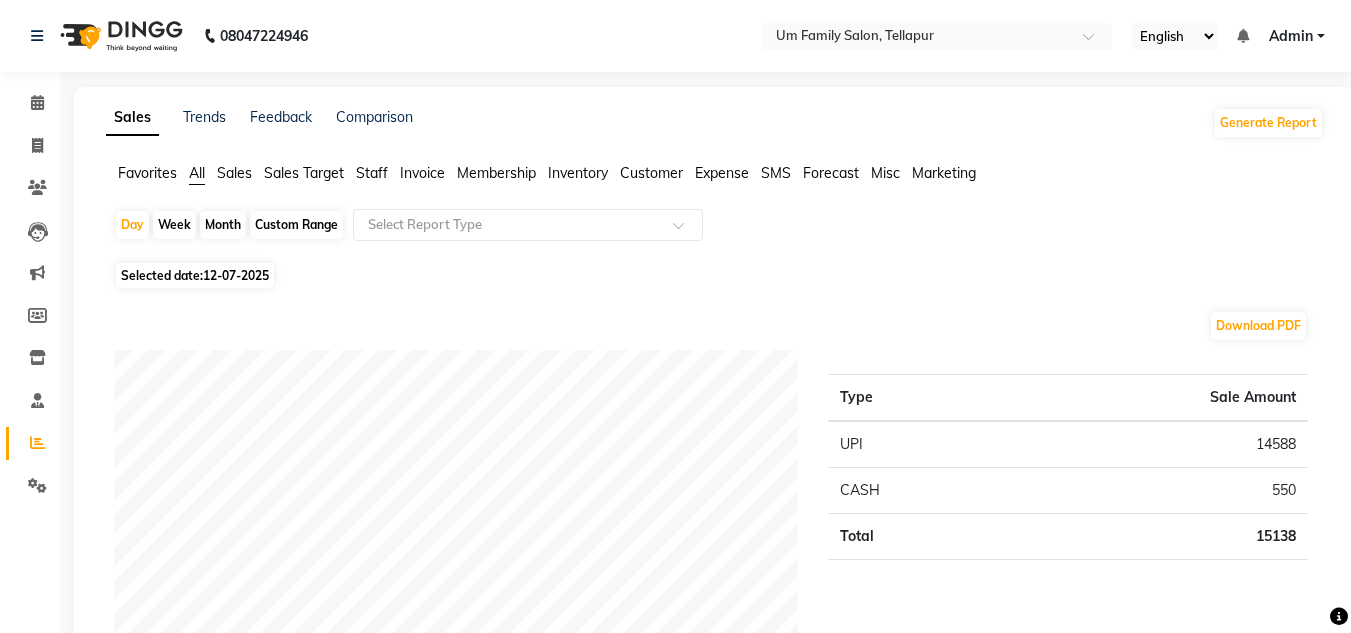 click on "Staff" 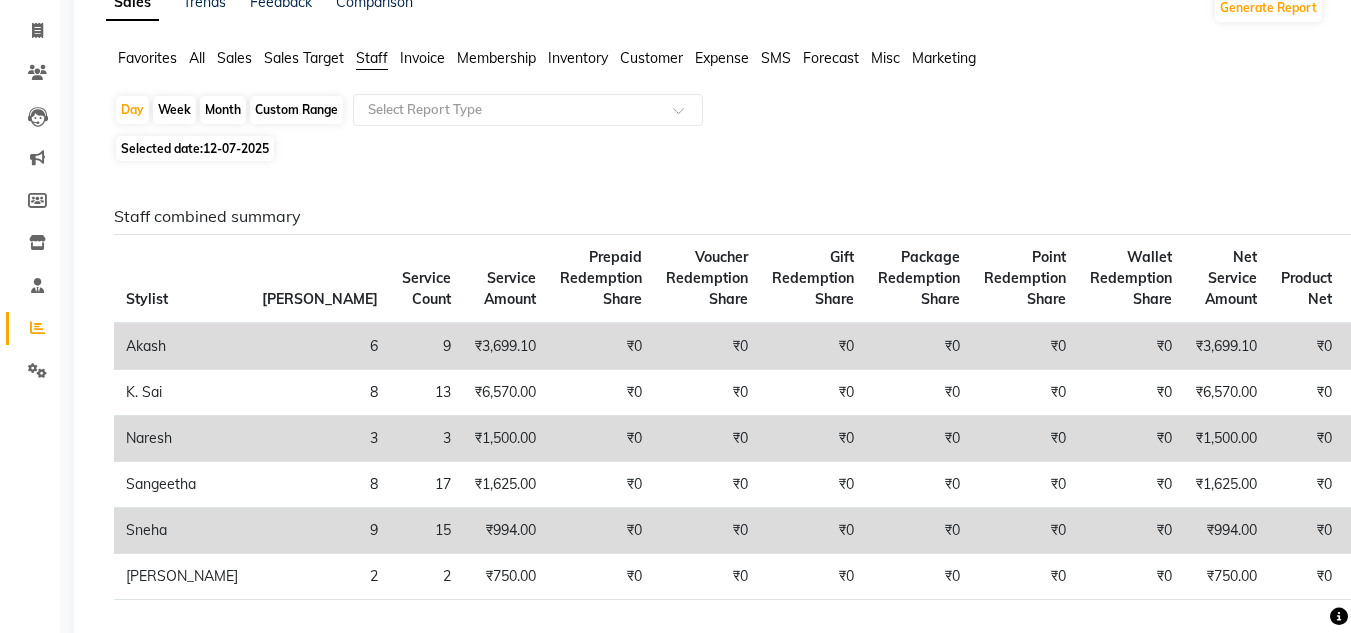scroll, scrollTop: 120, scrollLeft: 0, axis: vertical 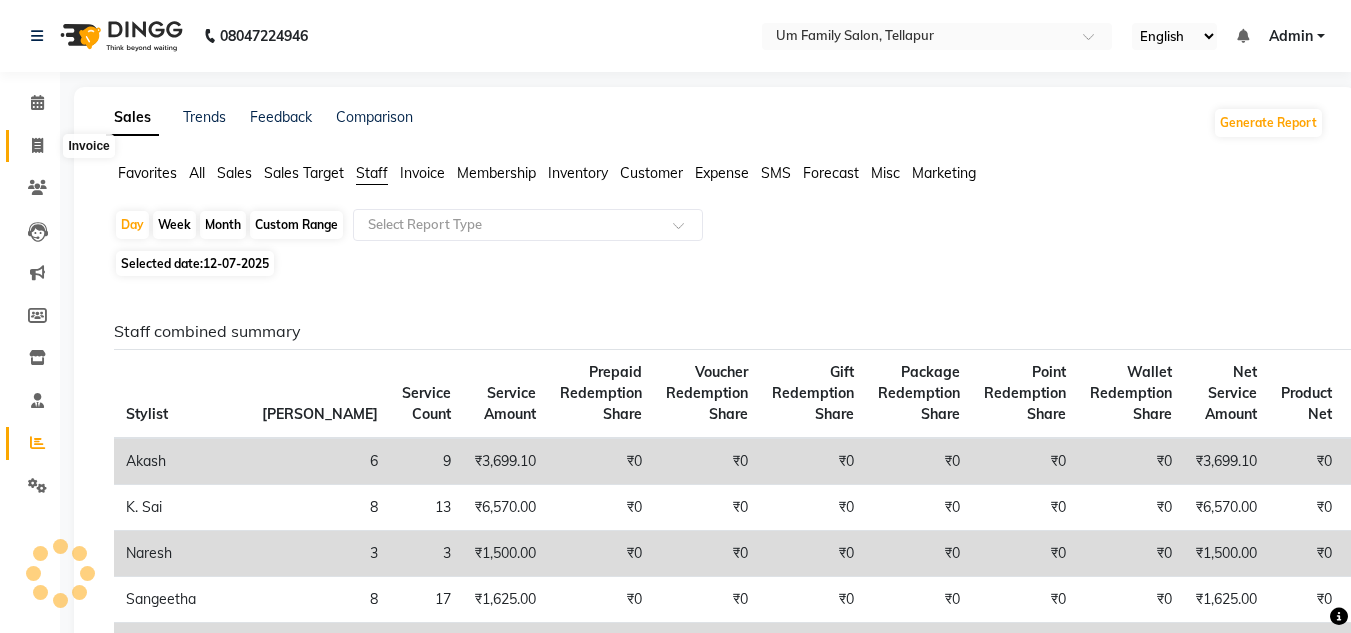 click 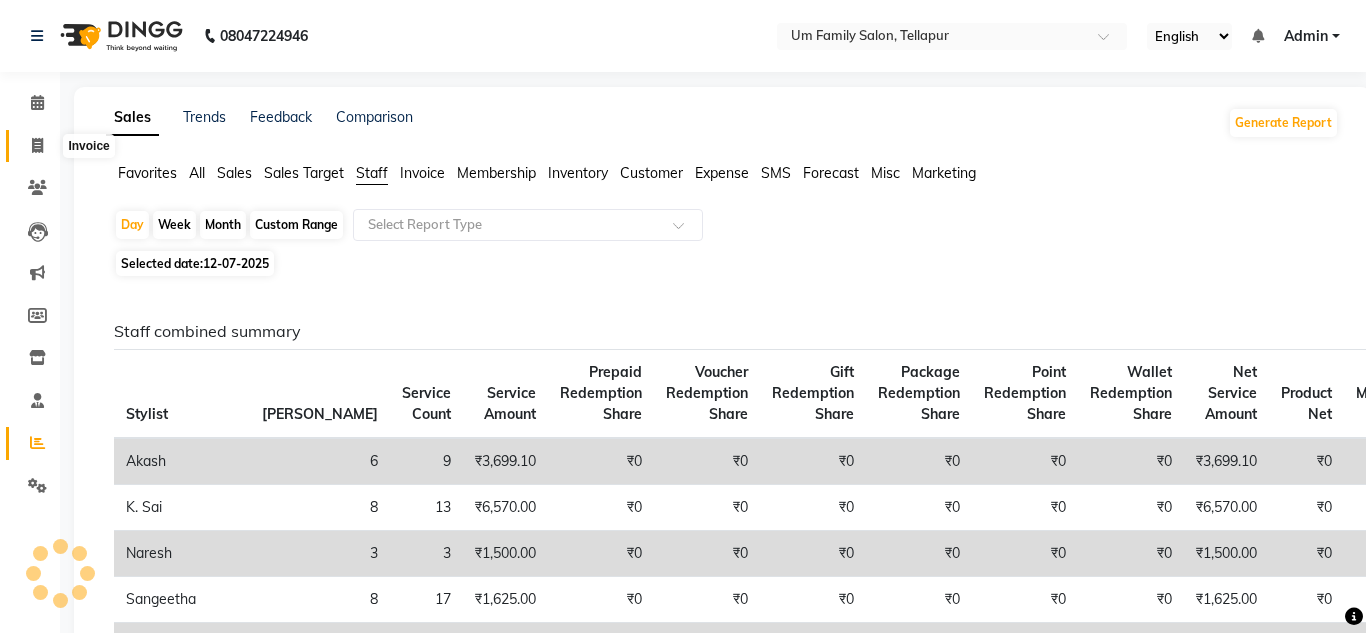 select on "service" 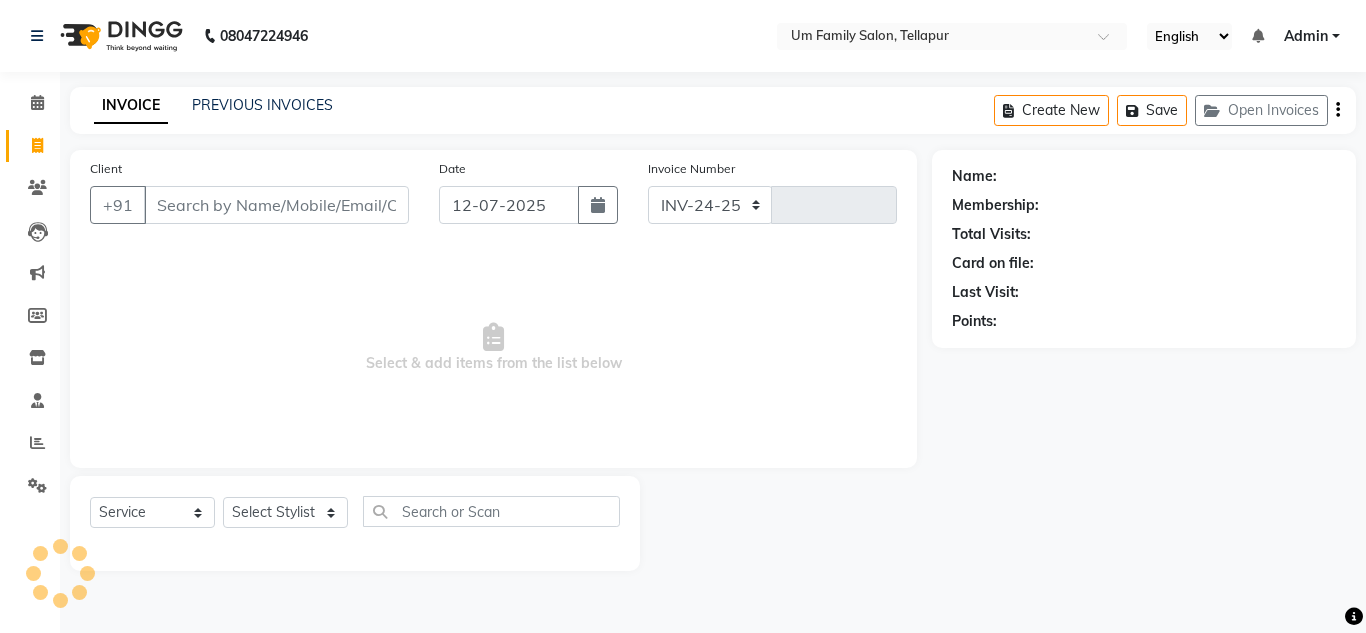 select on "5102" 